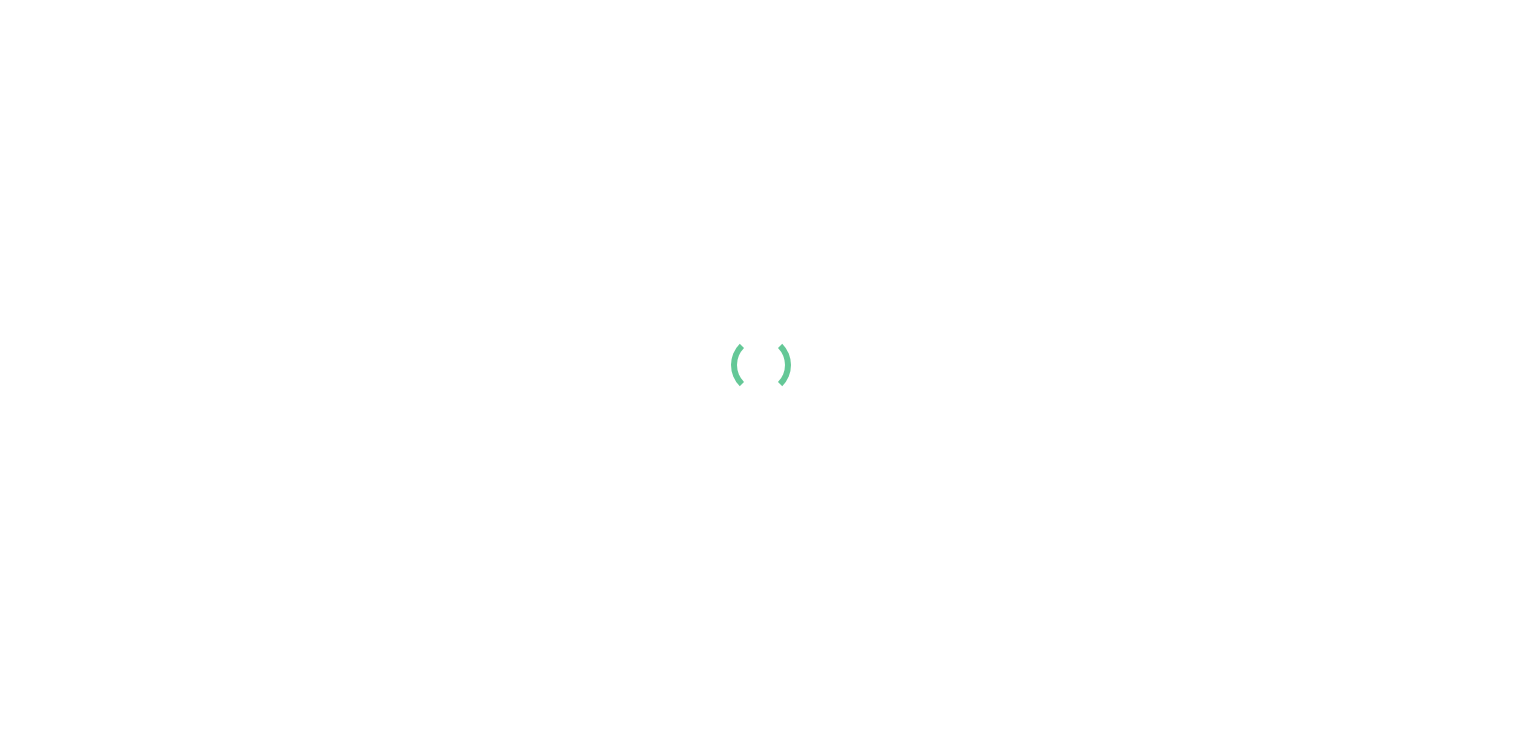 scroll, scrollTop: 0, scrollLeft: 0, axis: both 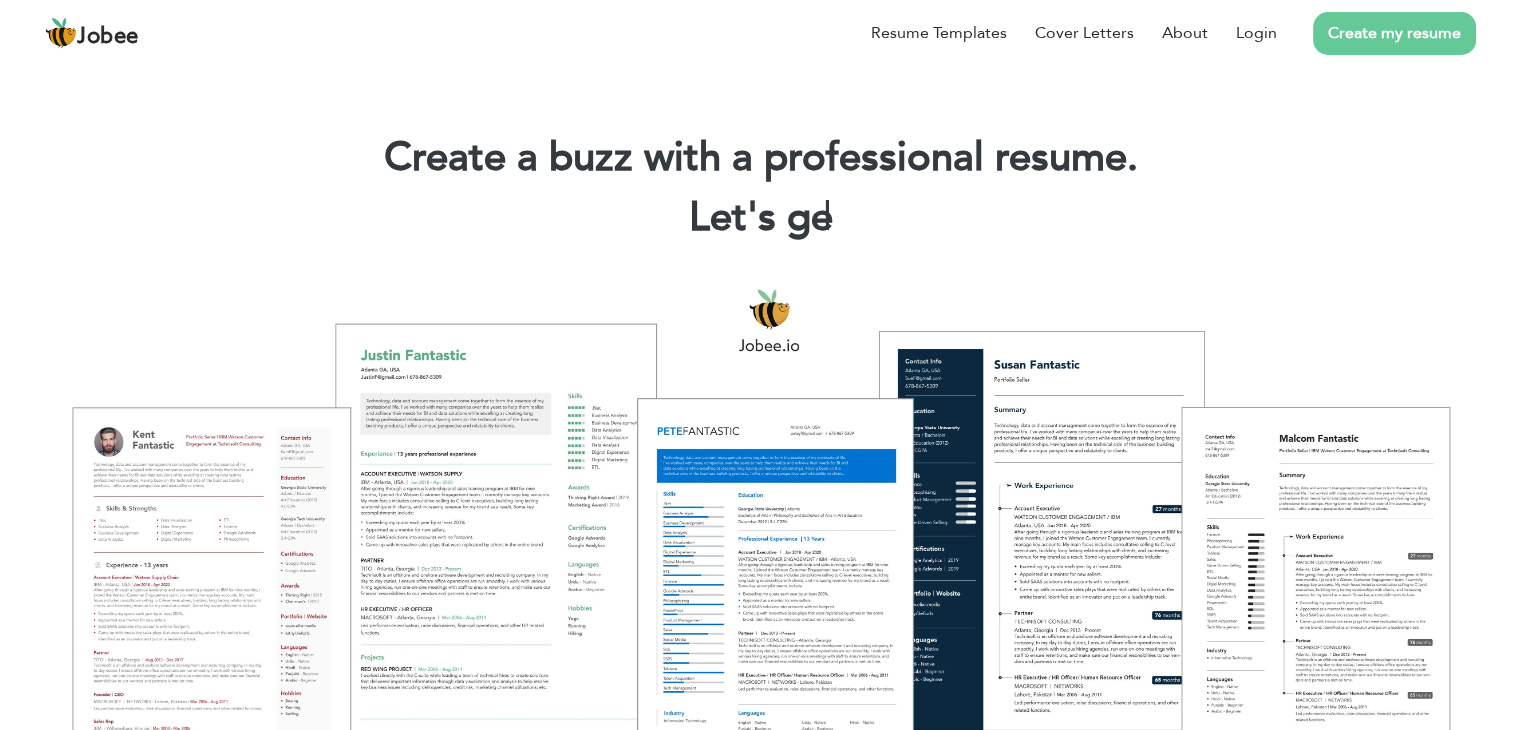 click on "Create my resume" at bounding box center [1394, 33] 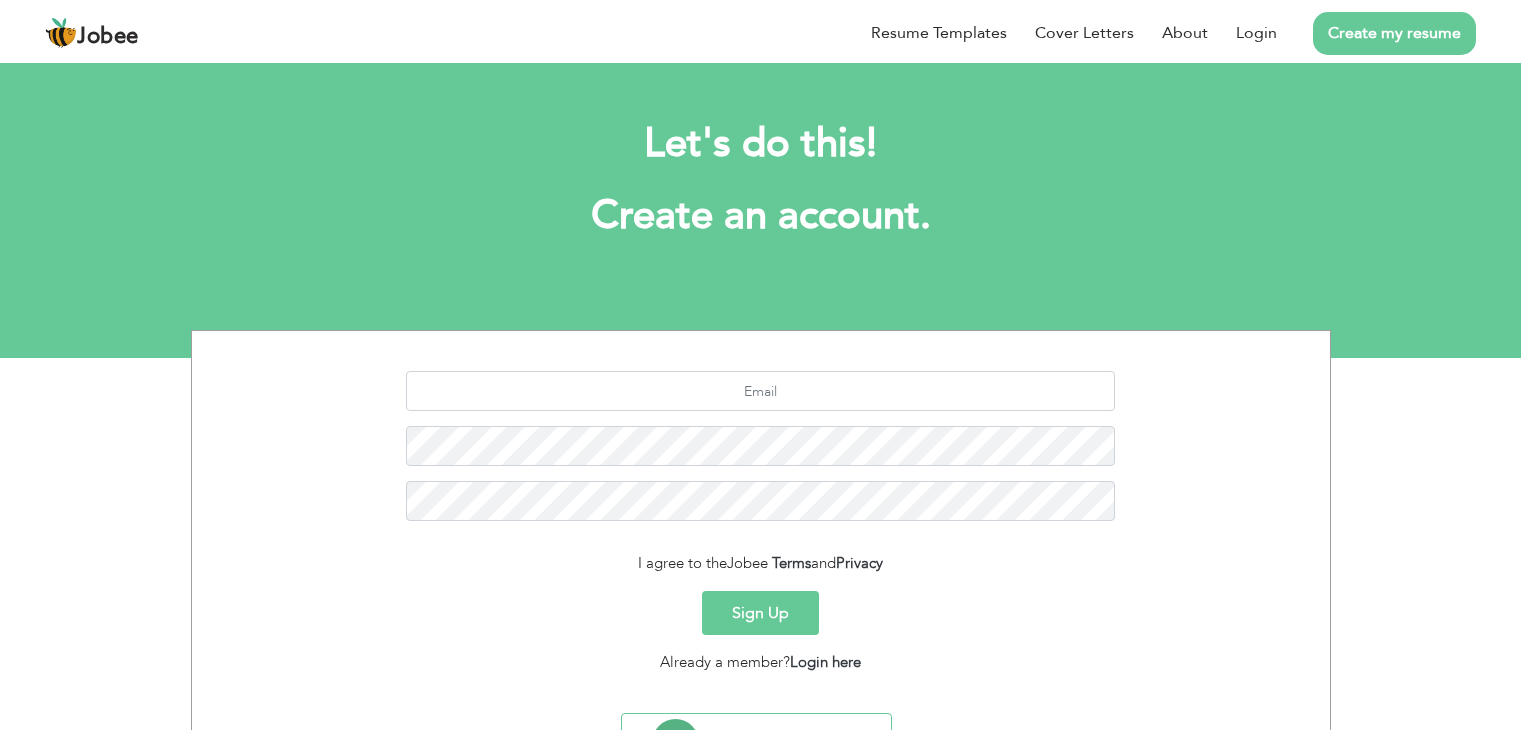 scroll, scrollTop: 0, scrollLeft: 0, axis: both 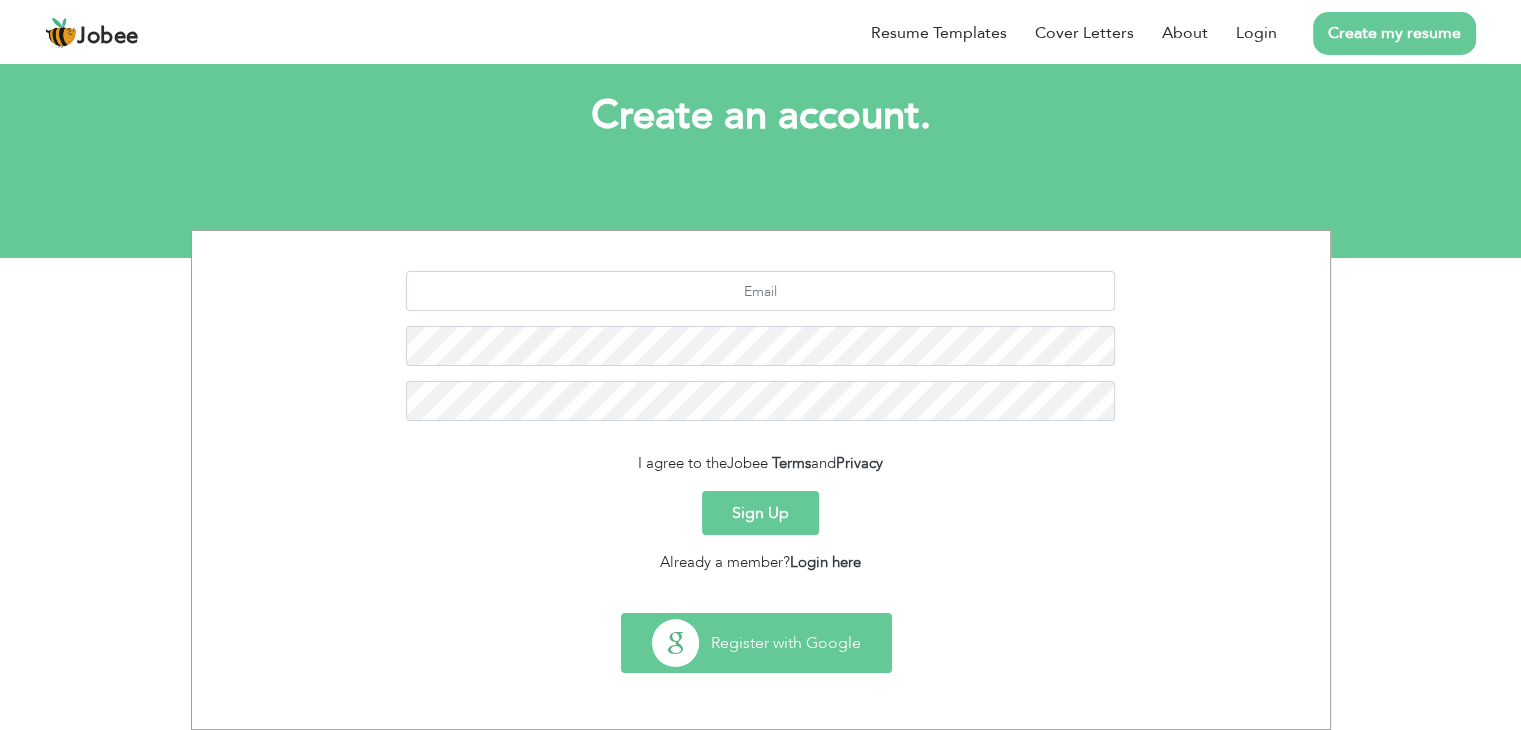 click on "Register with Google" at bounding box center [756, 643] 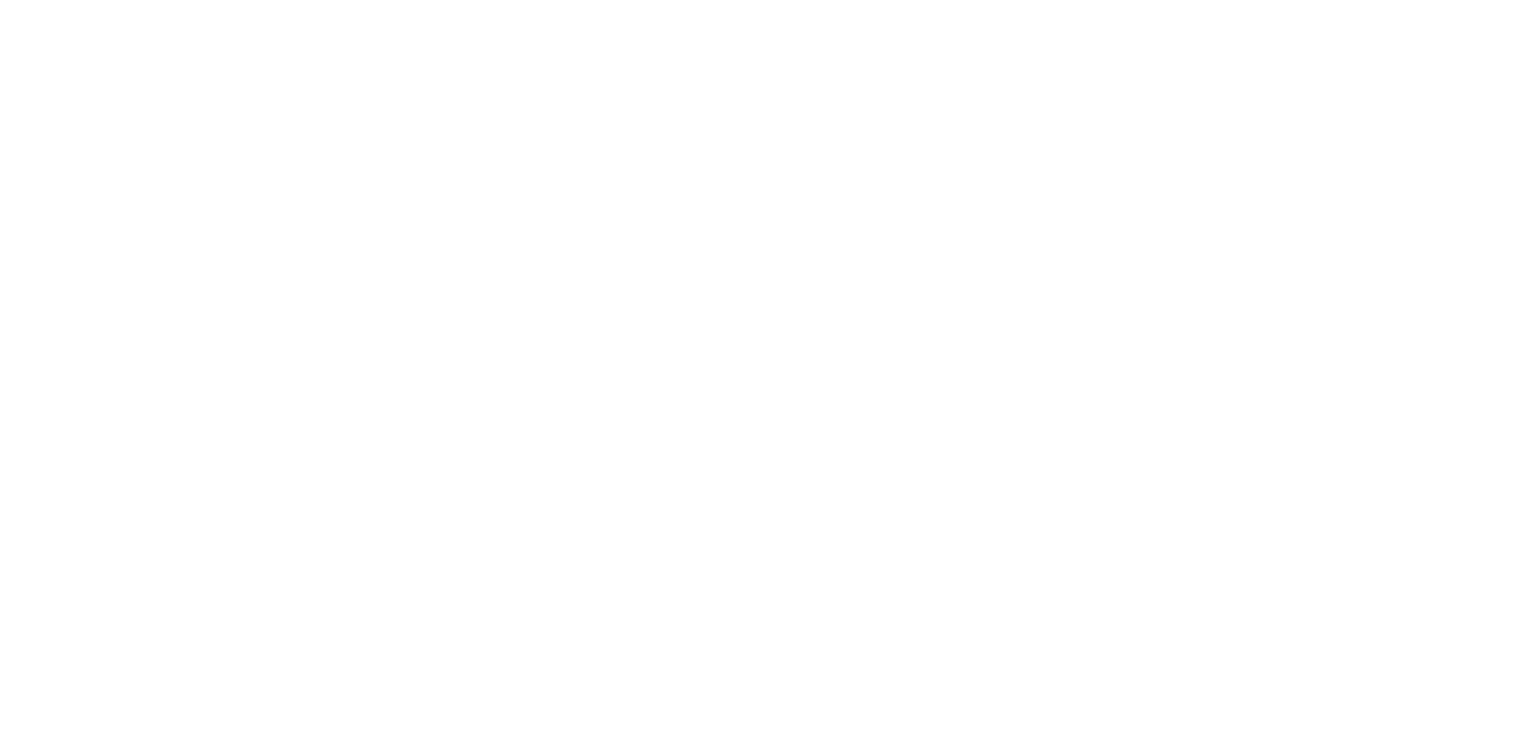 scroll, scrollTop: 0, scrollLeft: 0, axis: both 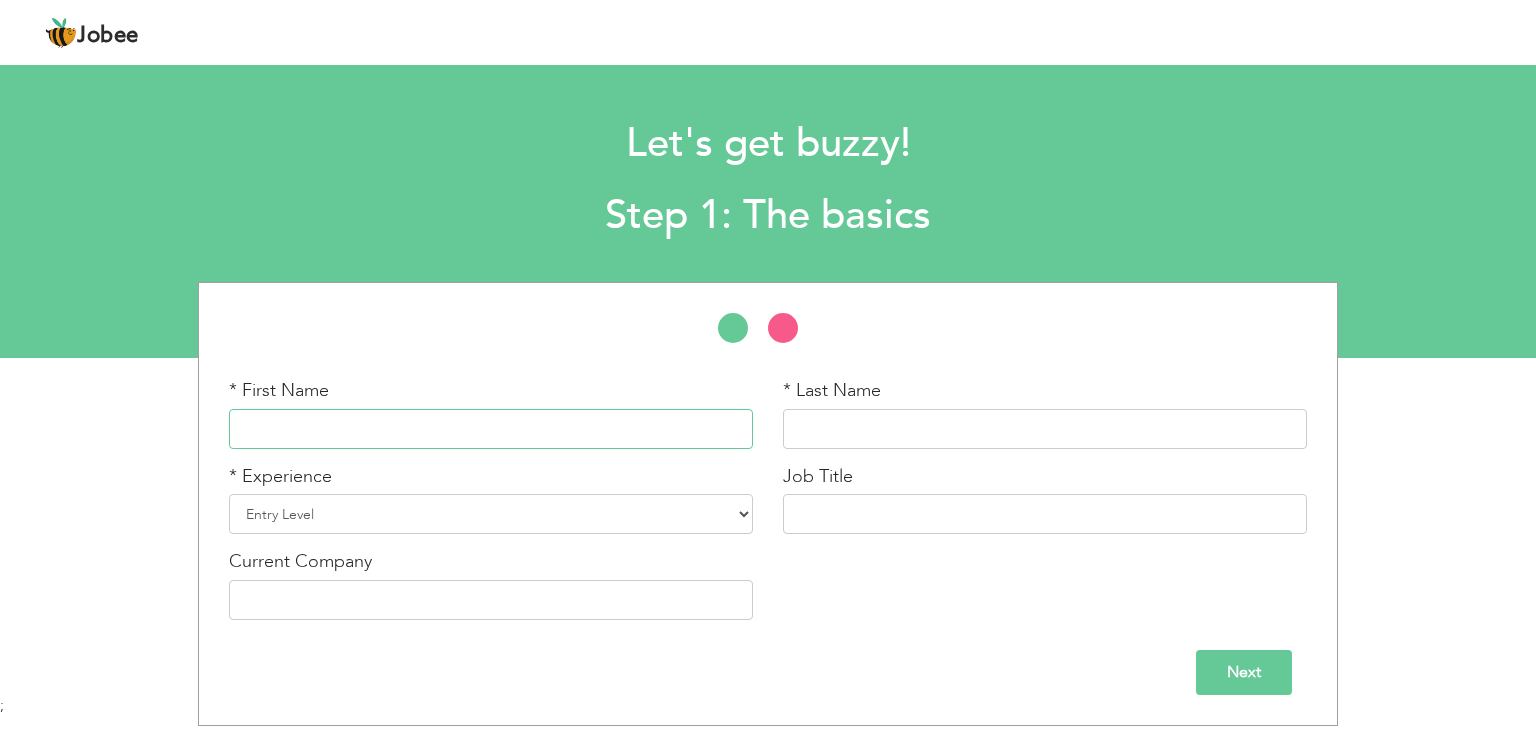 click at bounding box center (491, 429) 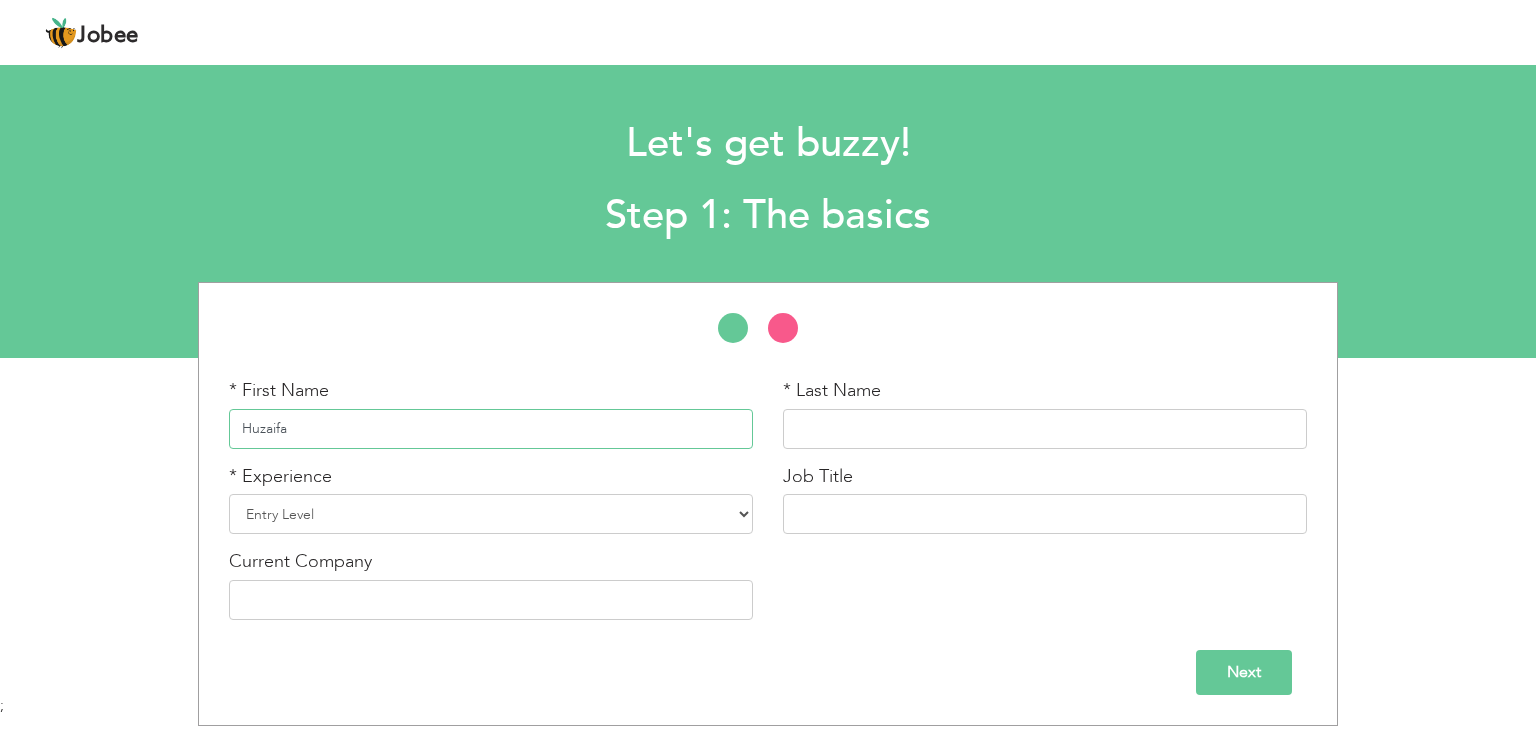 type on "Huzaifa" 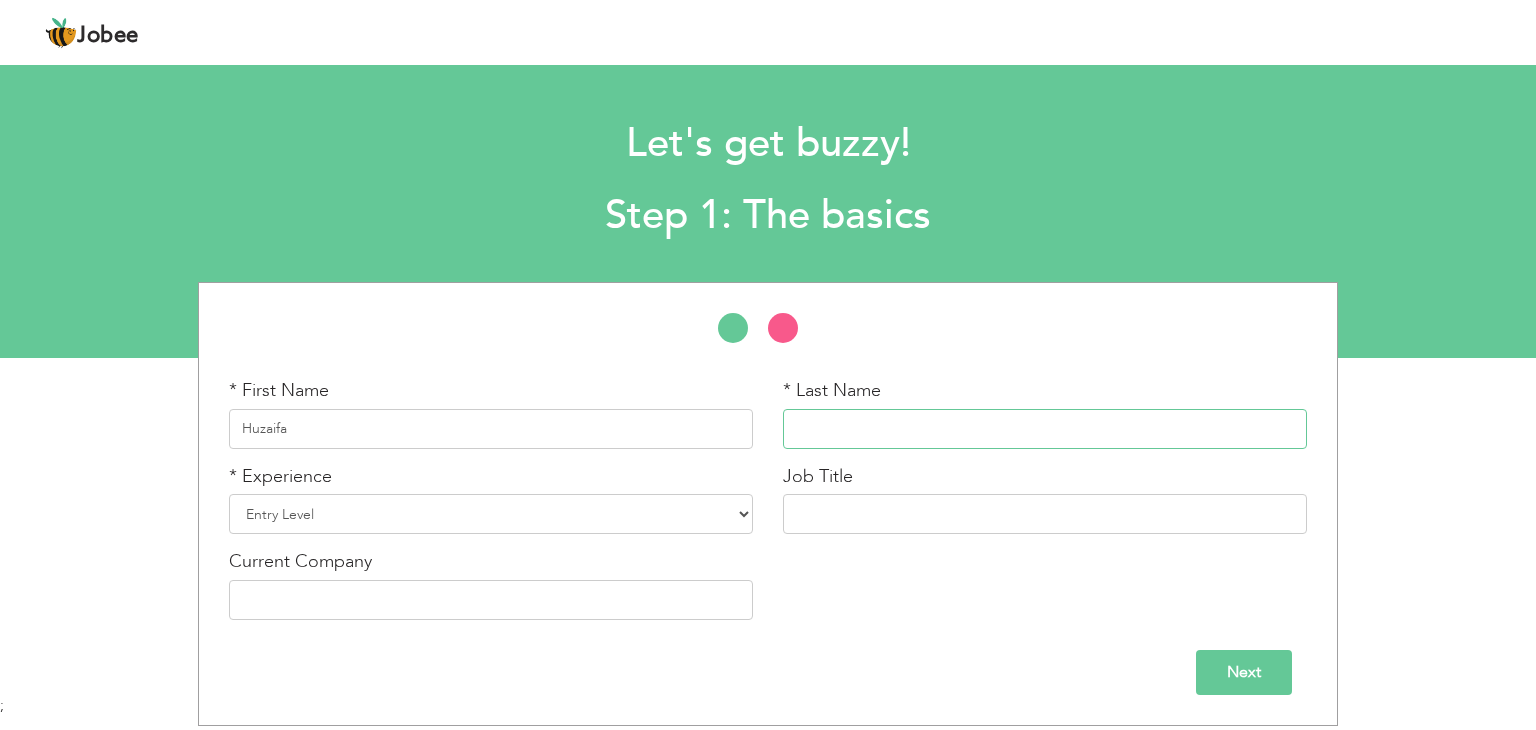 click at bounding box center (1045, 429) 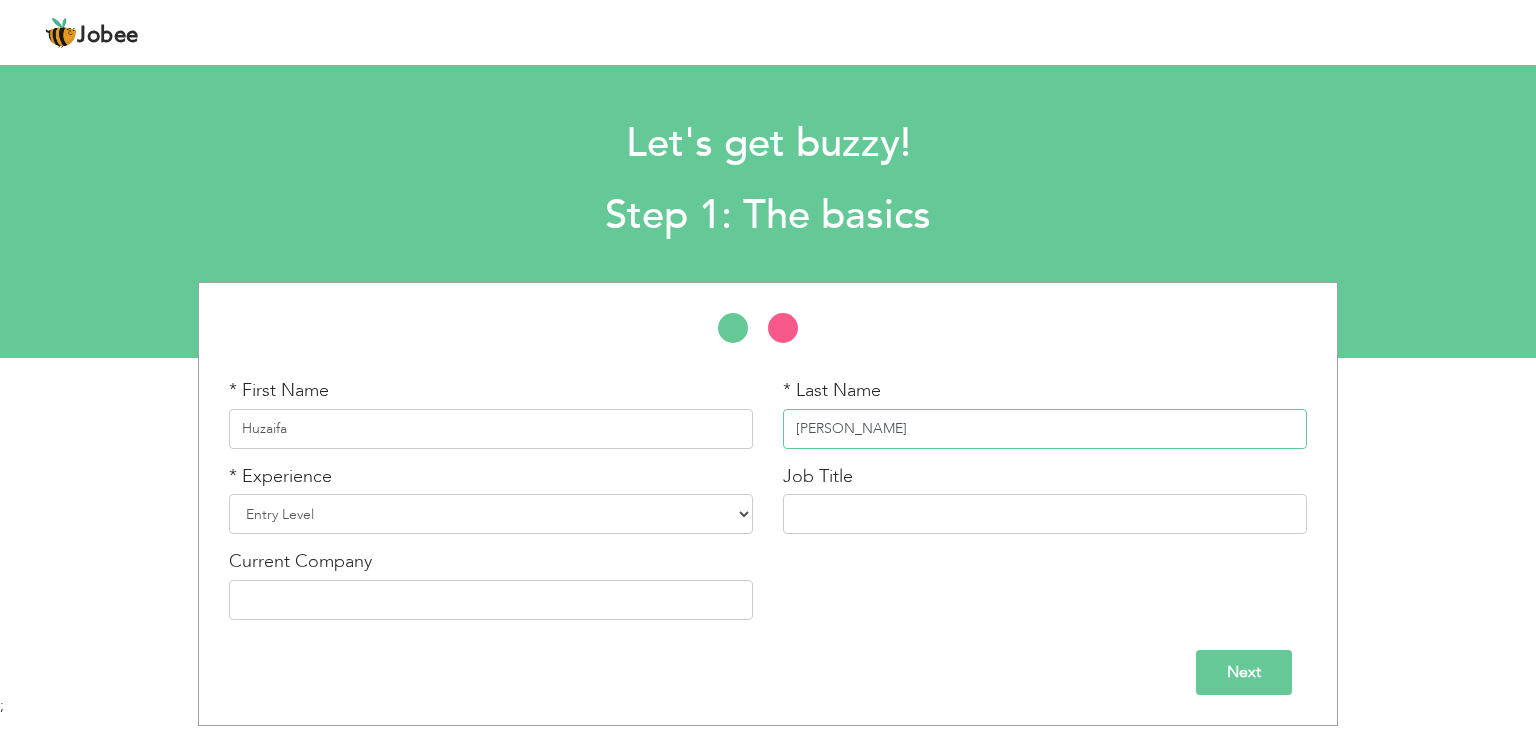 type on "[PERSON_NAME]" 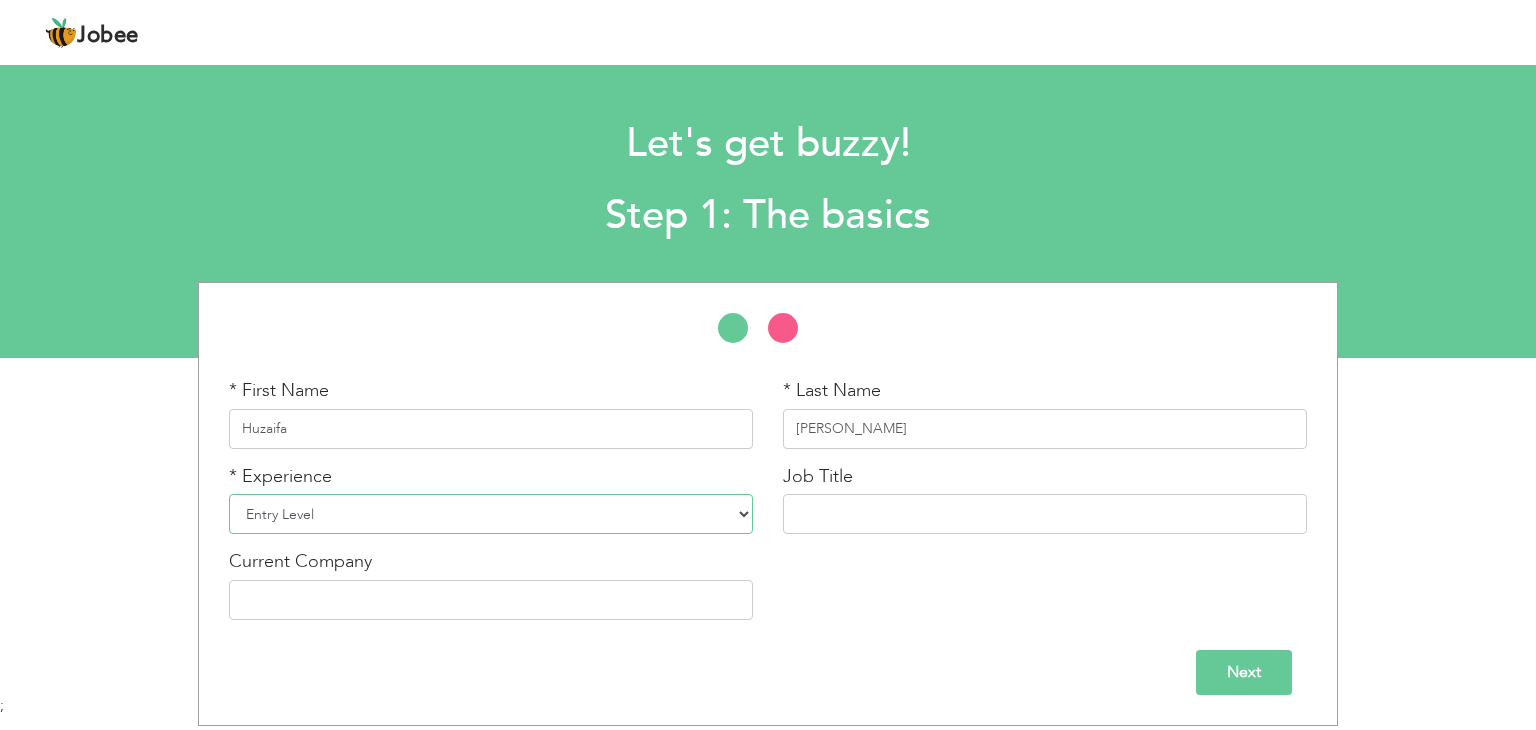 click on "Entry Level
Less than 1 Year
1 Year
2 Years
3 Years
4 Years
5 Years
6 Years
7 Years
8 Years
9 Years
10 Years
11 Years
12 Years
13 Years
14 Years
15 Years
16 Years
17 Years
18 Years
19 Years
20 Years
21 Years
22 Years
23 Years
24 Years
25 Years
26 Years
27 Years
28 Years
29 Years
30 Years
31 Years
32 Years
33 Years
34 Years
35 Years
More than 35 Years" at bounding box center (491, 514) 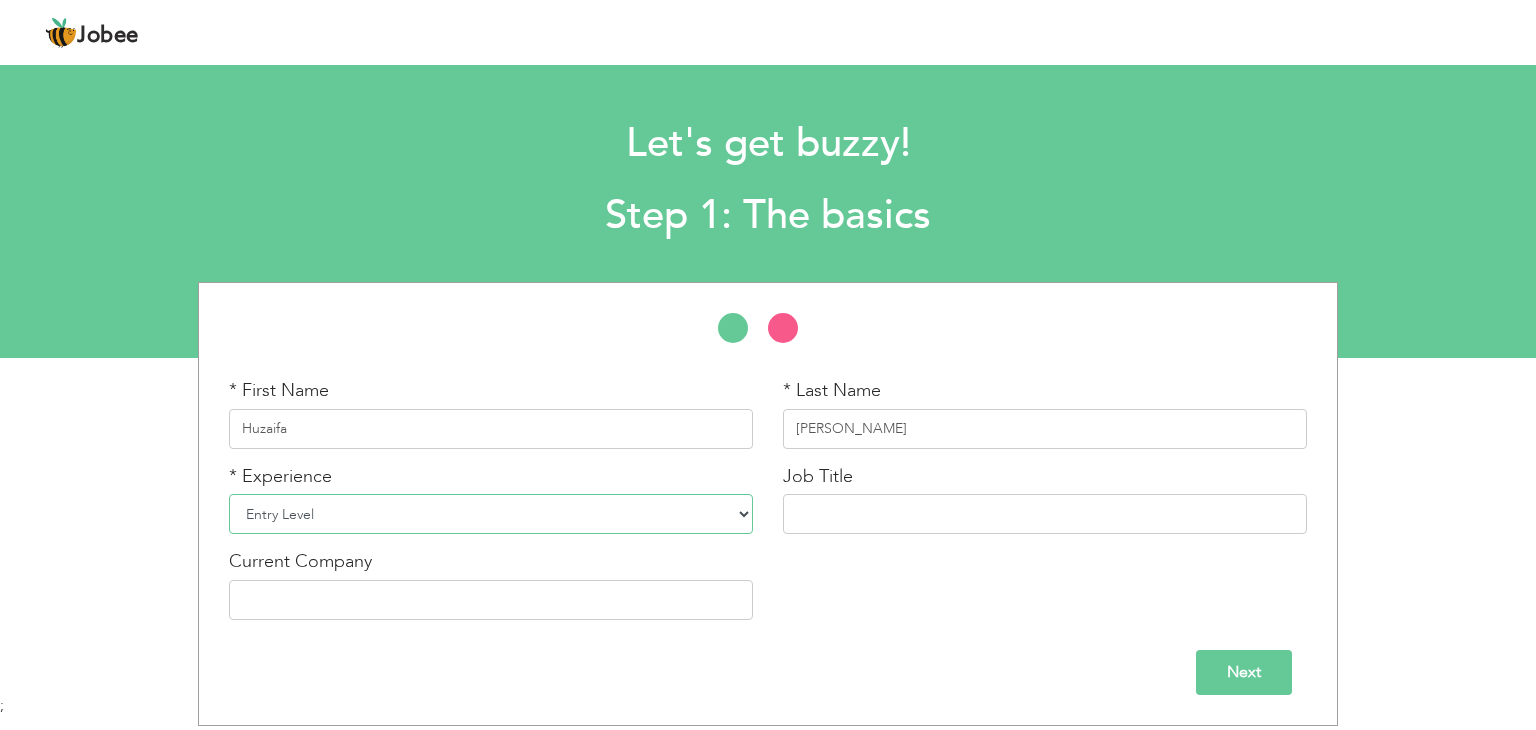 select on "5" 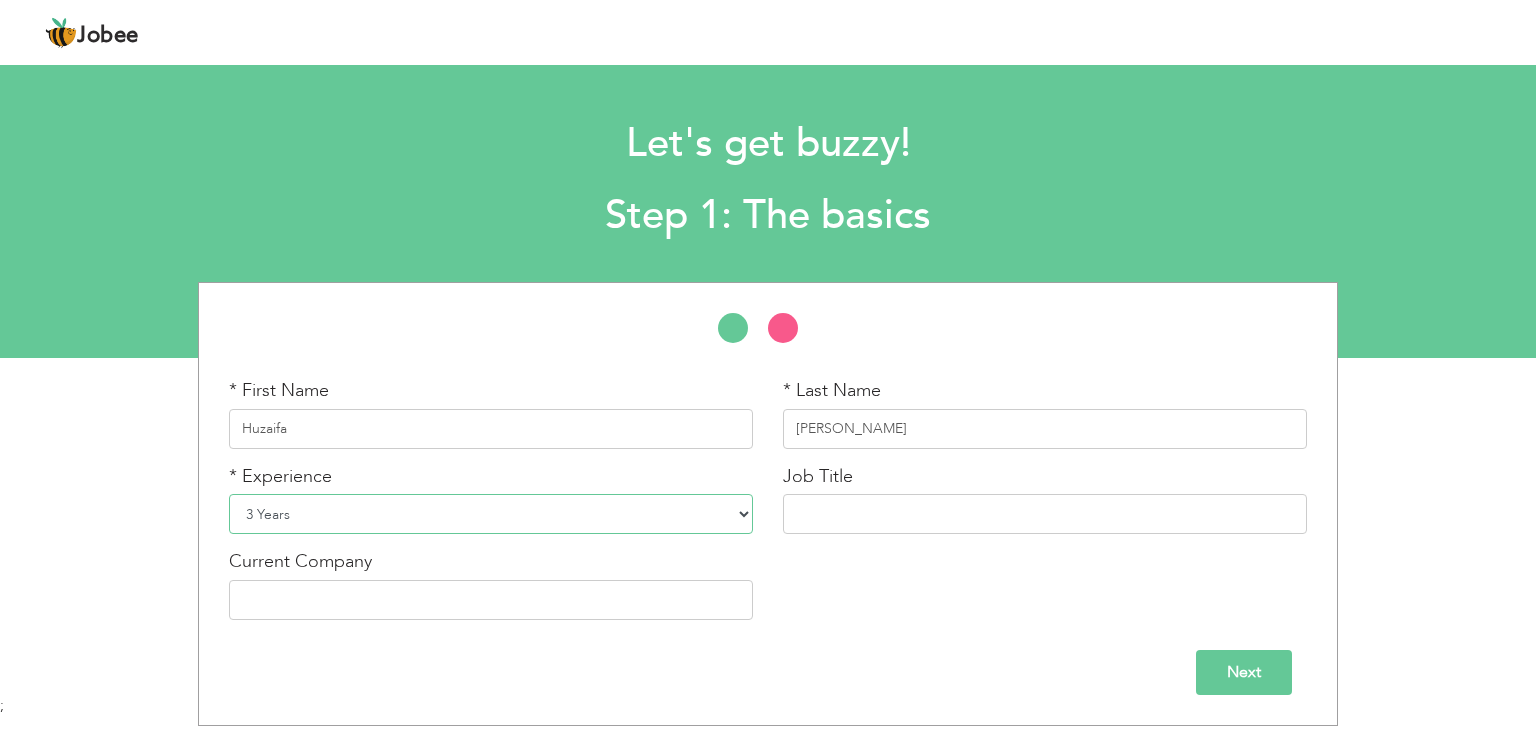 click on "Entry Level
Less than 1 Year
1 Year
2 Years
3 Years
4 Years
5 Years
6 Years
7 Years
8 Years
9 Years
10 Years
11 Years
12 Years
13 Years
14 Years
15 Years
16 Years
17 Years
18 Years
19 Years
20 Years
21 Years
22 Years
23 Years
24 Years
25 Years
26 Years
27 Years
28 Years
29 Years
30 Years
31 Years
32 Years
33 Years
34 Years
35 Years
More than 35 Years" at bounding box center [491, 514] 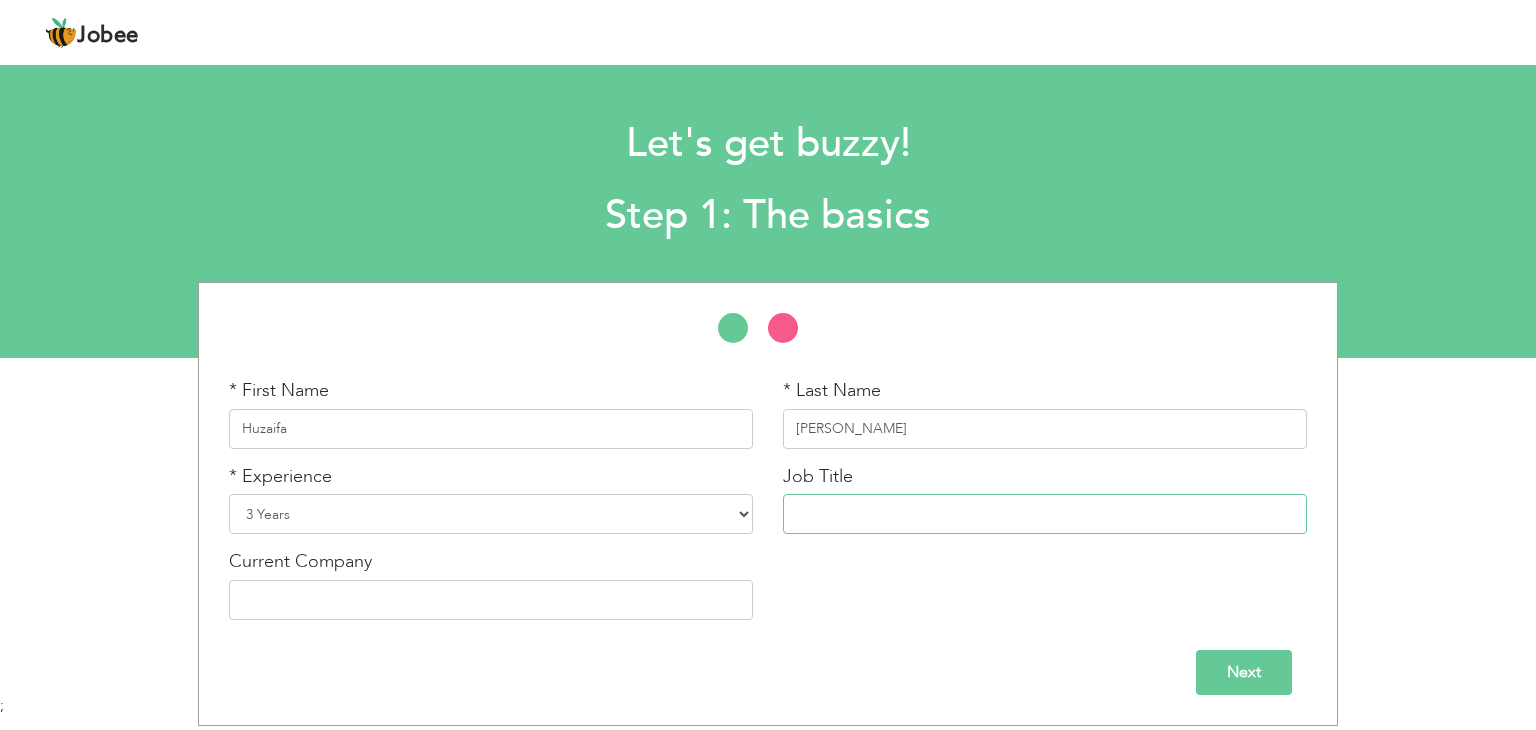 click at bounding box center (1045, 514) 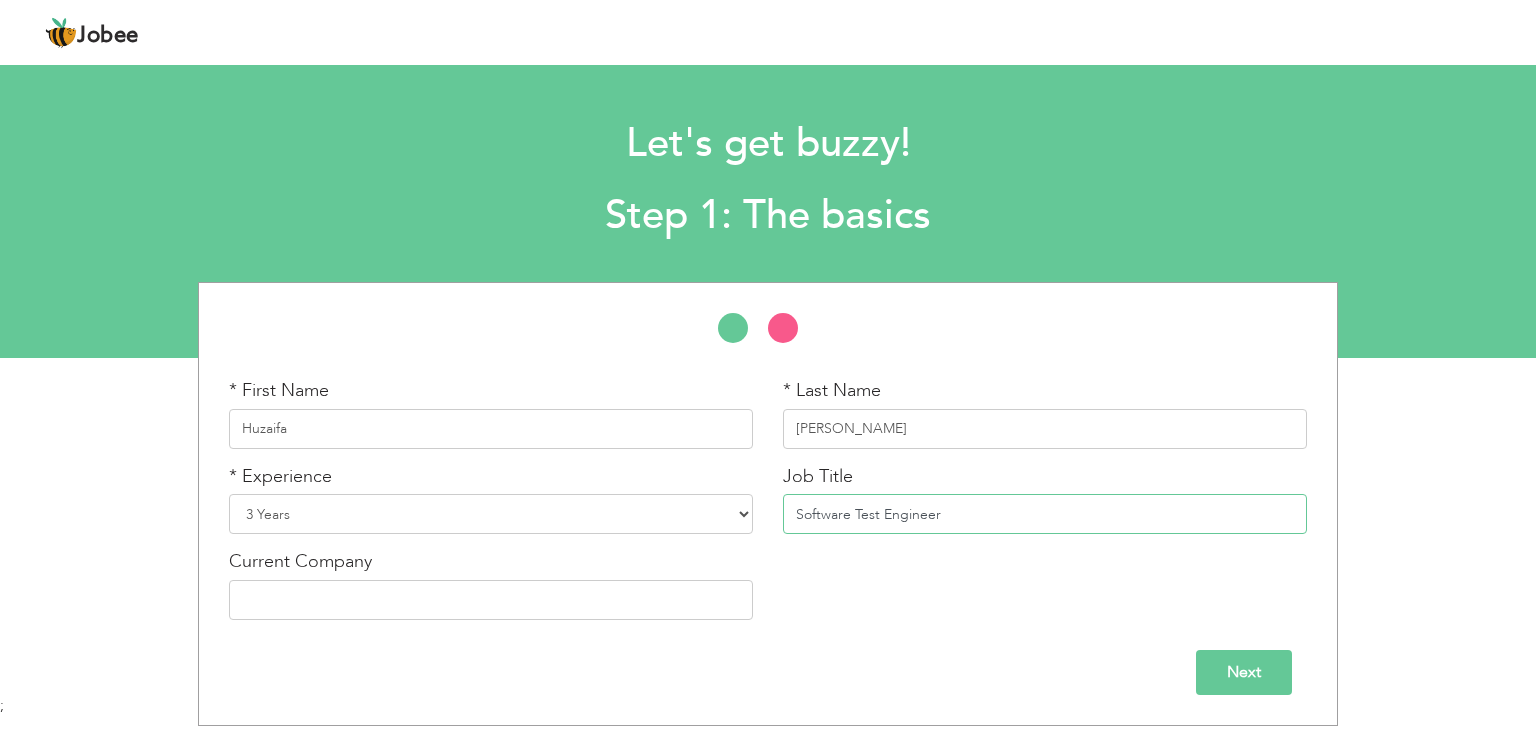 type on "Software Test Engineer" 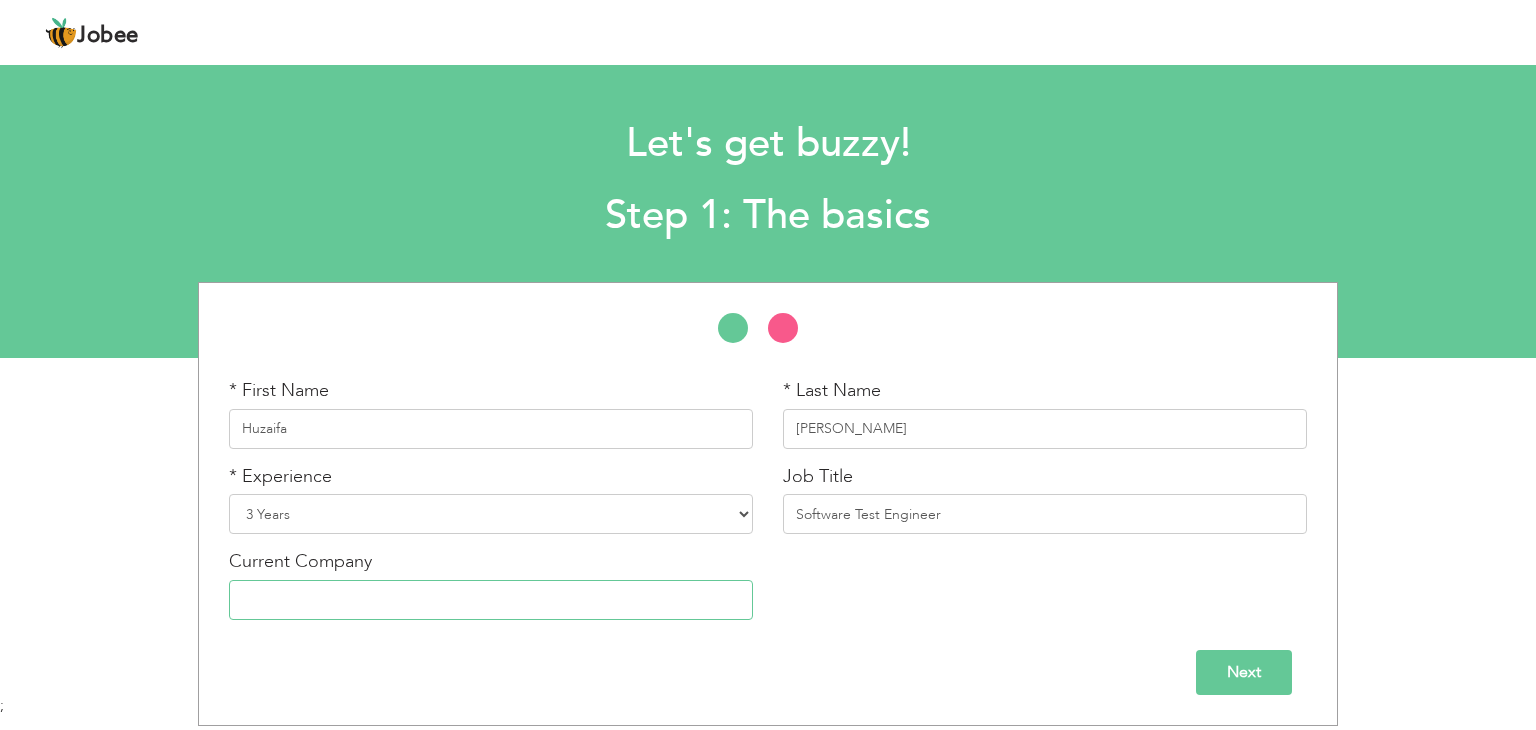 click at bounding box center [491, 600] 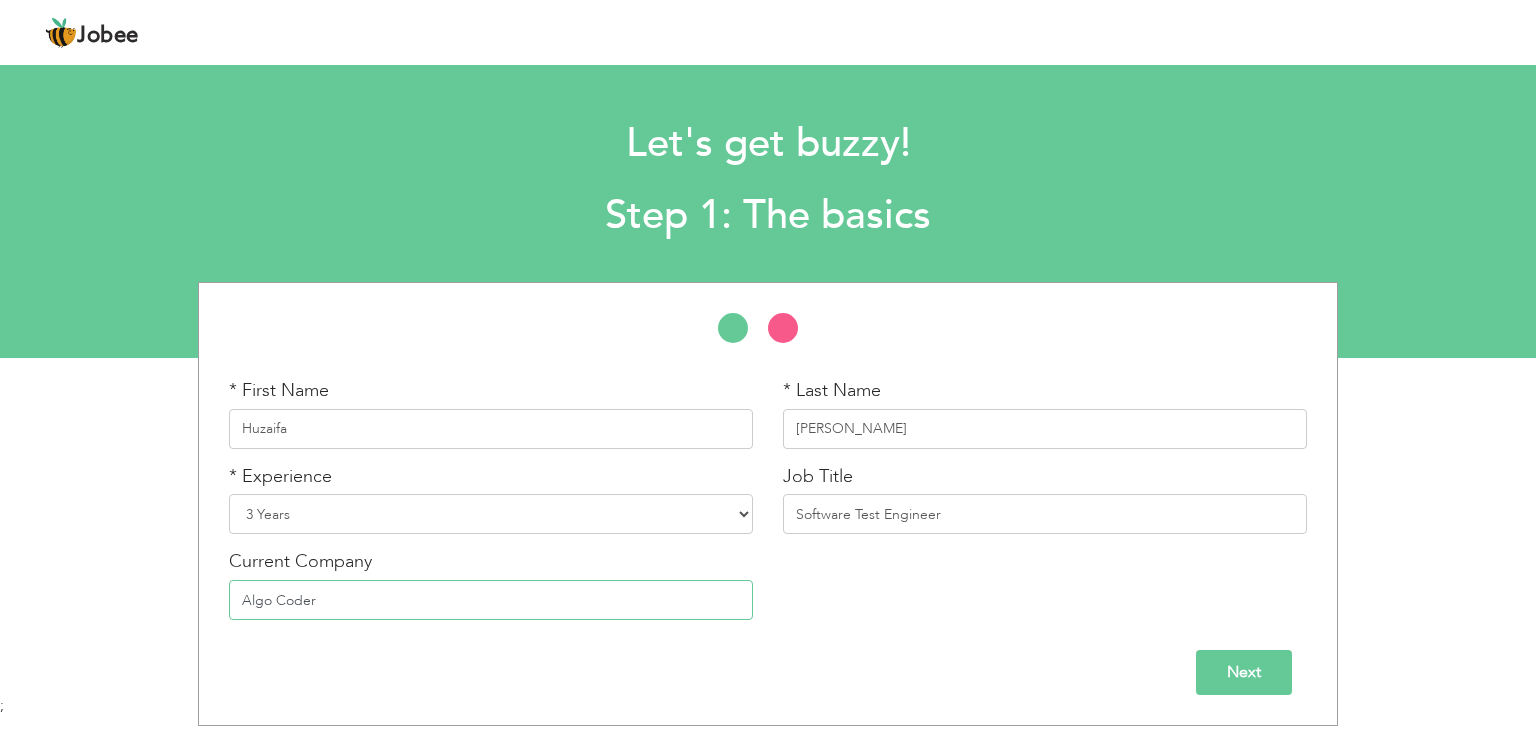 type on "Algo Coder" 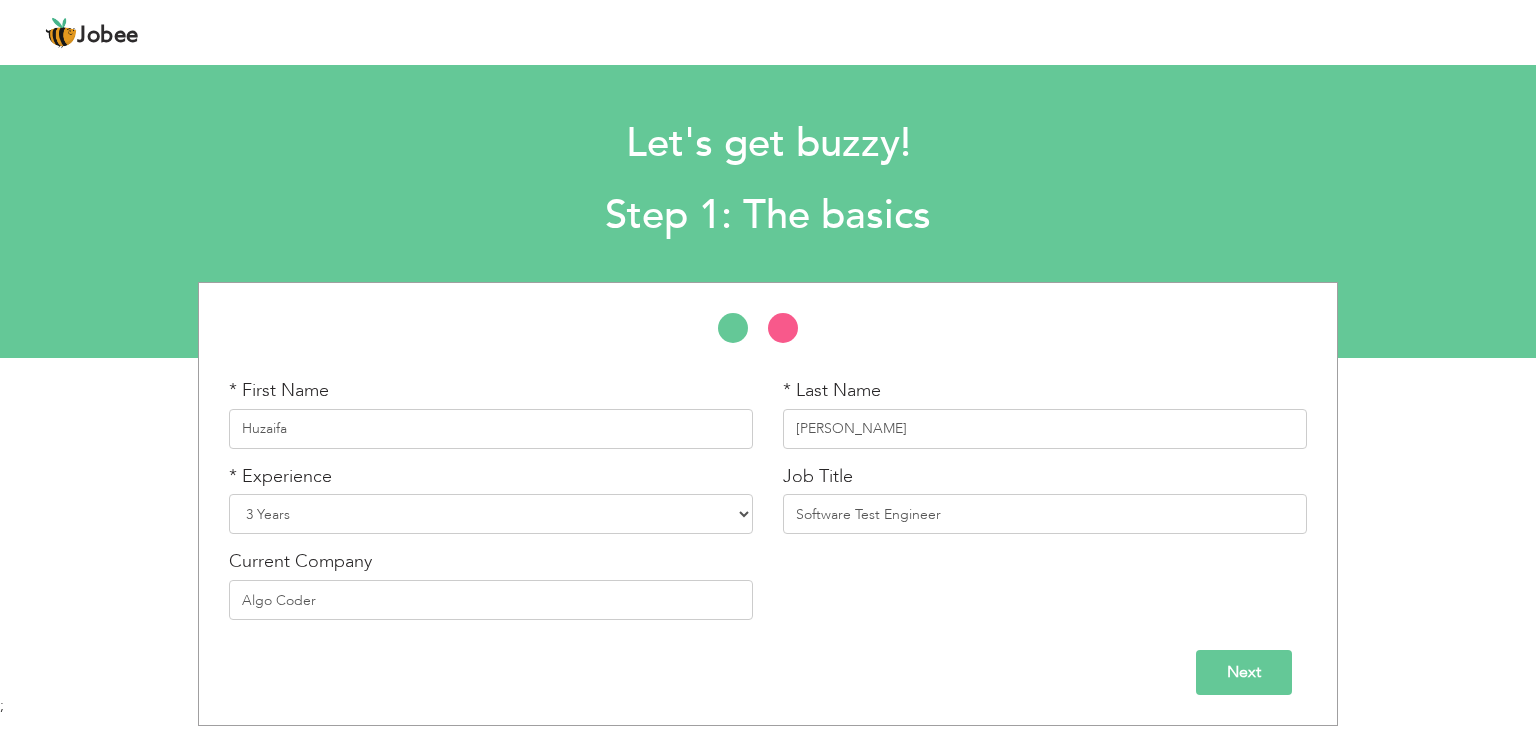 click on "Next" at bounding box center [1244, 672] 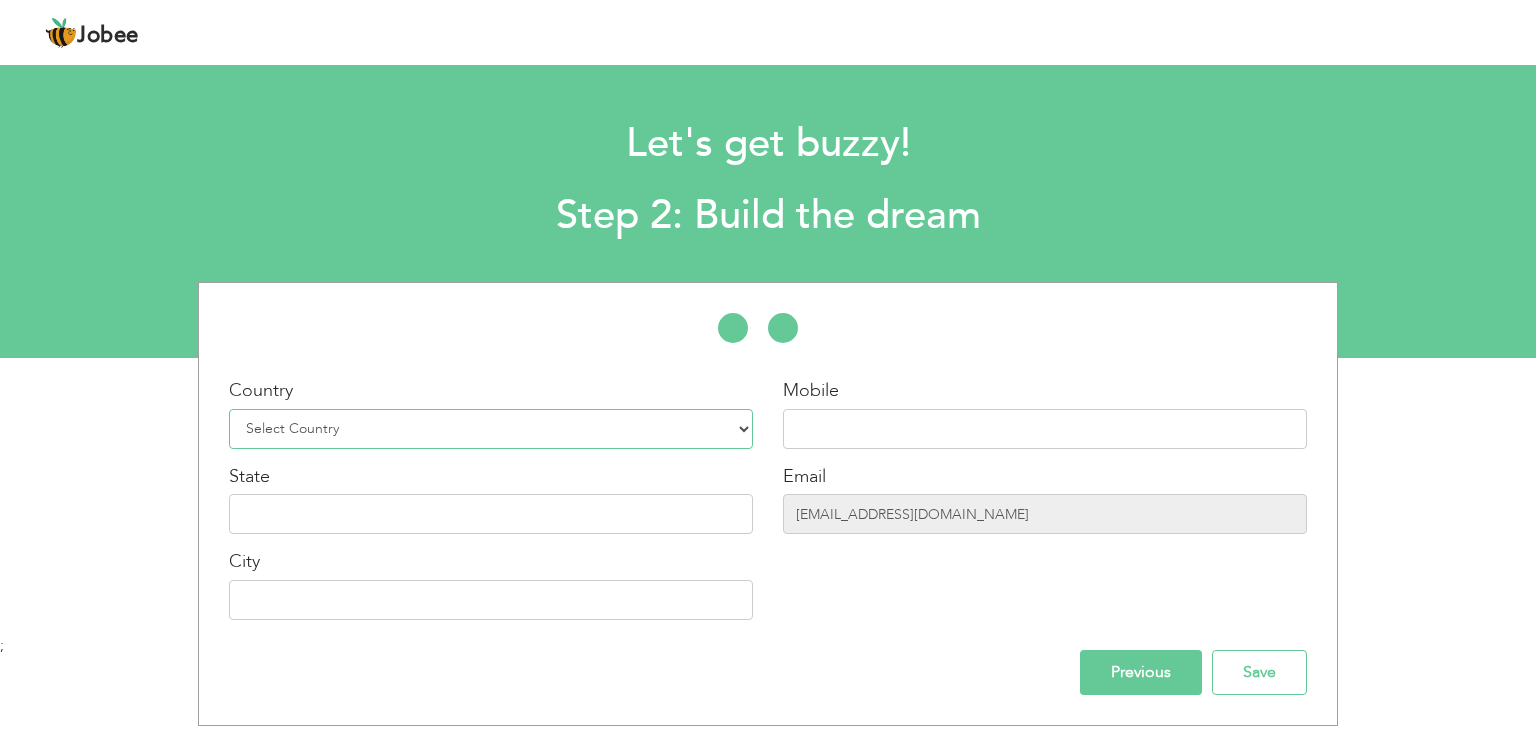 click on "Select Country
Afghanistan
Albania
Algeria
American Samoa
Andorra
Angola
Anguilla
Antarctica
Antigua and Barbuda
Argentina
Armenia
Aruba
Australia
Austria
Azerbaijan
Bahamas
Bahrain
Bangladesh
Barbados
Belarus
Belgium
Belize
Benin
Bermuda
Bhutan
Bolivia
Bosnia-Herzegovina
Botswana
Bouvet Island
Brazil
British Indian Ocean Territory
Brunei Darussalam
Bulgaria
Burkina Faso
Burundi
Cambodia
Cameroon
Canada
Cape Verde
Cayman Islands
Central African Republic
Chad
Chile
China
Christmas Island
Cocos (Keeling) Islands
Colombia
Comoros
Congo
Congo, Dem. Republic
Cook Islands
Costa Rica
Croatia
Cuba
Cyprus
Czech Rep
Denmark
Djibouti
Dominica
Dominican Republic
Ecuador
Egypt
El Salvador
Equatorial Guinea
Eritrea
Estonia
Ethiopia
European Union
Falkland Islands (Malvinas)
Faroe Islands
Fiji
Finland
France
French Guiana
French Southern Territories
Gabon
Gambia
Georgia" at bounding box center (491, 429) 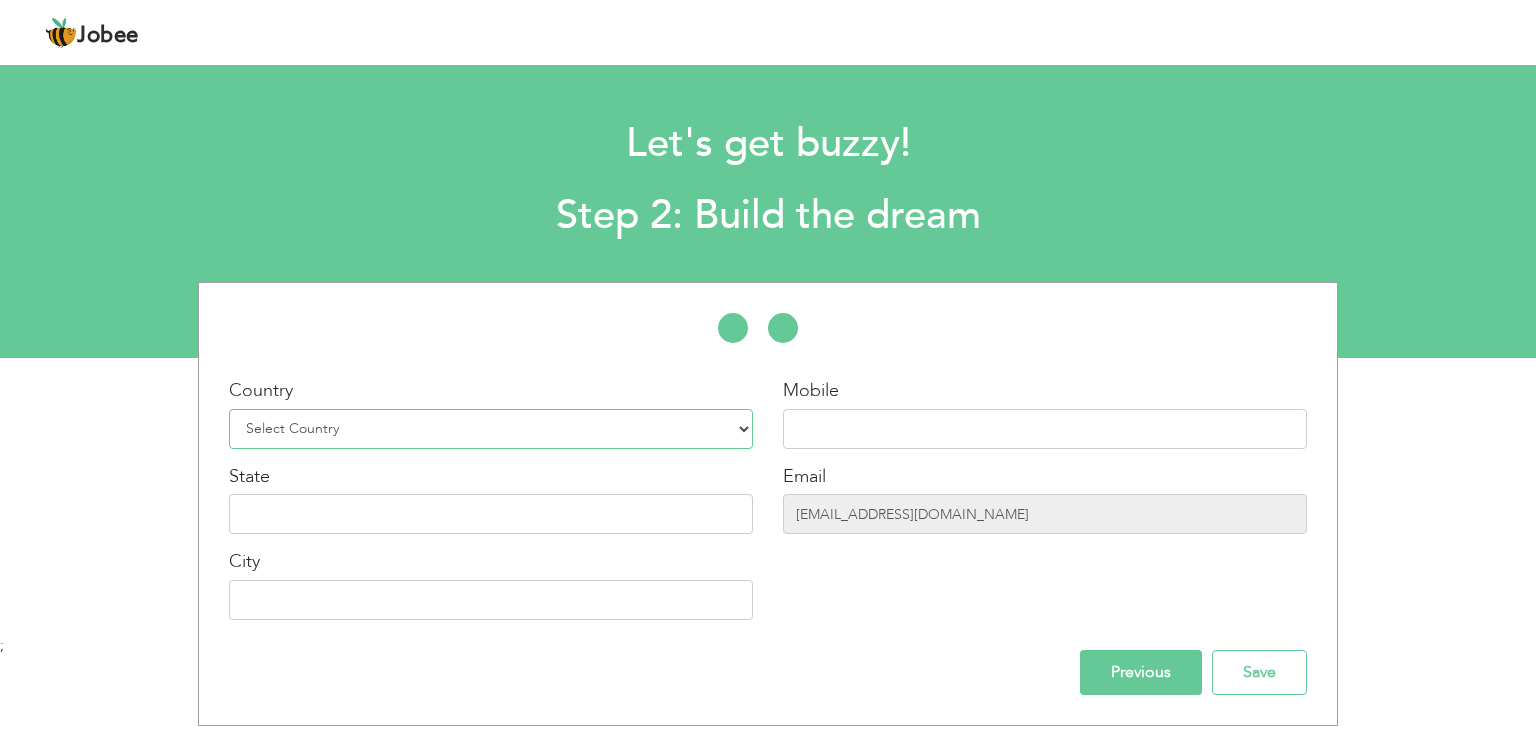 select on "166" 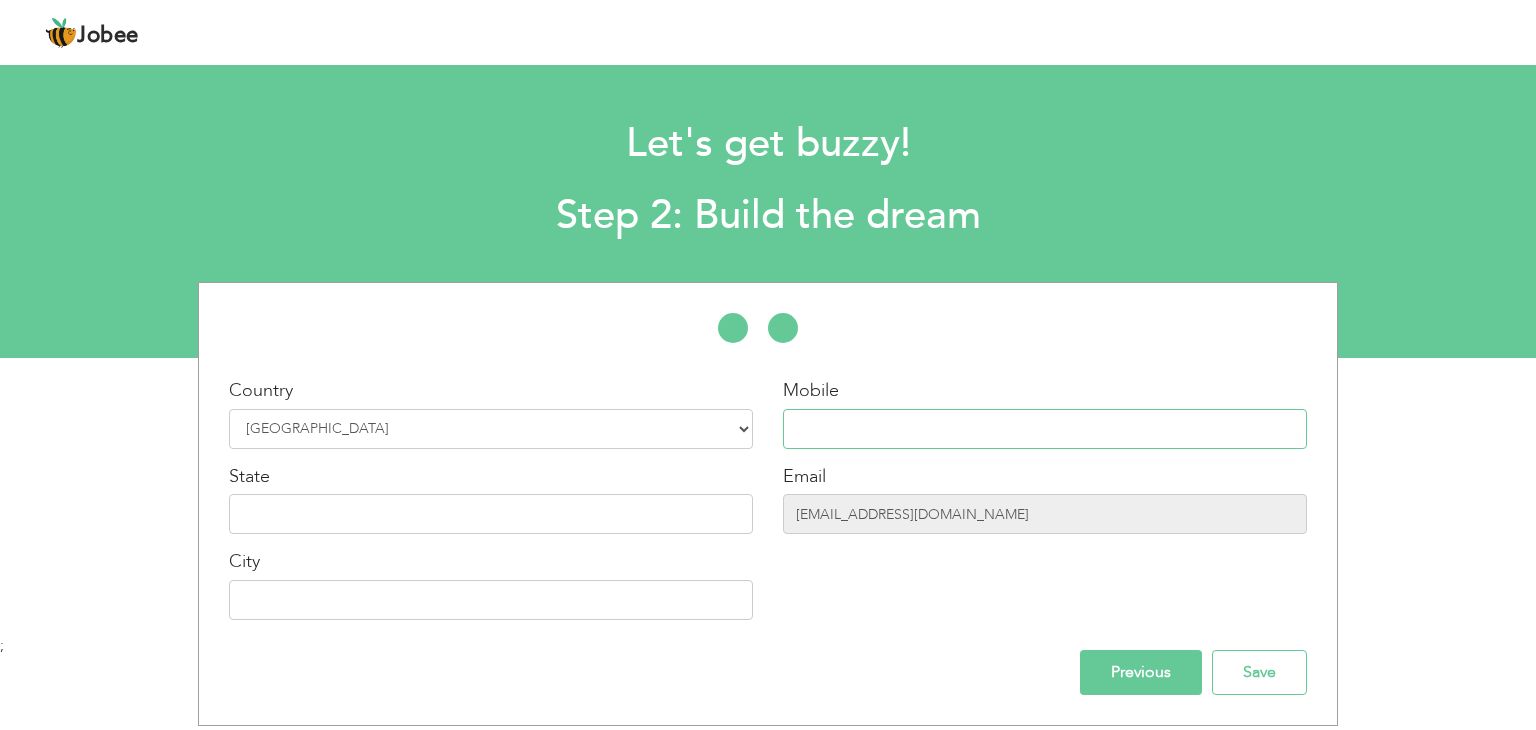 click at bounding box center (1045, 429) 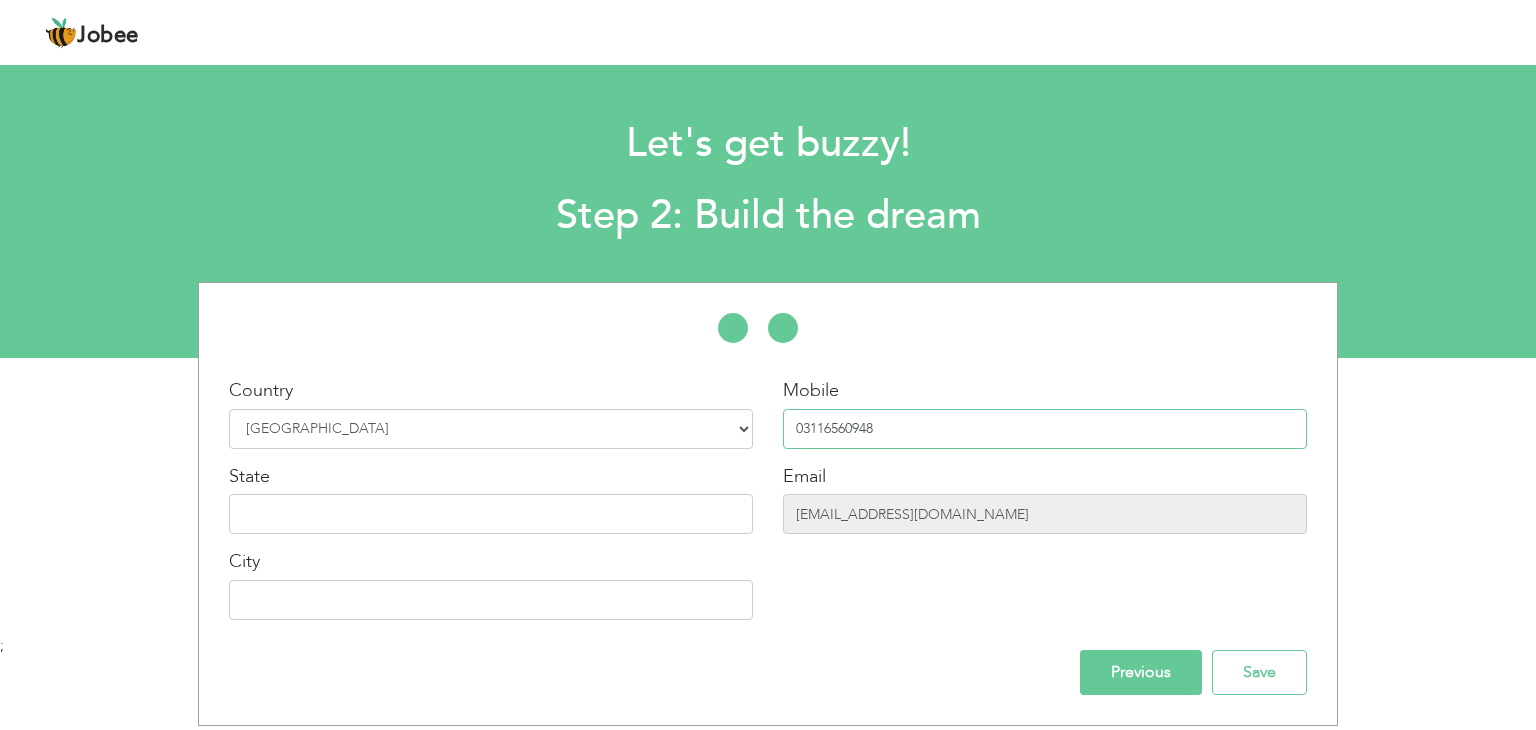 type on "03116560948" 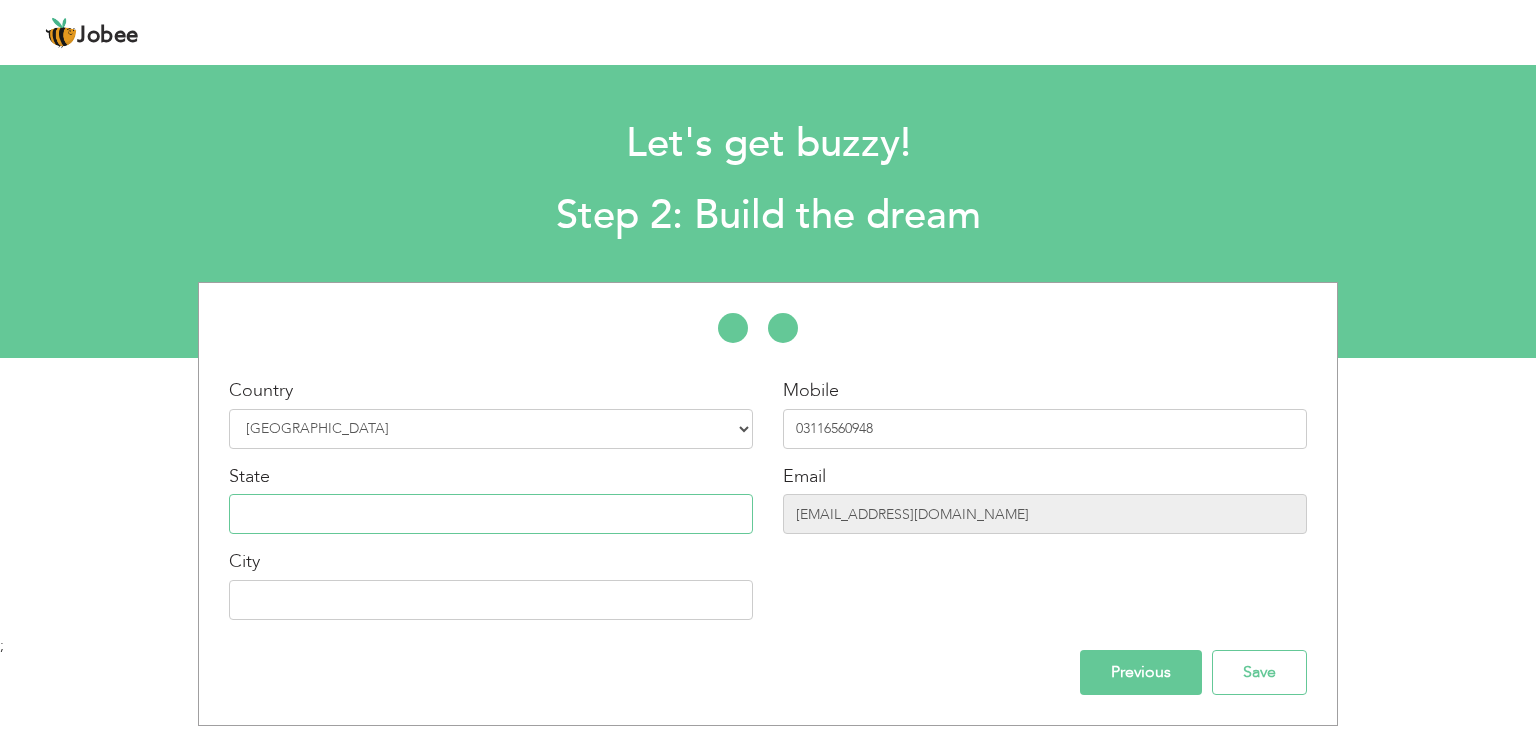 click at bounding box center (491, 514) 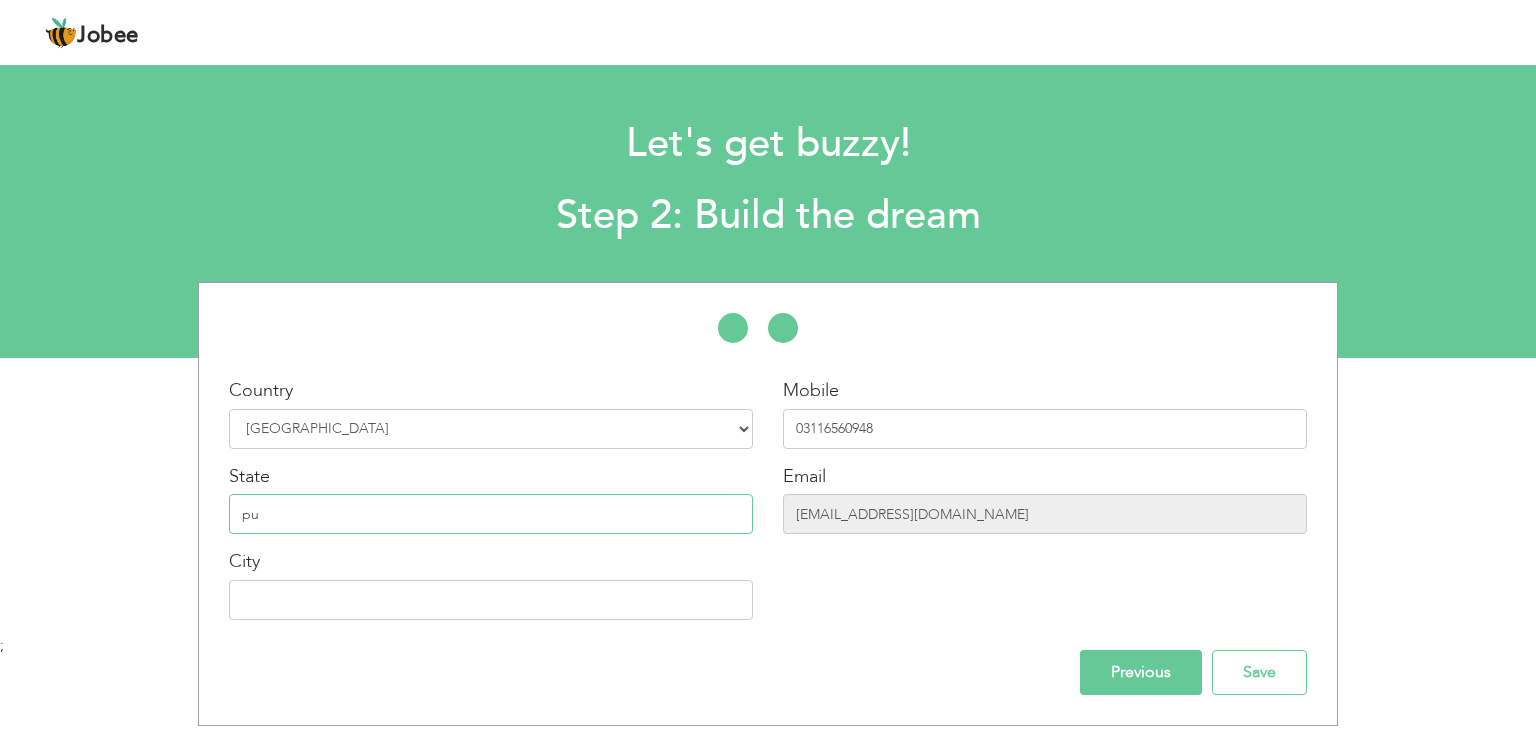 type on "p" 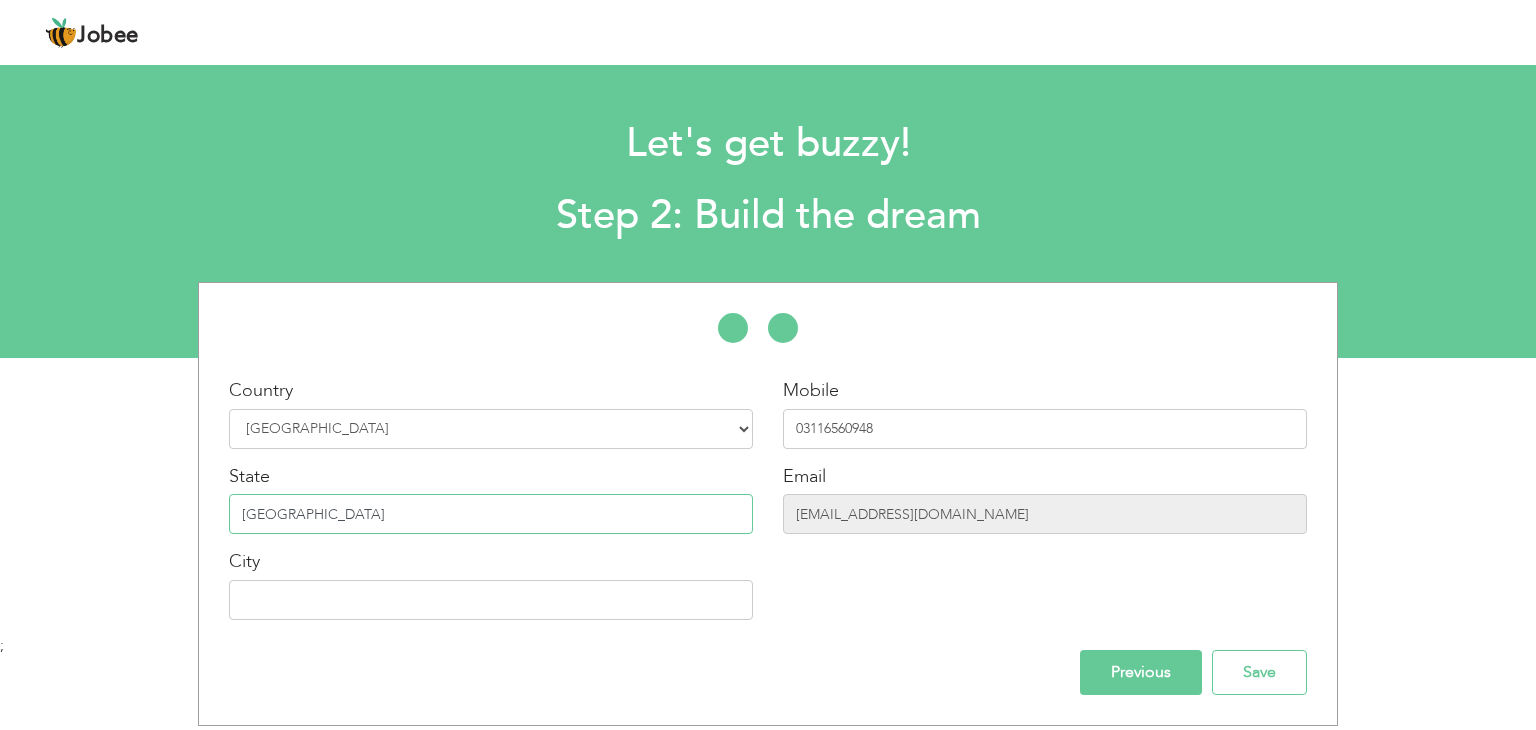 type on "[GEOGRAPHIC_DATA]" 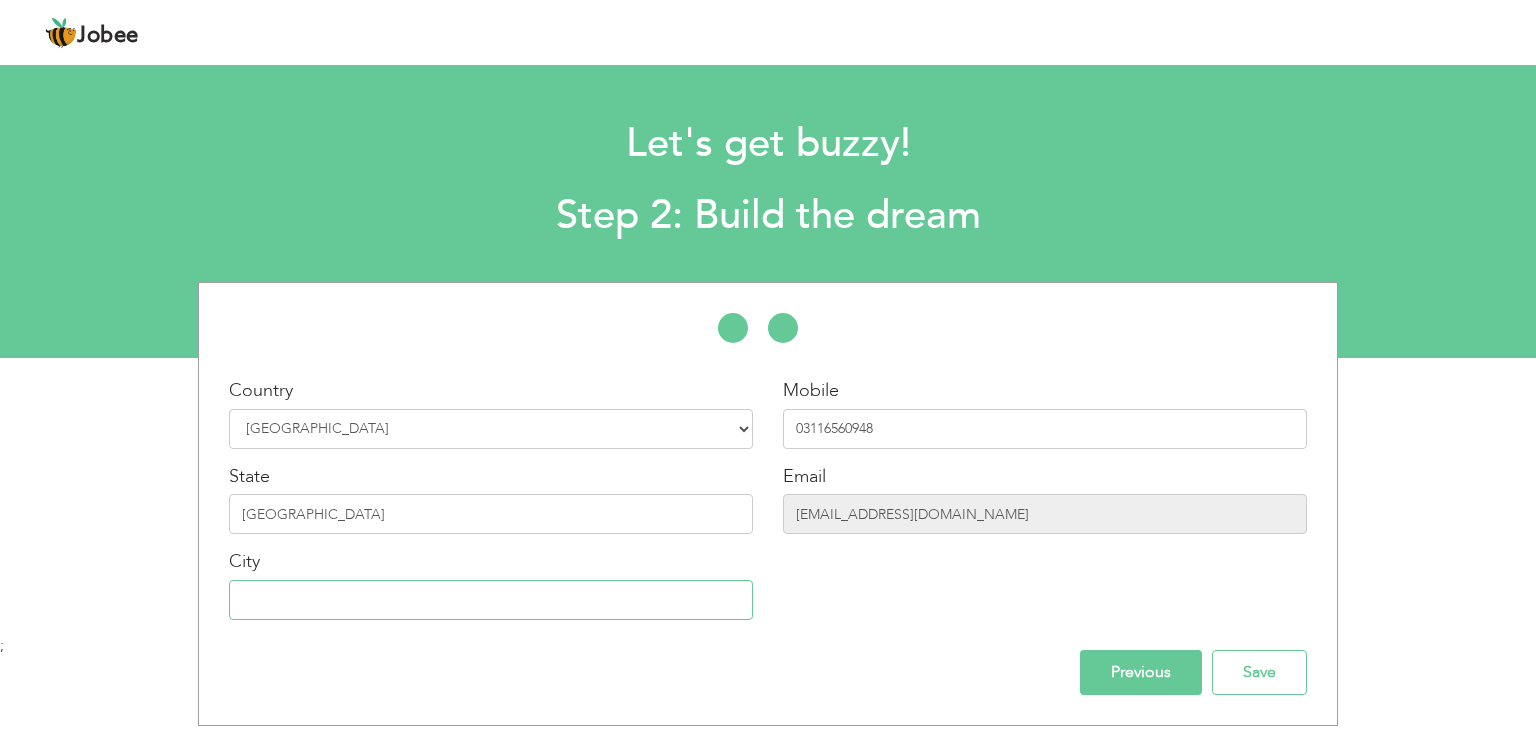 click at bounding box center [491, 600] 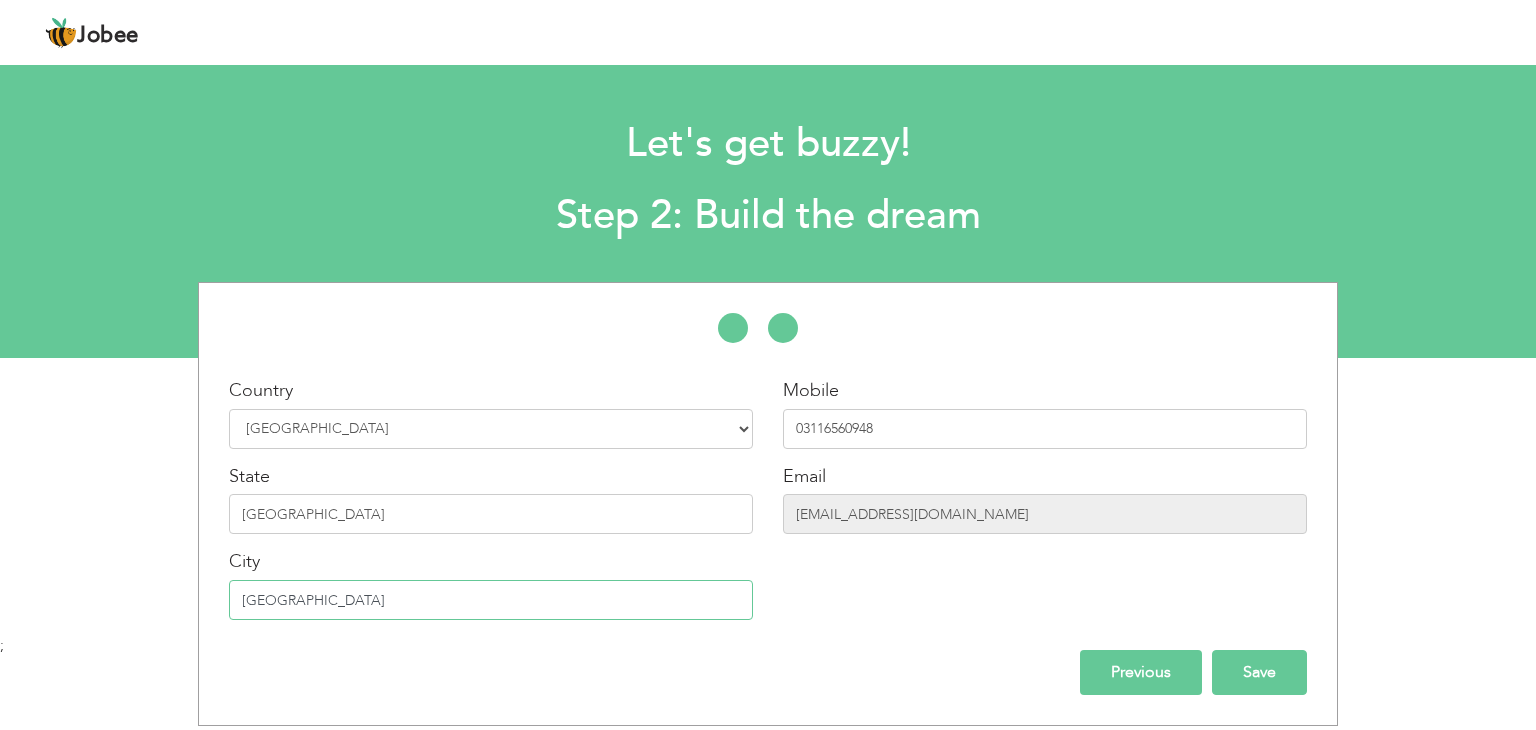 type on "[GEOGRAPHIC_DATA]" 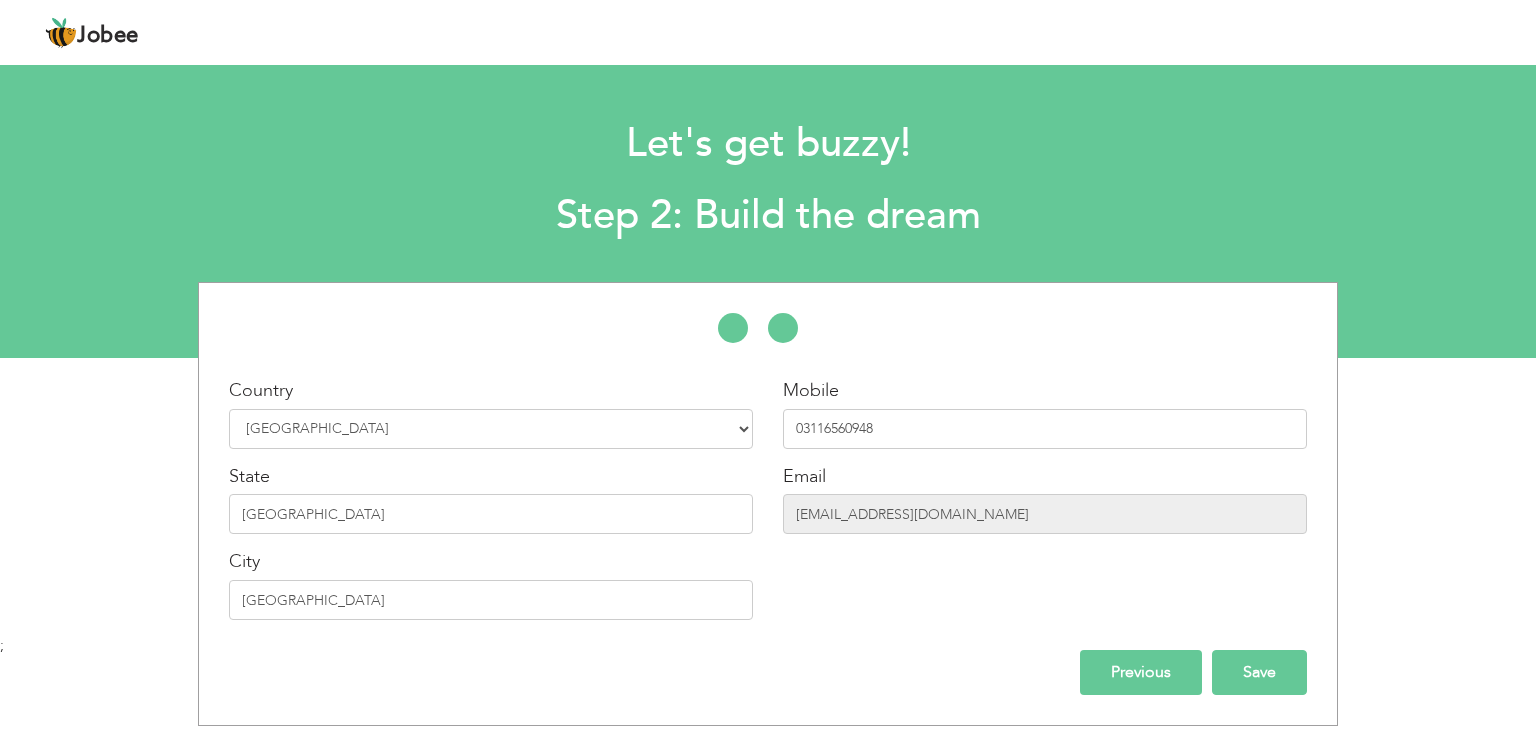 click on "Save" at bounding box center [1259, 672] 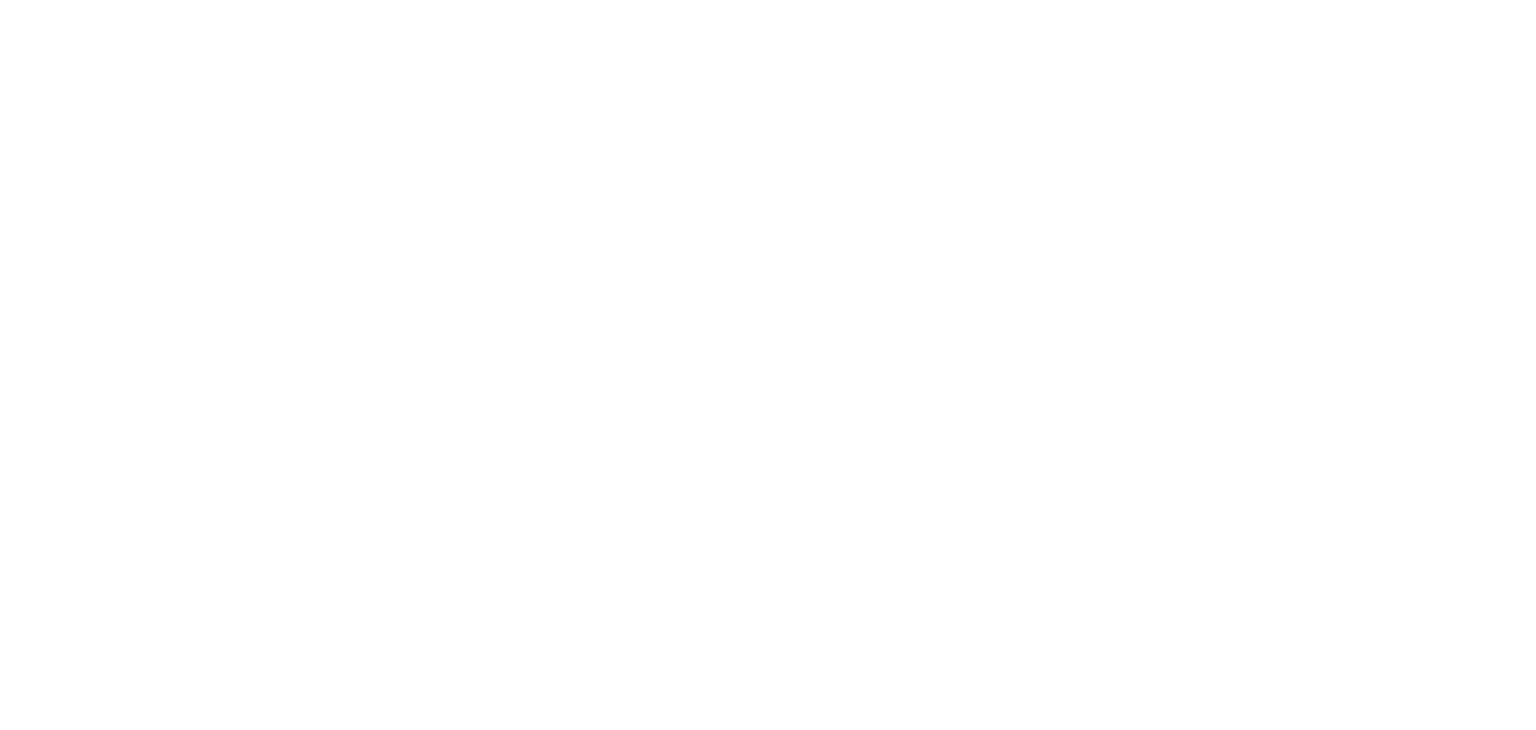 scroll, scrollTop: 0, scrollLeft: 0, axis: both 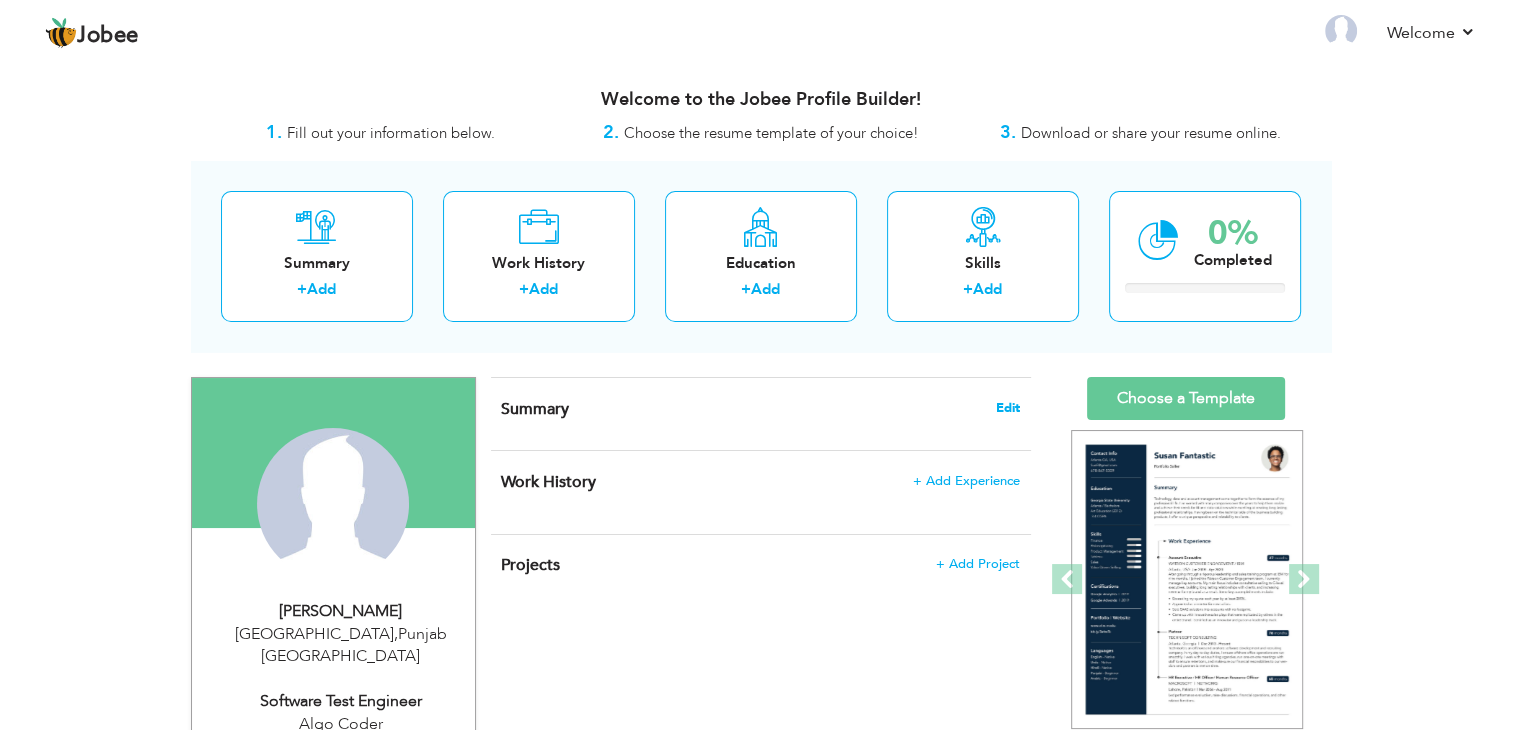 click on "Edit" at bounding box center (1008, 408) 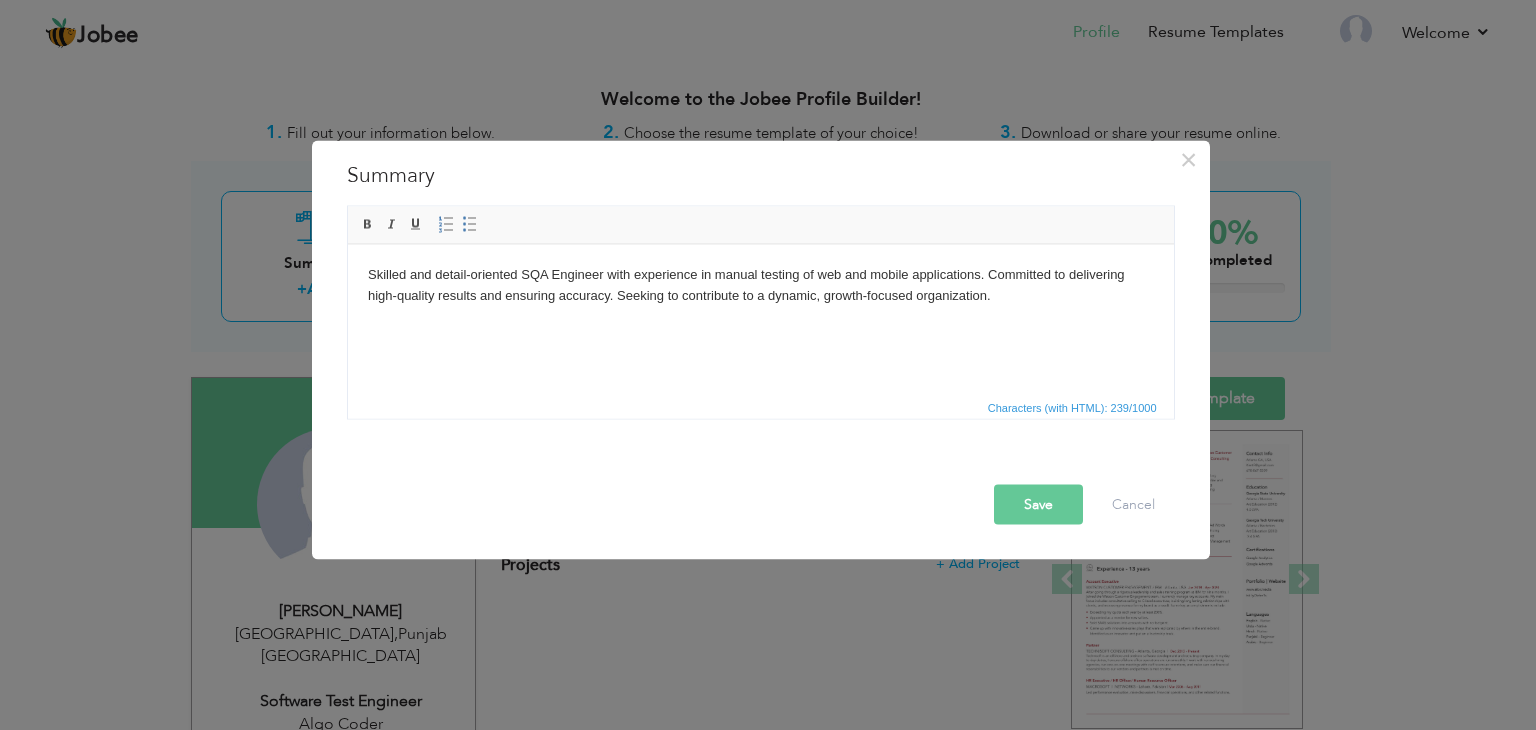 click on "Save" at bounding box center [1038, 505] 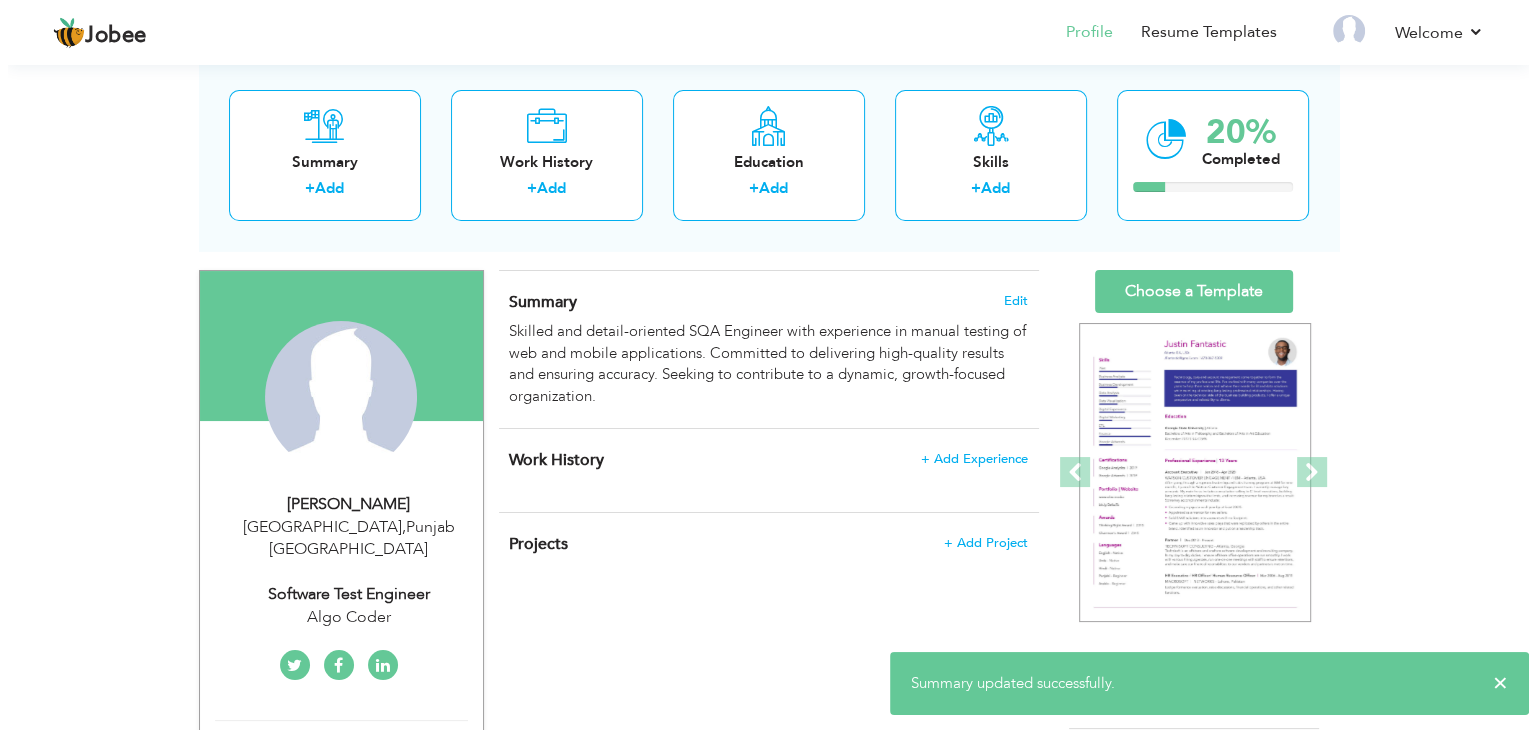 scroll, scrollTop: 108, scrollLeft: 0, axis: vertical 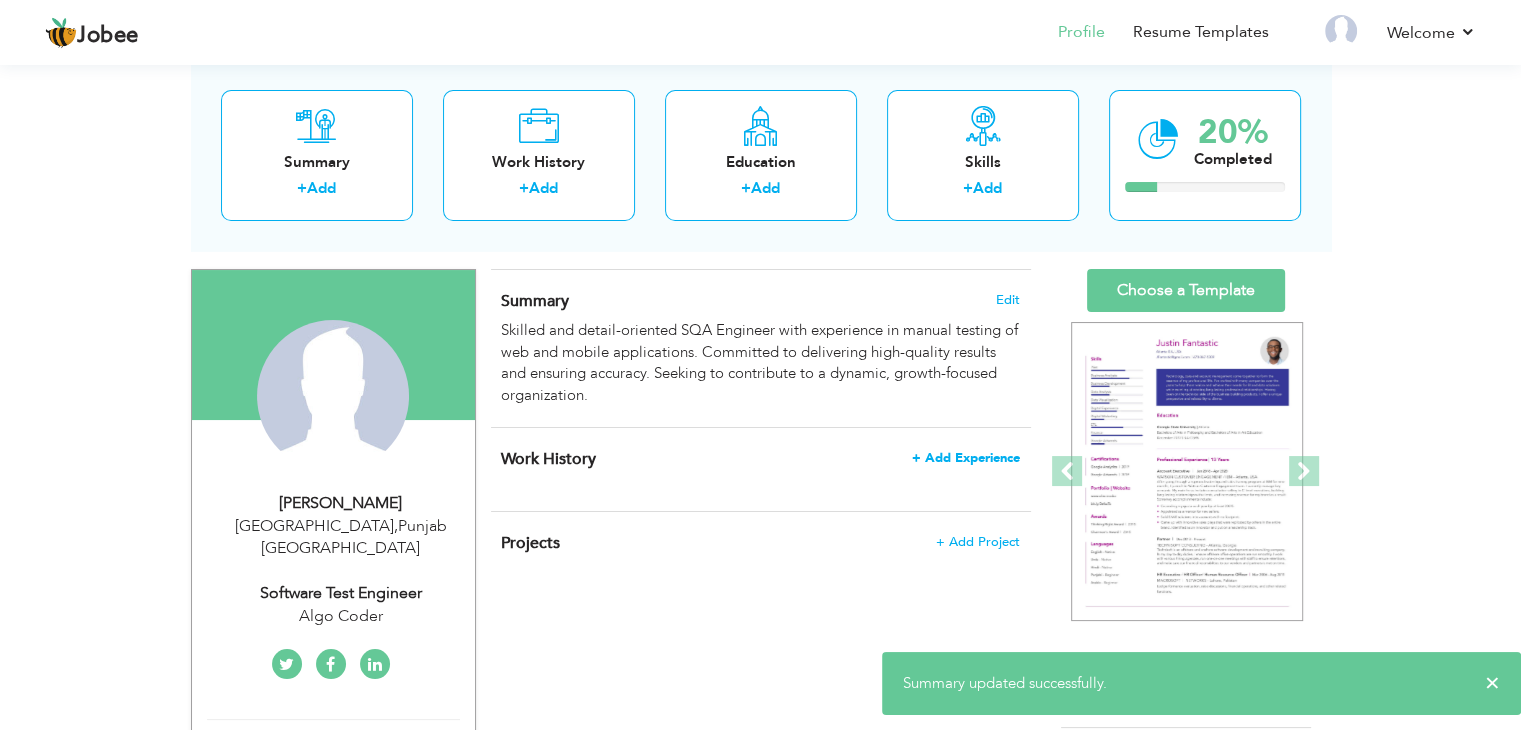 click on "+ Add Experience" at bounding box center [966, 458] 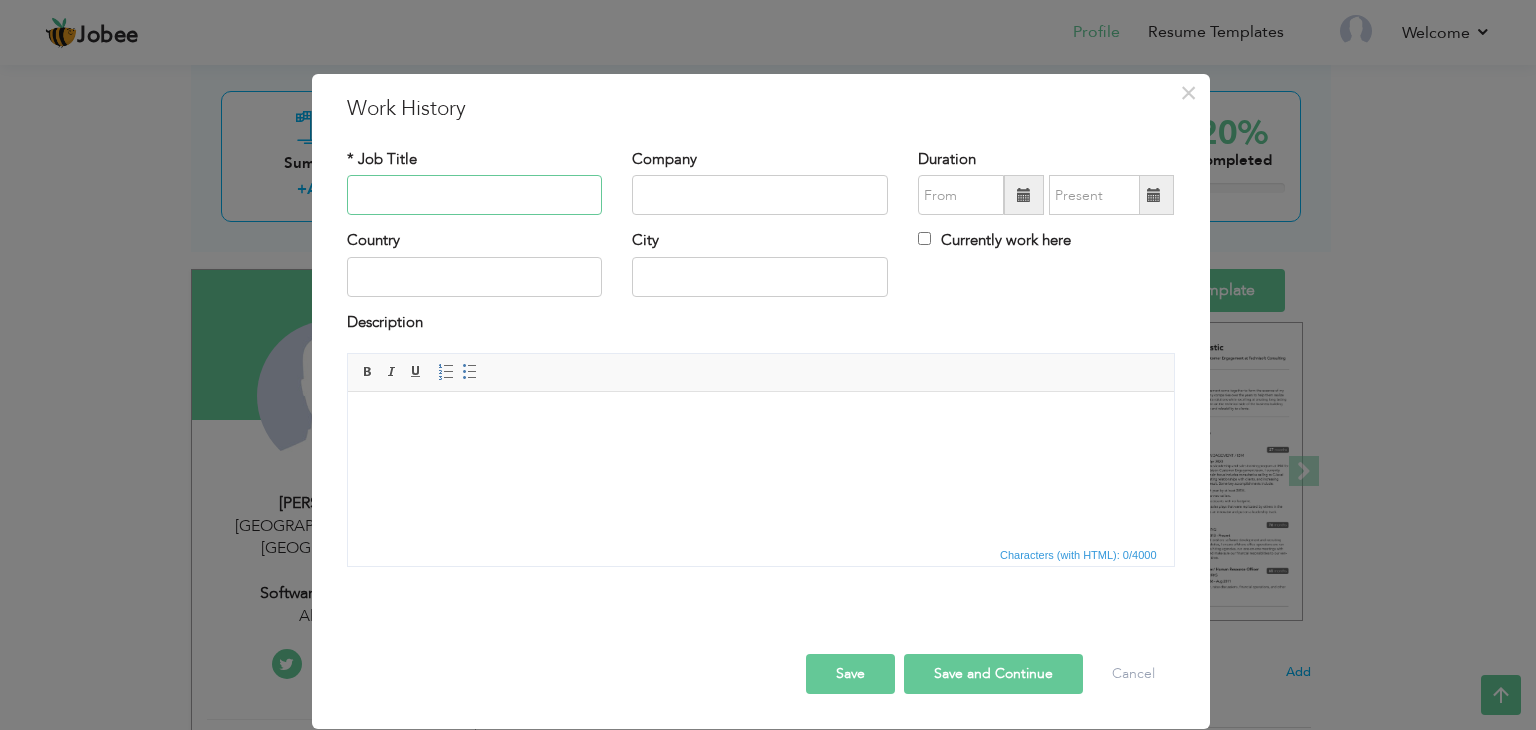 paste on "Software Quality Assurance Engineer" 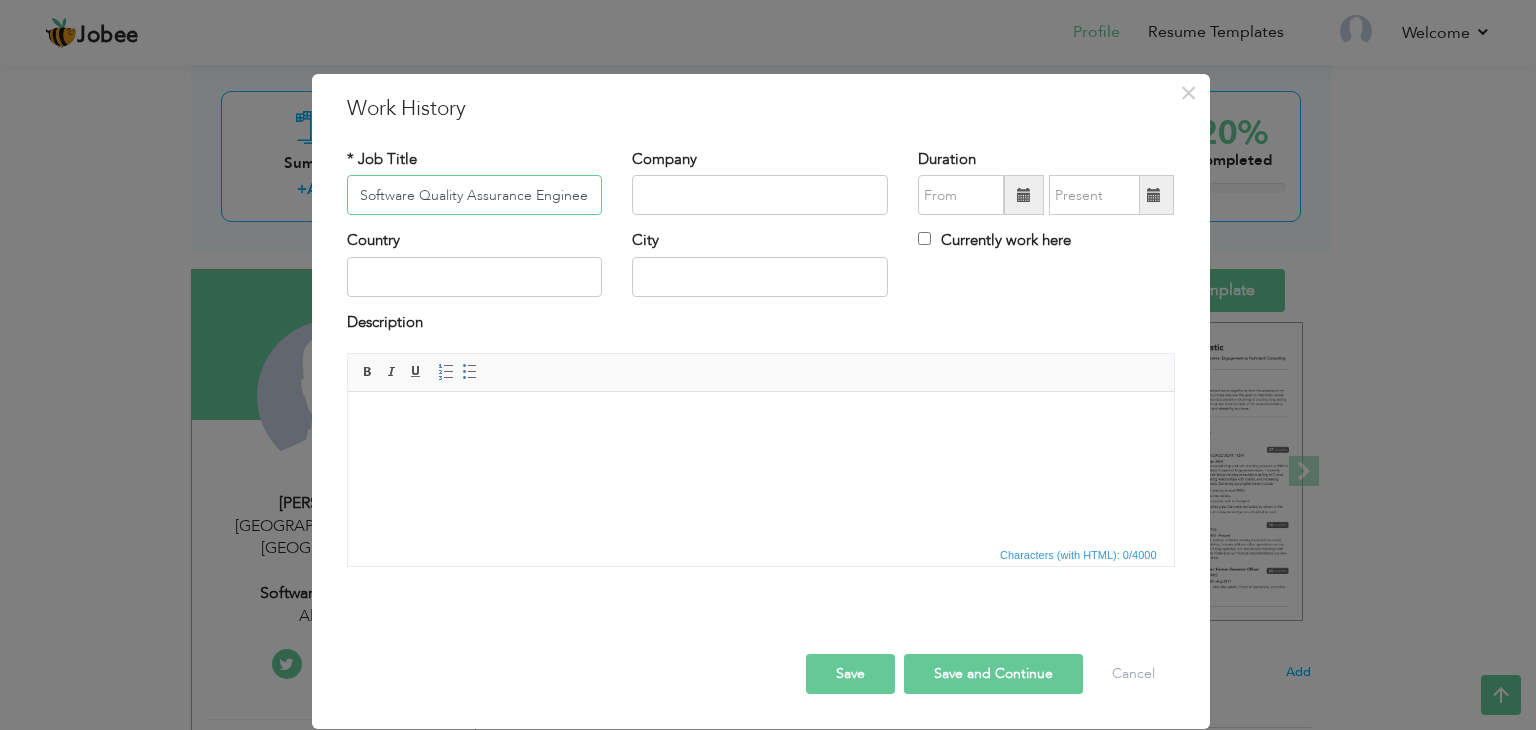 type on "Software Quality Assurance Engineer" 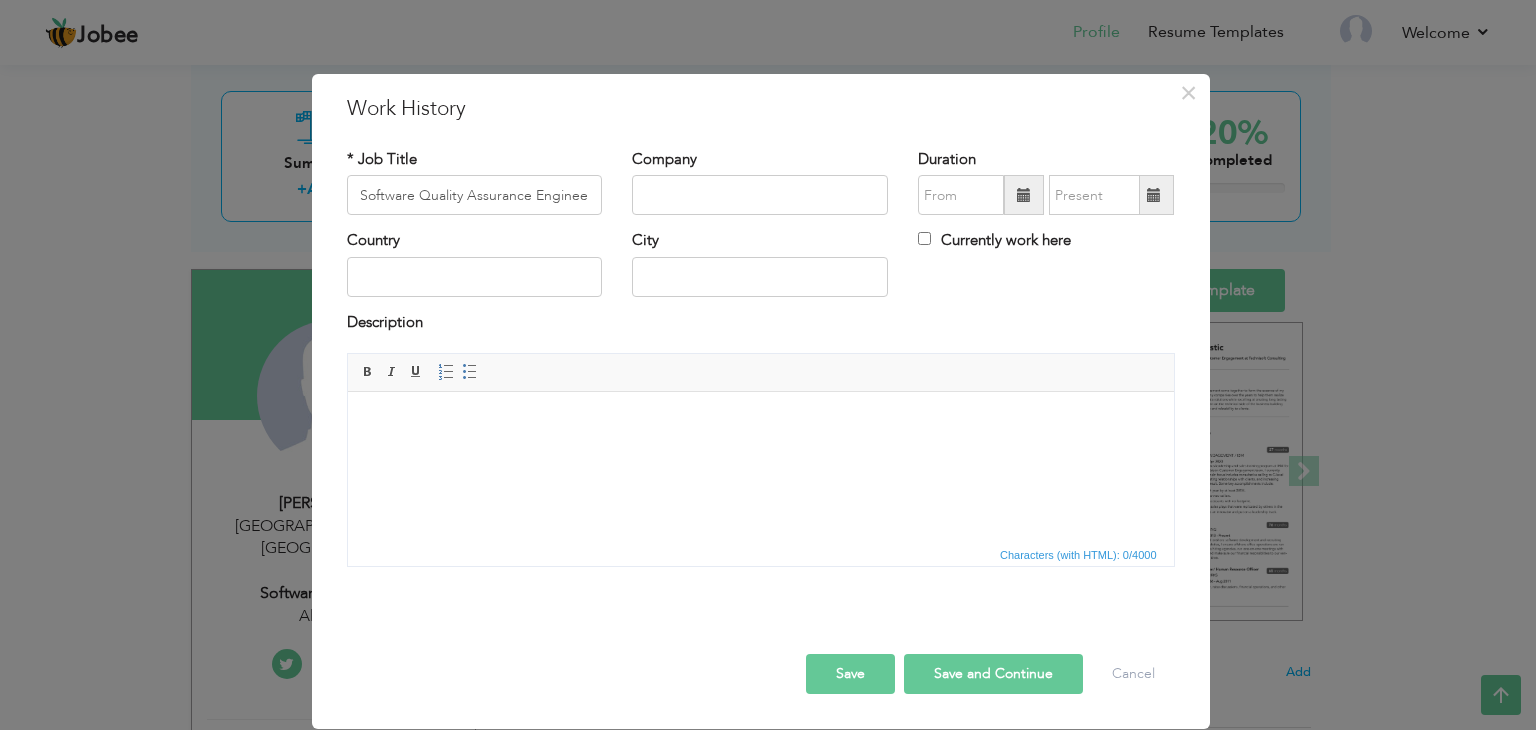 click at bounding box center [760, 422] 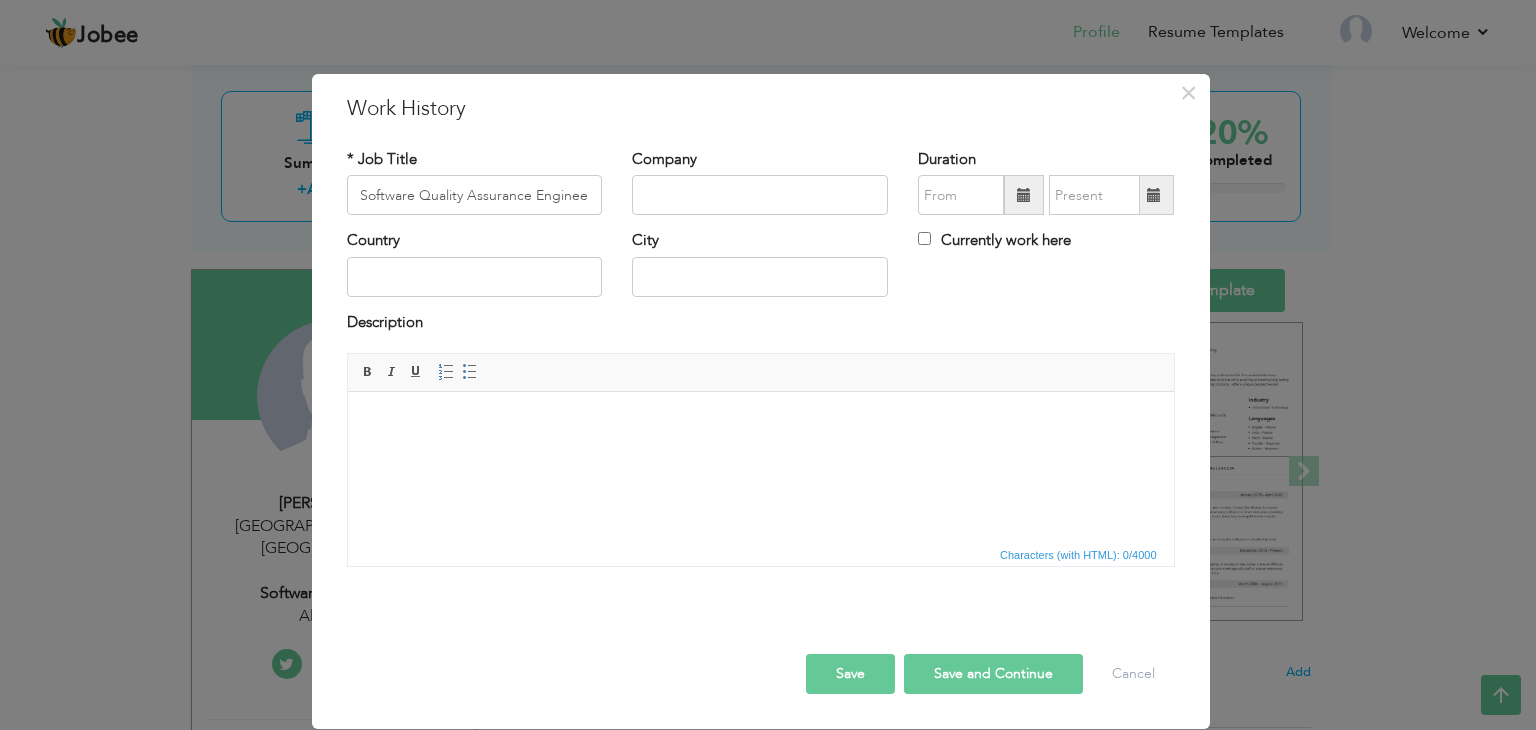 scroll, scrollTop: 87, scrollLeft: 0, axis: vertical 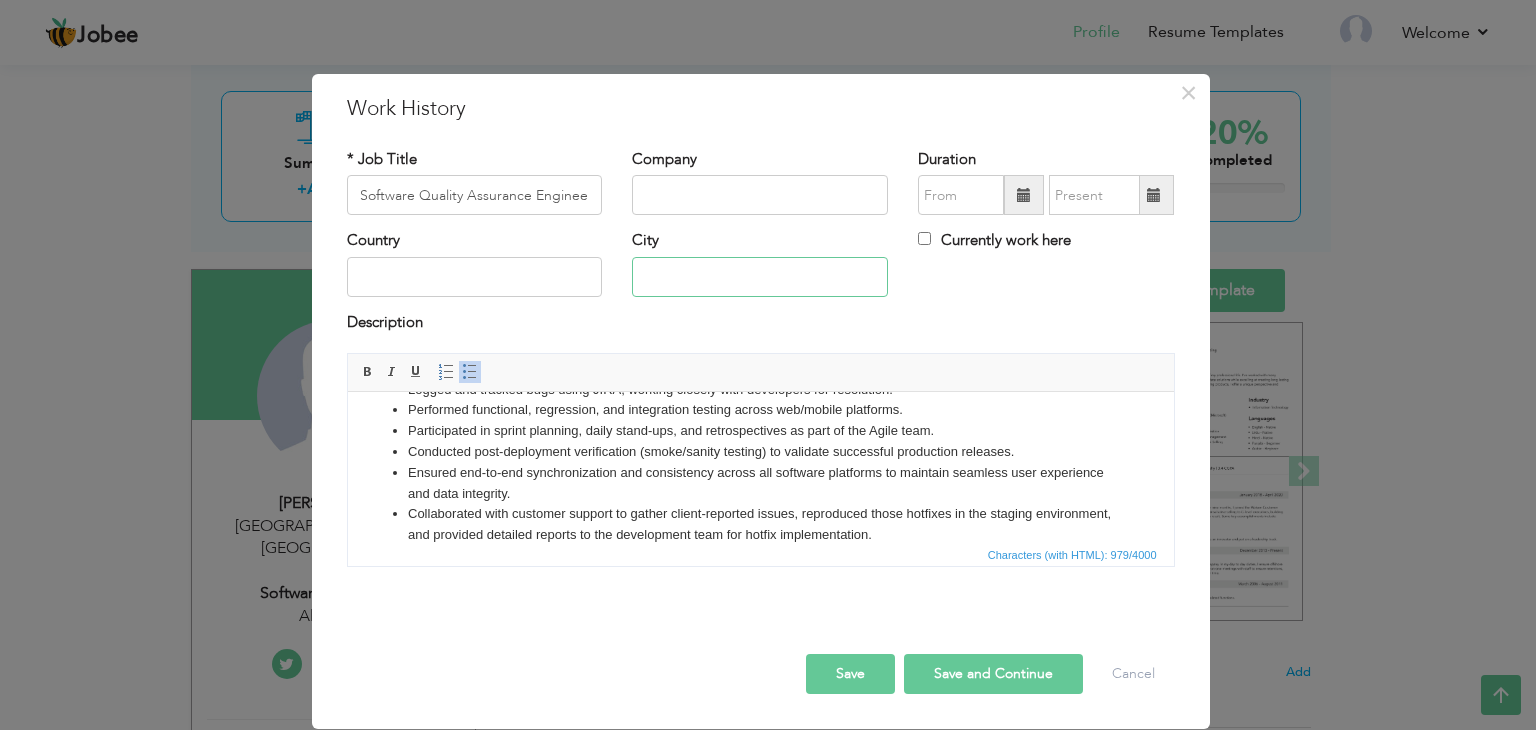 click at bounding box center [760, 277] 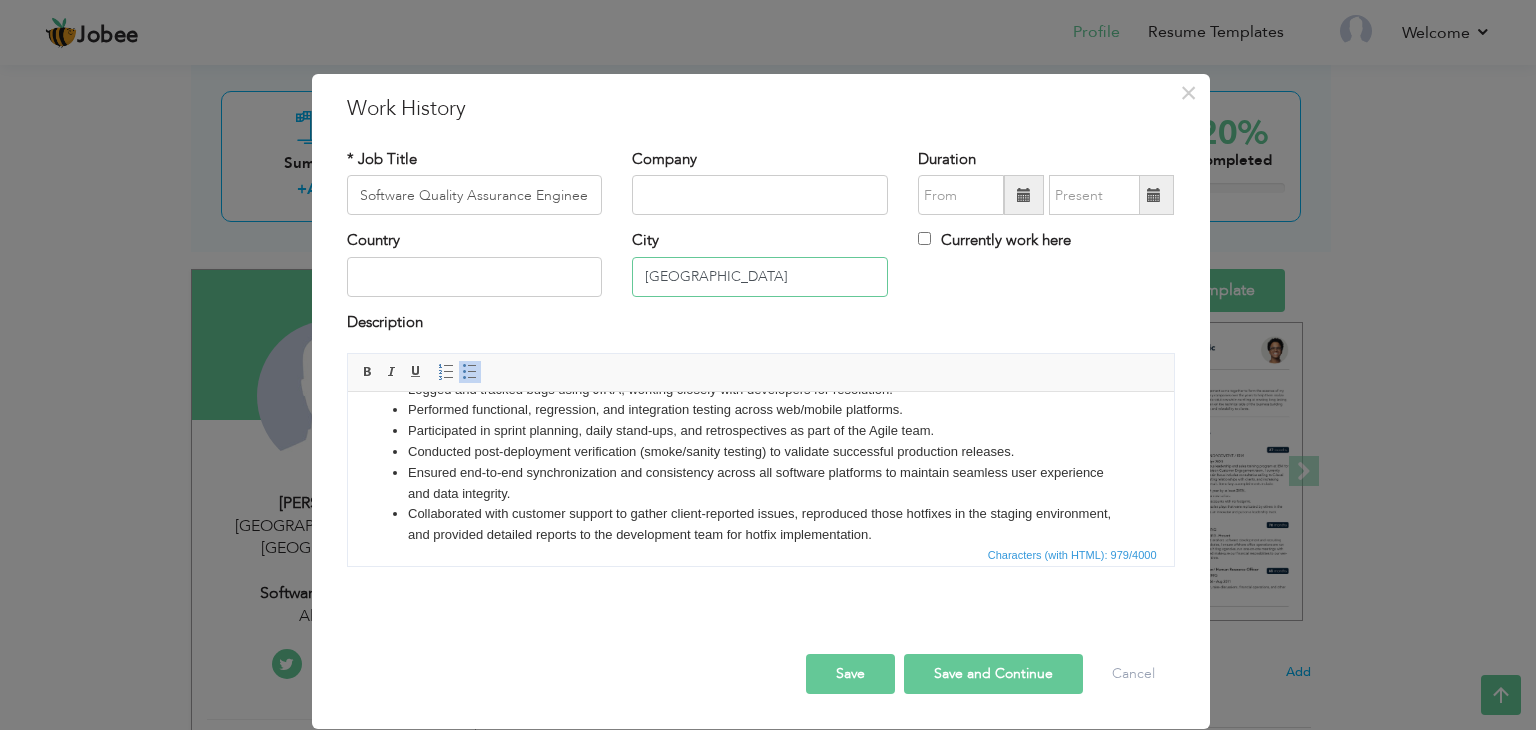 type on "[GEOGRAPHIC_DATA]" 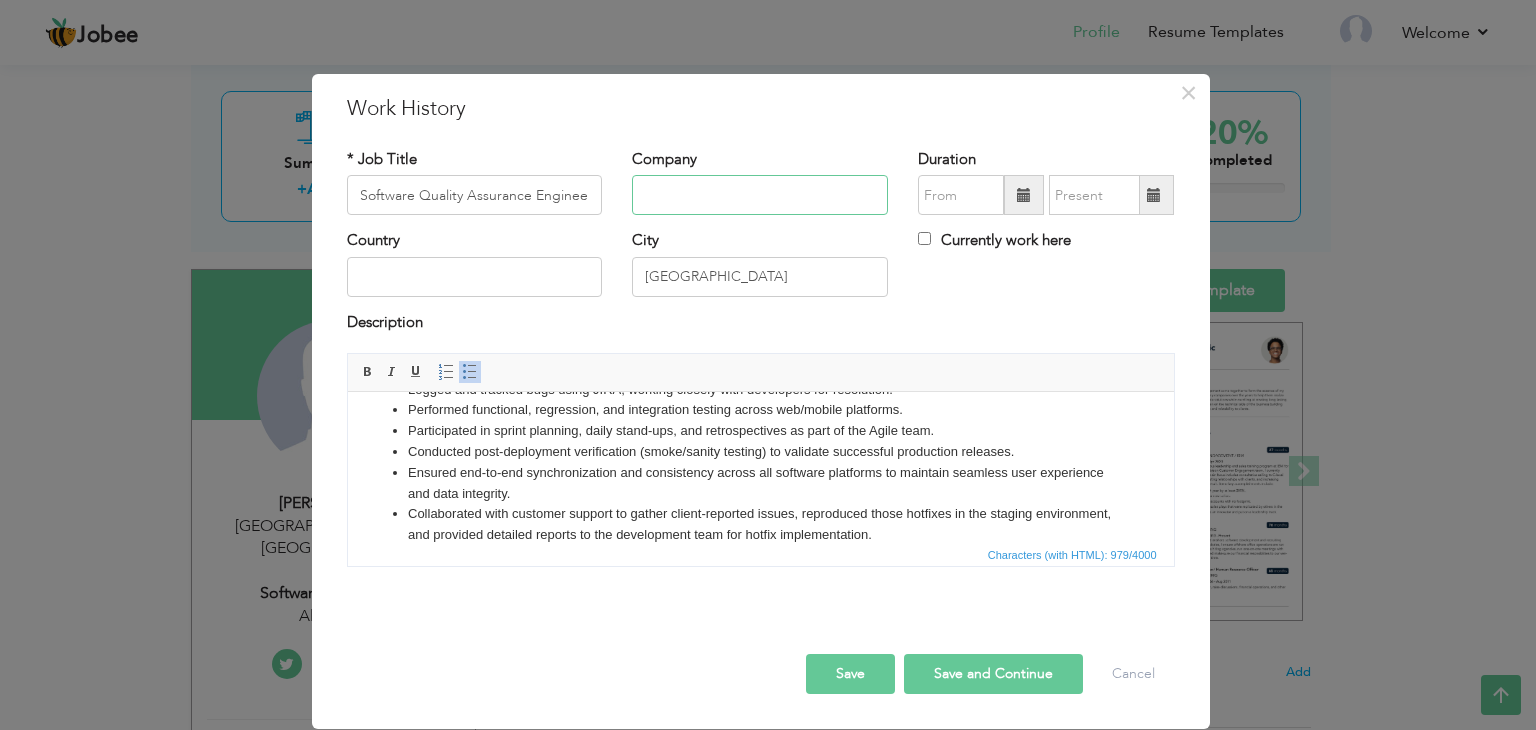 click at bounding box center (760, 195) 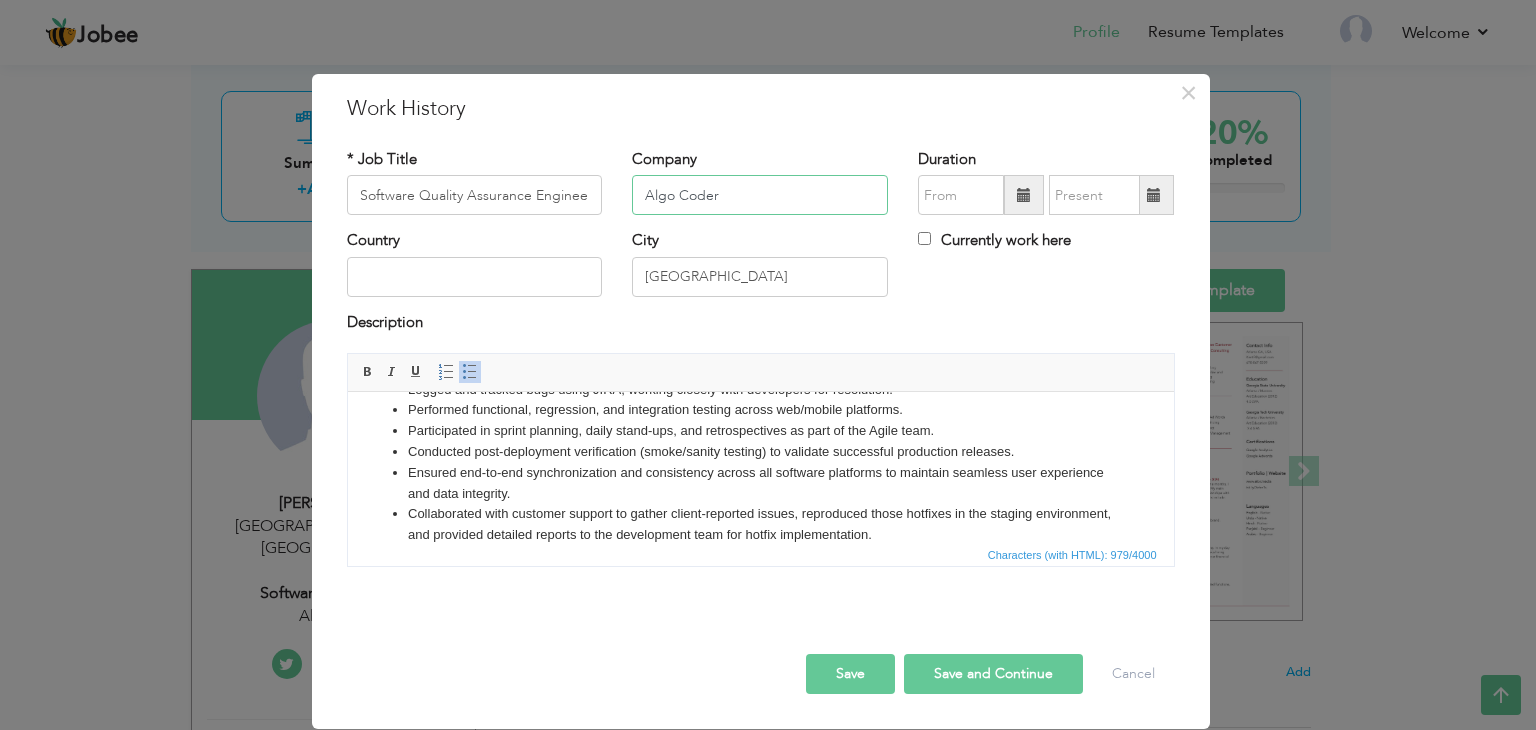 type on "Algo Coder" 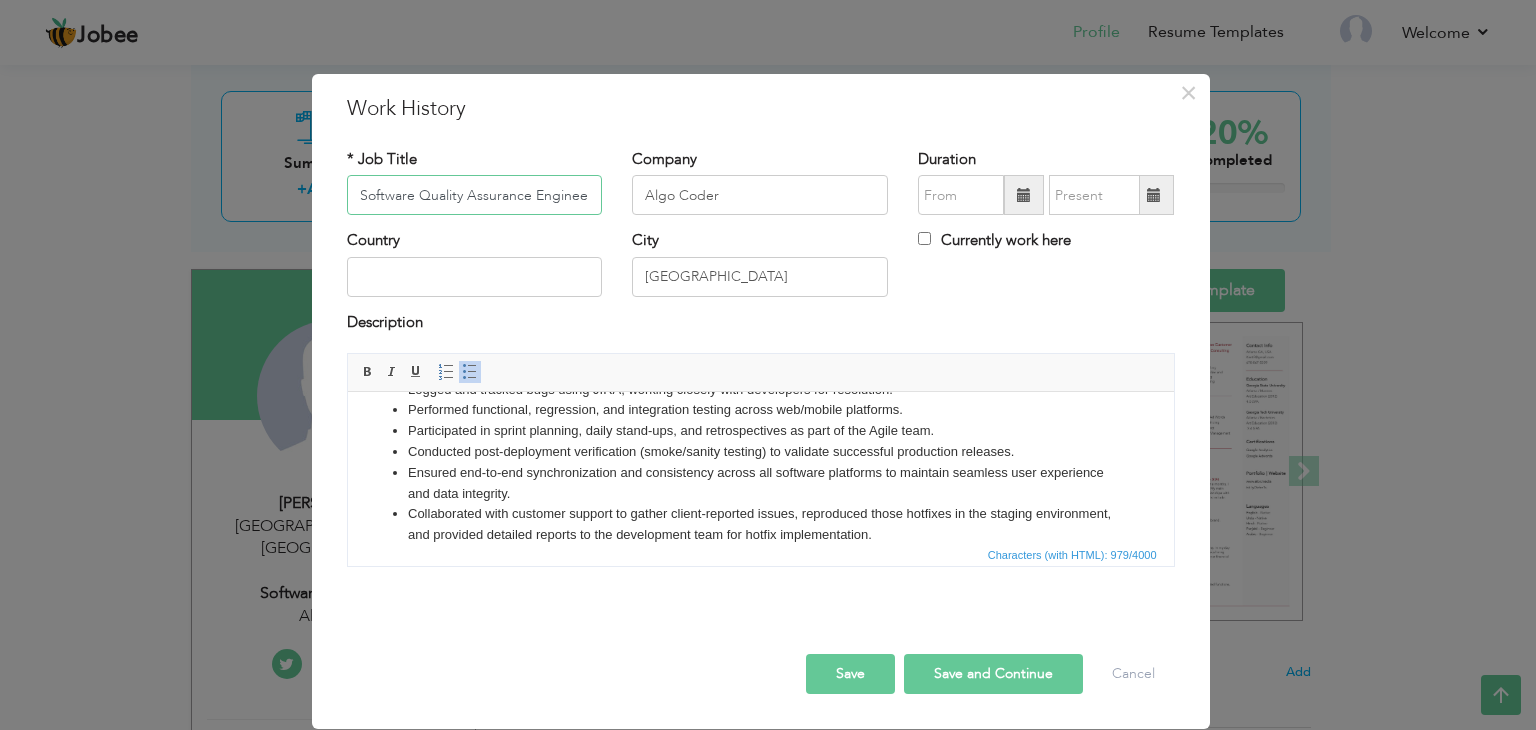 click on "Software Quality Assurance Engineer" at bounding box center (475, 195) 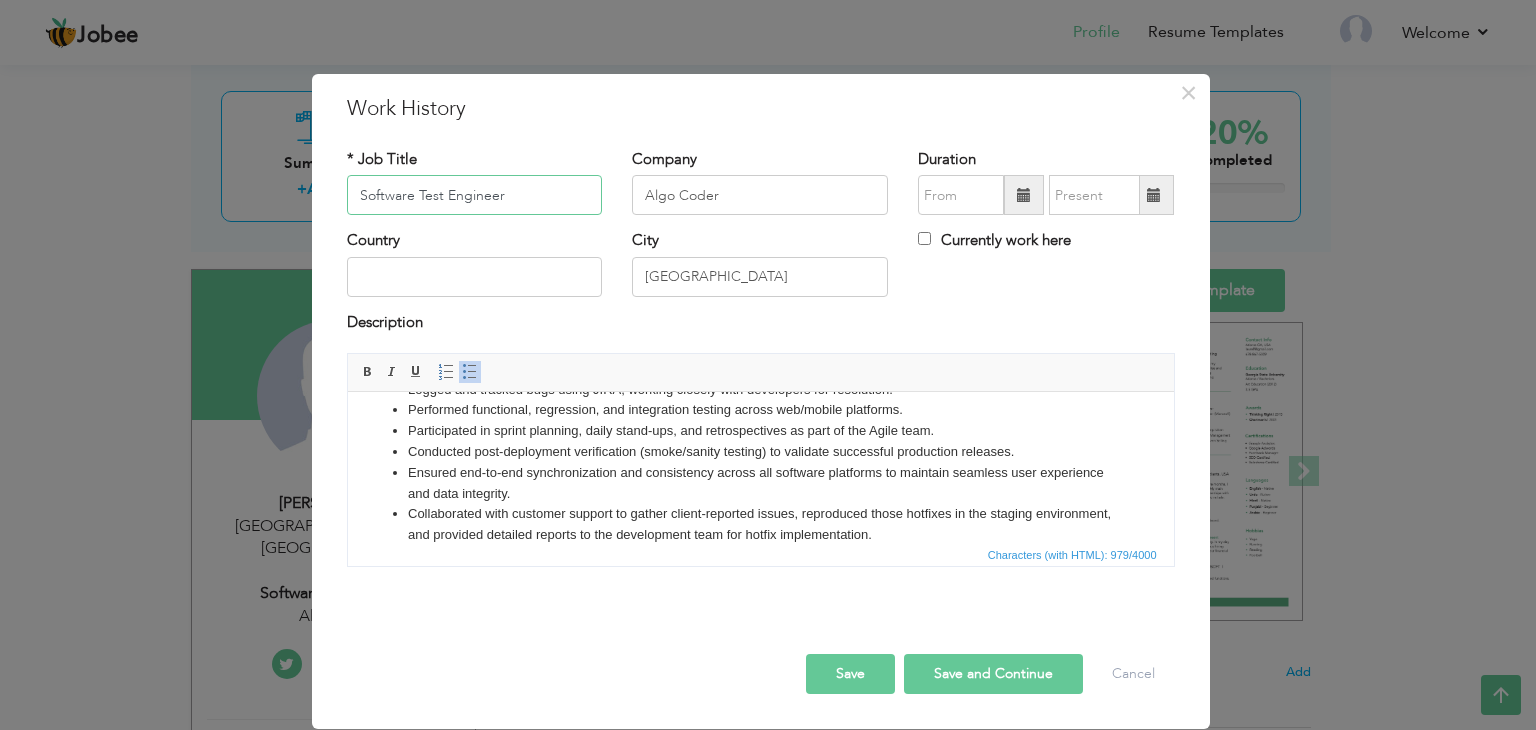 type on "Software Test Engineer" 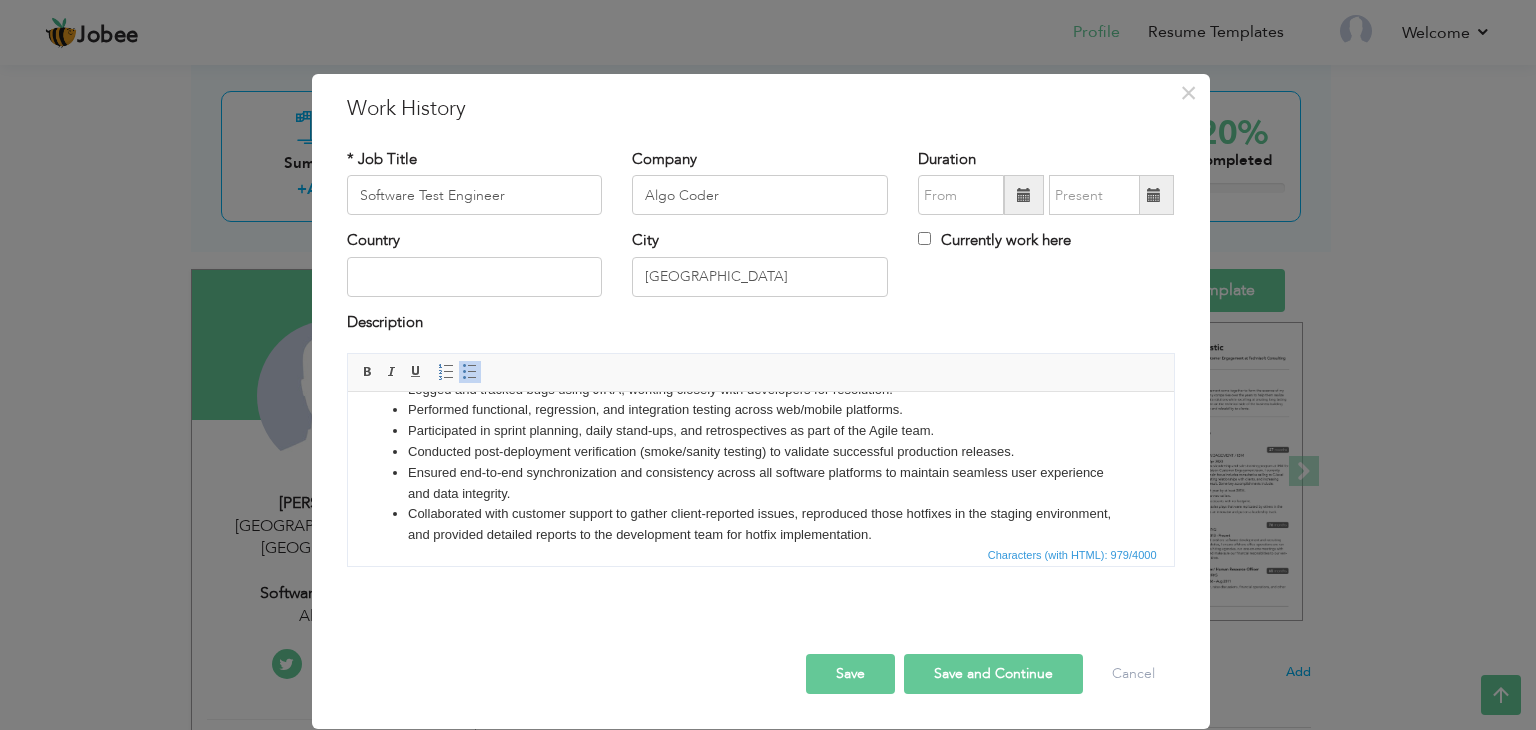 click at bounding box center (1024, 195) 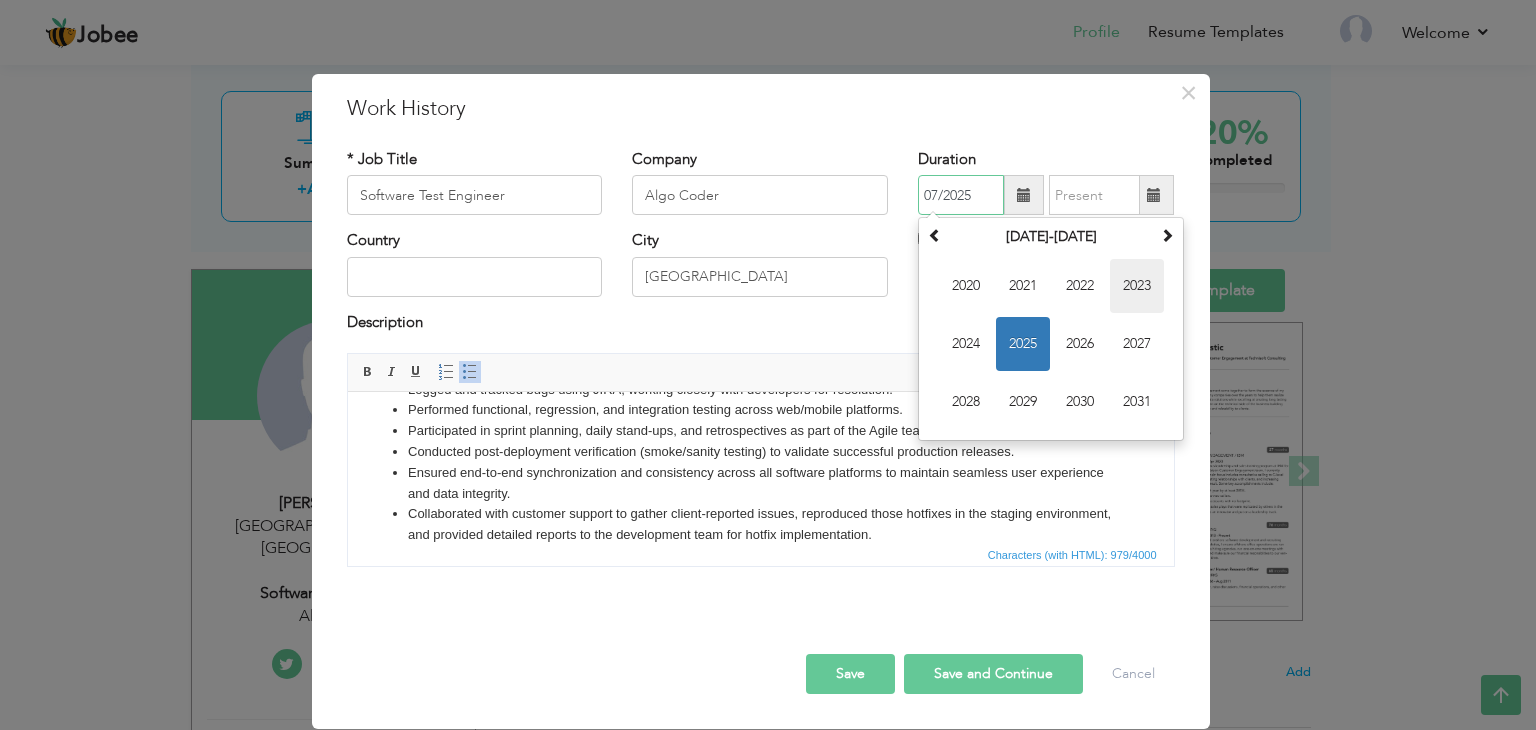 click on "2023" at bounding box center (1137, 286) 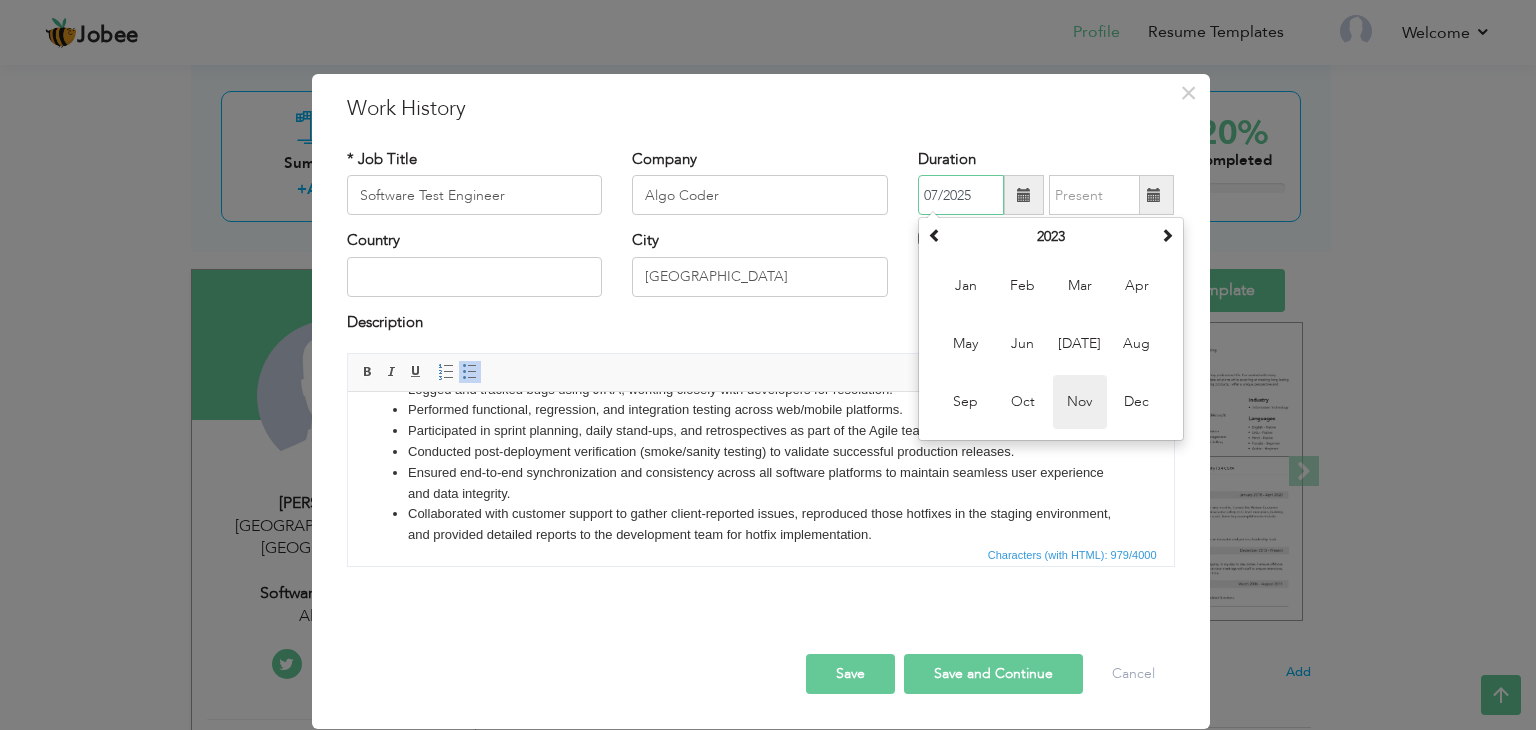 click on "Nov" at bounding box center [1080, 402] 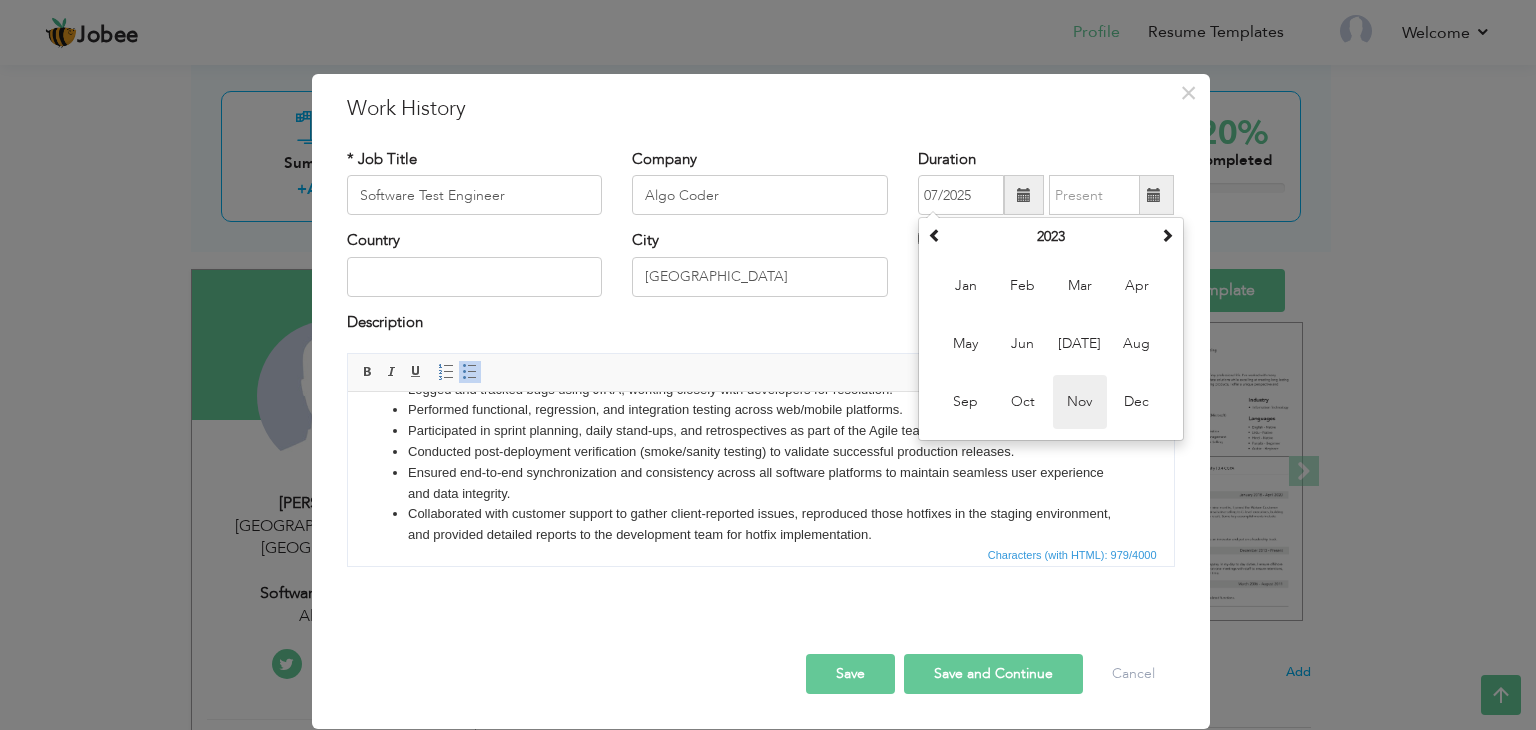type on "11/2023" 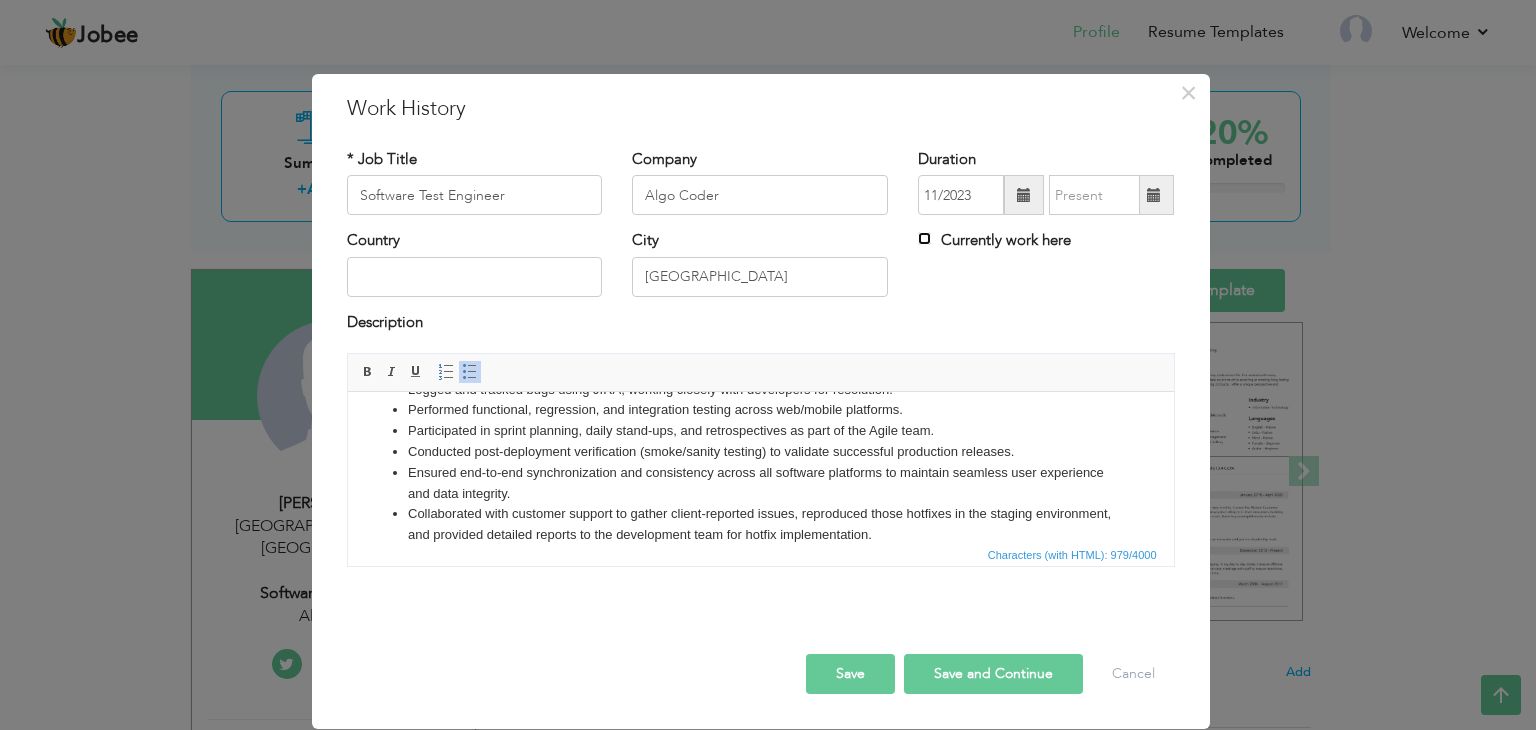 click on "Currently work here" at bounding box center (924, 238) 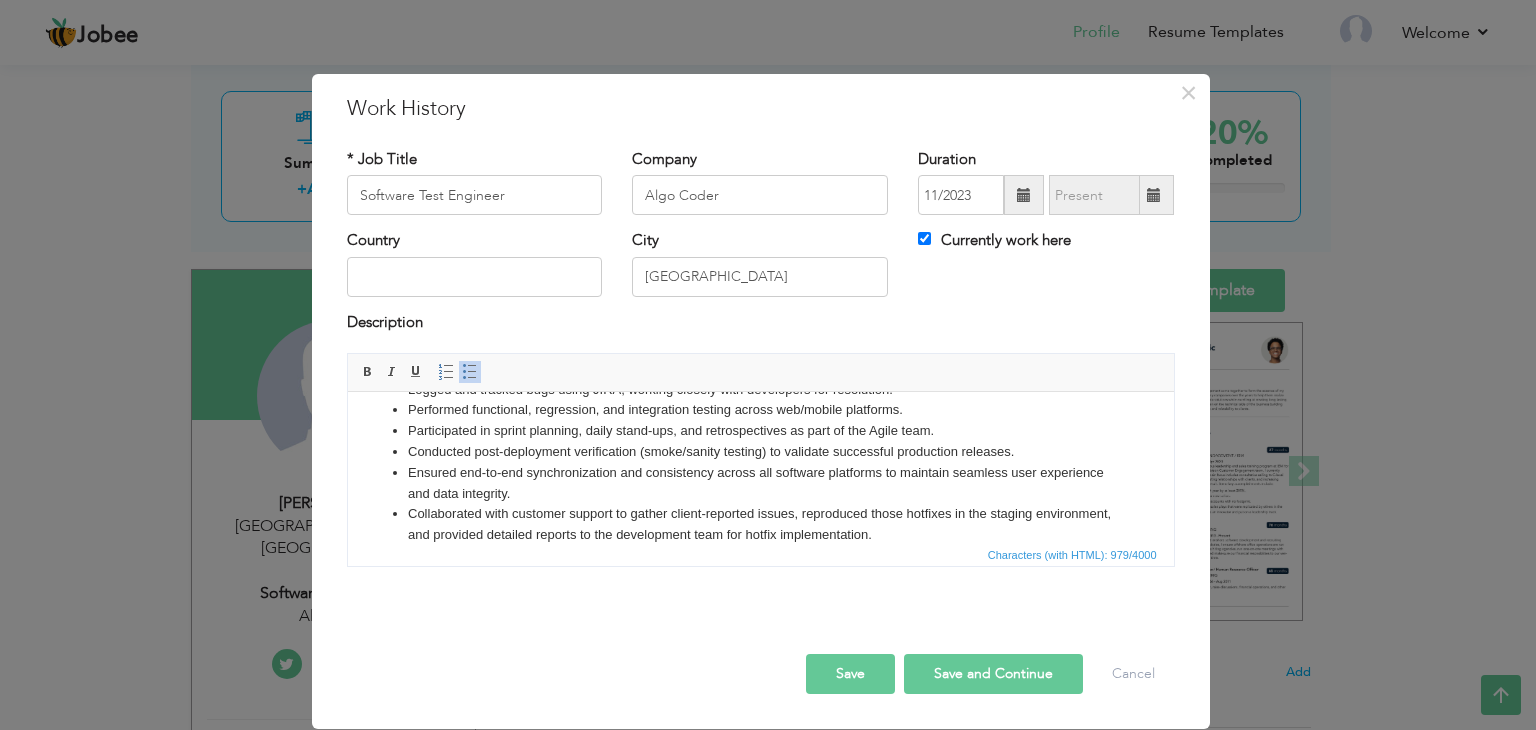 click on "Save" at bounding box center [850, 674] 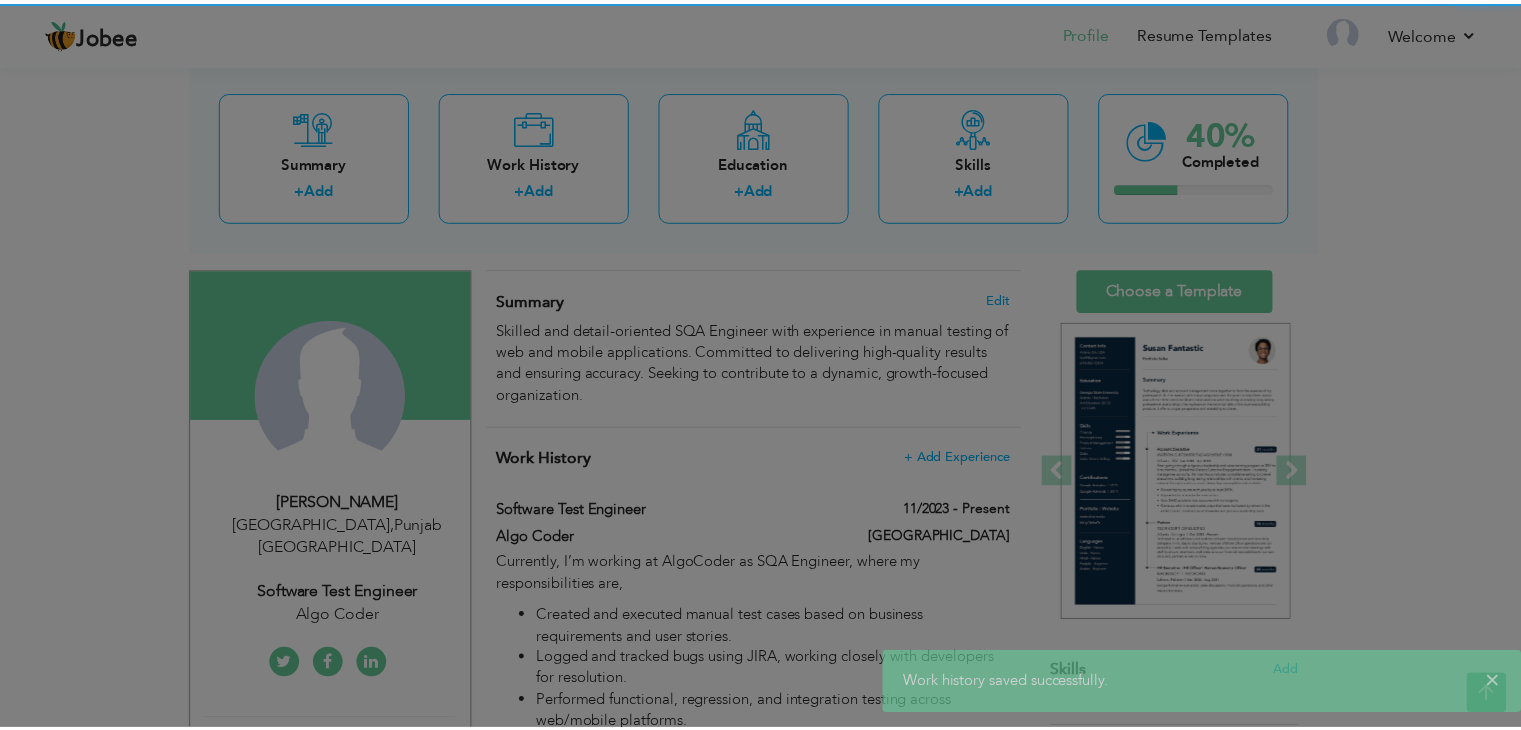 scroll, scrollTop: 0, scrollLeft: 0, axis: both 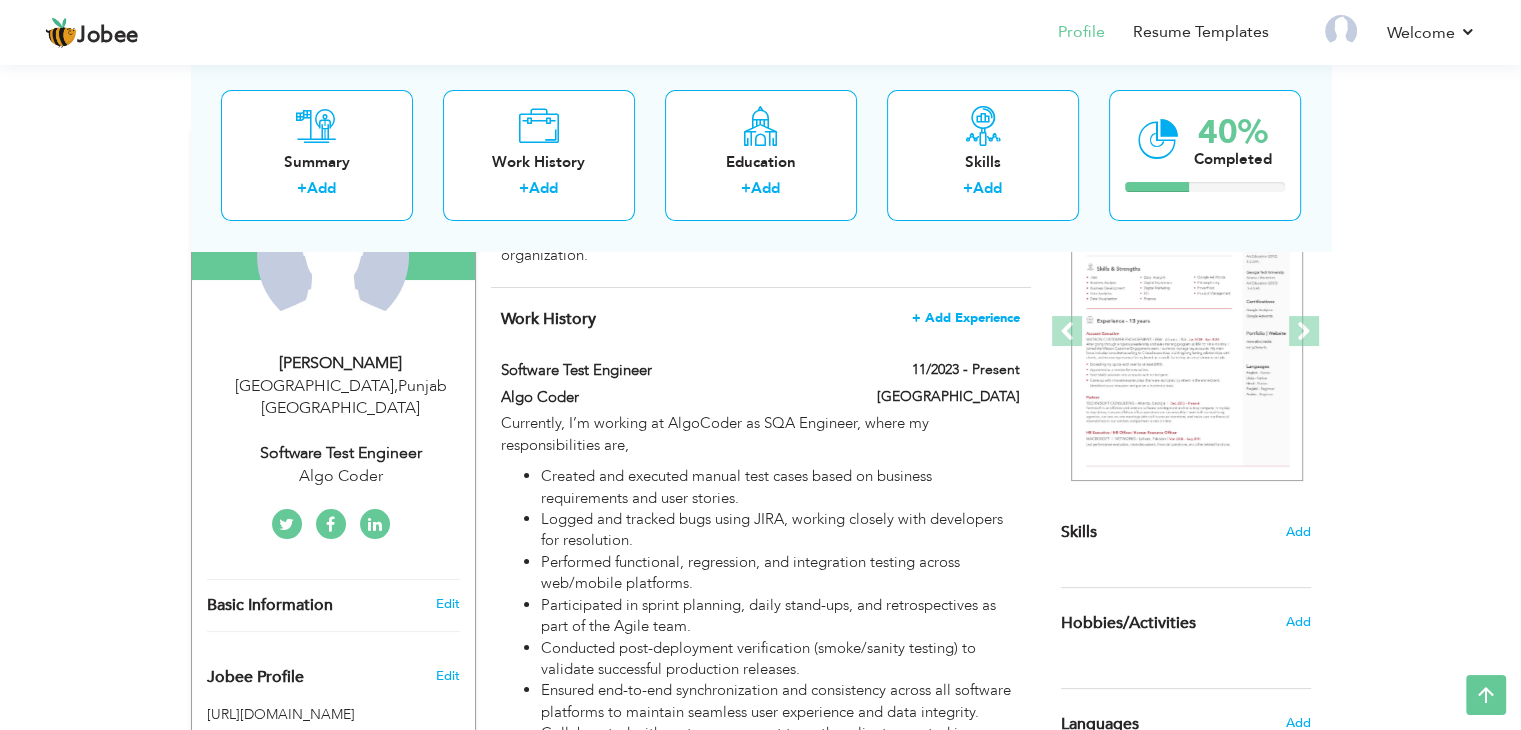 click on "+ Add Experience" at bounding box center [966, 318] 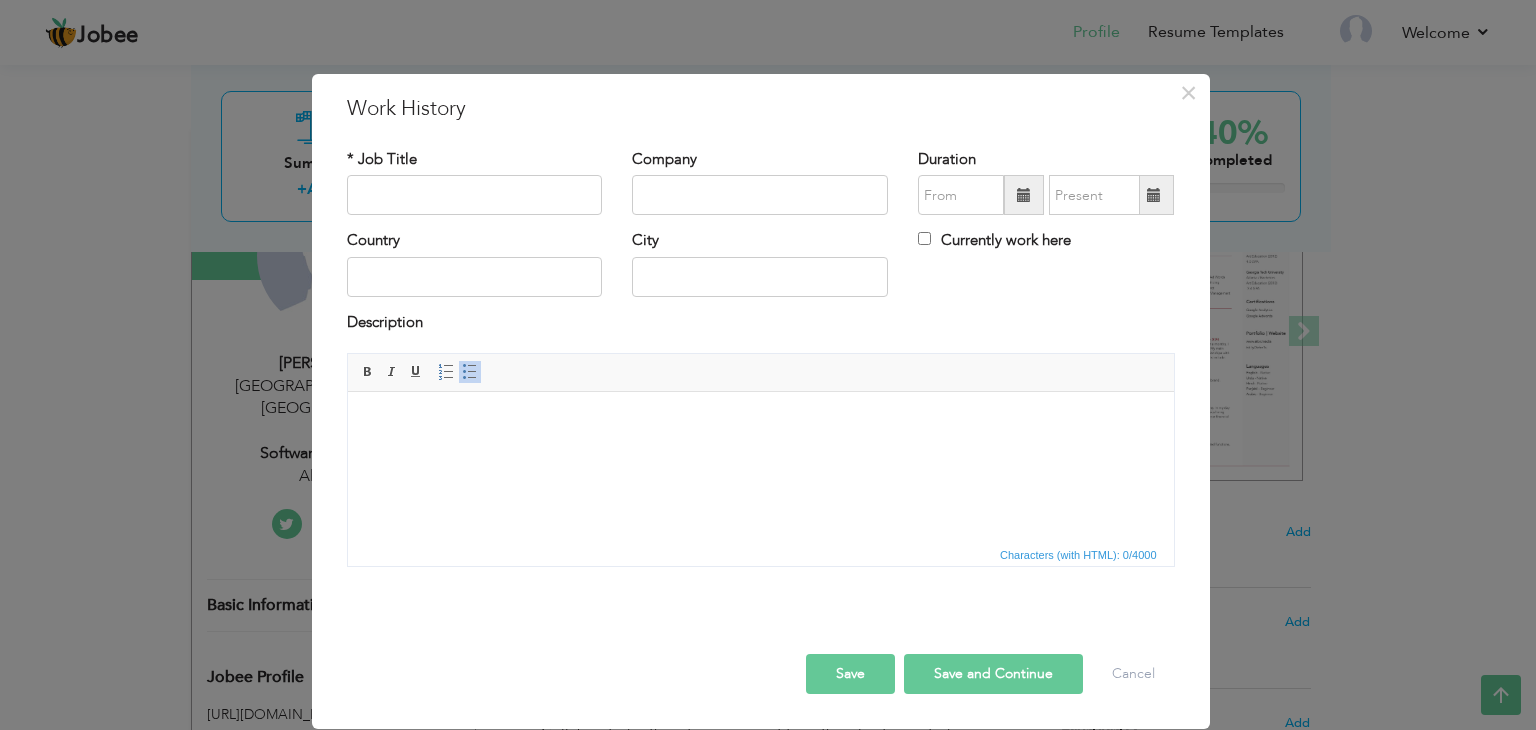 click at bounding box center (760, 422) 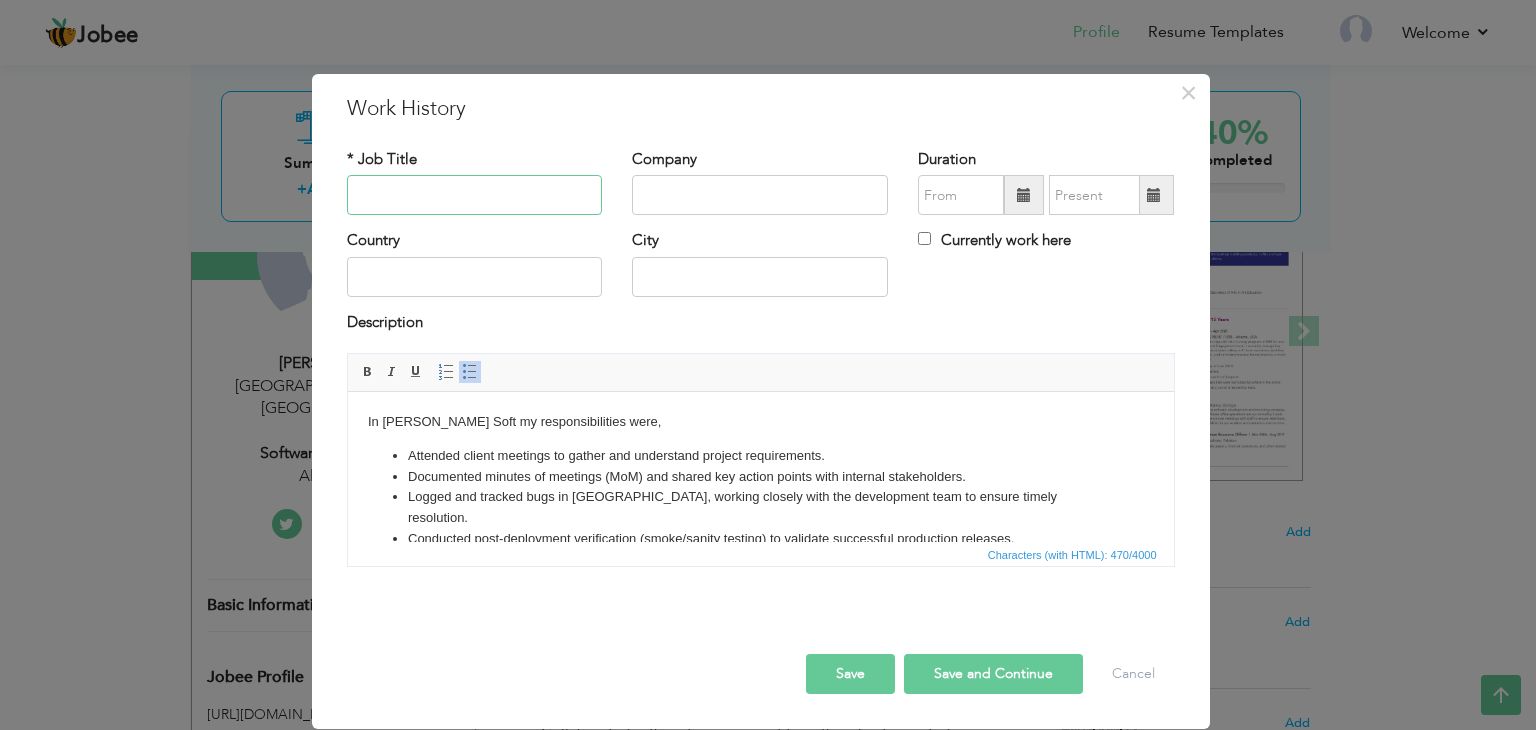 click at bounding box center [475, 195] 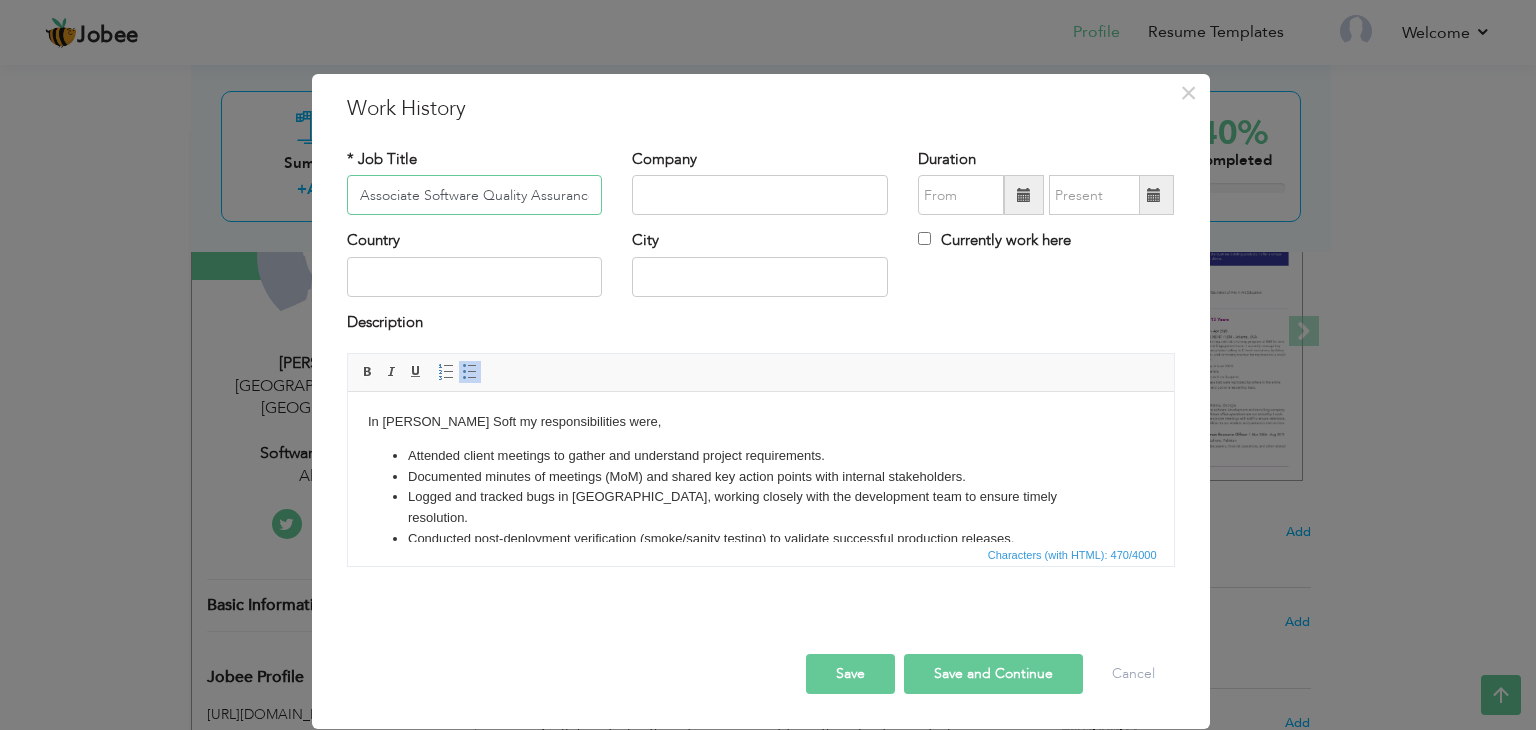 scroll, scrollTop: 0, scrollLeft: 62, axis: horizontal 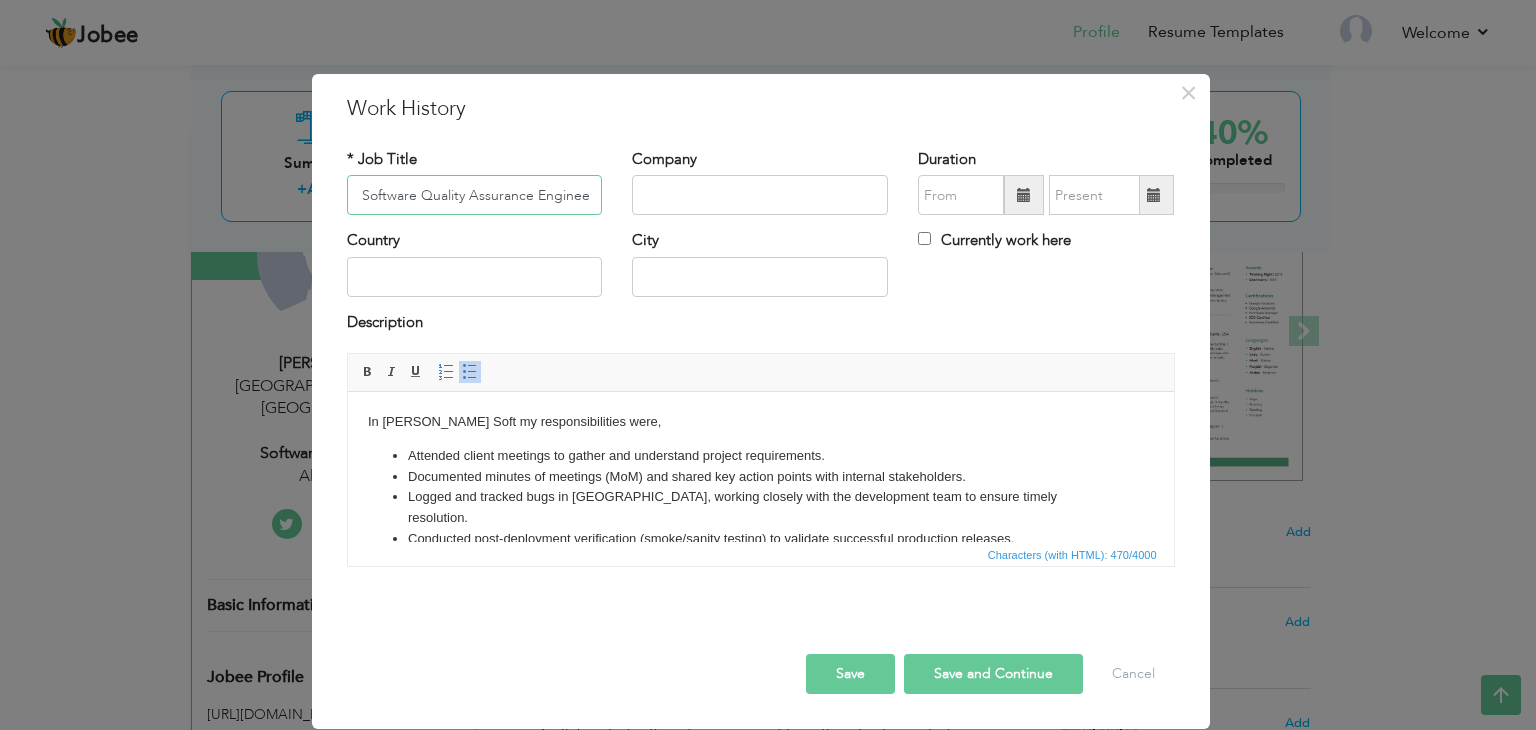 type on "Associate Software Quality Assurance Engineer" 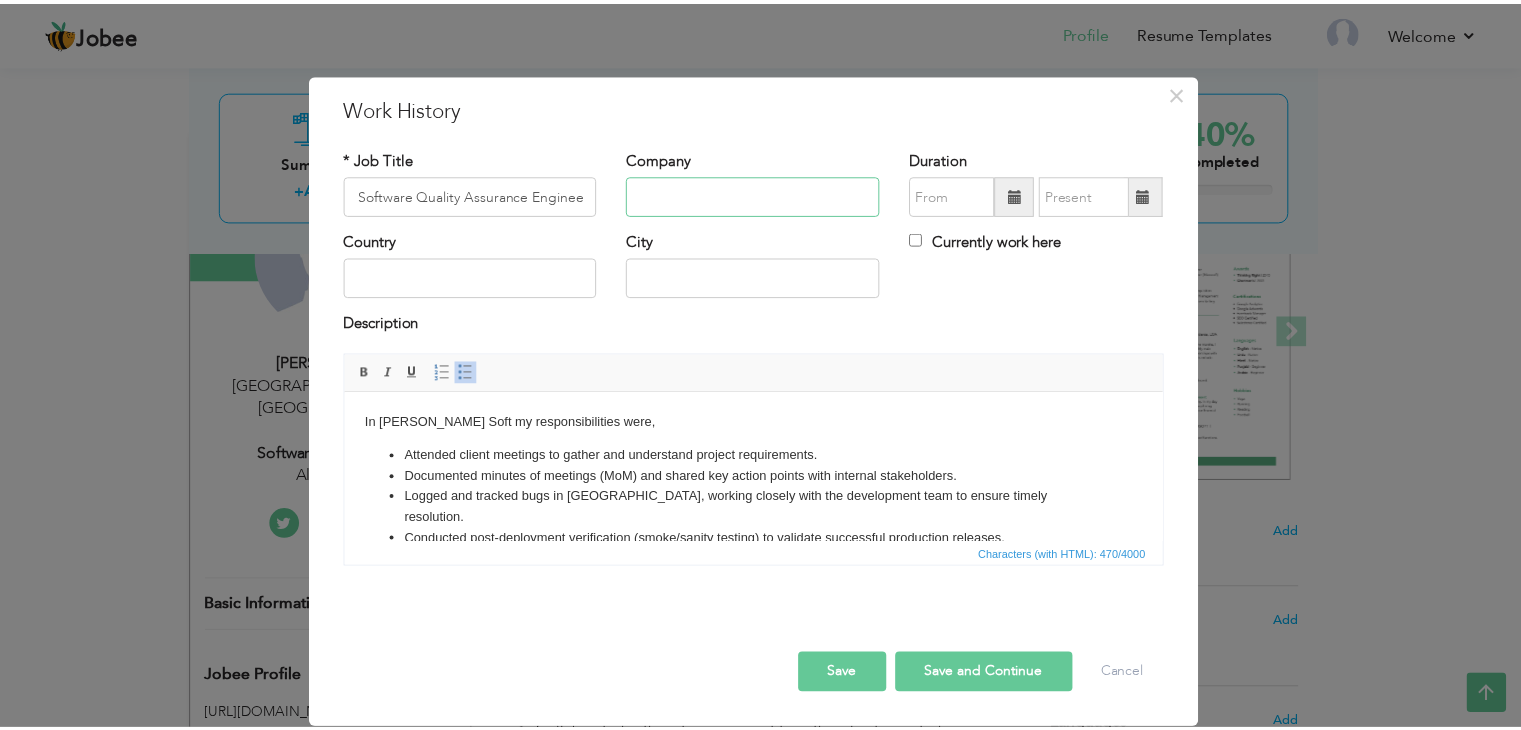 scroll, scrollTop: 0, scrollLeft: 0, axis: both 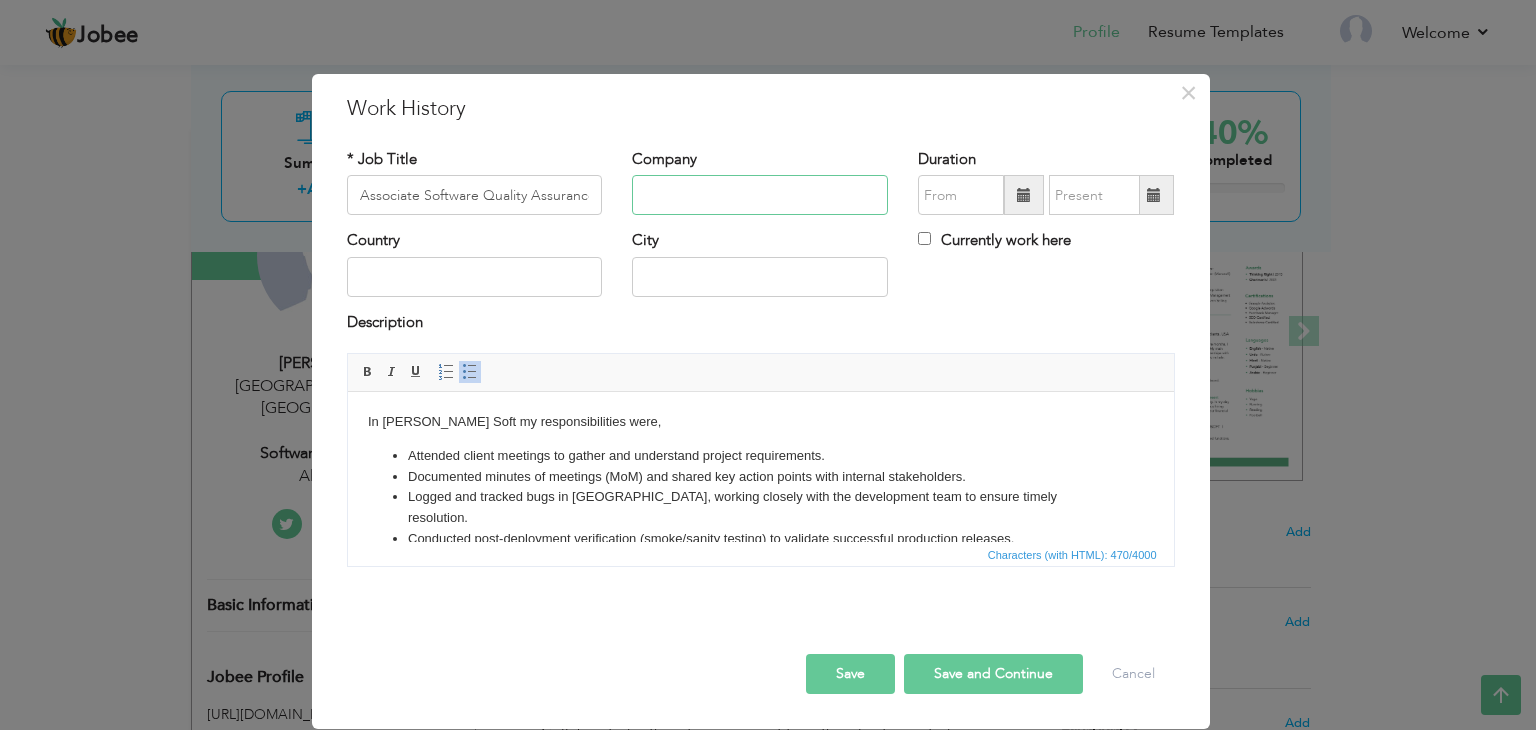 click at bounding box center (760, 195) 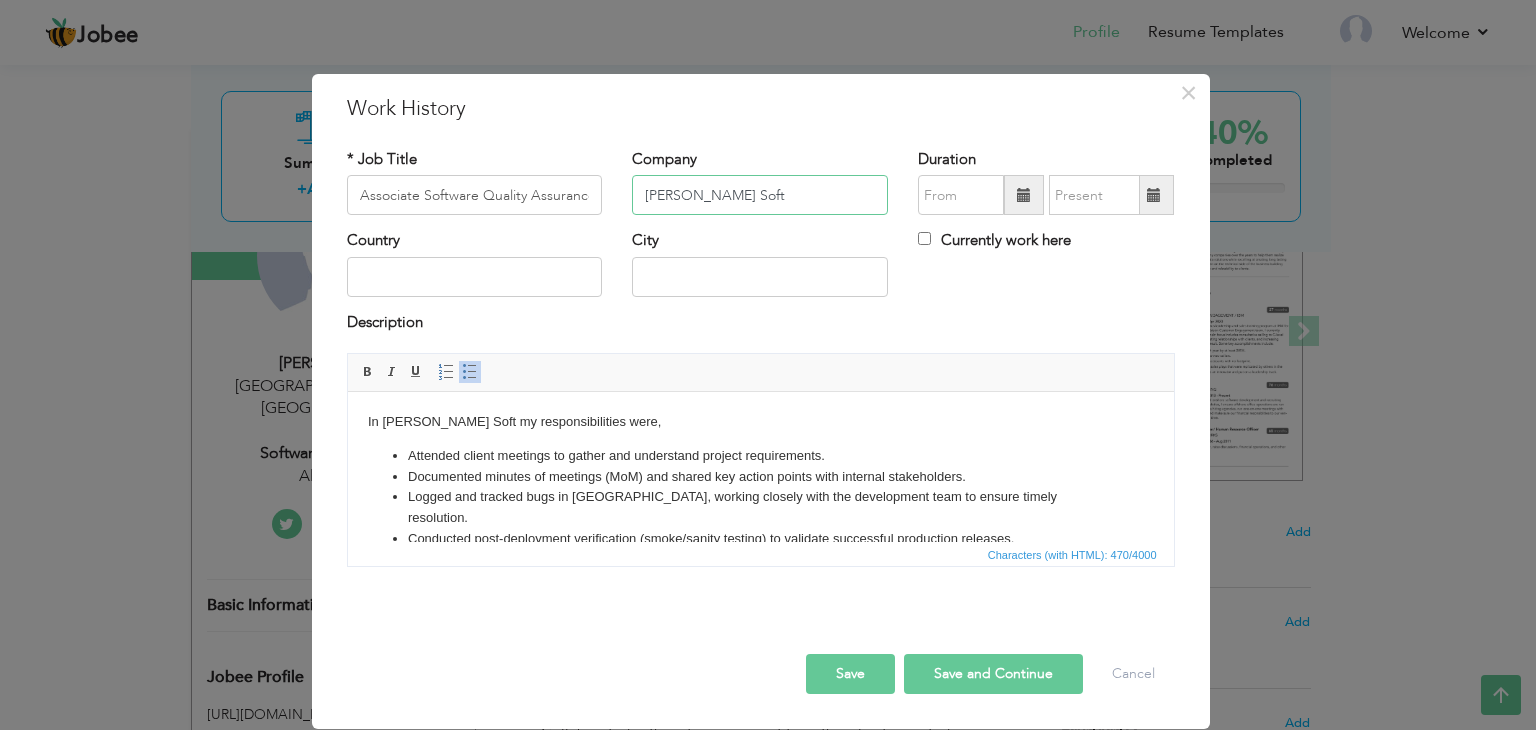 type on "[PERSON_NAME] Soft" 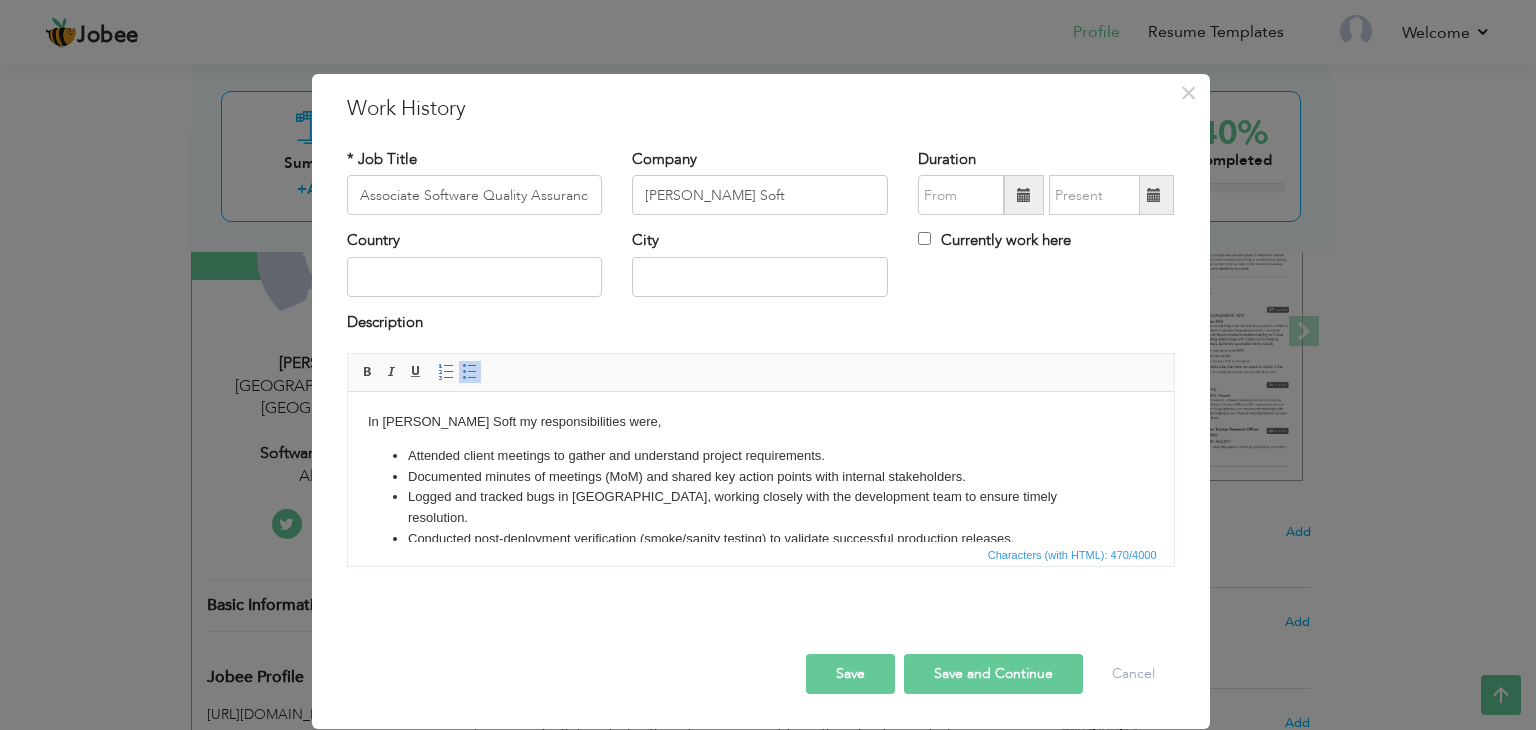 click at bounding box center [1024, 195] 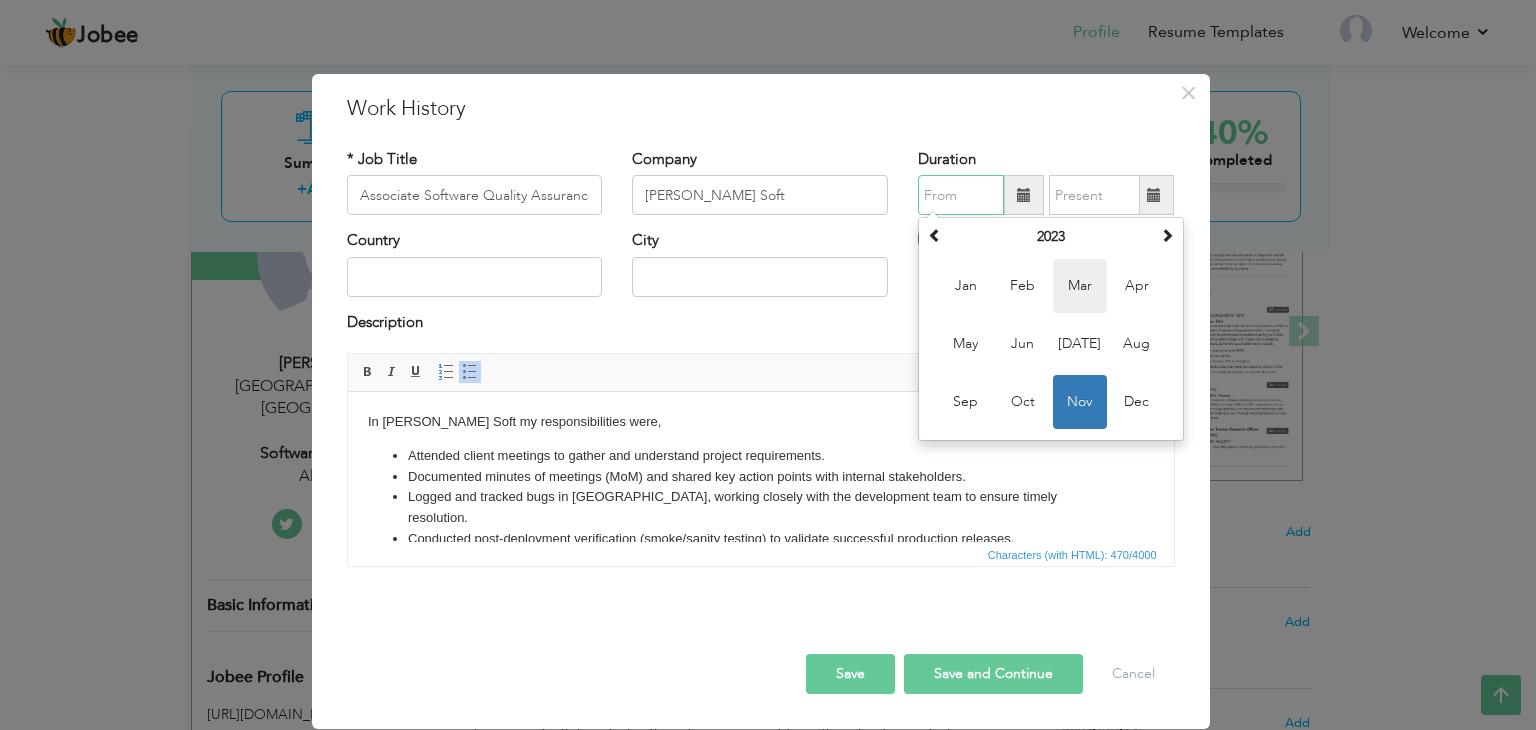 click on "Mar" at bounding box center [1080, 286] 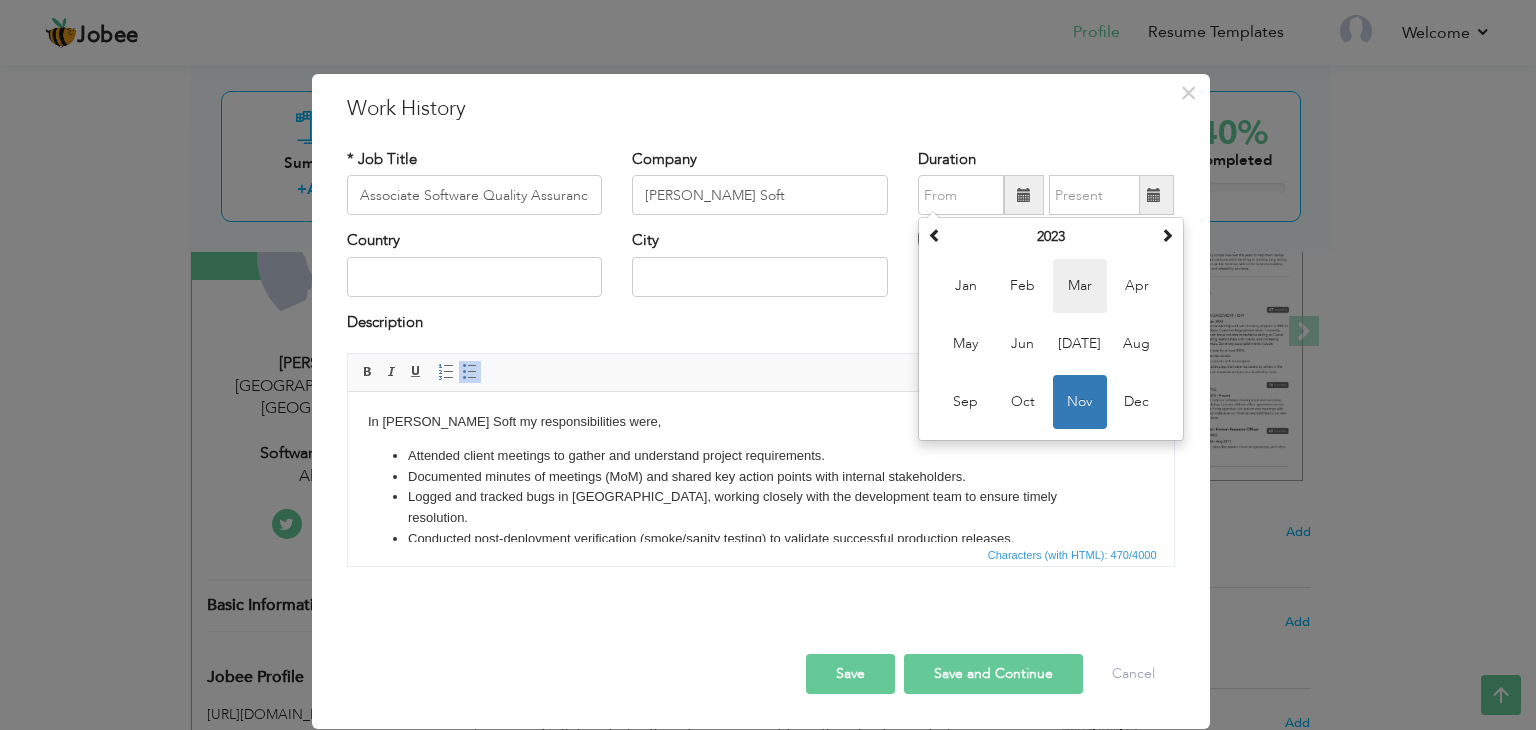 type on "03/2023" 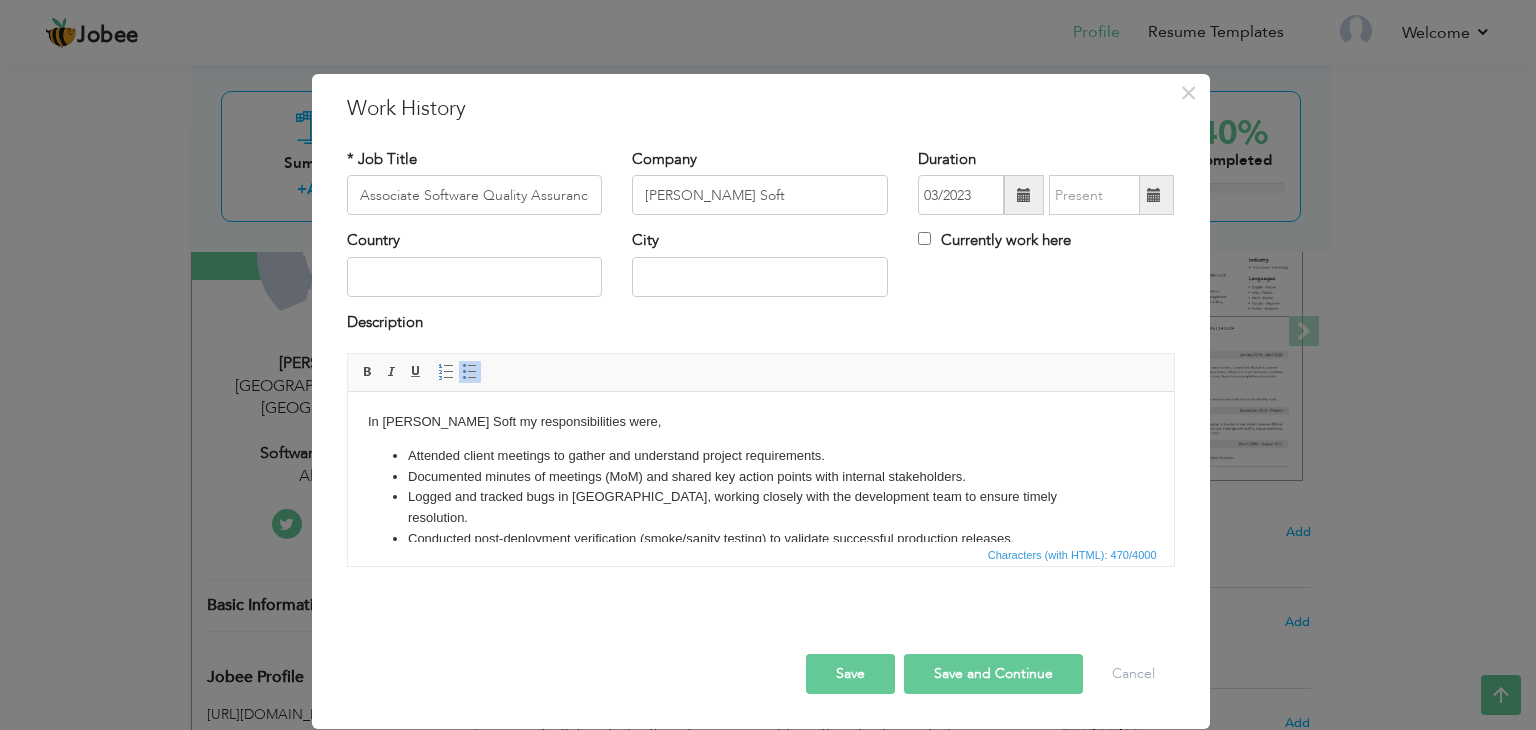 click at bounding box center (1154, 195) 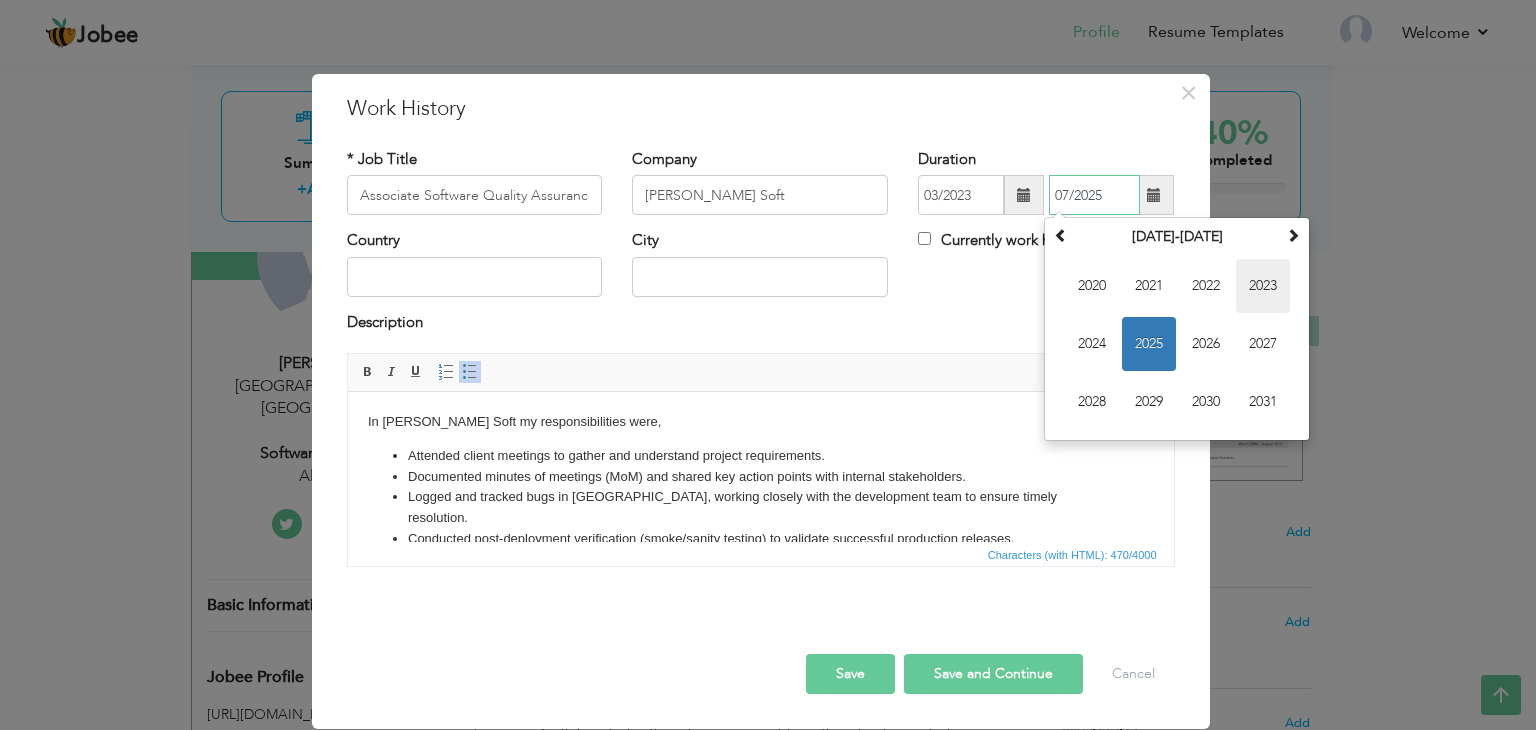 click on "2023" at bounding box center (1263, 286) 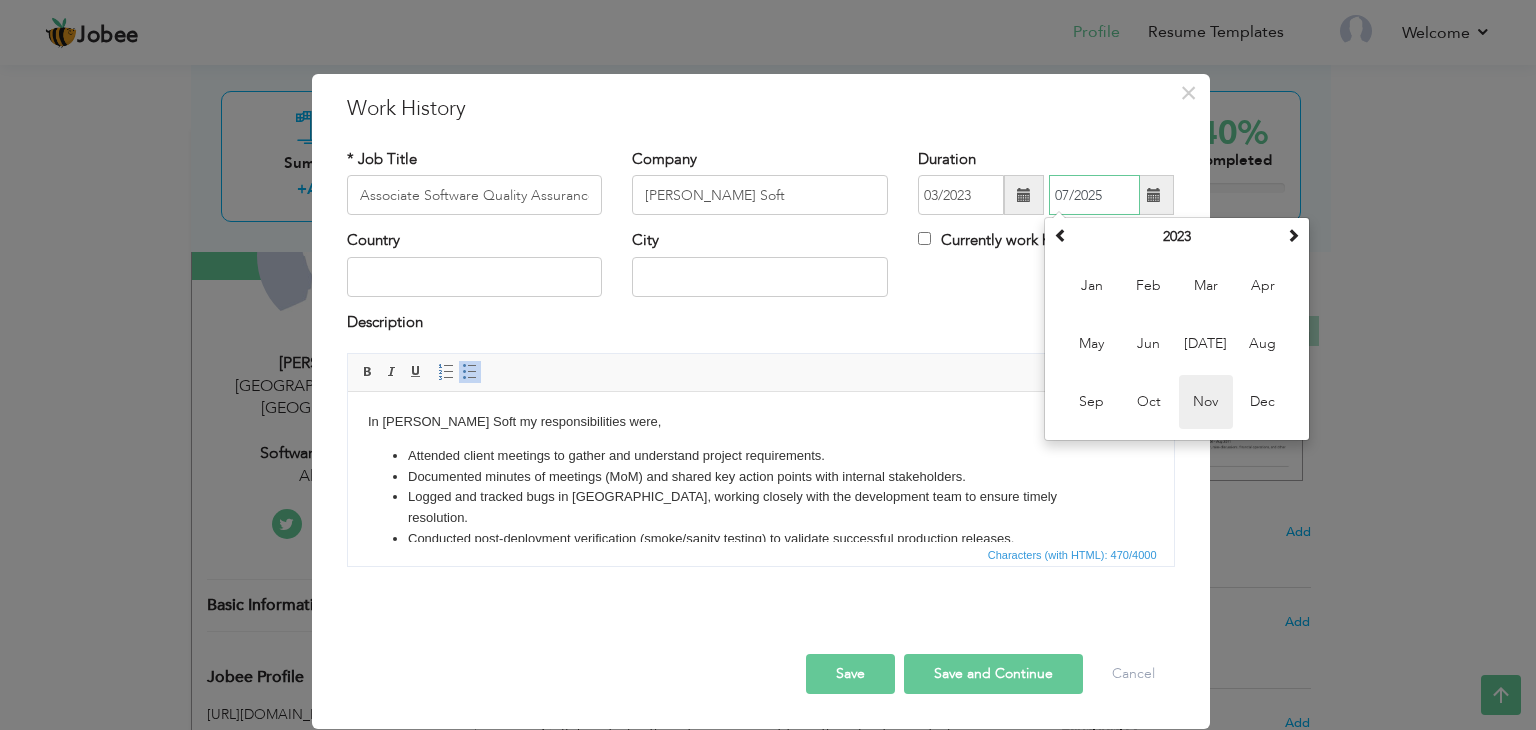 click on "Nov" at bounding box center (1206, 402) 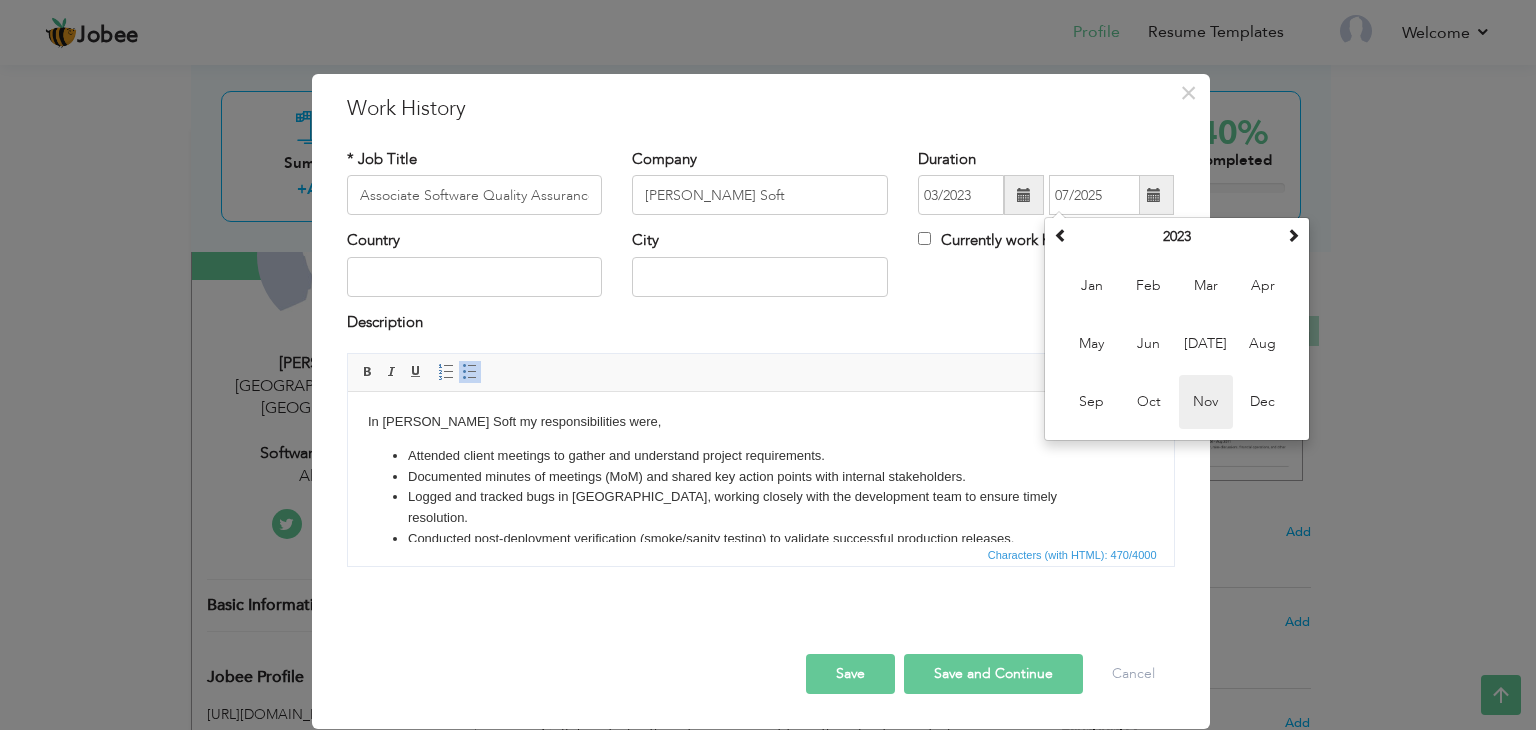 type on "11/2023" 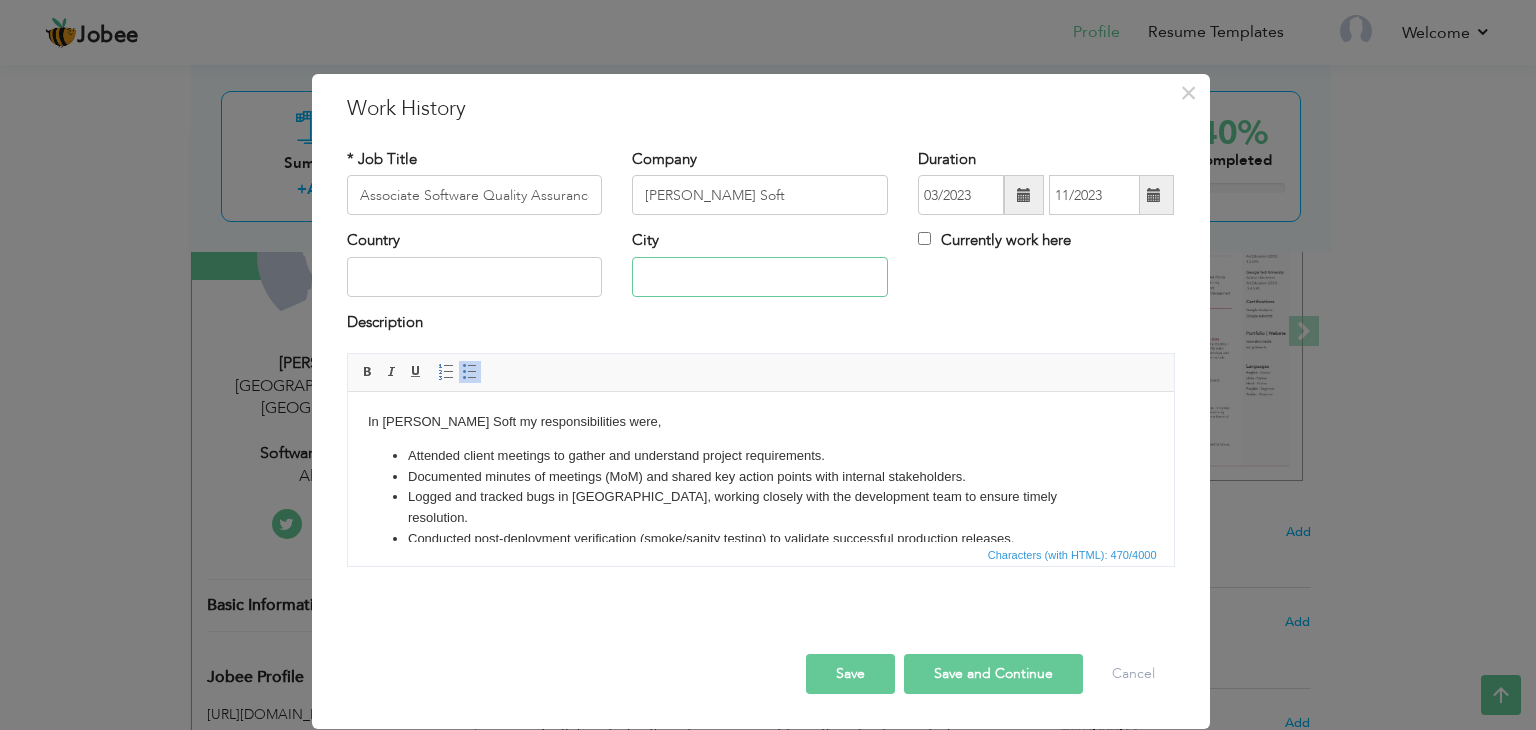click at bounding box center [760, 277] 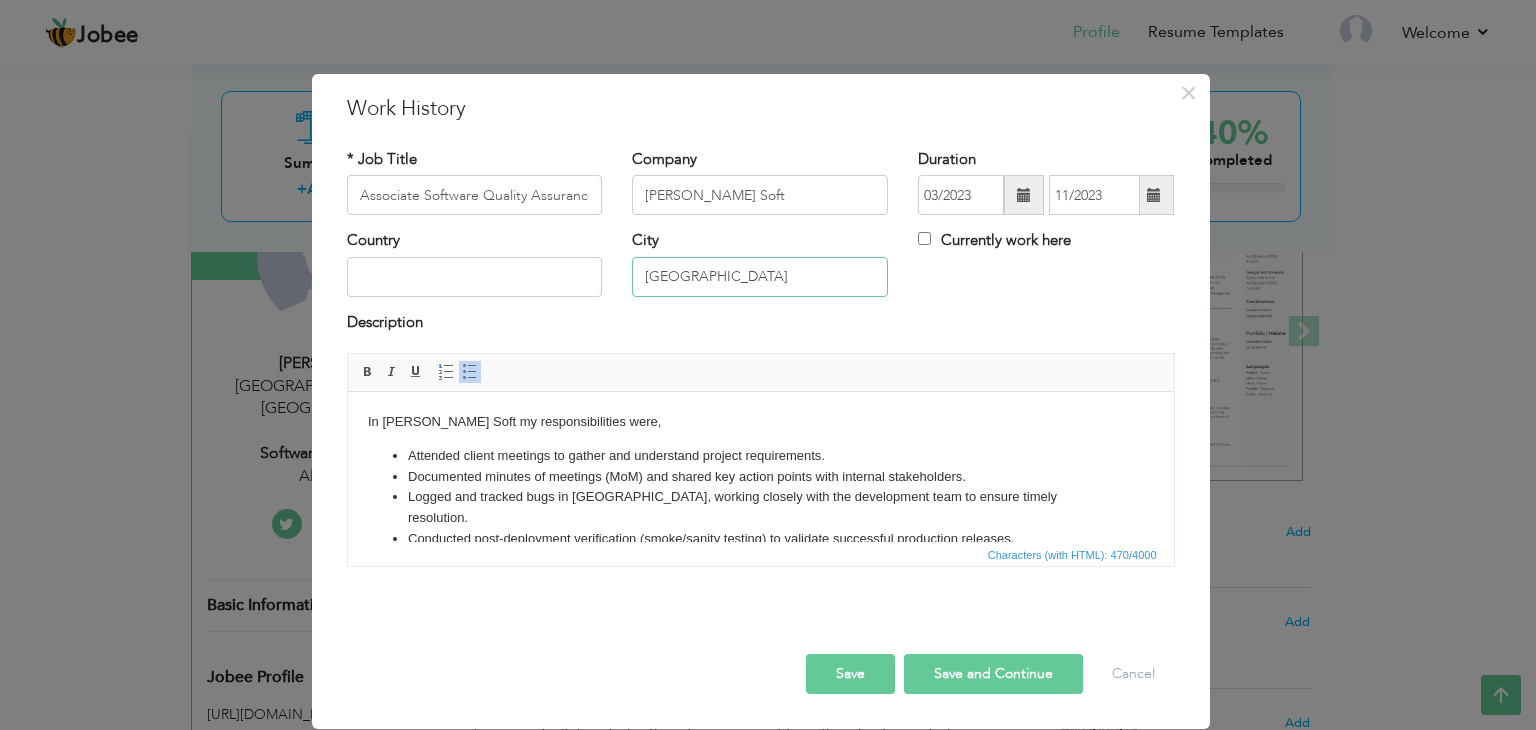 type on "[GEOGRAPHIC_DATA]" 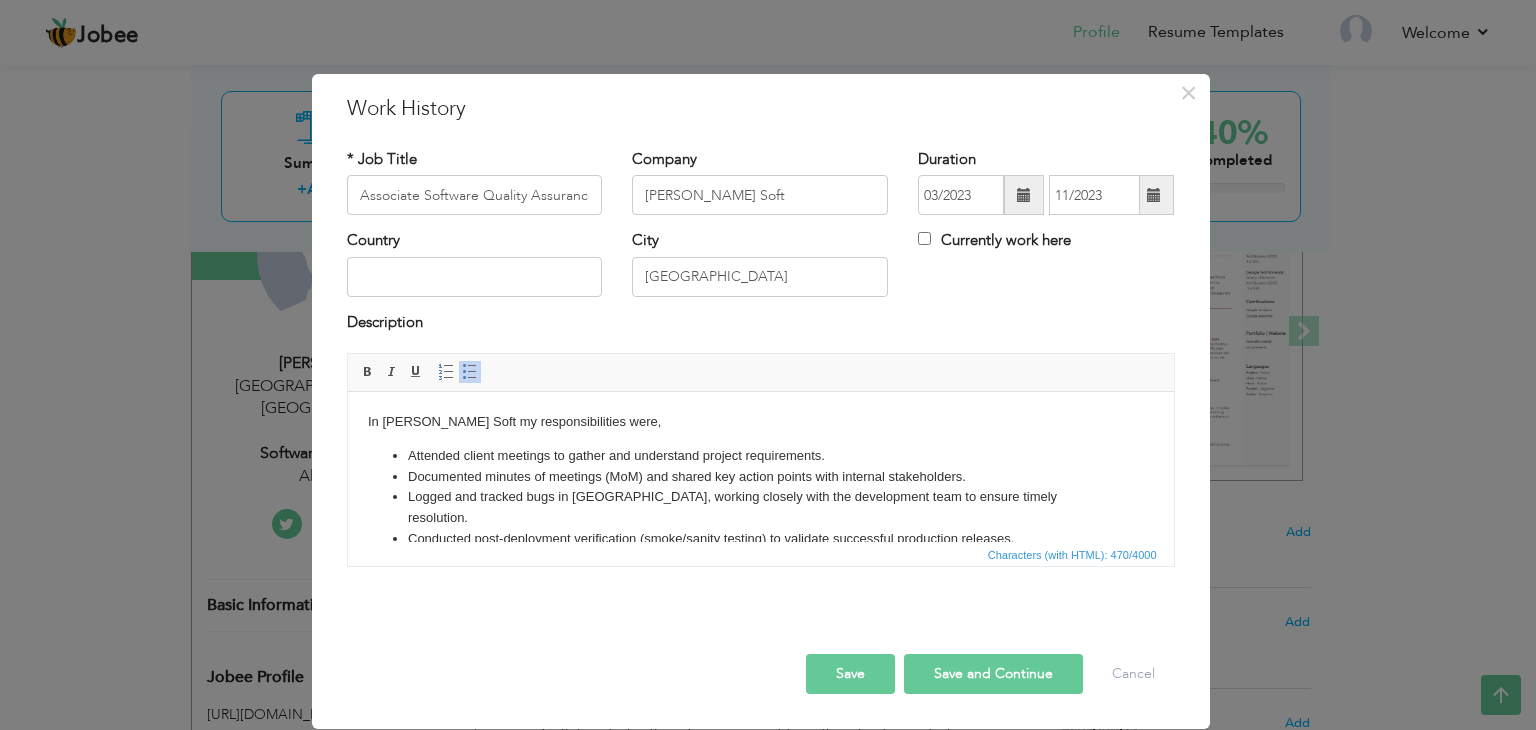 click on "Save" at bounding box center (850, 674) 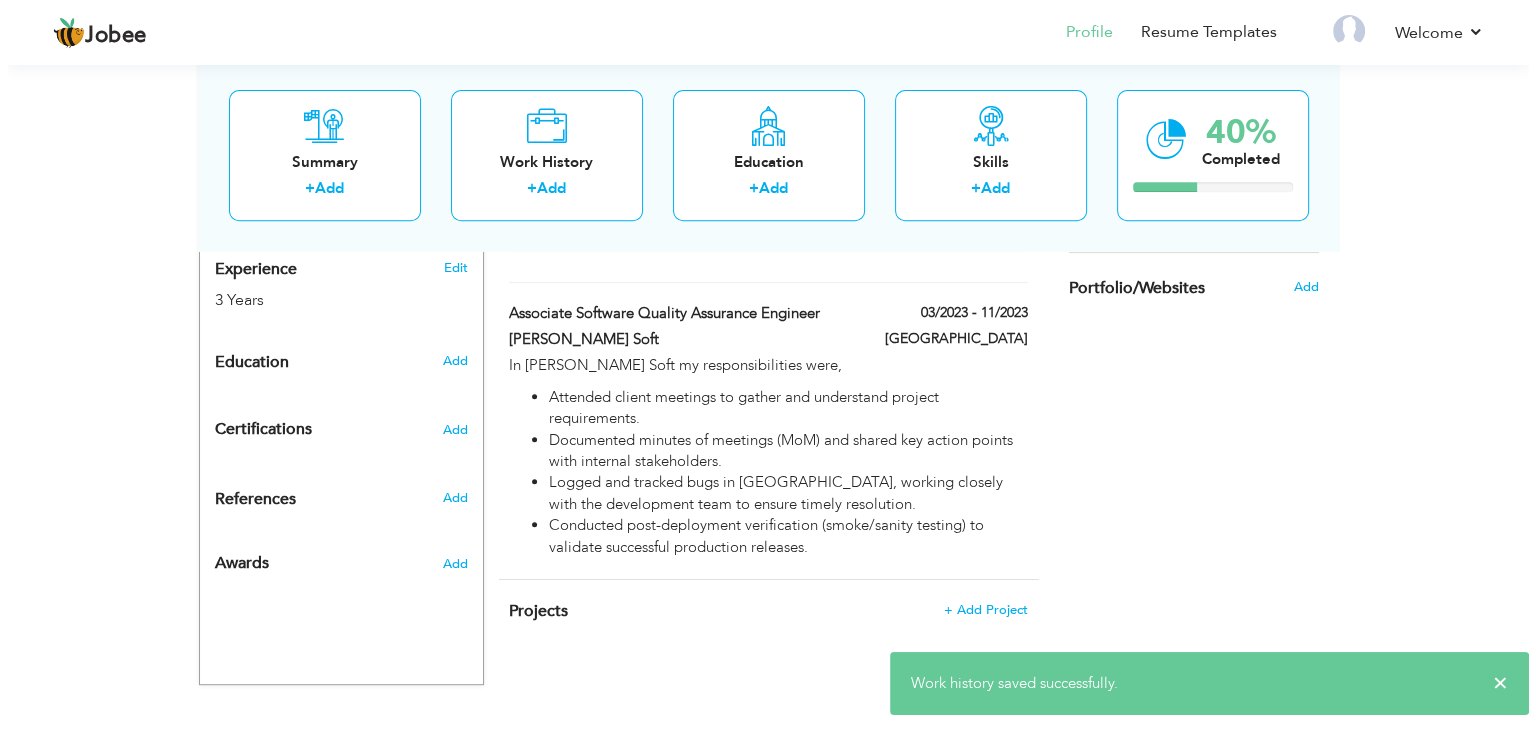 scroll, scrollTop: 793, scrollLeft: 0, axis: vertical 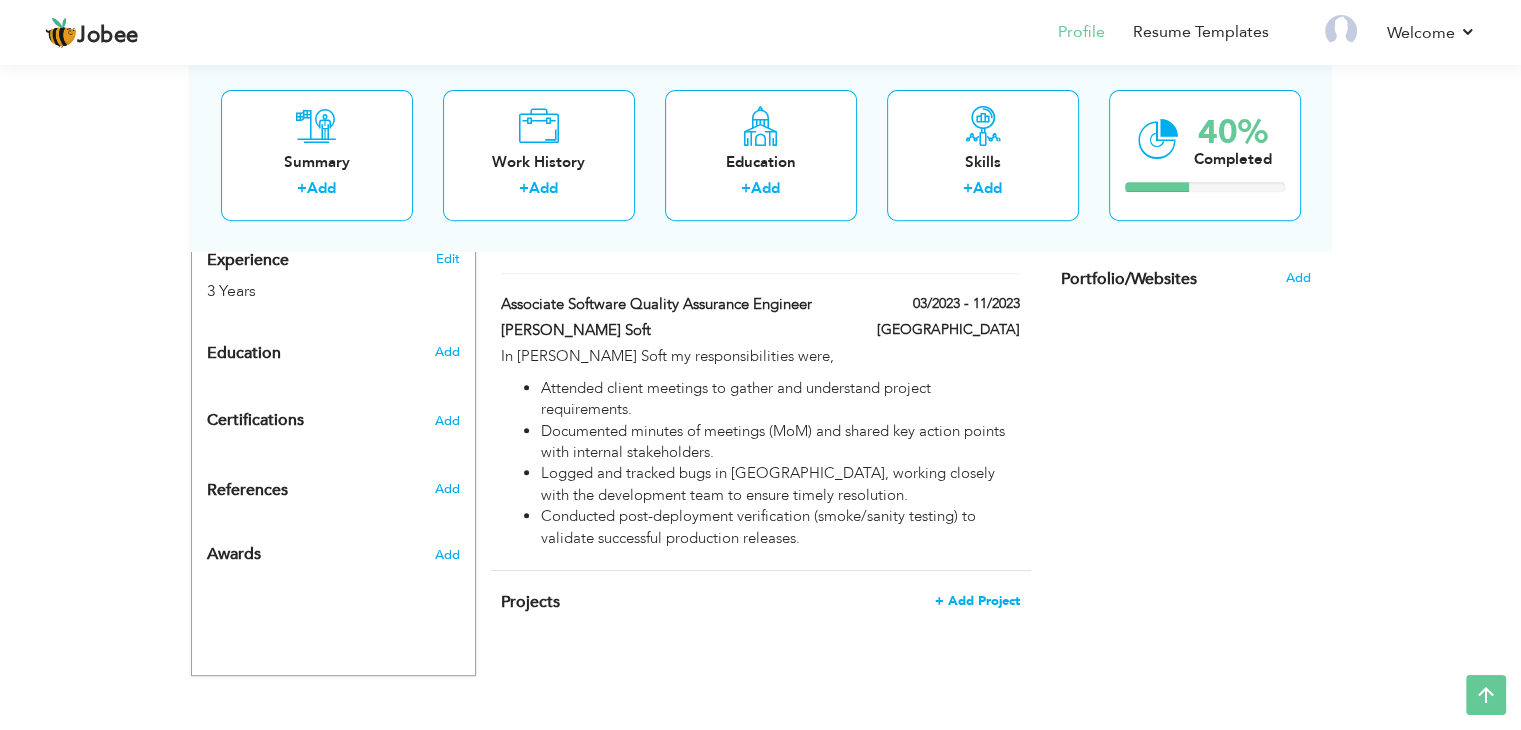 click on "+ Add Project" at bounding box center (977, 601) 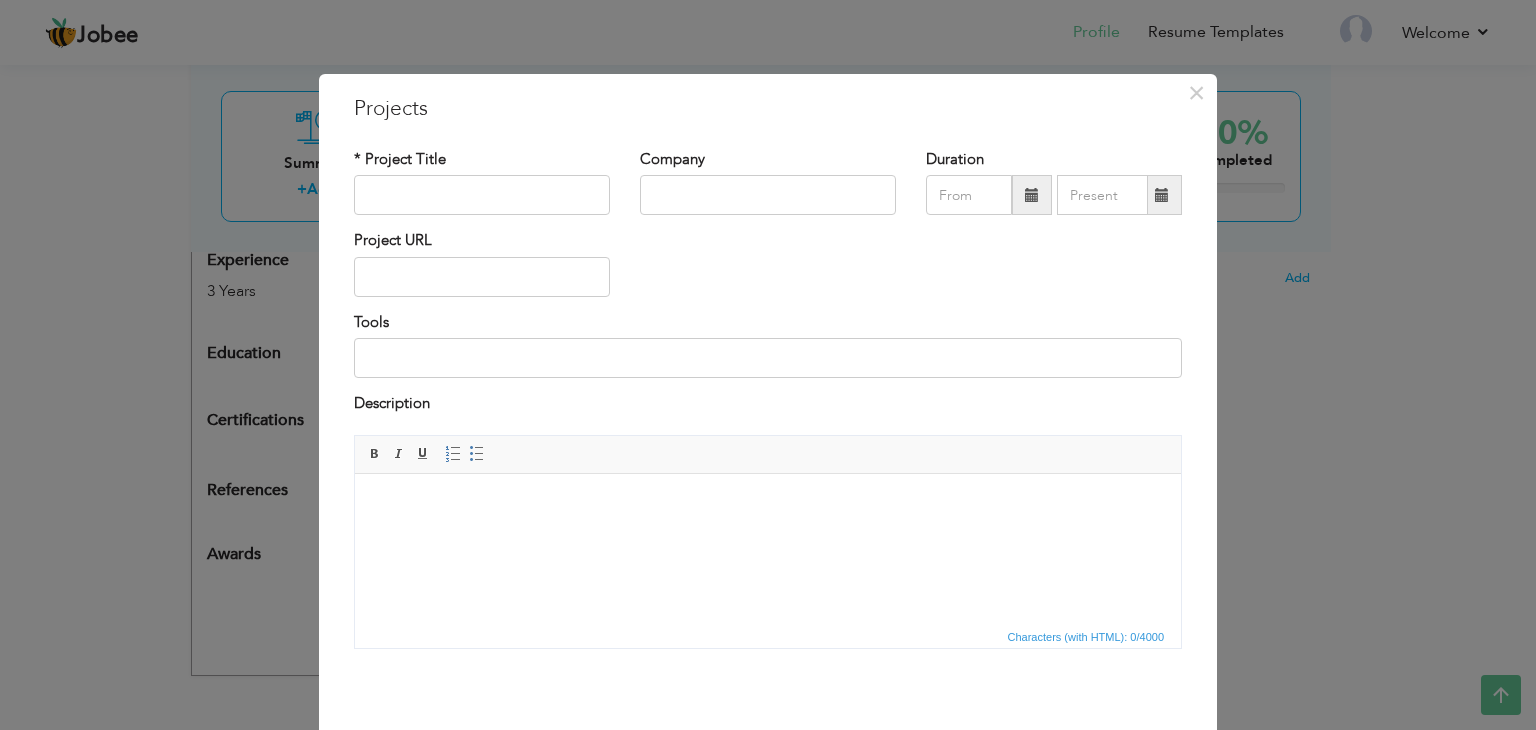 click at bounding box center [768, 503] 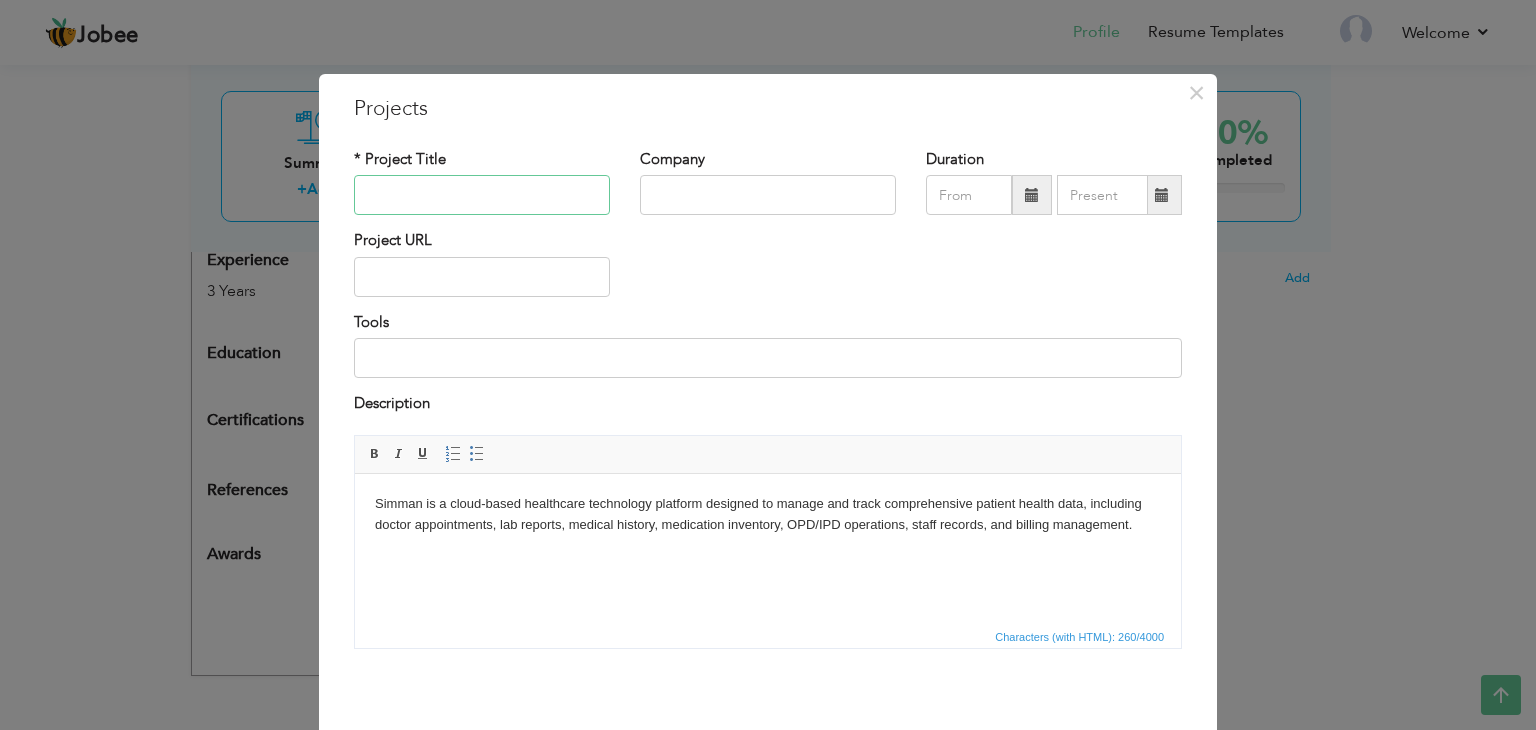 click at bounding box center (482, 195) 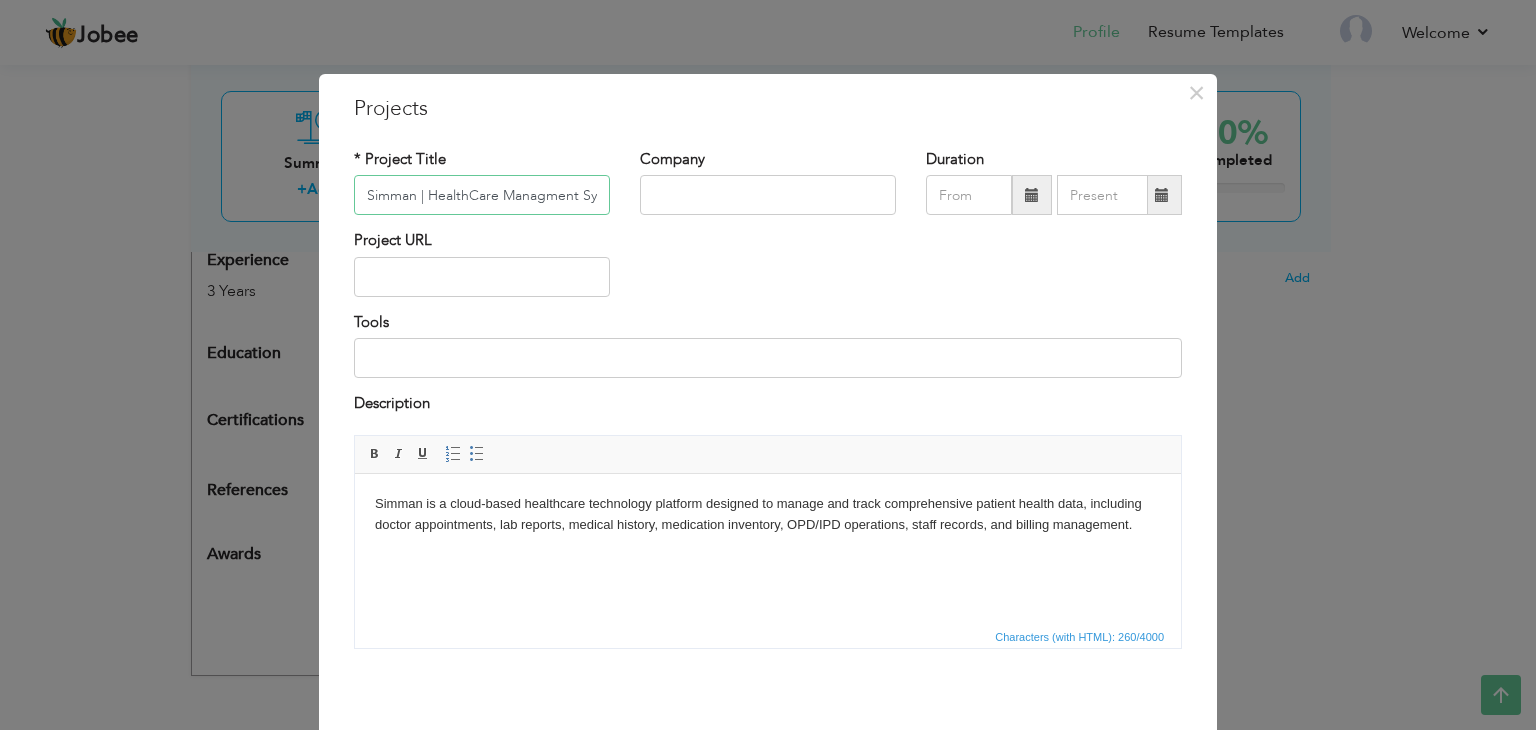 scroll, scrollTop: 0, scrollLeft: 27, axis: horizontal 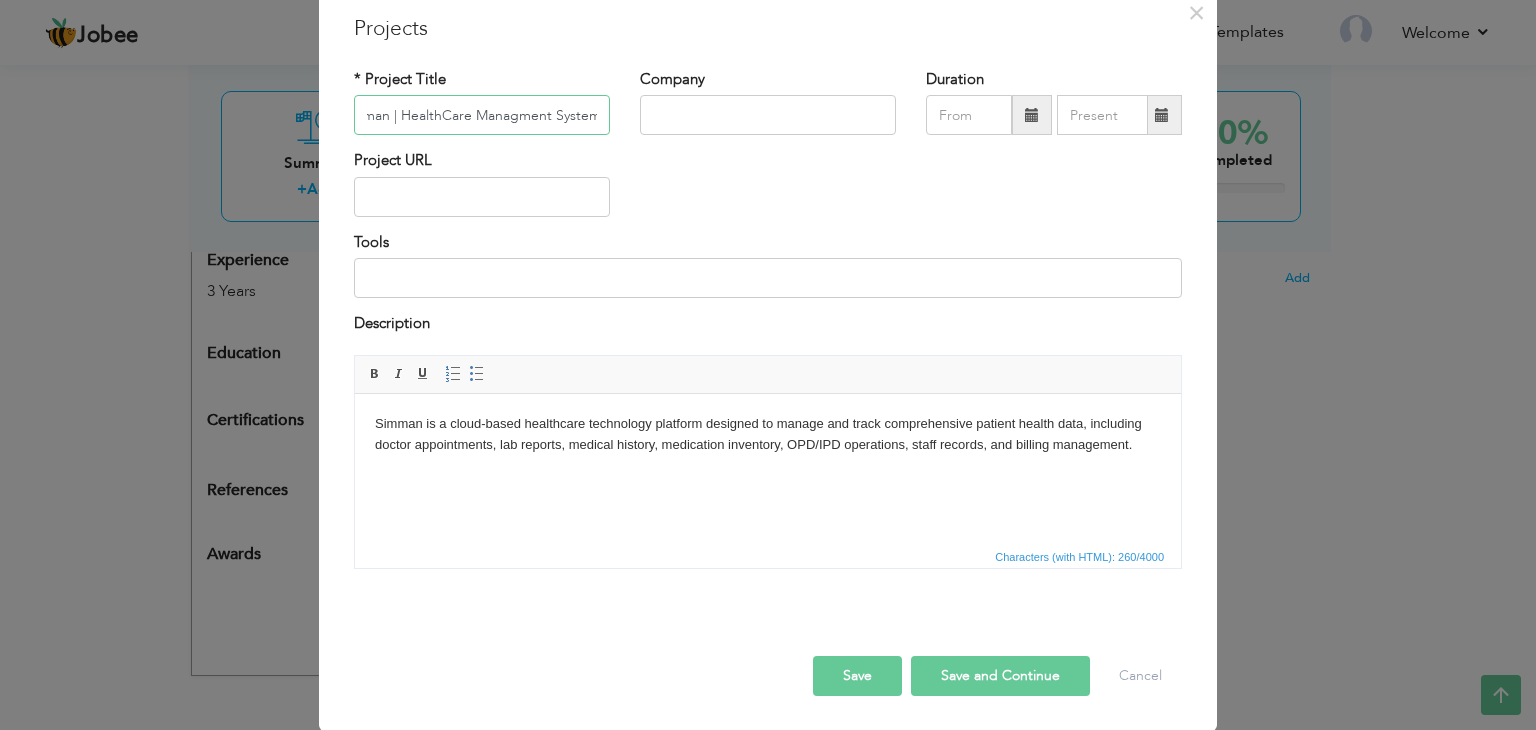type on "Simman | HealthCare Managment System" 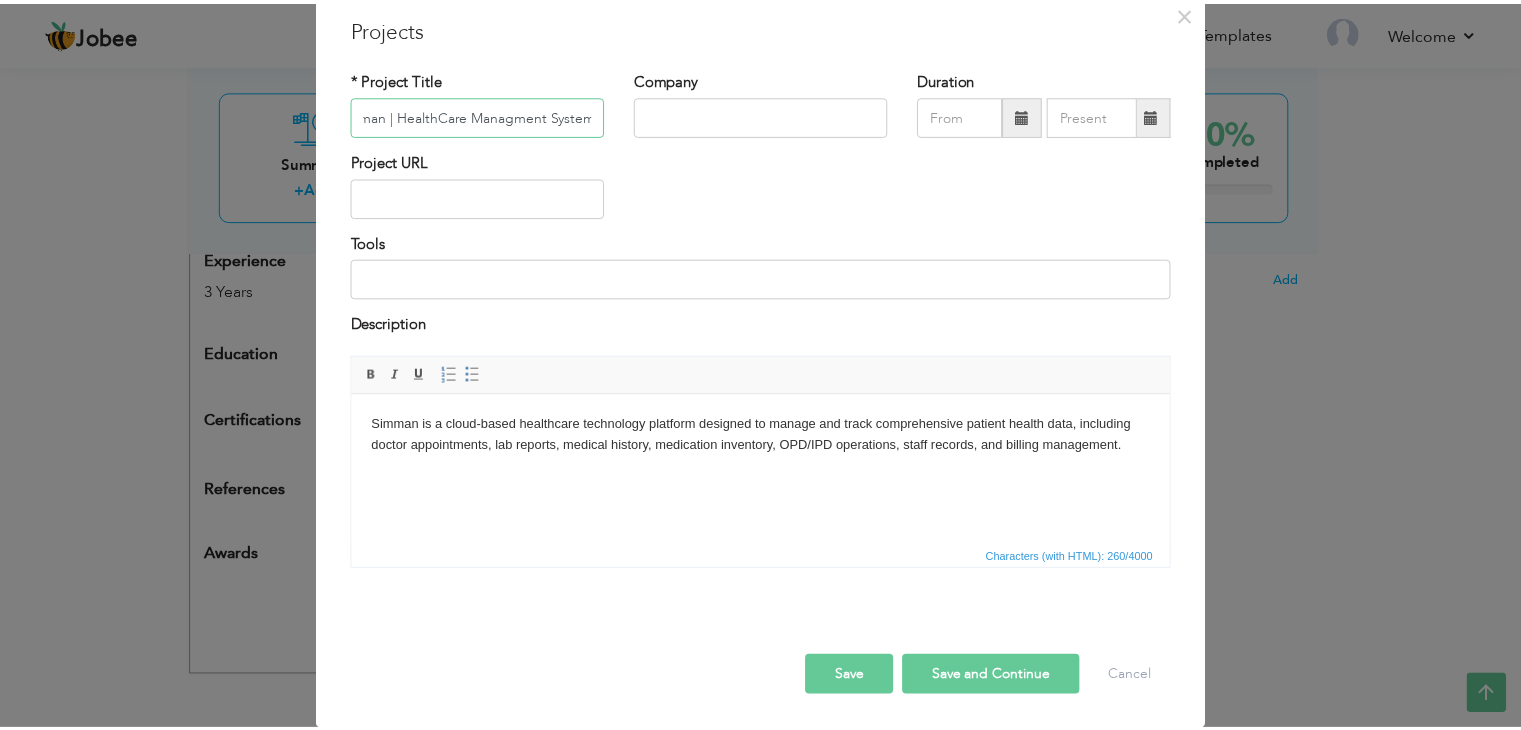 scroll, scrollTop: 0, scrollLeft: 0, axis: both 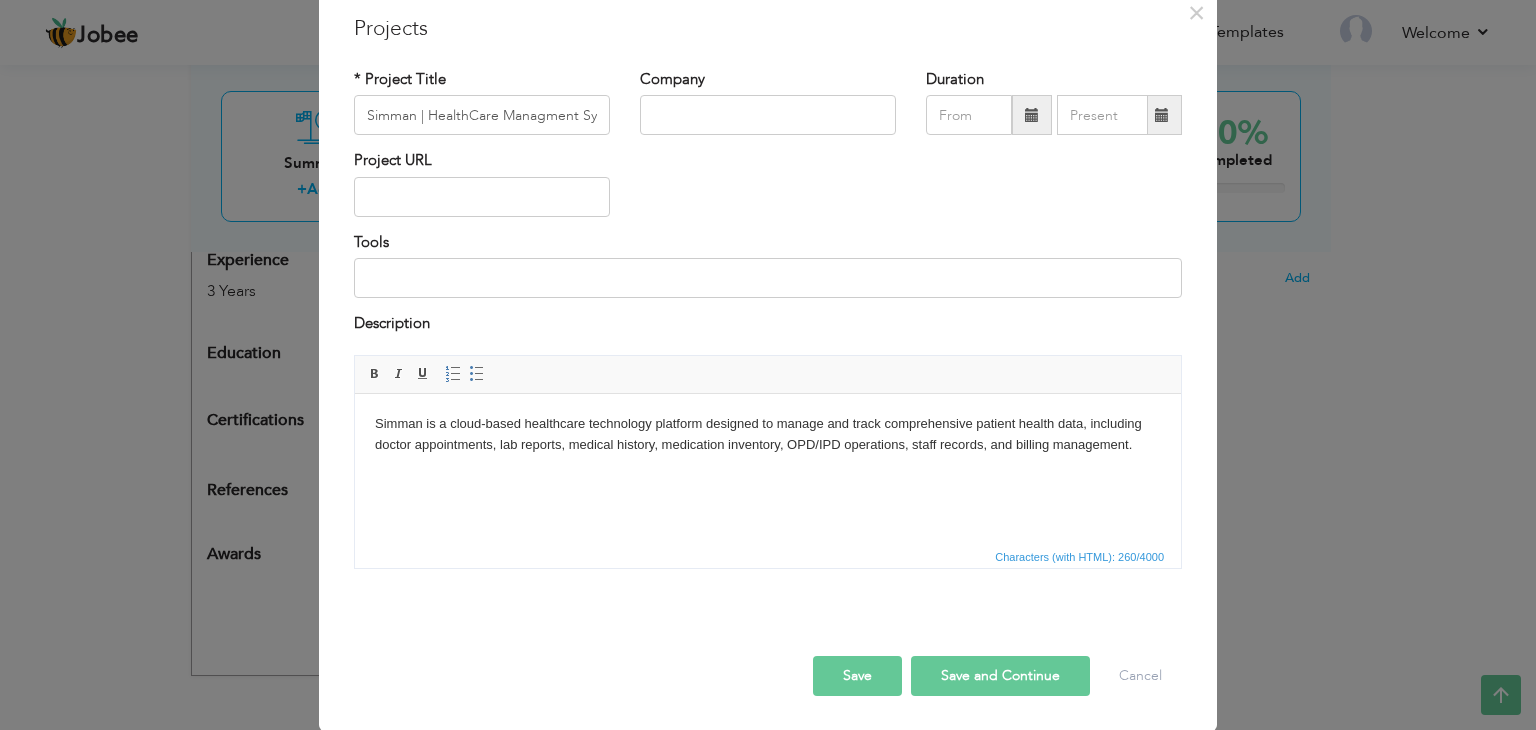 click on "Save" at bounding box center [857, 676] 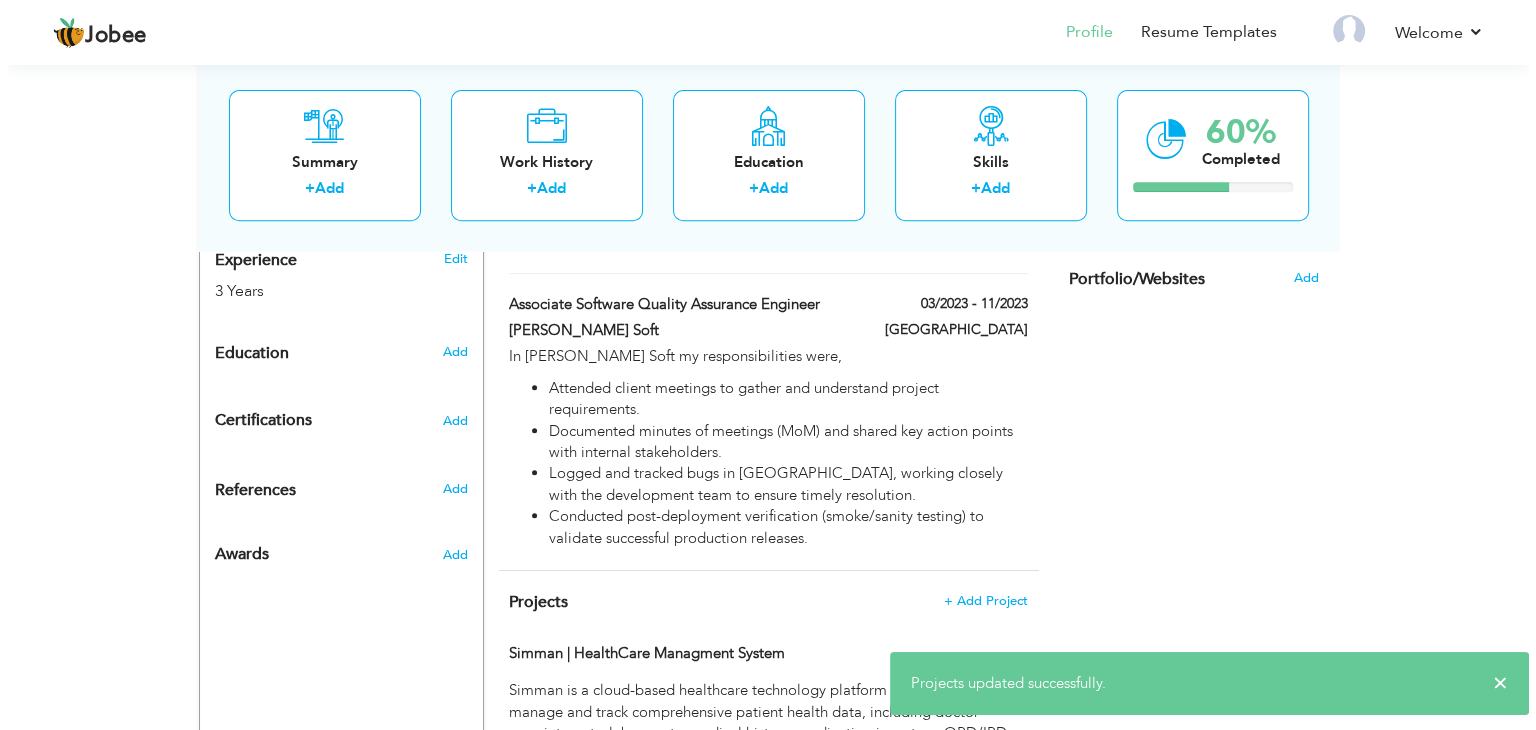 scroll, scrollTop: 916, scrollLeft: 0, axis: vertical 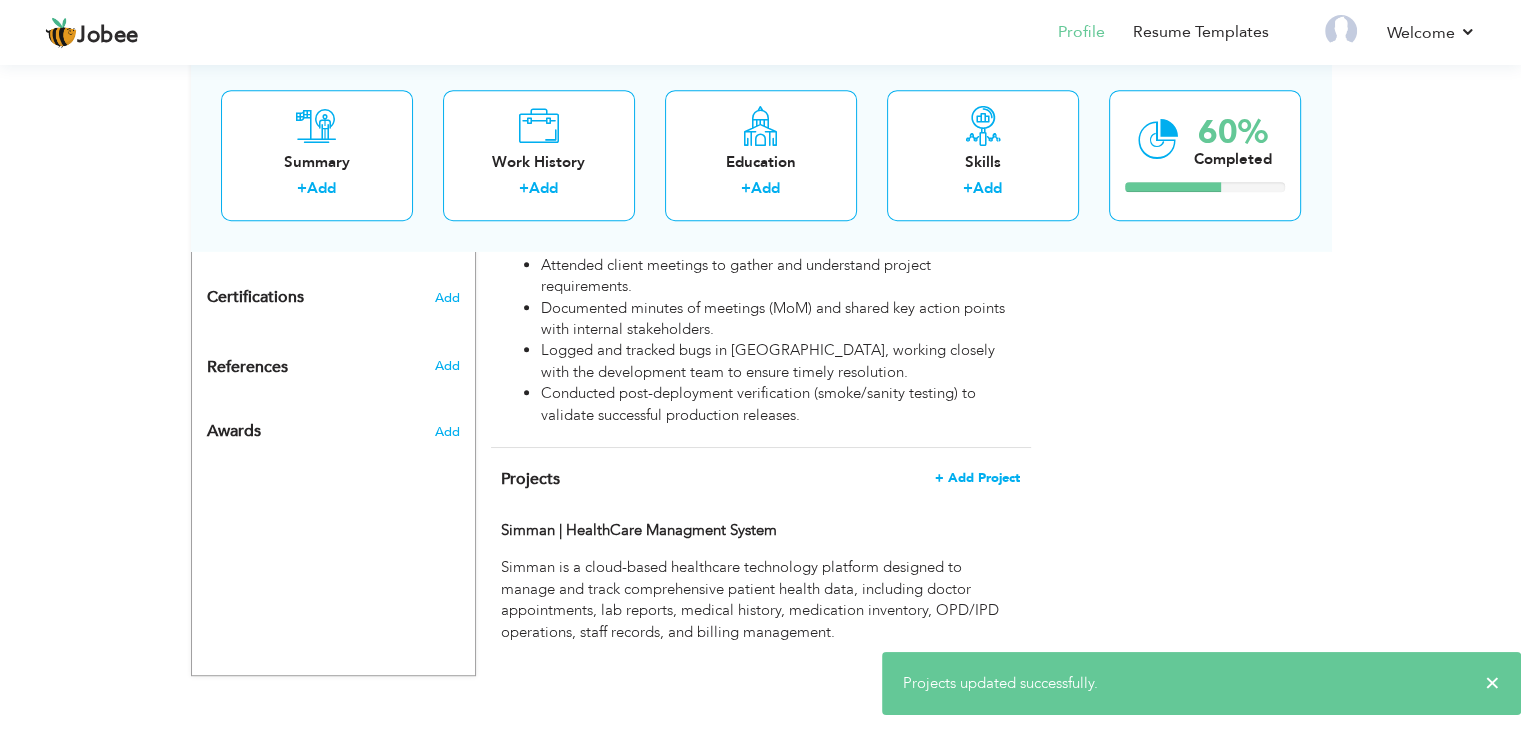 click on "+ Add Project" at bounding box center (977, 478) 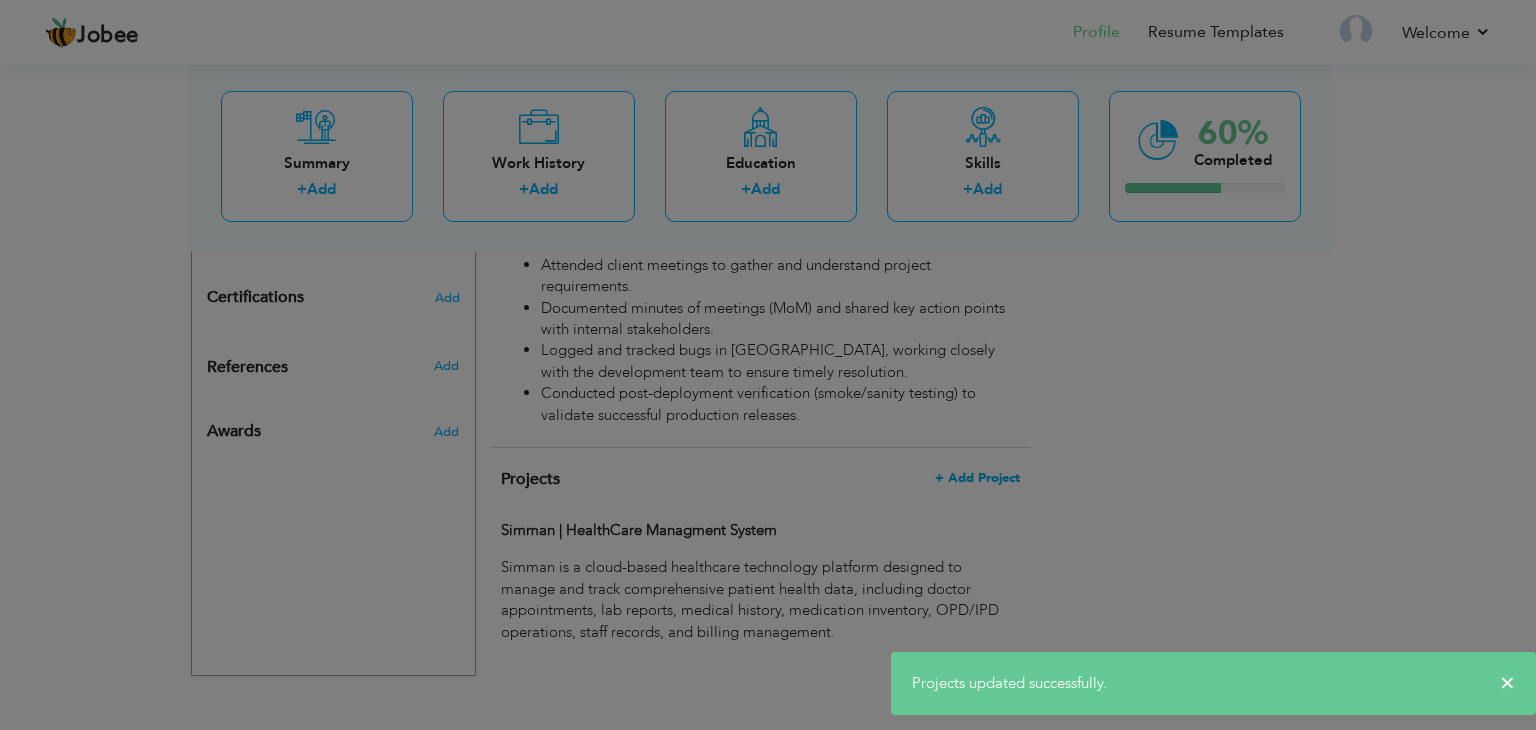 scroll, scrollTop: 0, scrollLeft: 0, axis: both 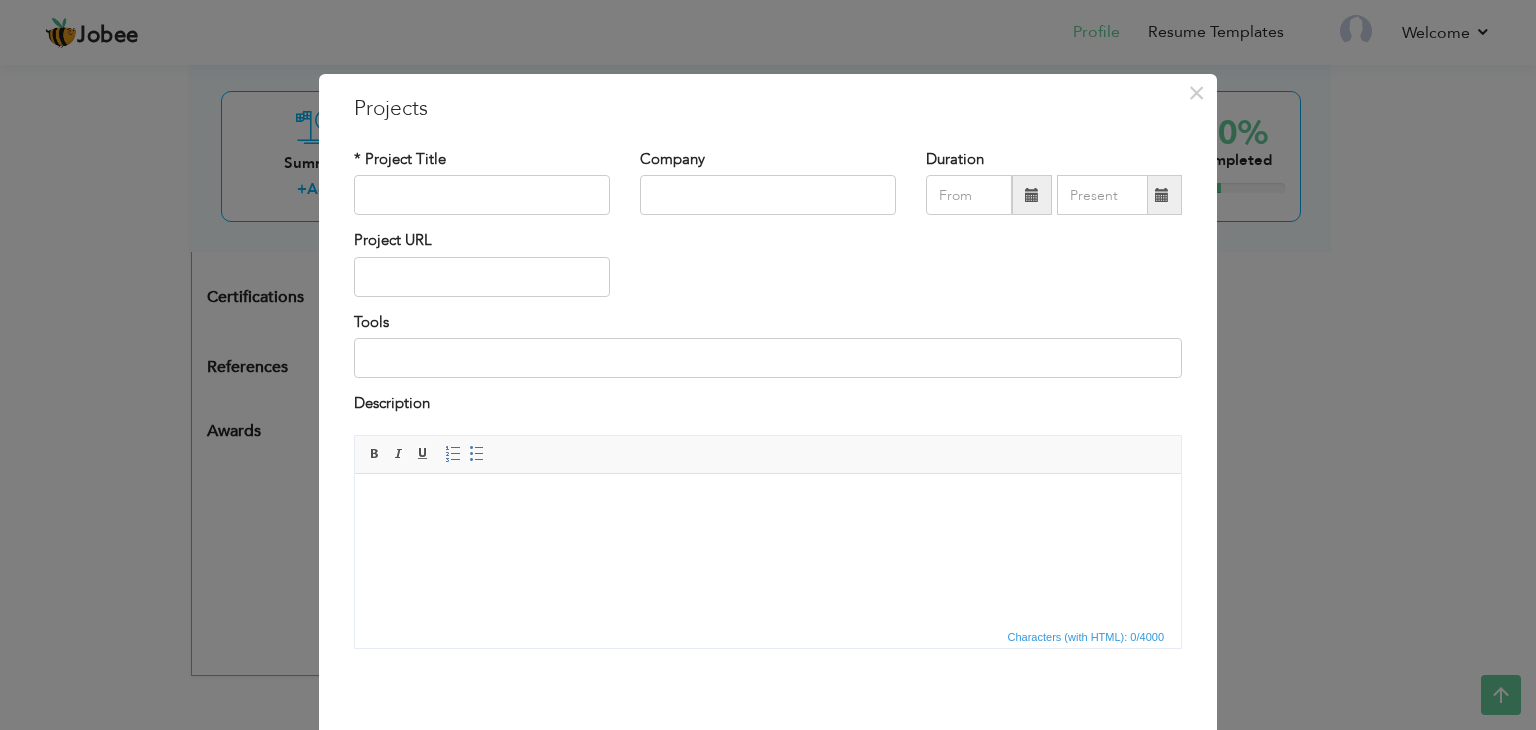 click at bounding box center (768, 503) 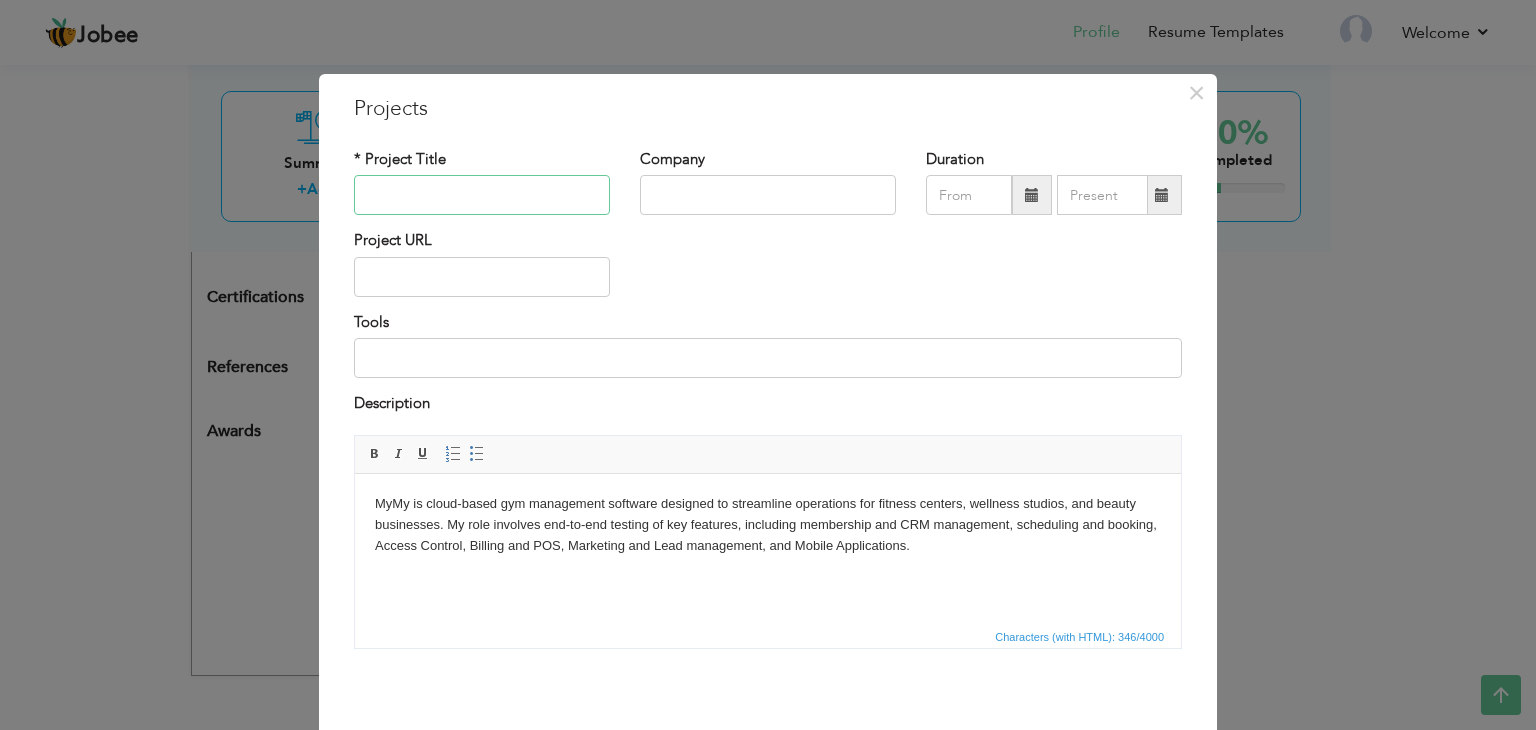 click at bounding box center [482, 195] 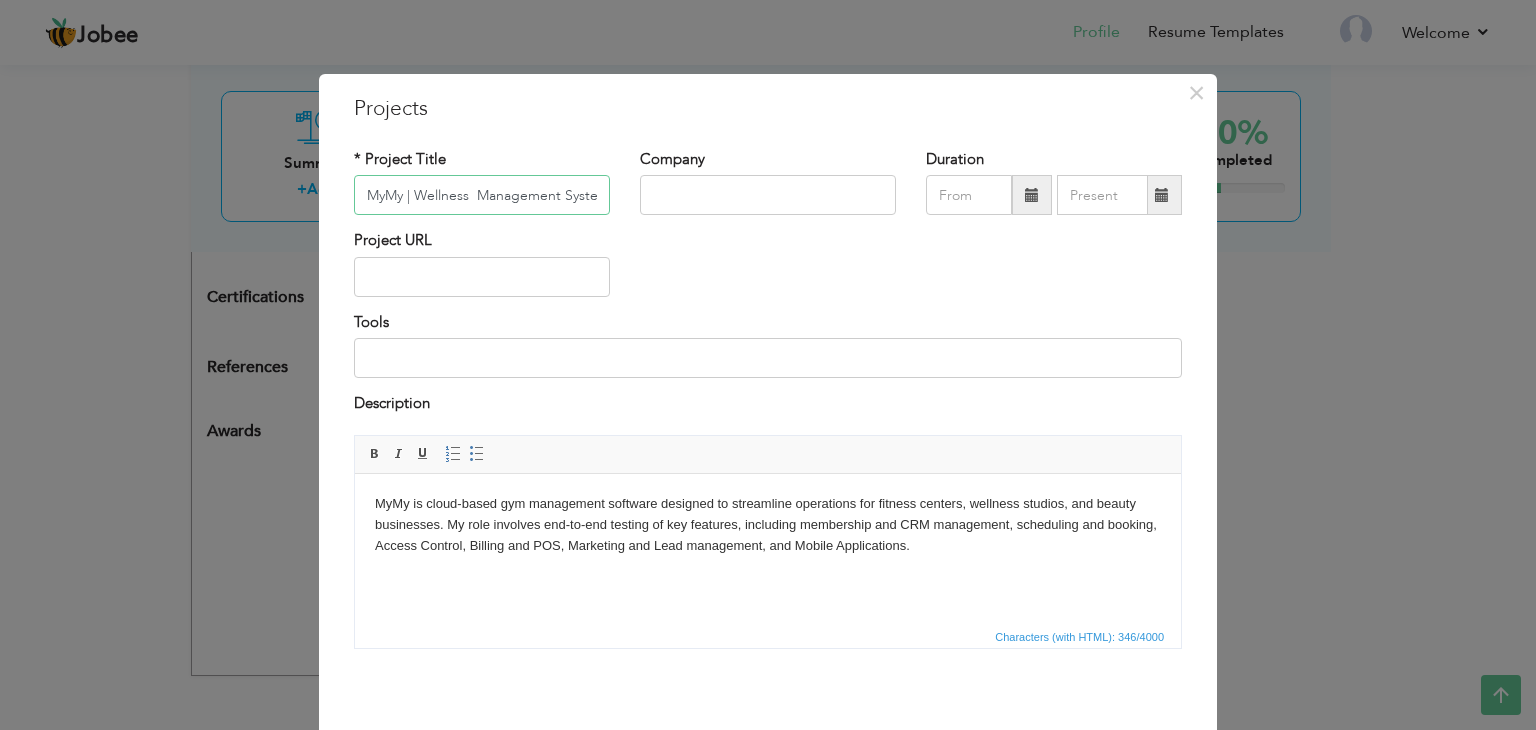 scroll, scrollTop: 0, scrollLeft: 11, axis: horizontal 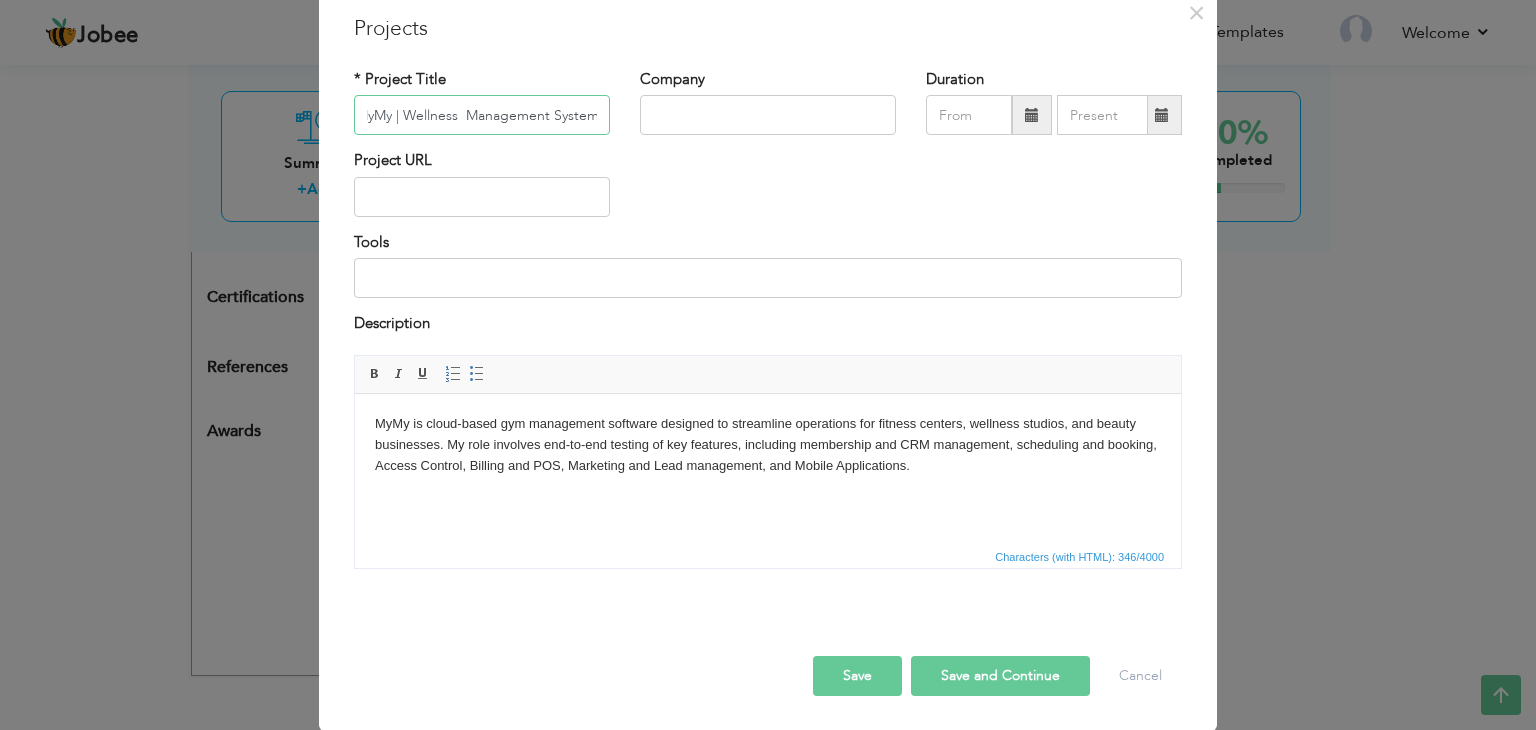 type on "MyMy | Wellness  Management System" 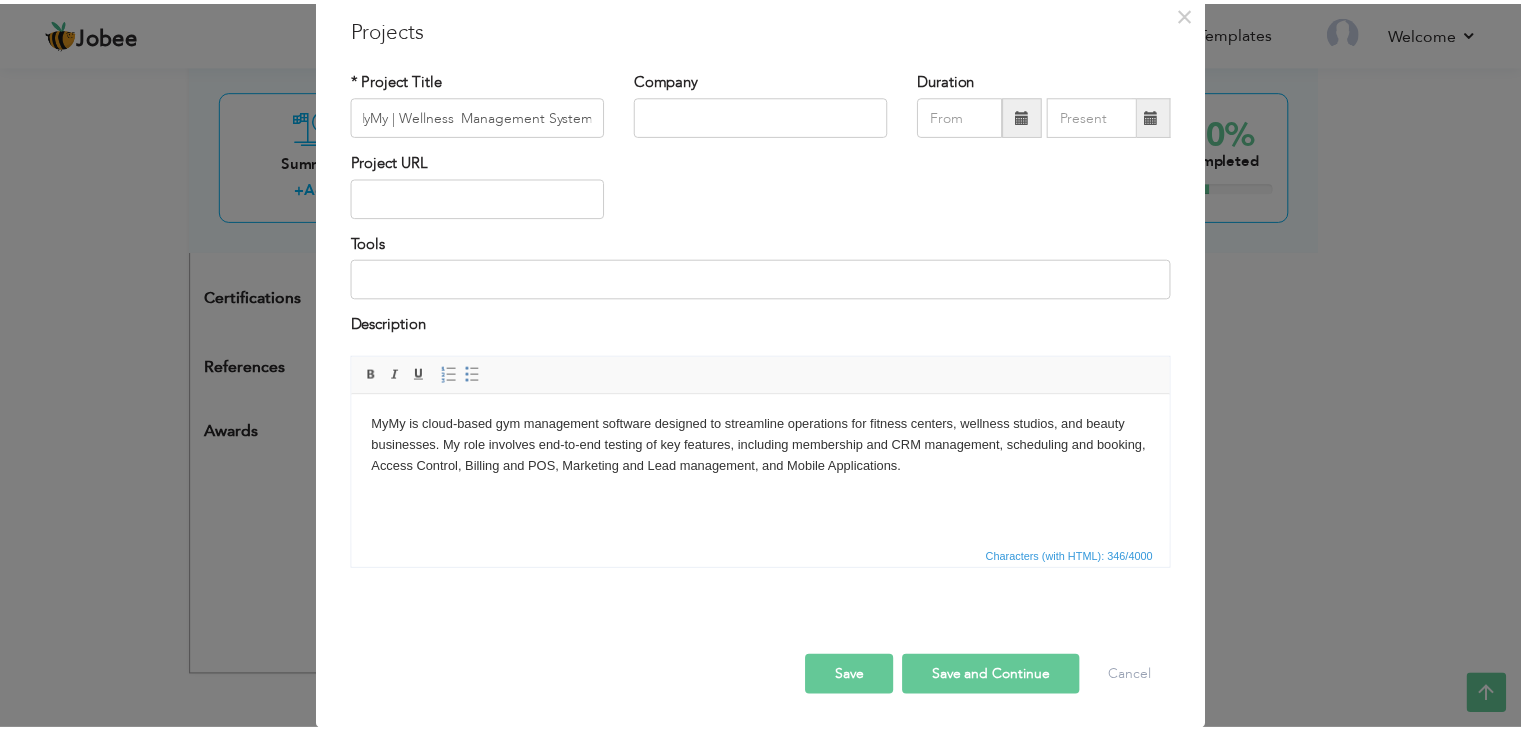 scroll, scrollTop: 0, scrollLeft: 0, axis: both 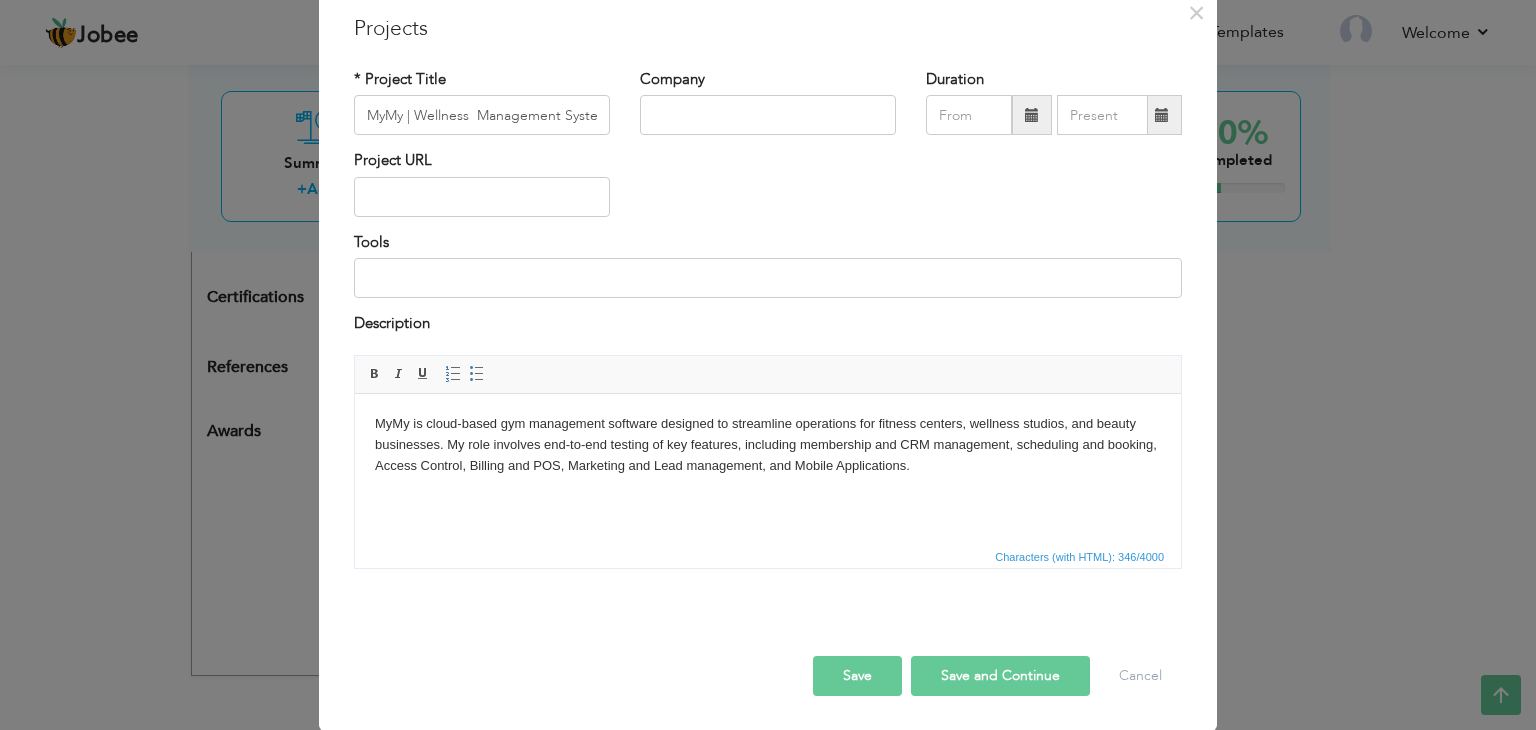 click on "Save" at bounding box center [857, 676] 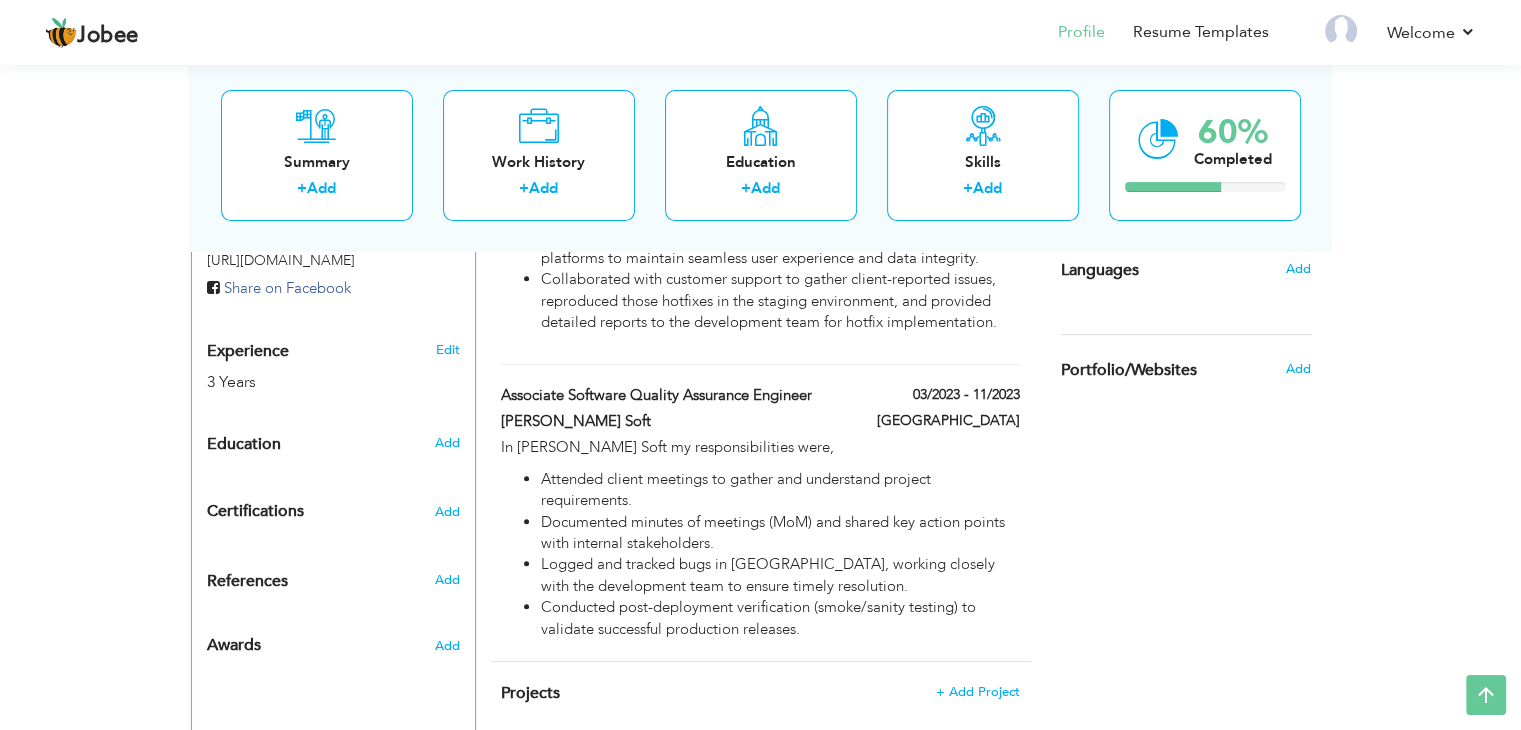 scroll, scrollTop: 704, scrollLeft: 0, axis: vertical 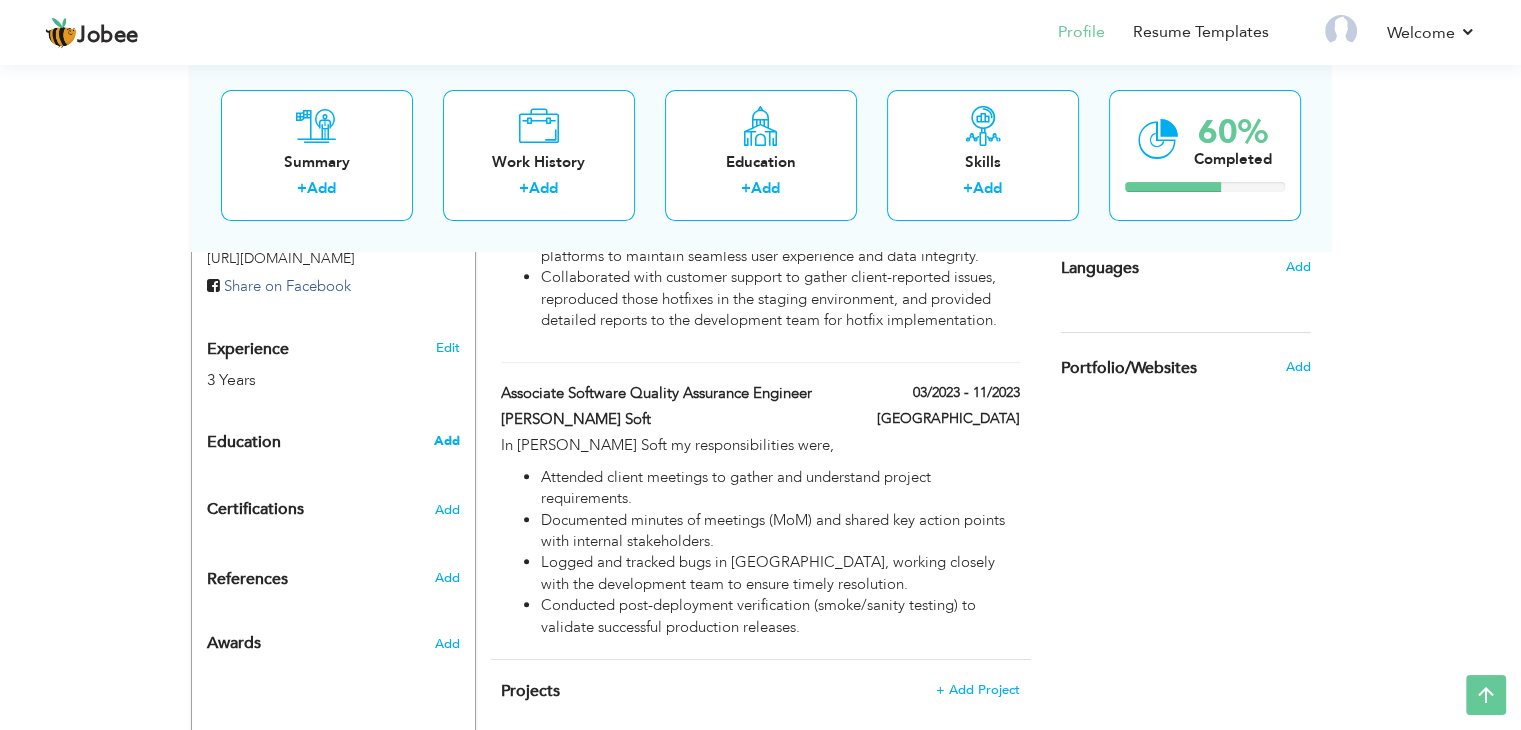 click on "Add" at bounding box center (446, 441) 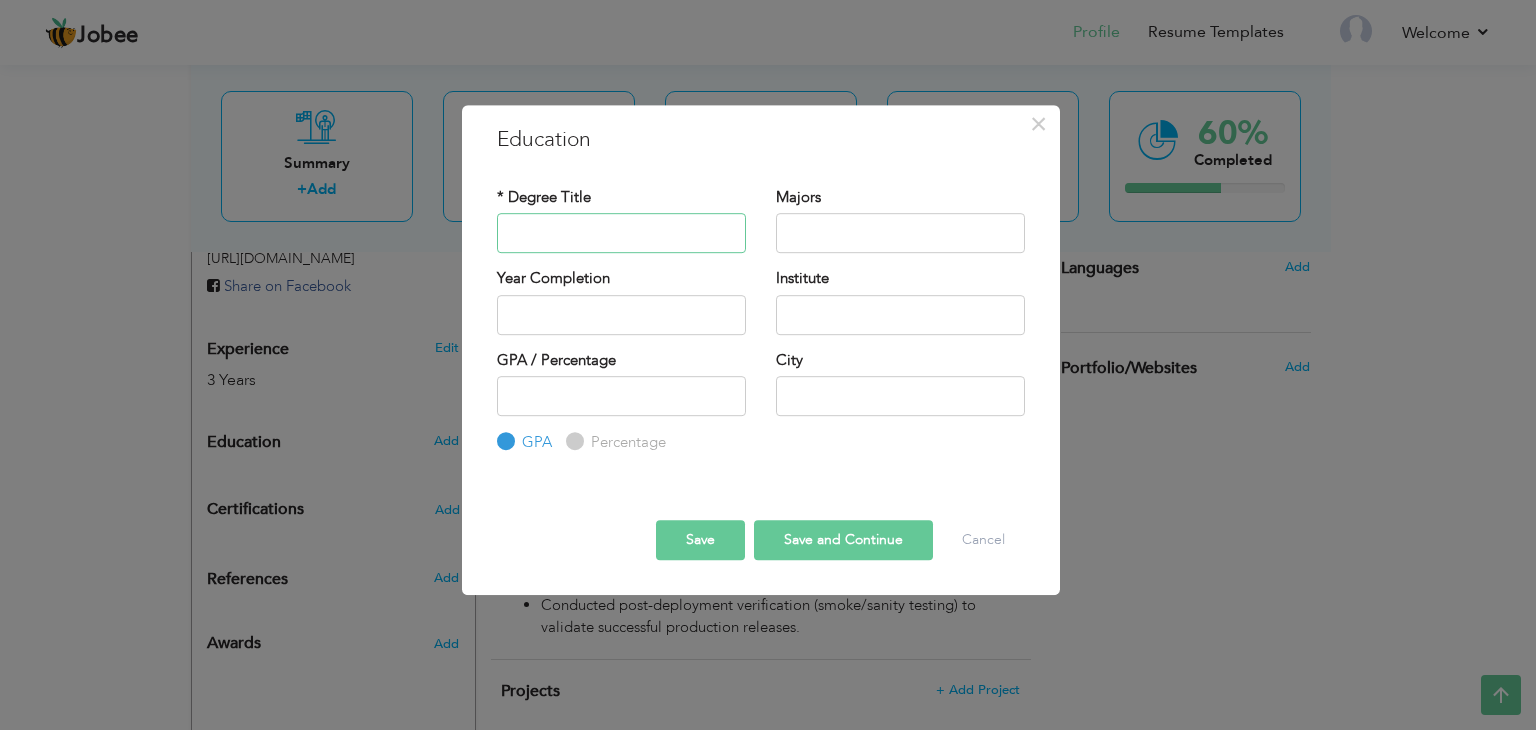 click at bounding box center (621, 233) 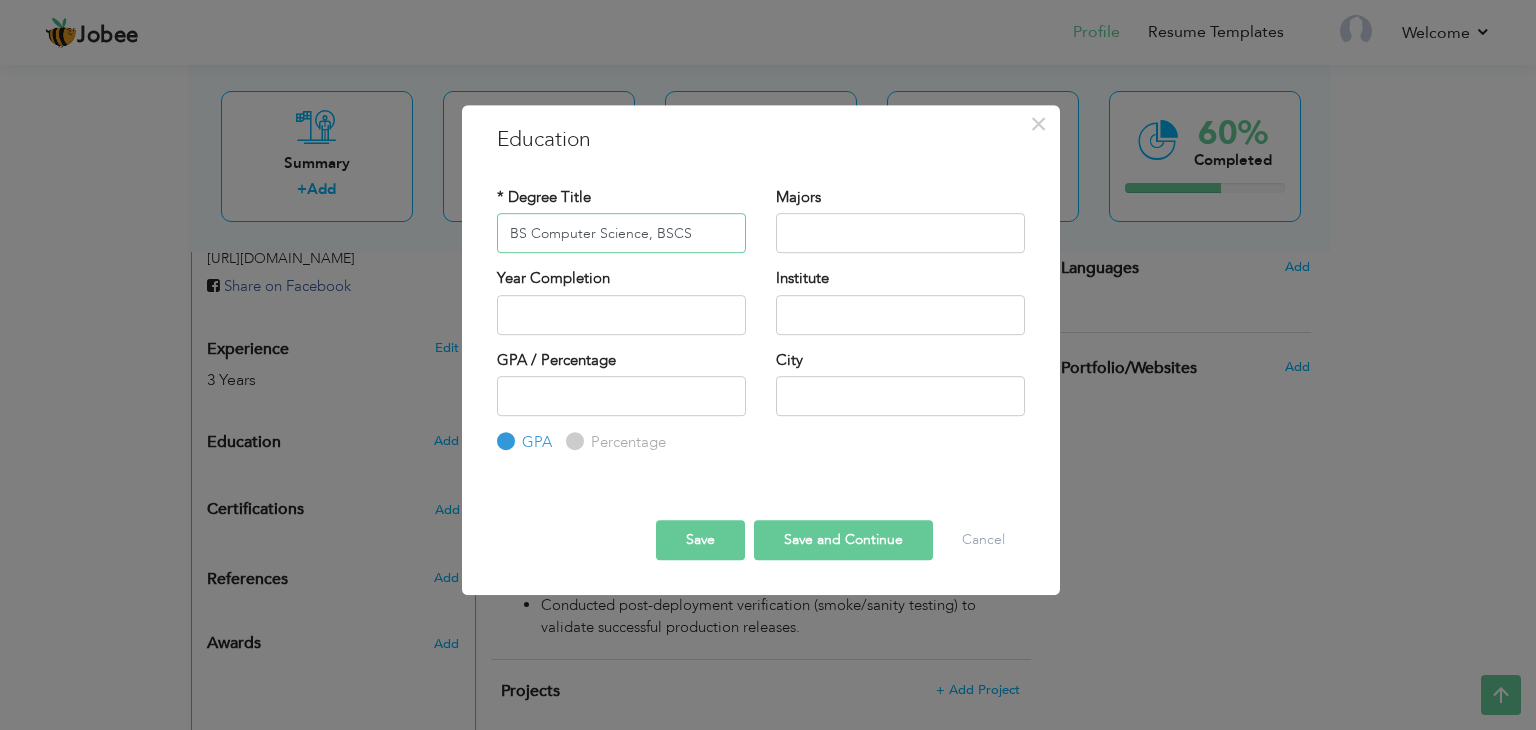 type on "BS Computer Science, BSCS" 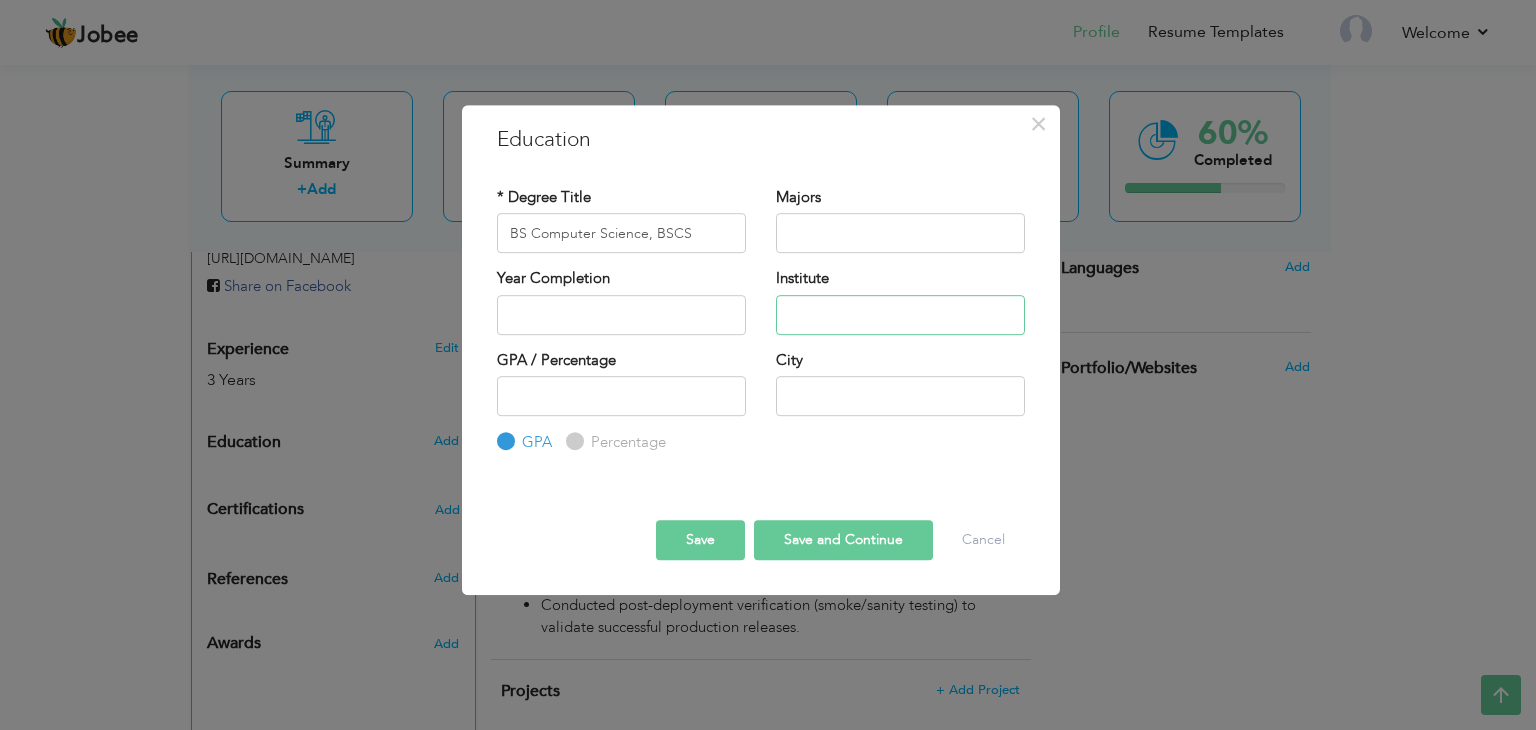 click at bounding box center (900, 315) 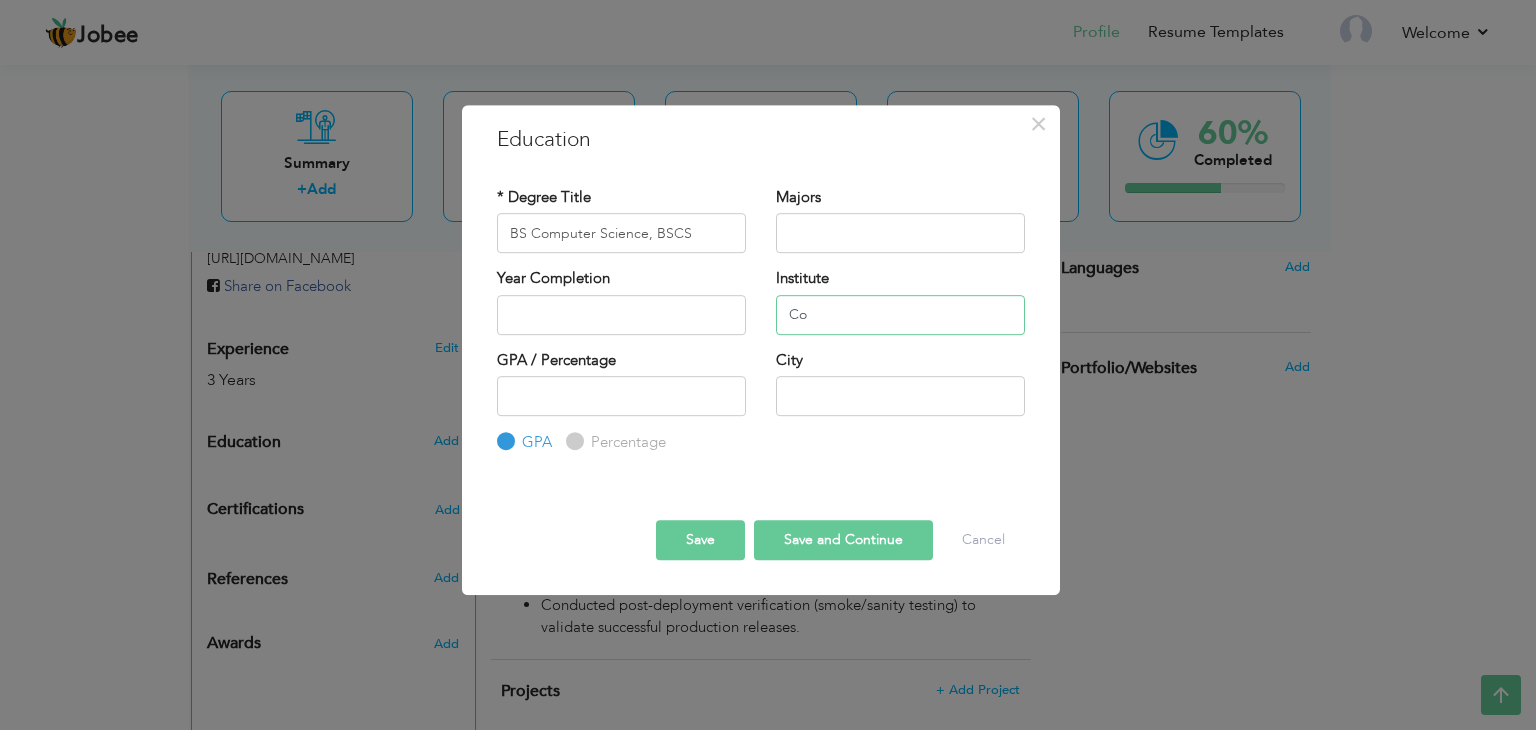 type on "C" 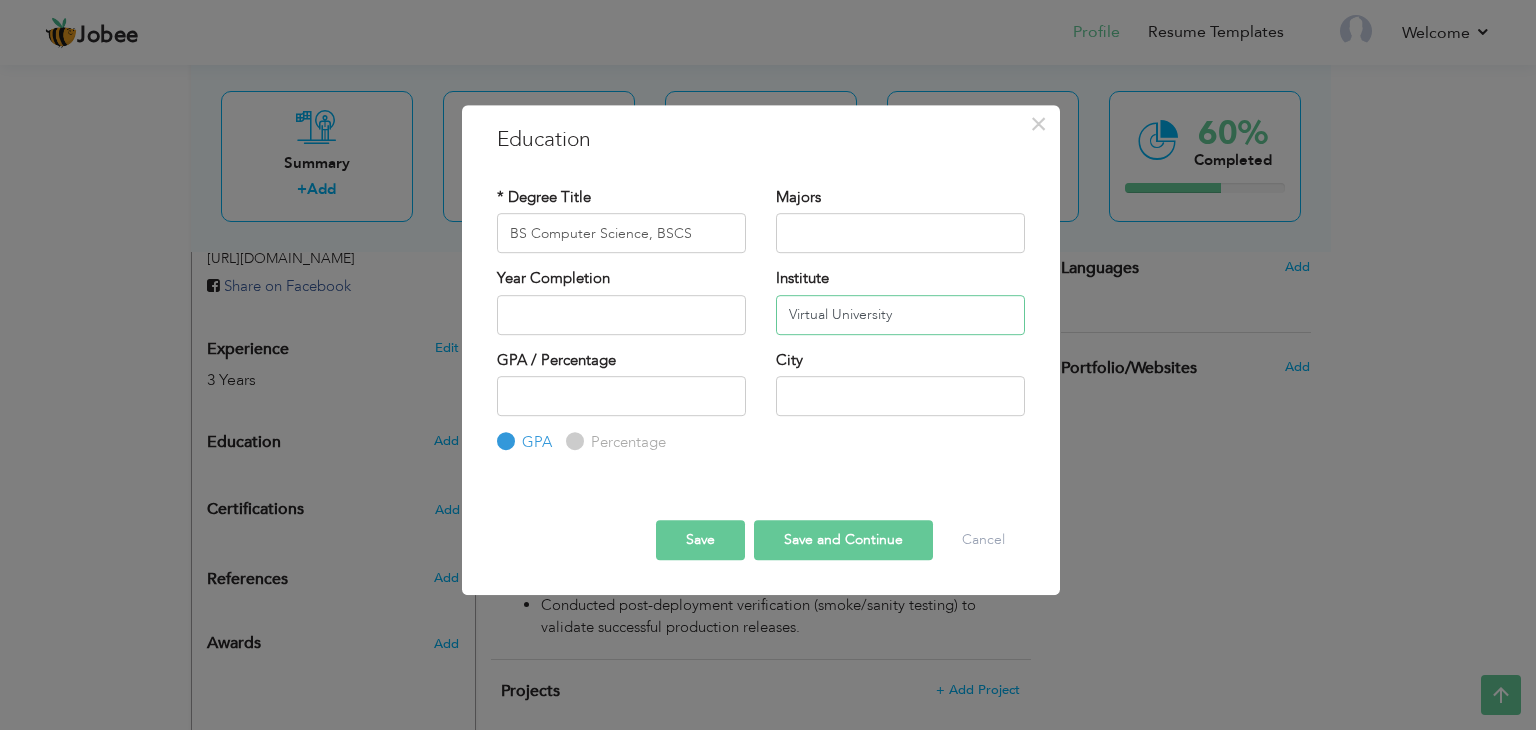type on "Virtual University" 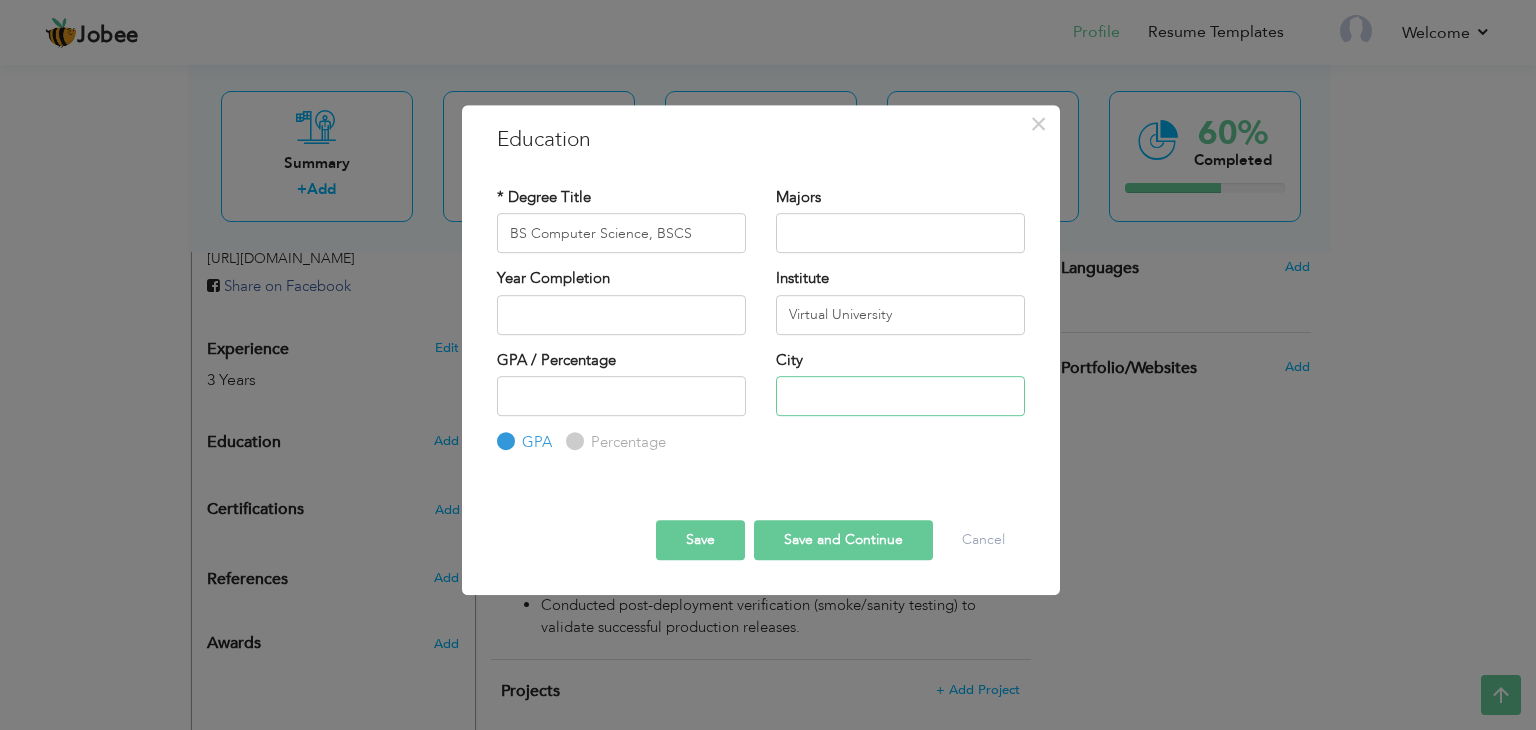 click at bounding box center [900, 396] 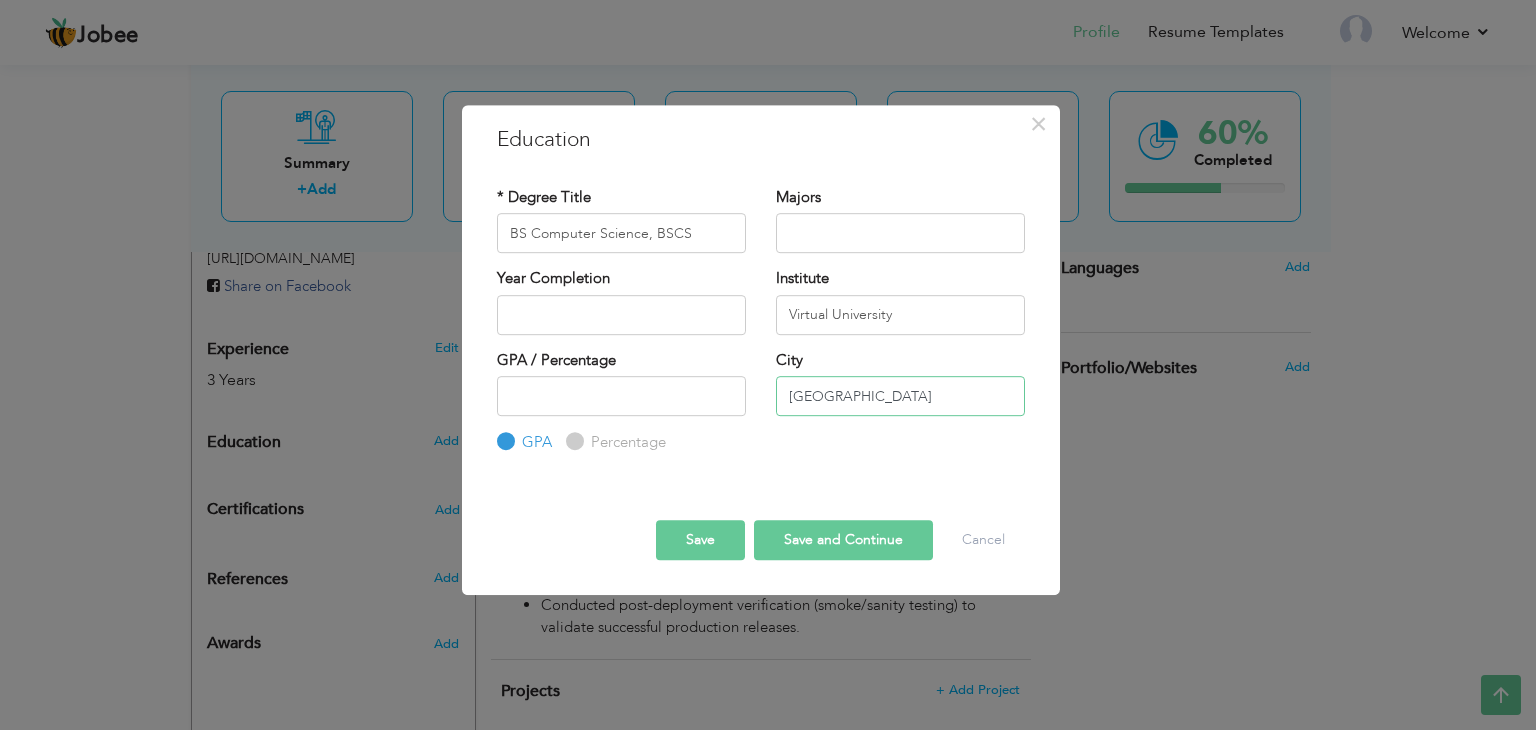 type on "[GEOGRAPHIC_DATA]" 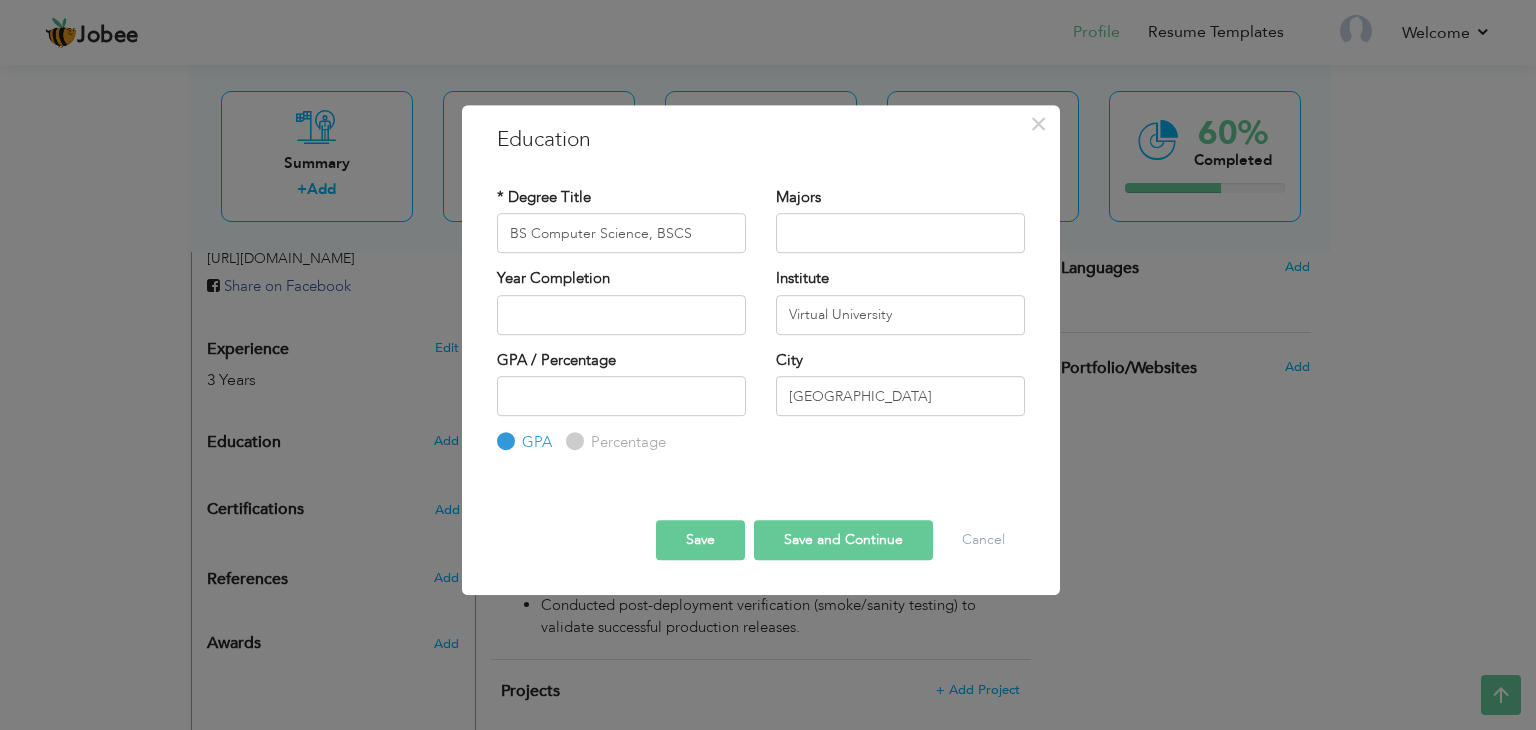 click on "Save" at bounding box center (700, 540) 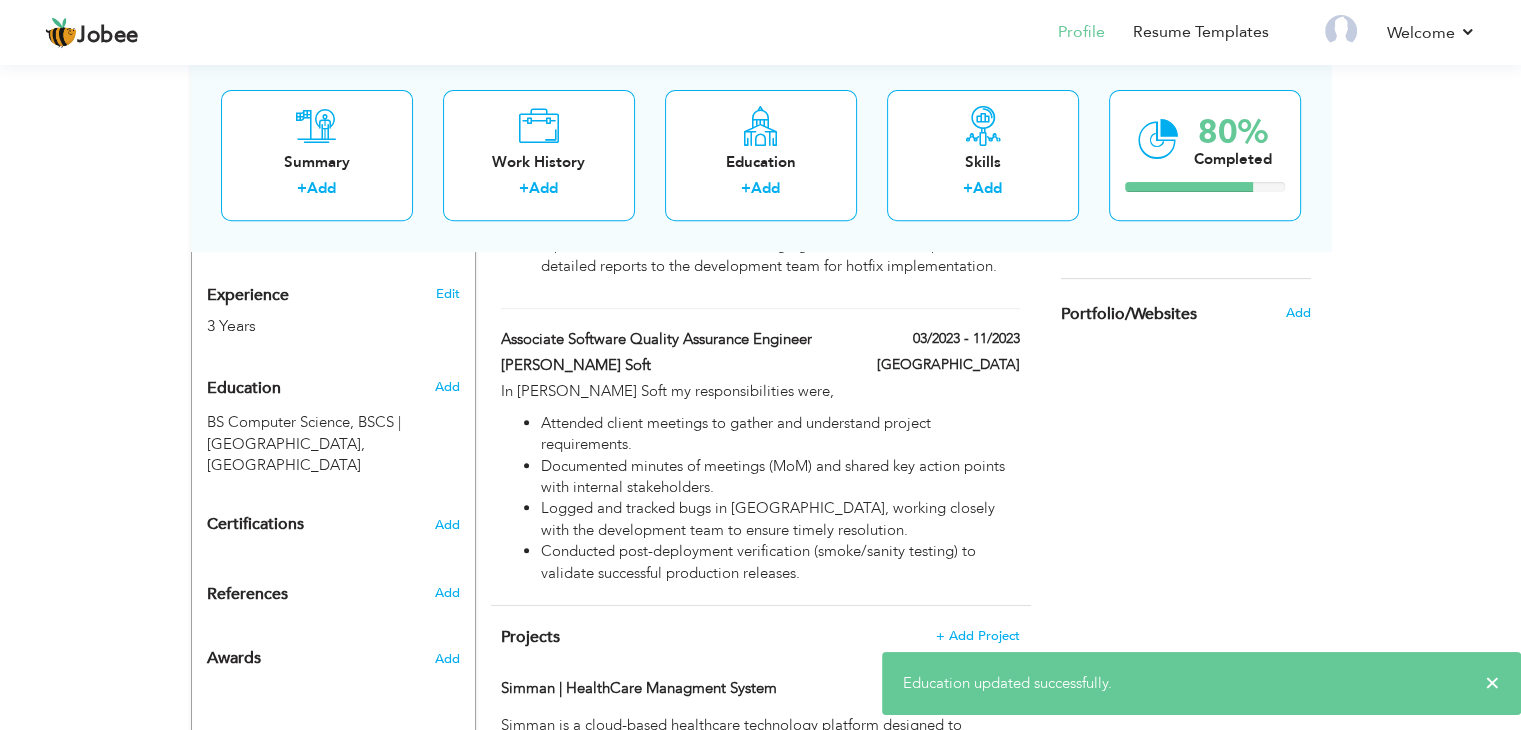 scroll, scrollTop: 760, scrollLeft: 0, axis: vertical 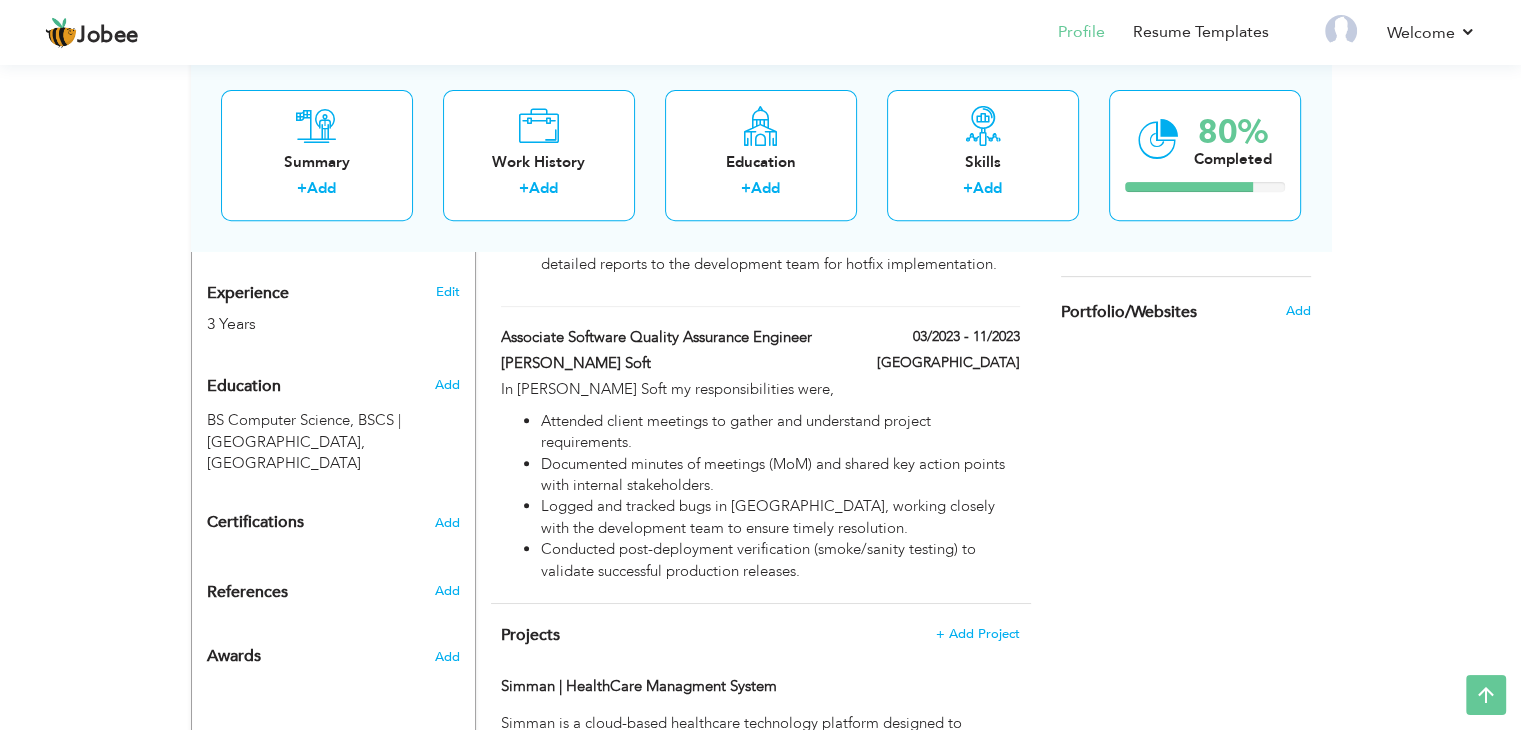 click on "Add" at bounding box center (450, 385) 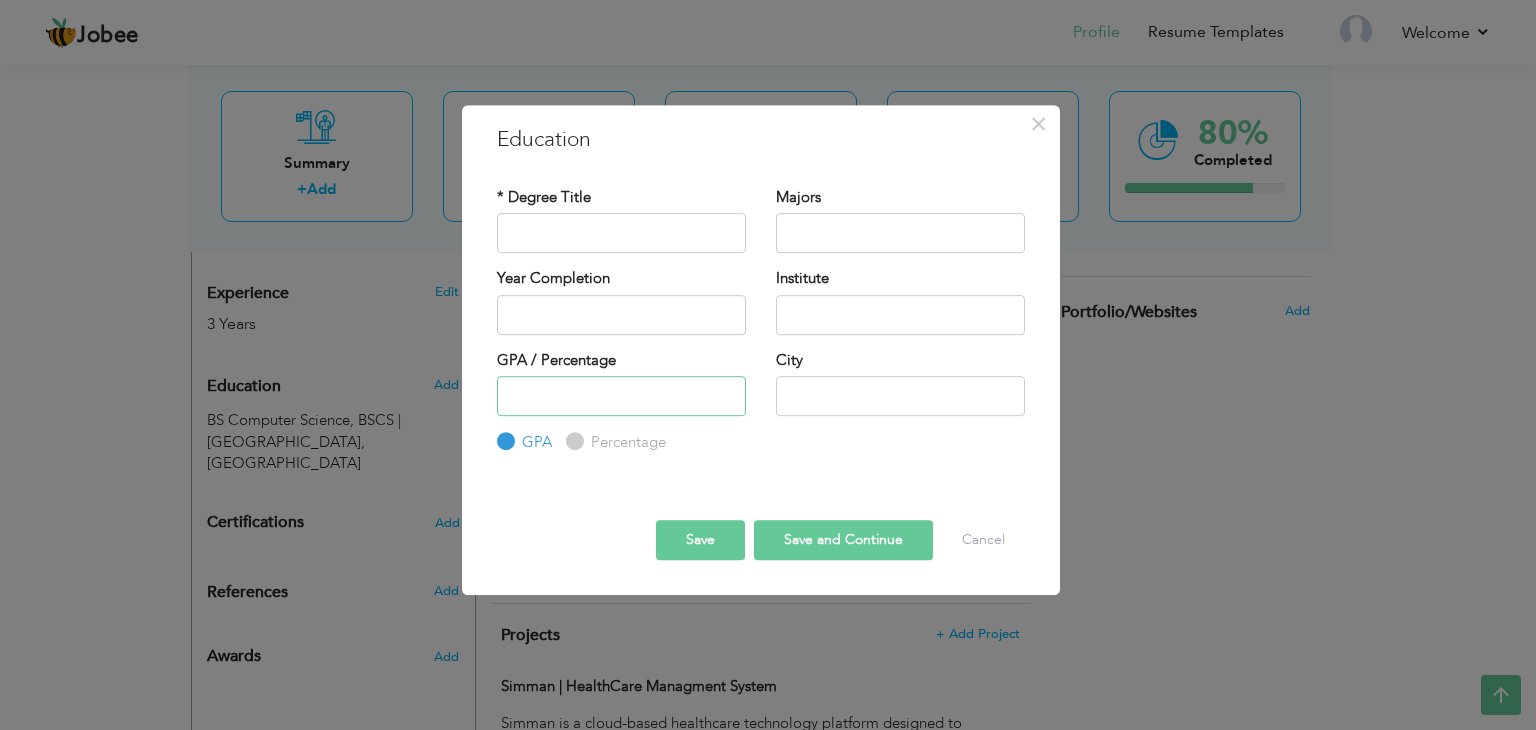 click at bounding box center (621, 396) 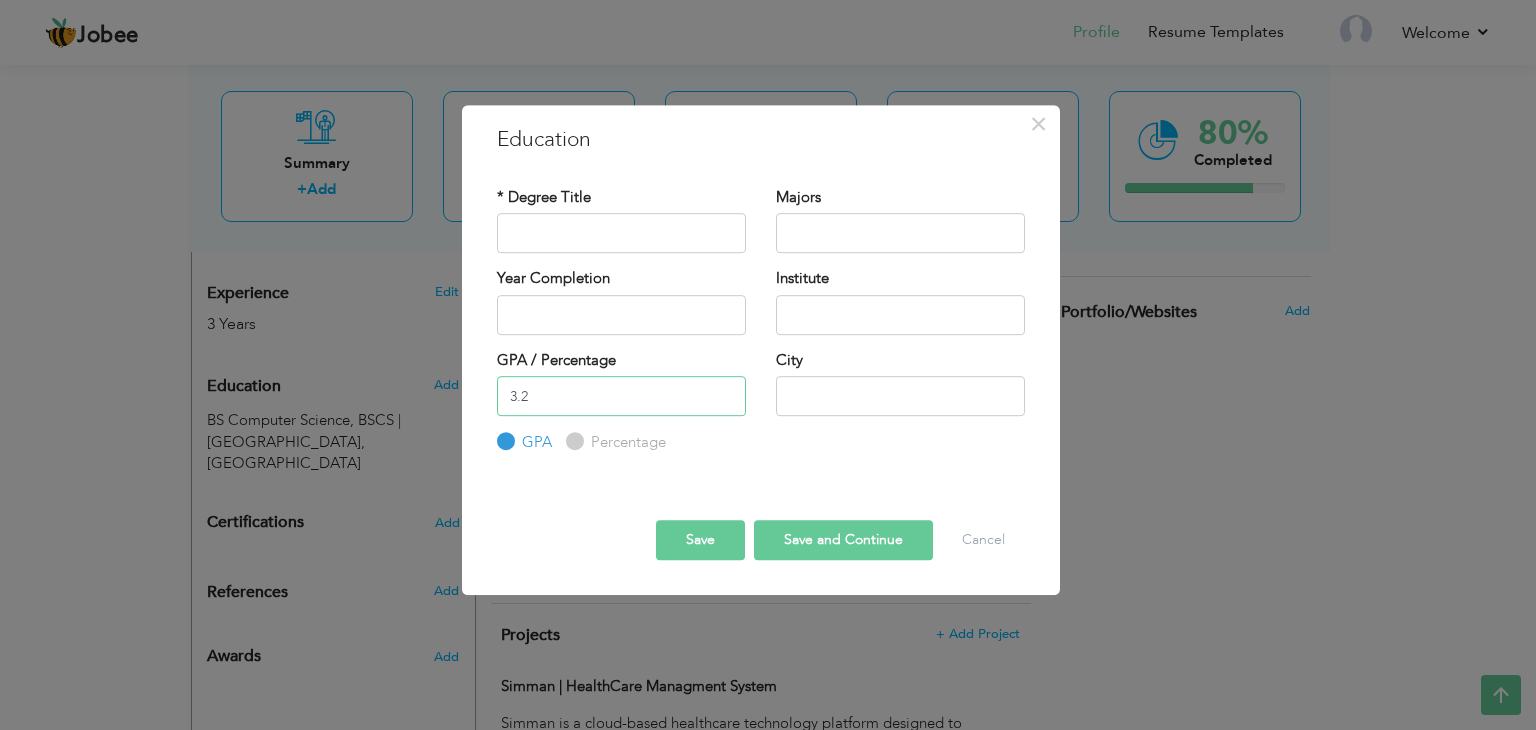 type on "3.2" 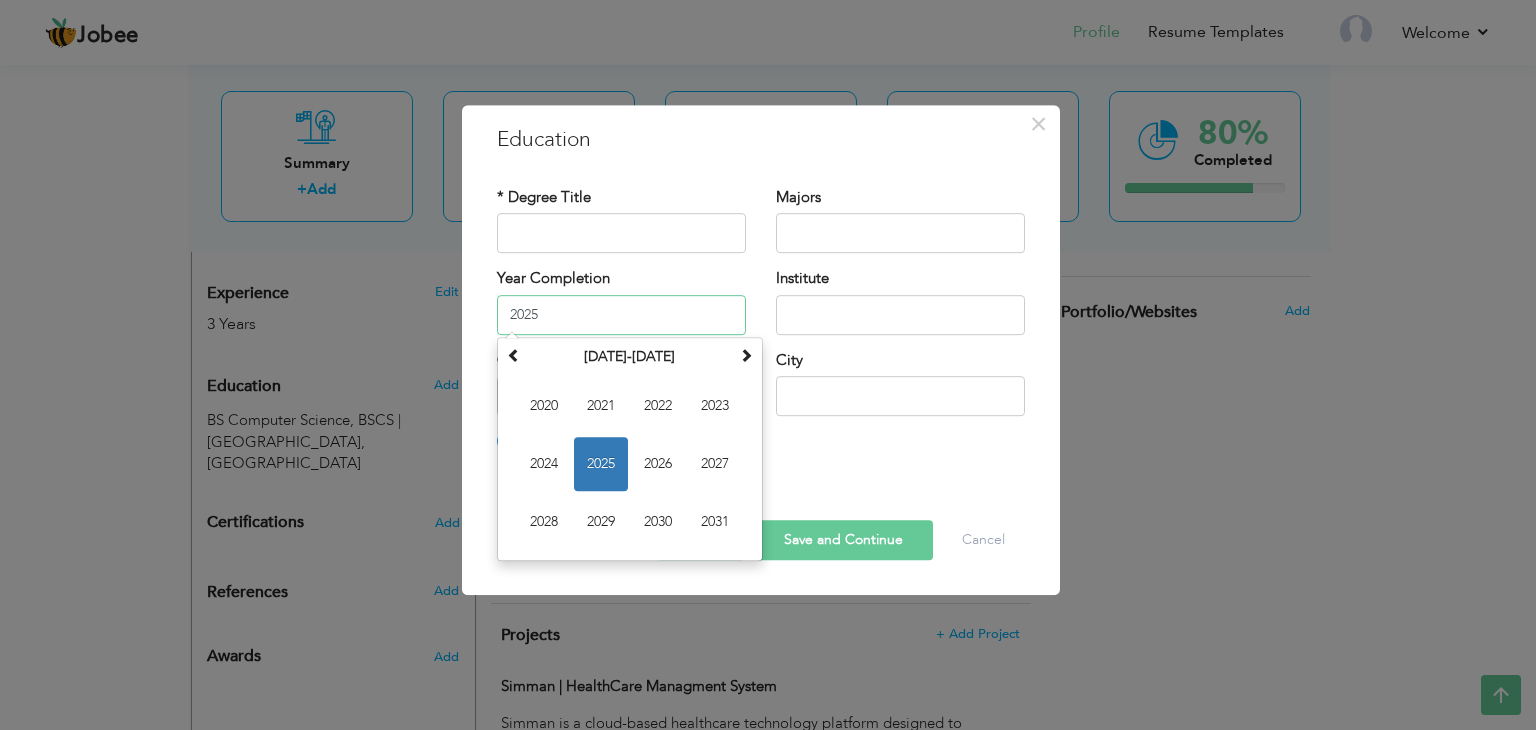 click on "2025" at bounding box center [621, 315] 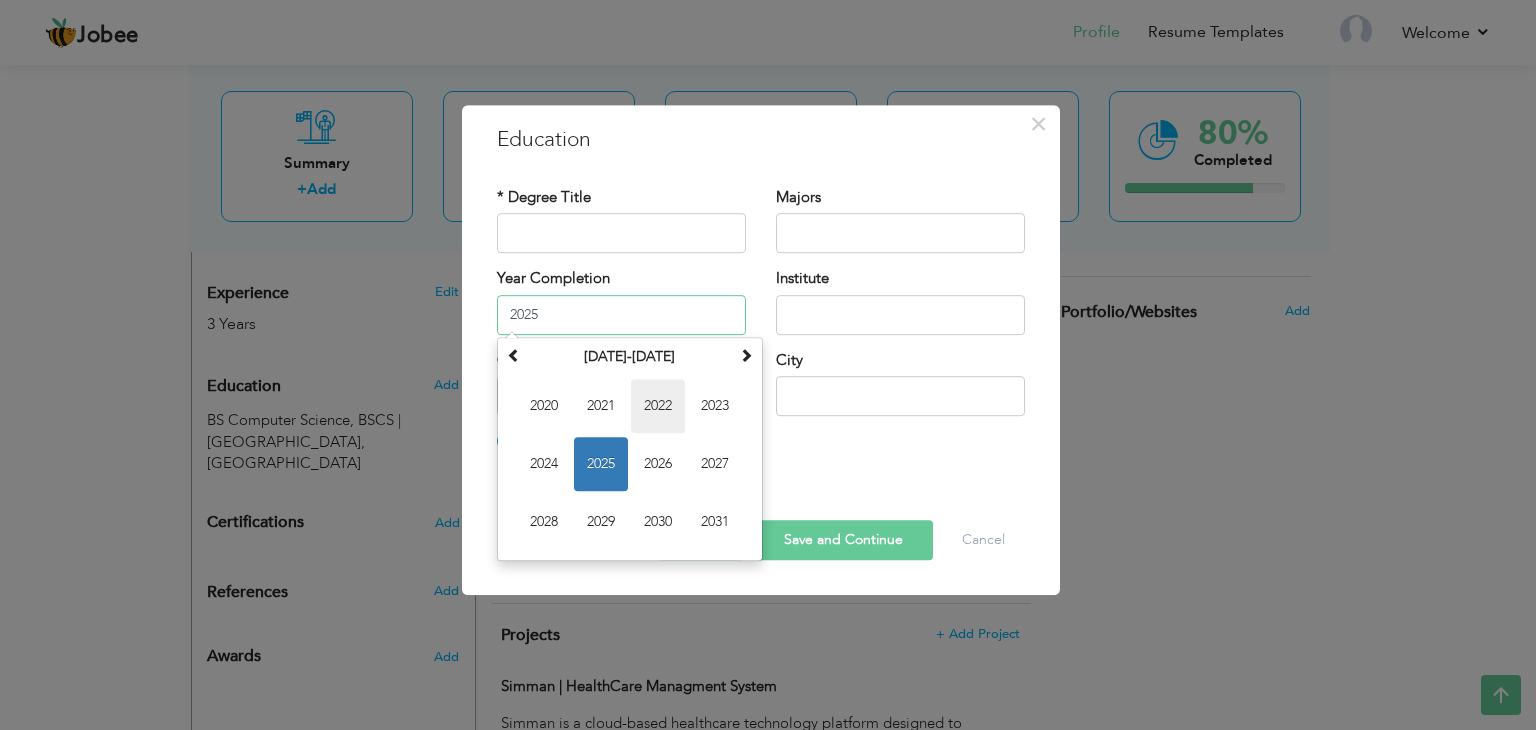 click on "2022" at bounding box center (658, 406) 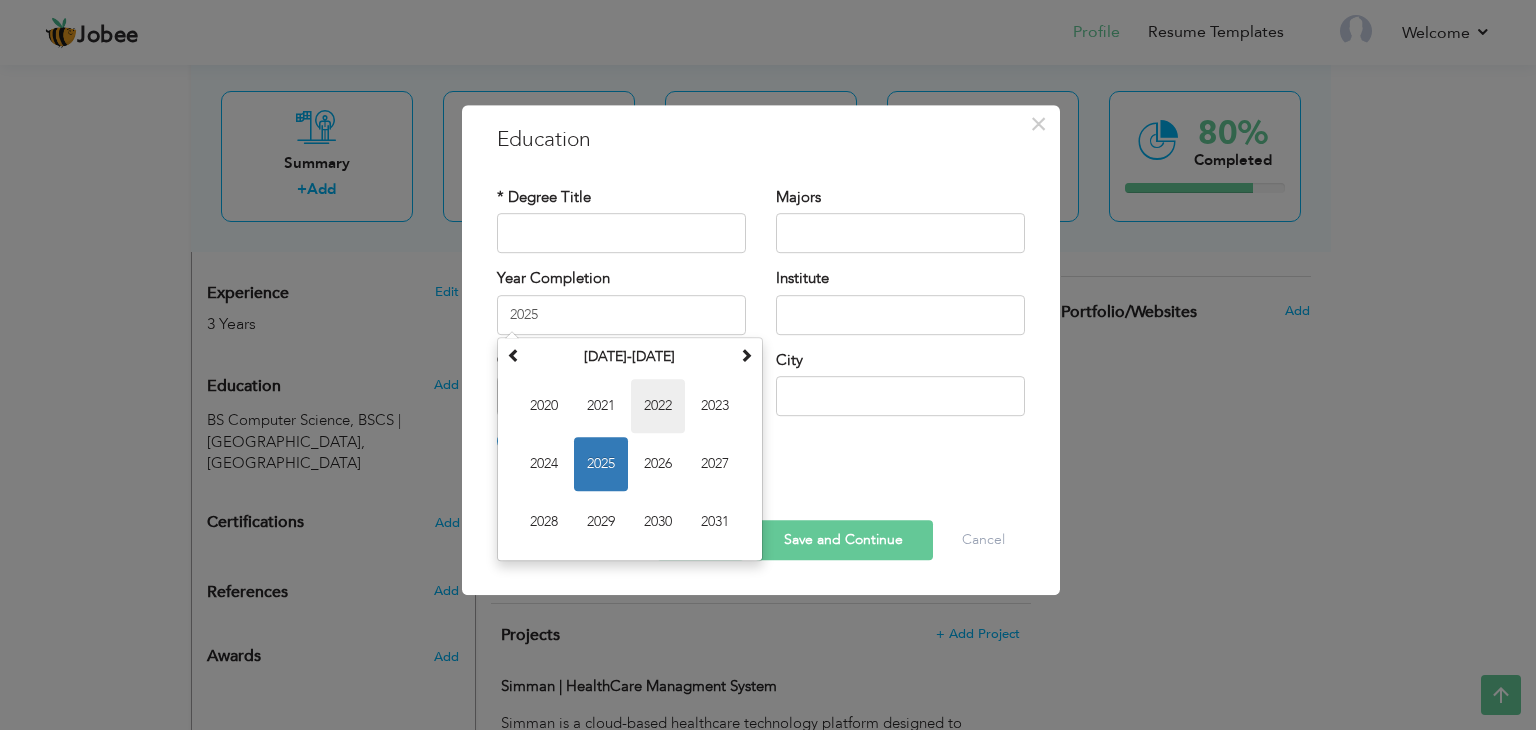 type on "2022" 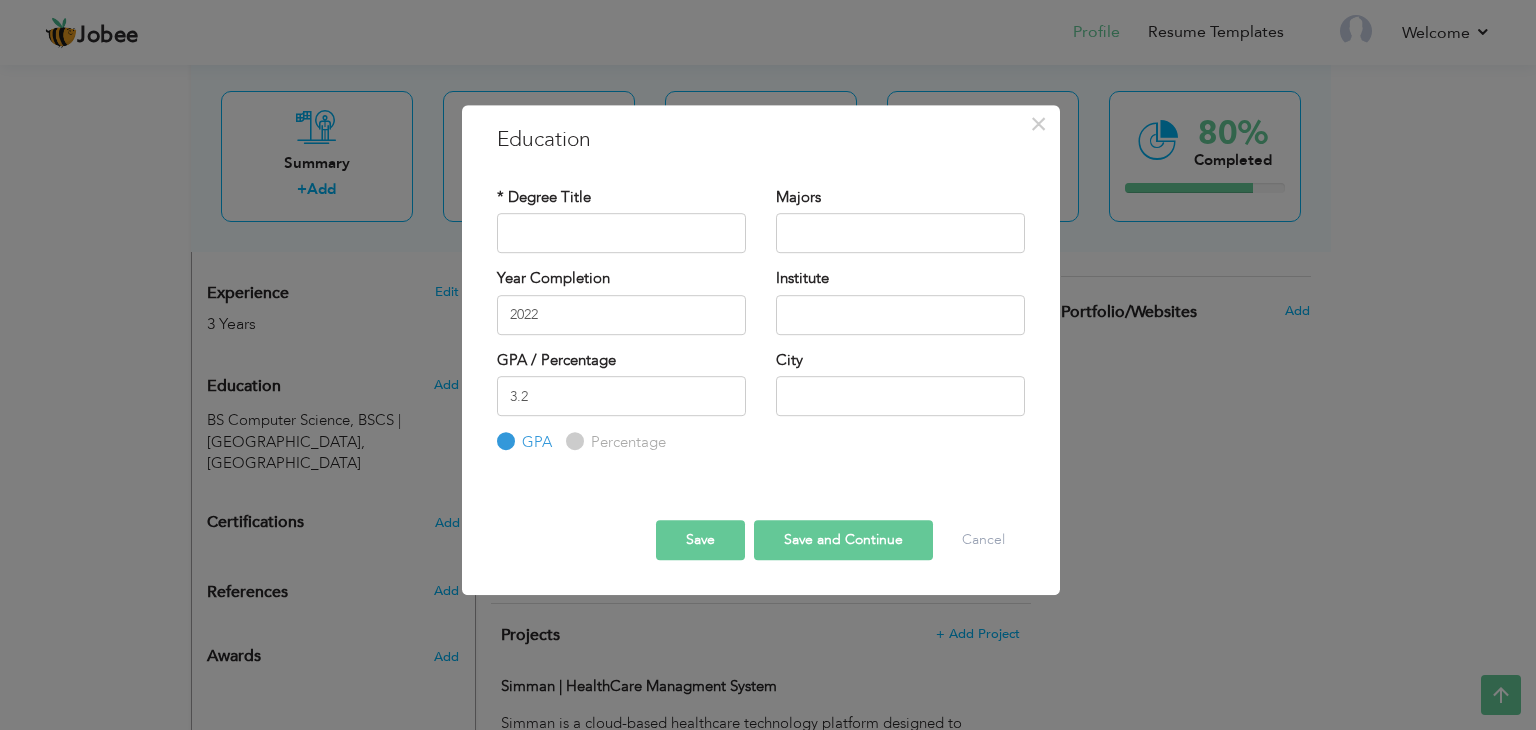 click on "Save" at bounding box center [700, 540] 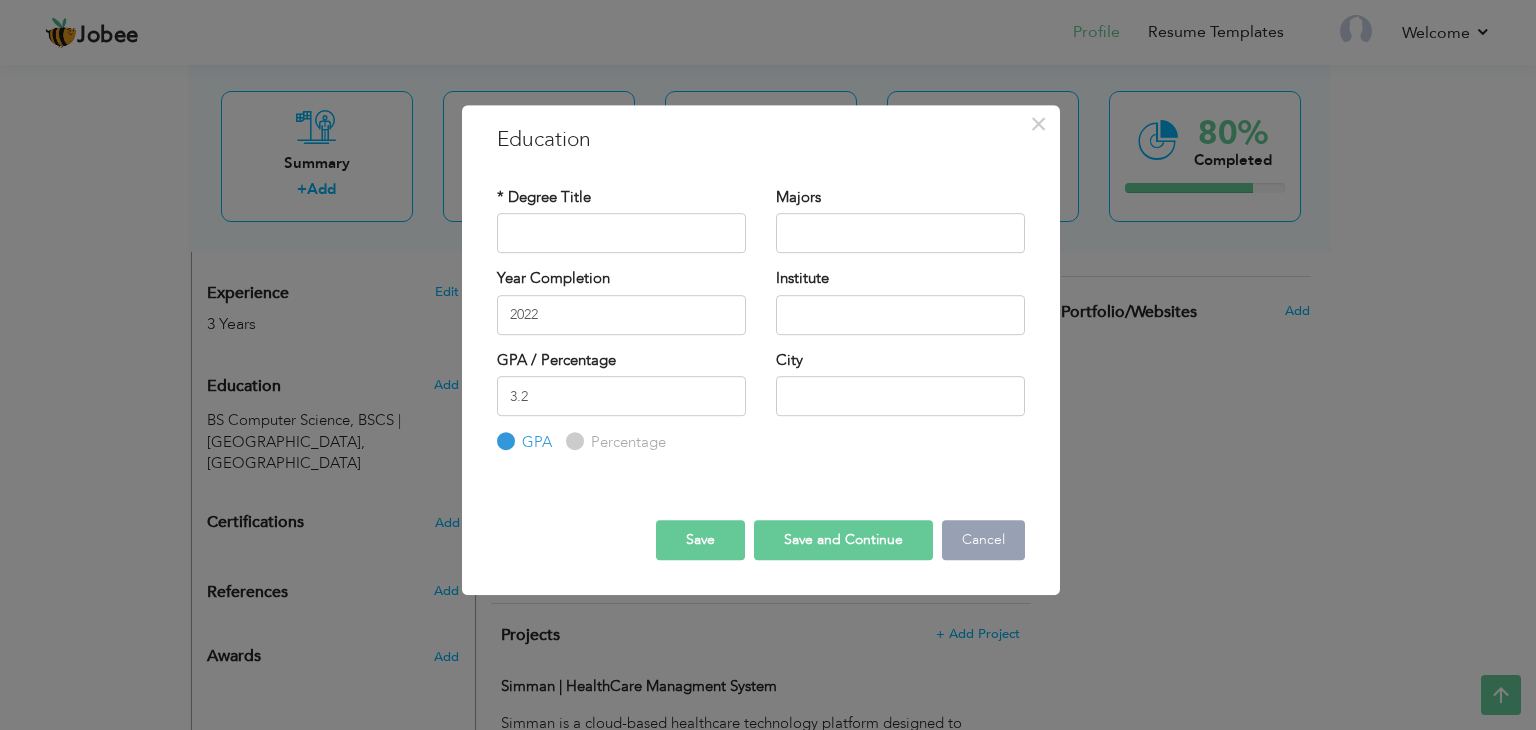 click on "Cancel" at bounding box center [983, 540] 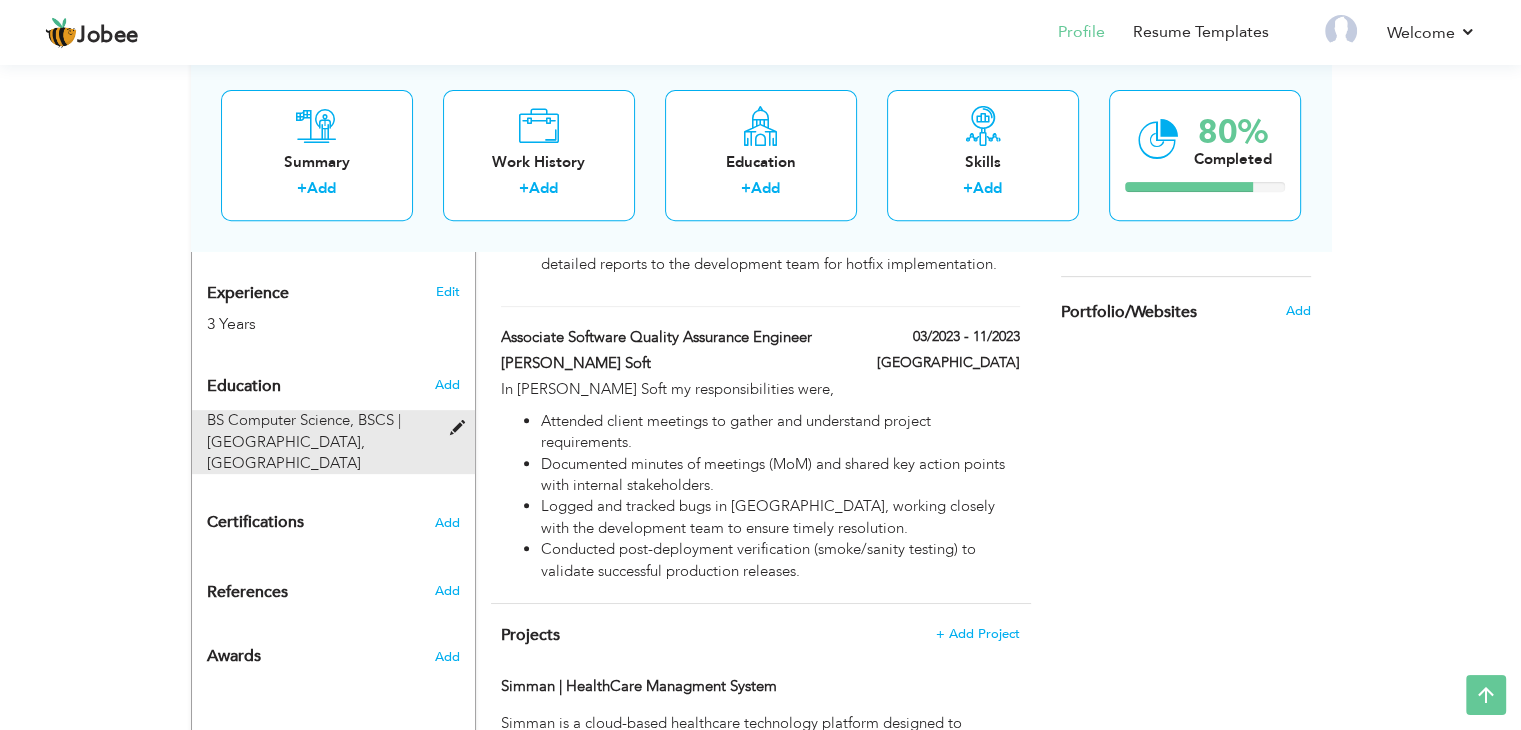 click at bounding box center [461, 428] 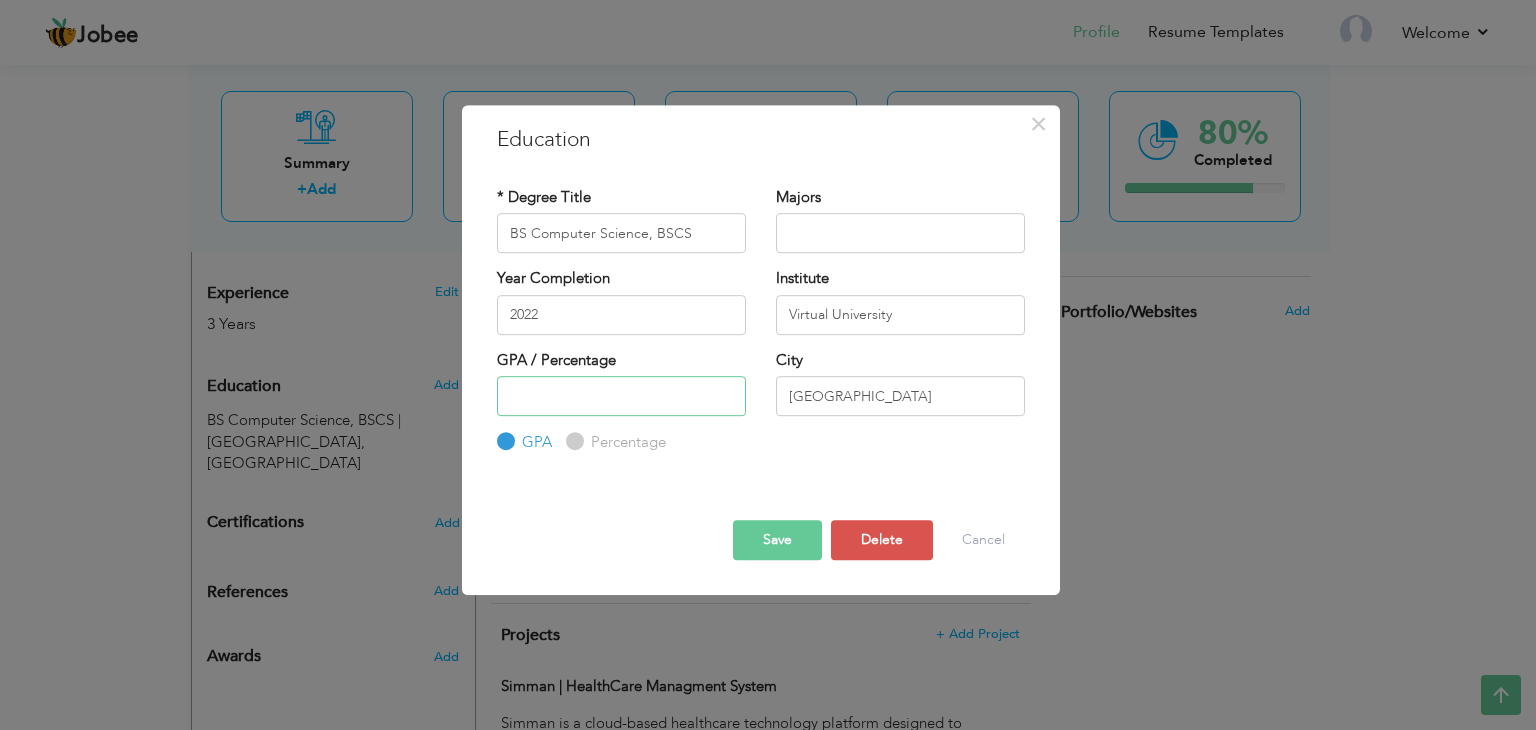 click at bounding box center [621, 396] 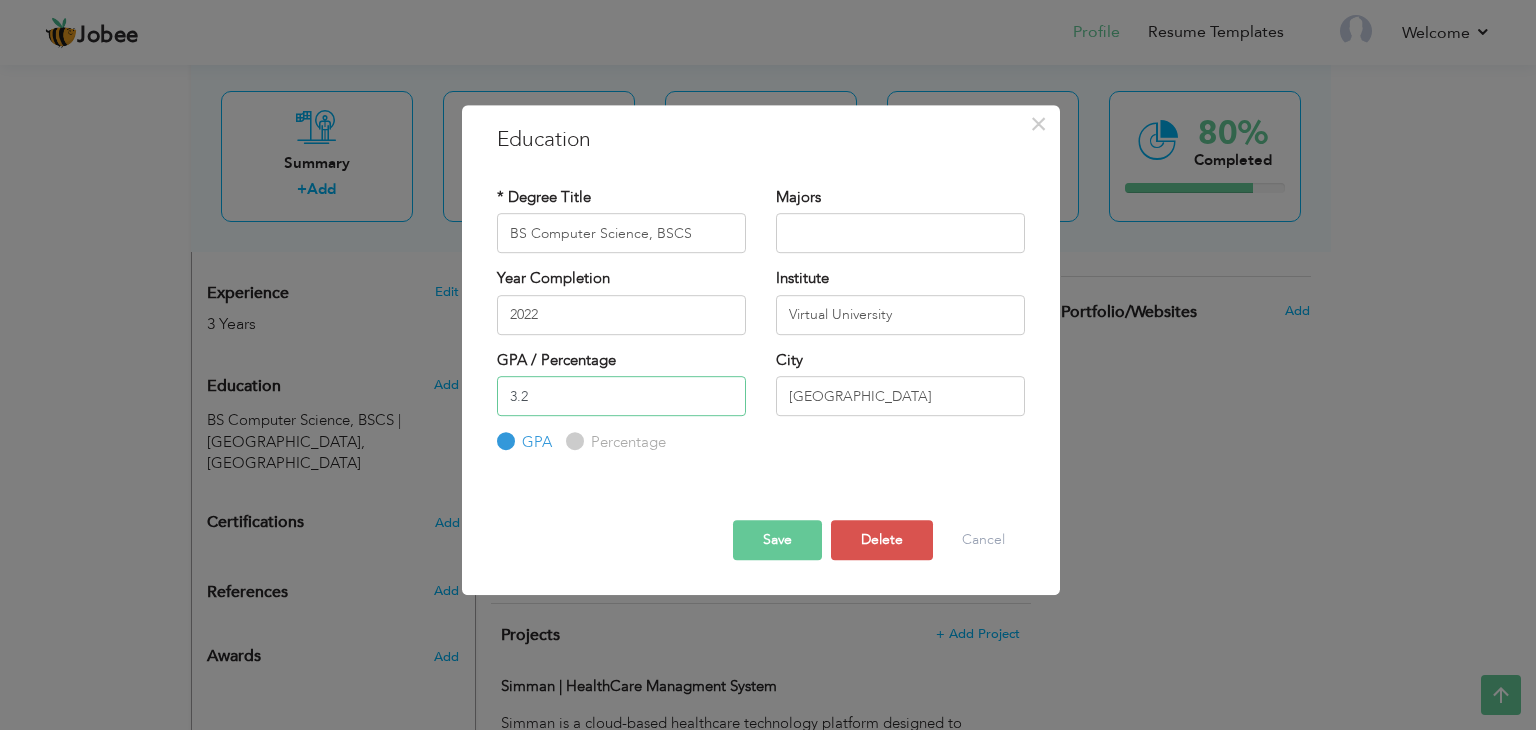 type on "3.2" 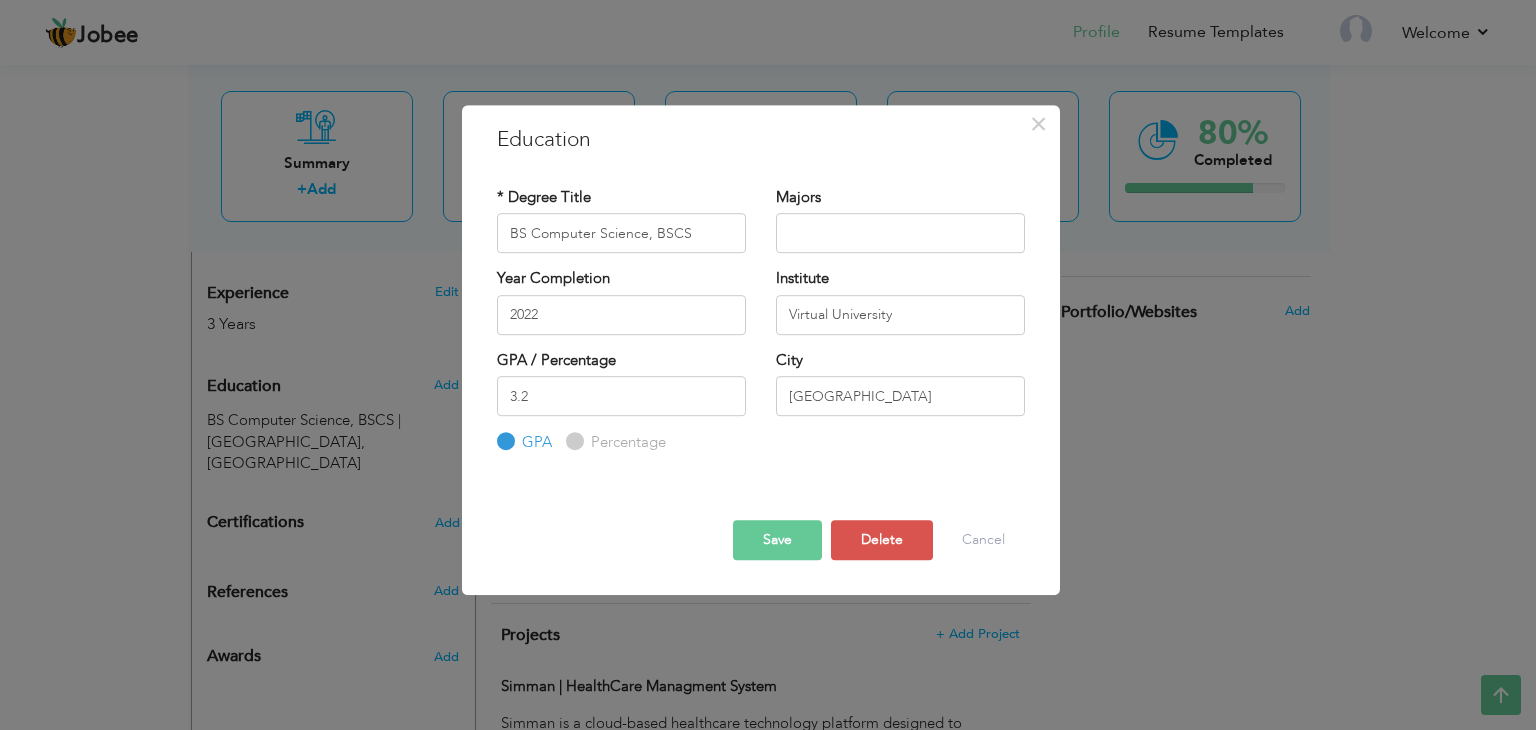 click on "Save" at bounding box center [777, 540] 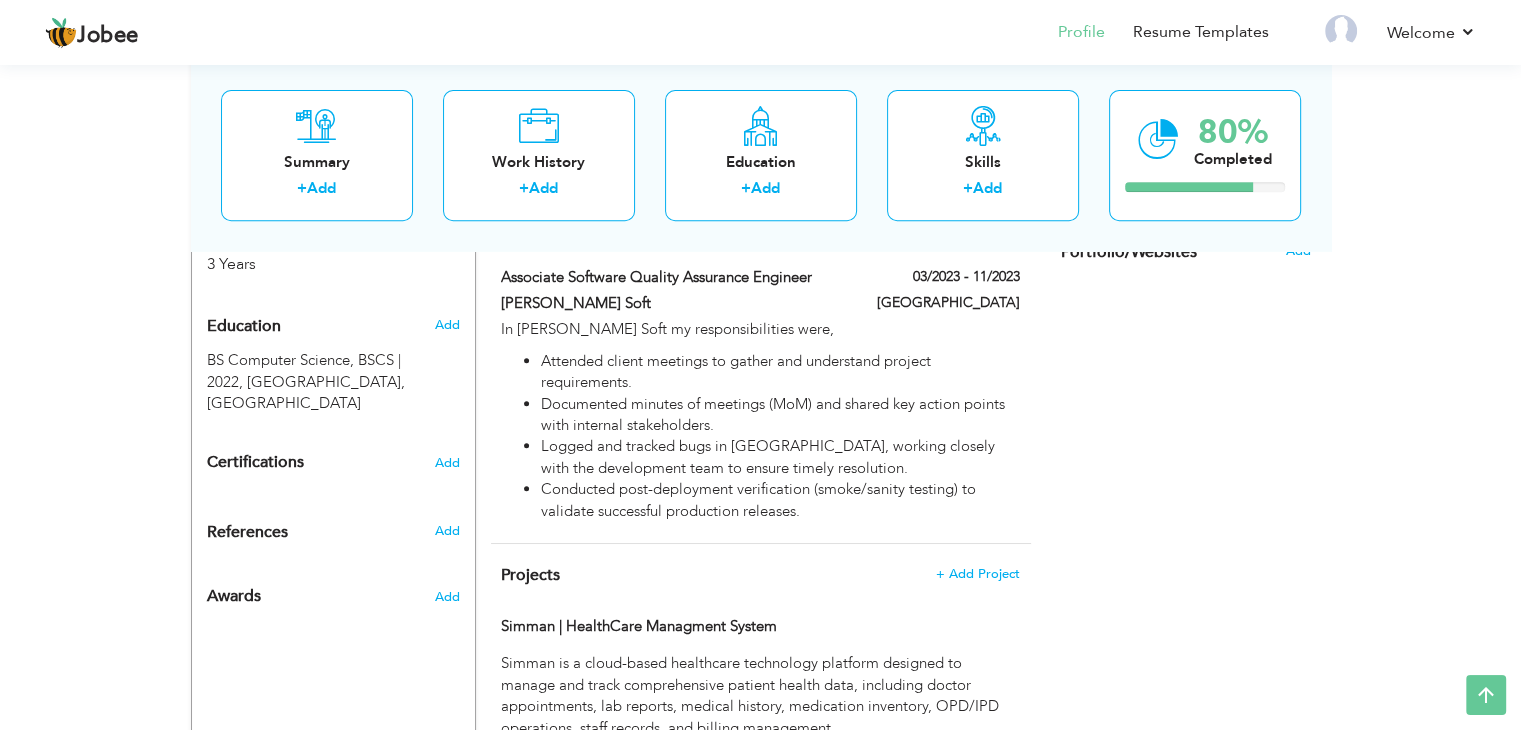 scroll, scrollTop: 764, scrollLeft: 0, axis: vertical 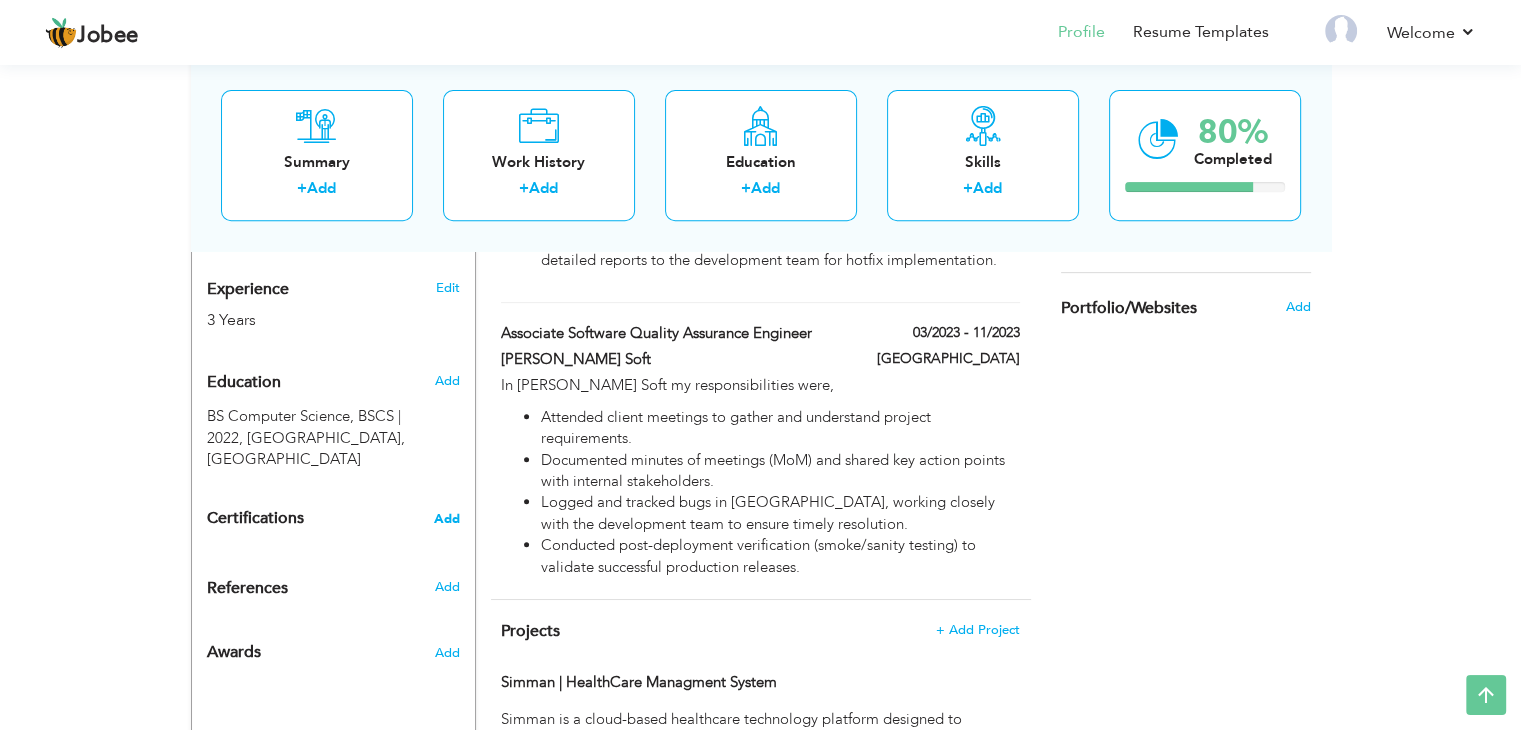 click on "Add" at bounding box center (447, 519) 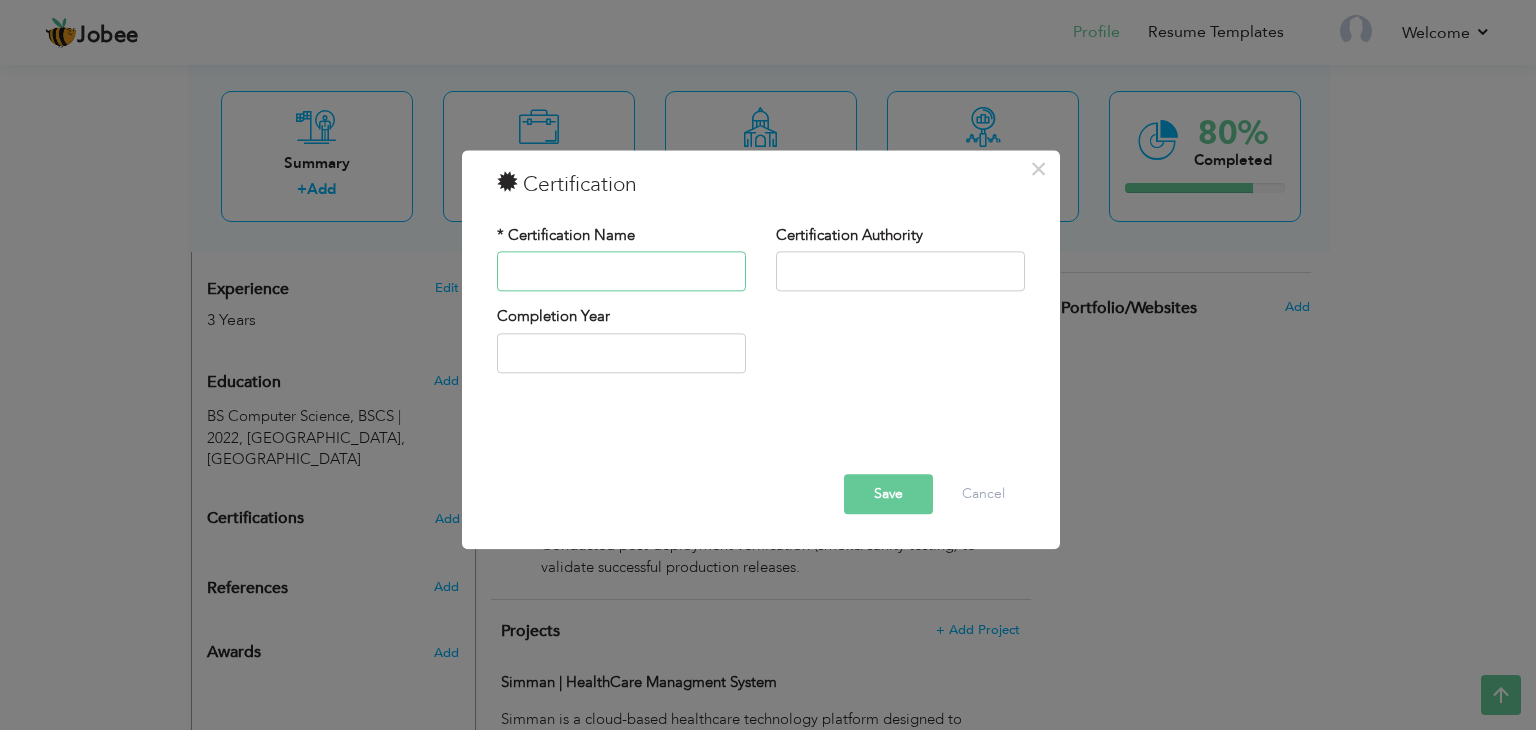 click at bounding box center (621, 272) 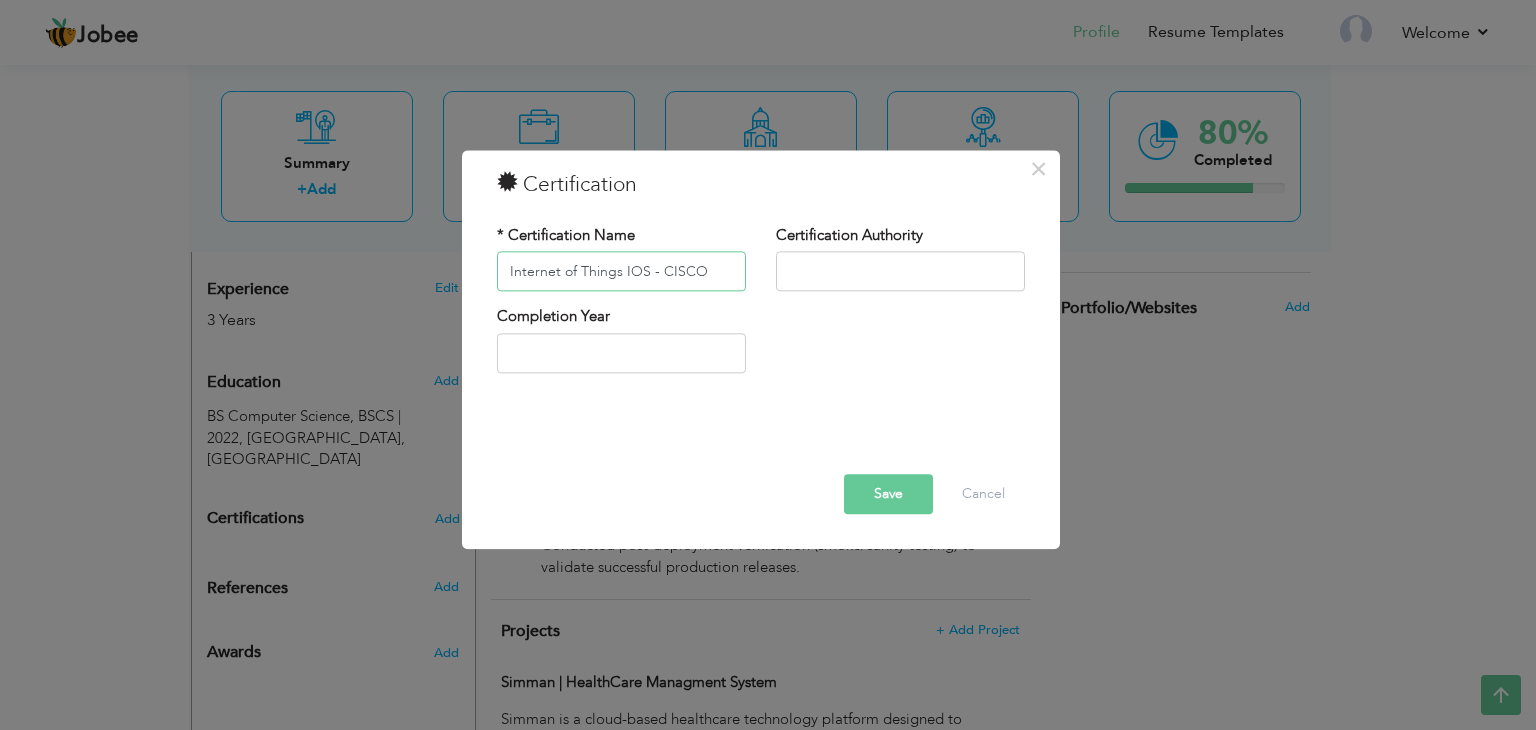 type on "Internet of Things IOS - CISCO" 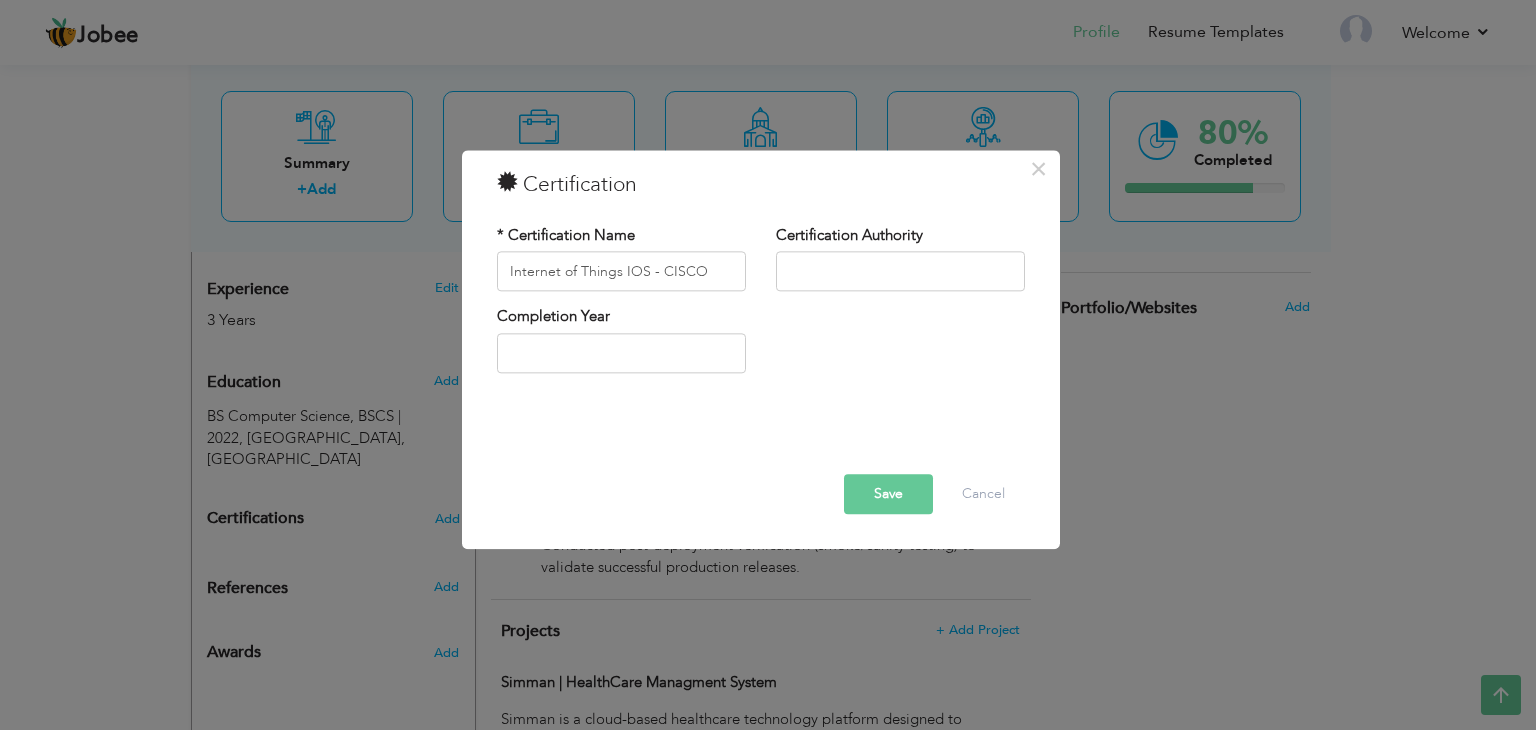 click on "Save" at bounding box center [888, 495] 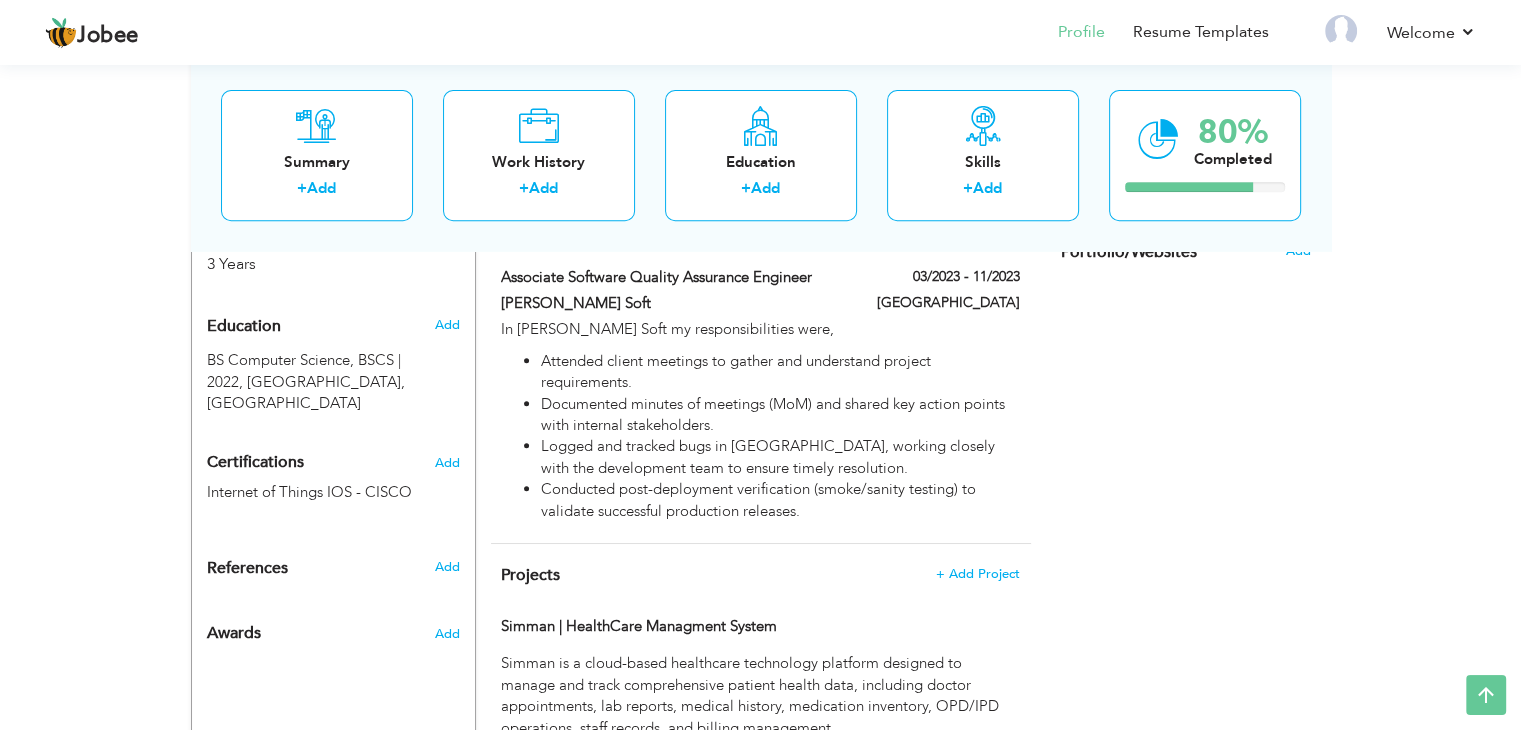 scroll, scrollTop: 824, scrollLeft: 0, axis: vertical 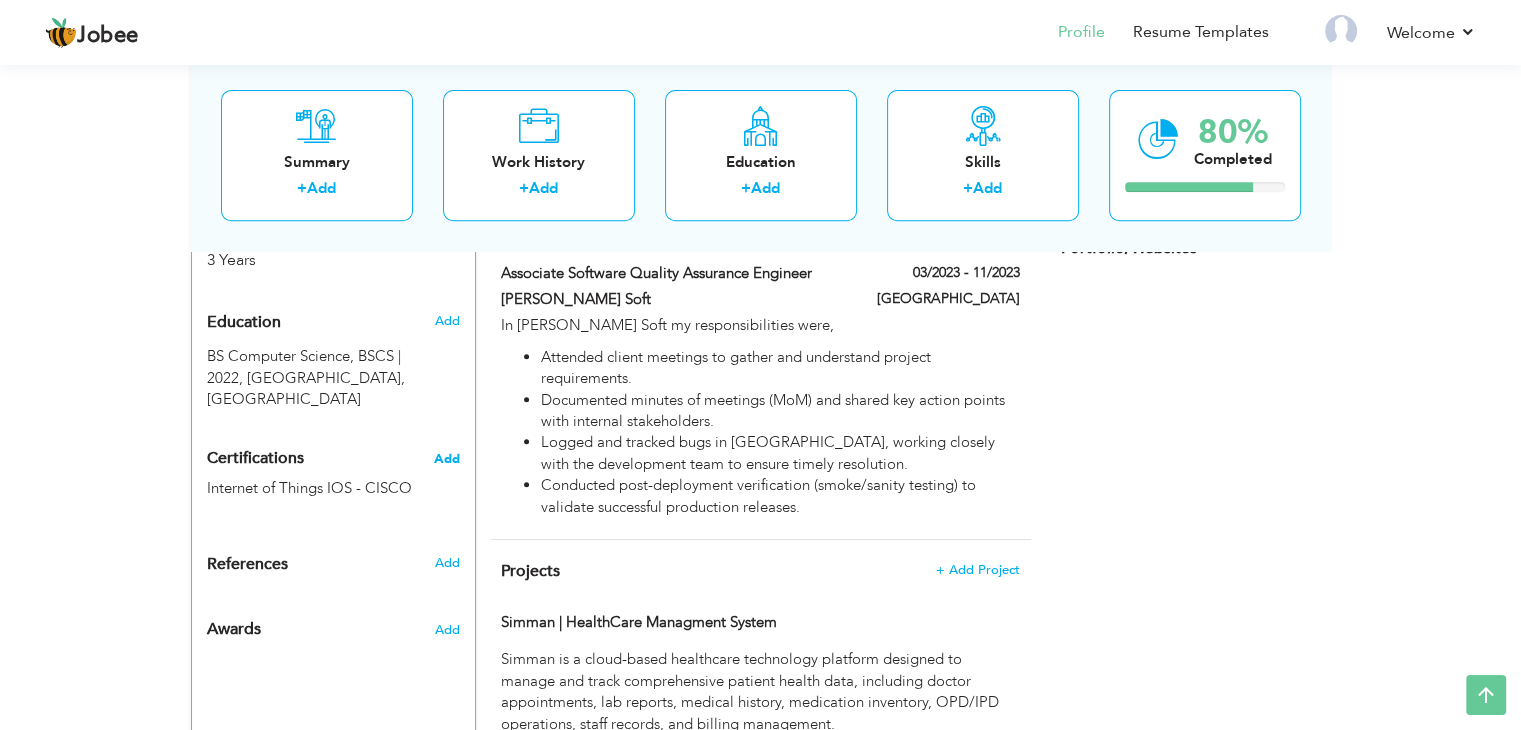 click on "Add" at bounding box center [447, 459] 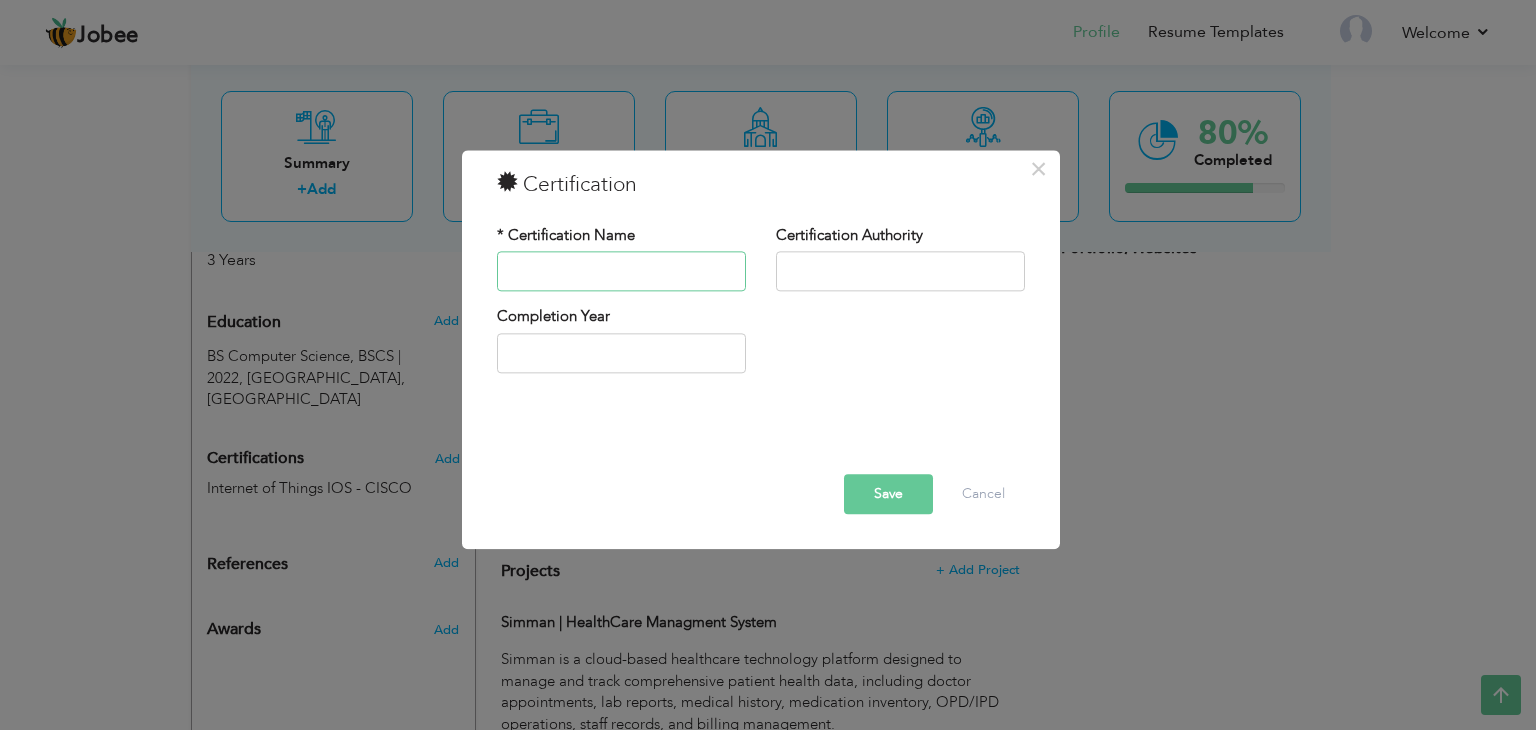 click at bounding box center [621, 272] 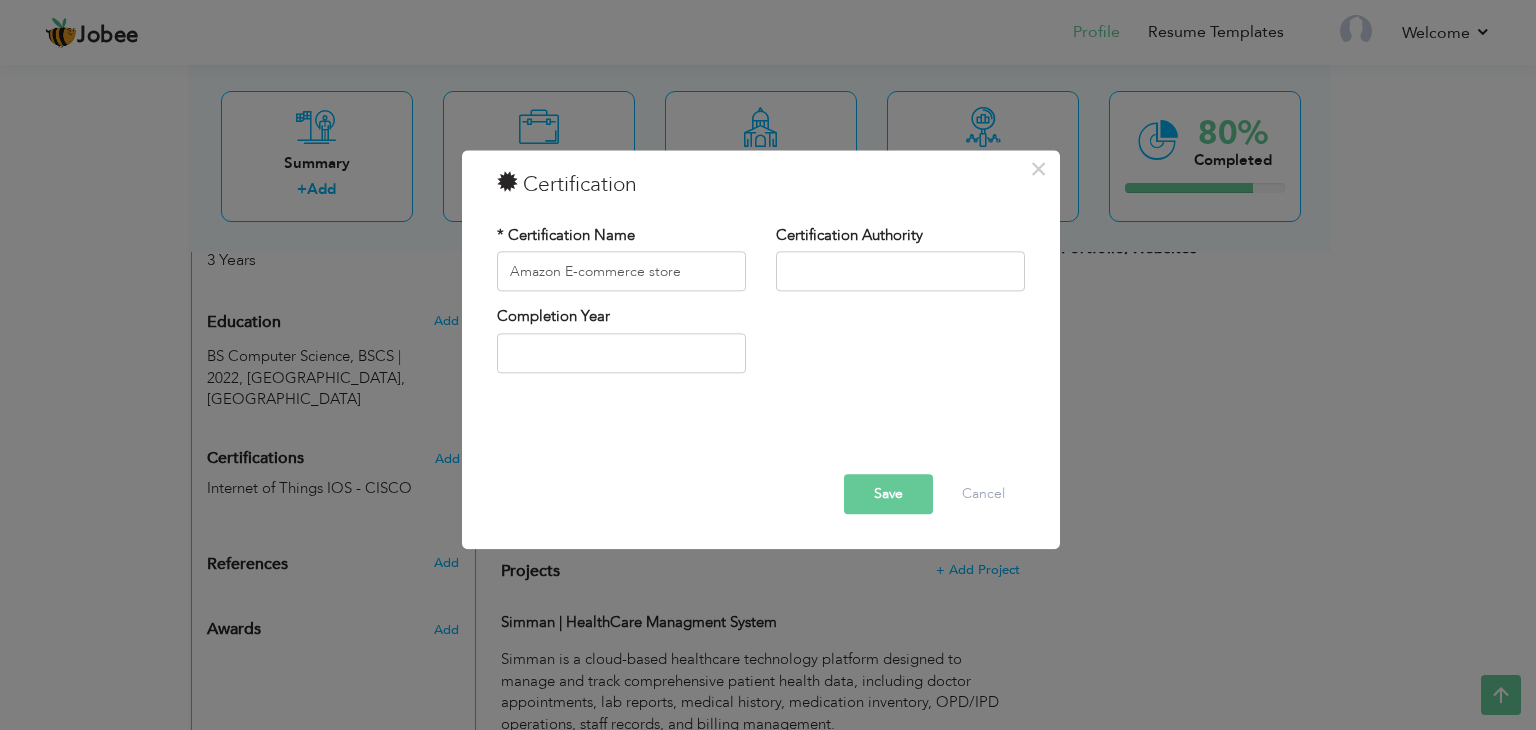 click on "Save" at bounding box center (888, 495) 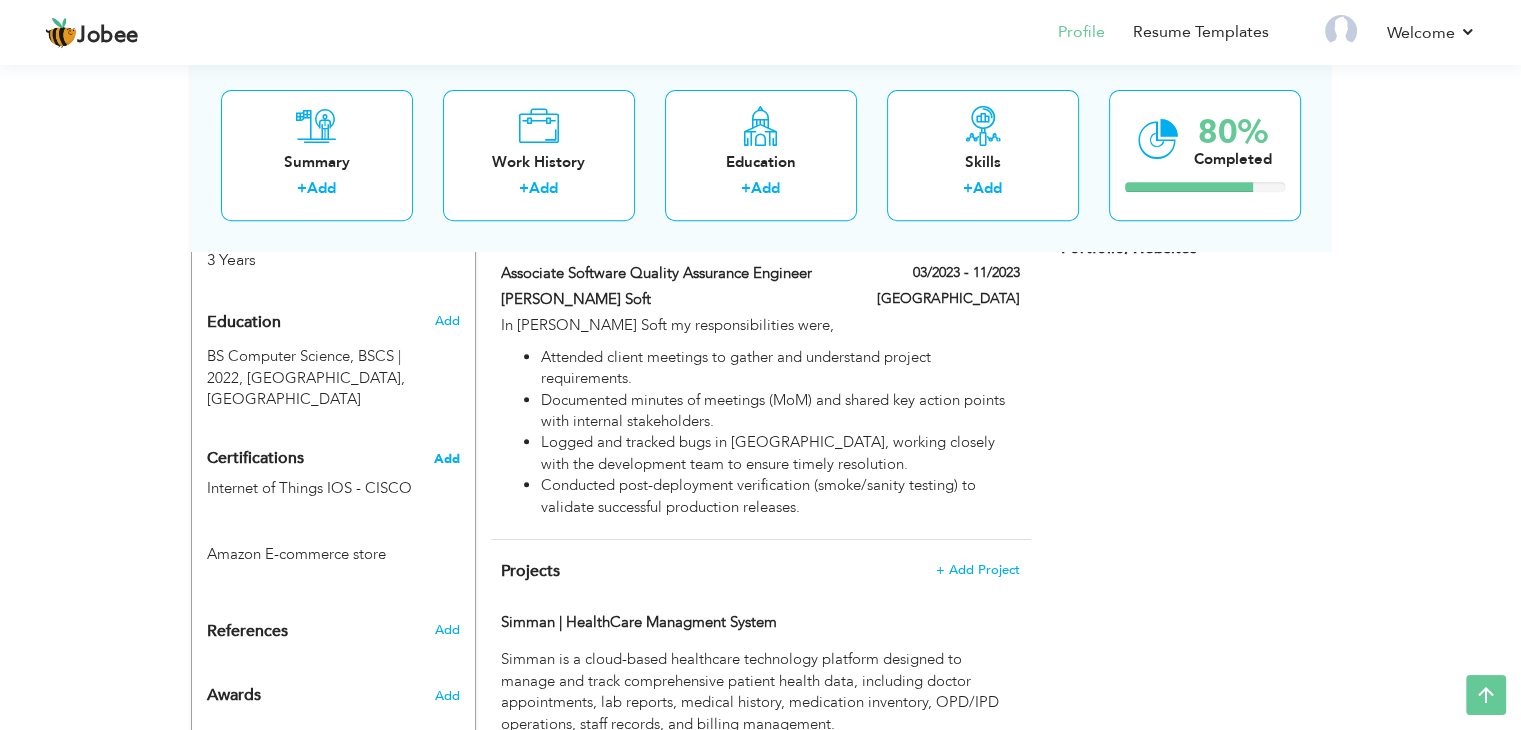 click on "Add" at bounding box center [447, 459] 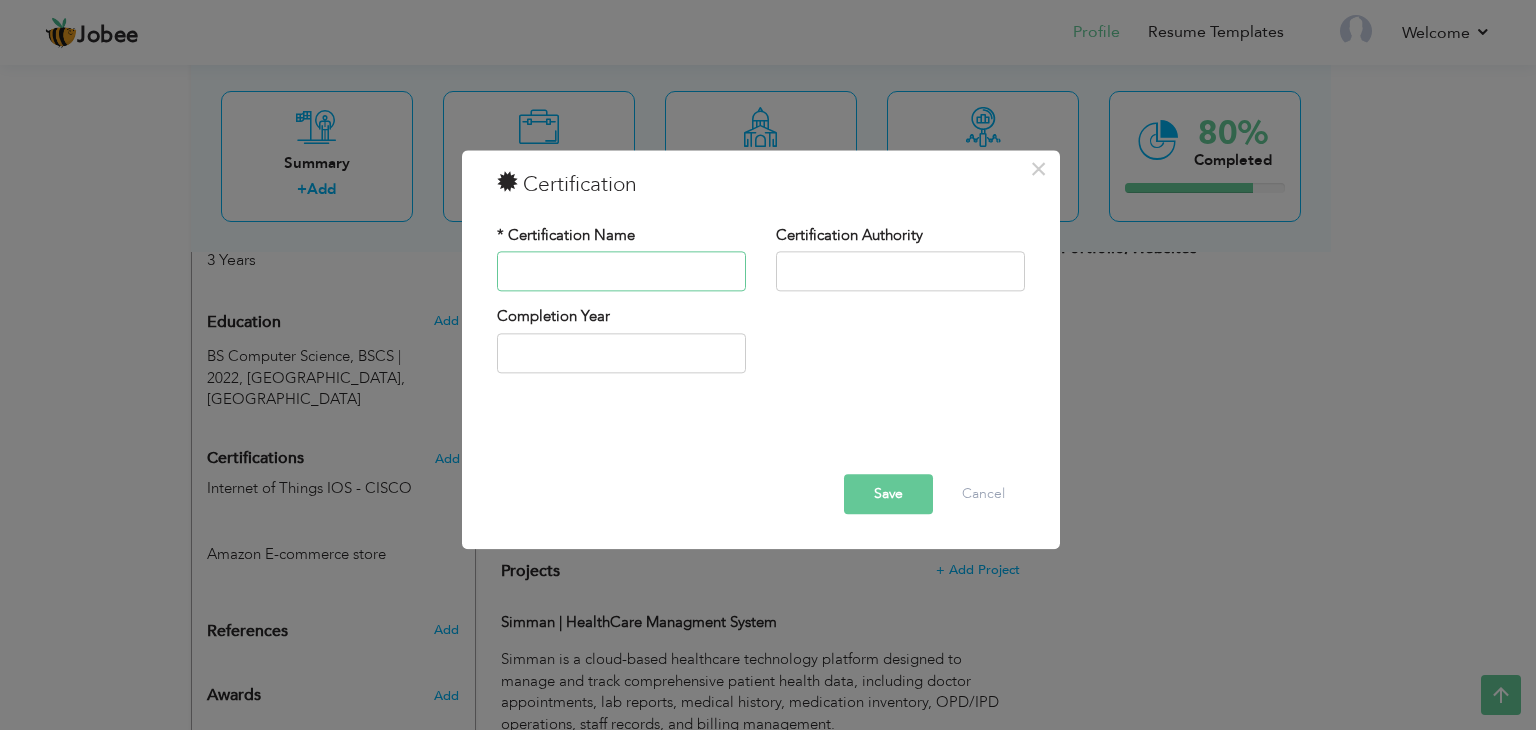 click at bounding box center [621, 272] 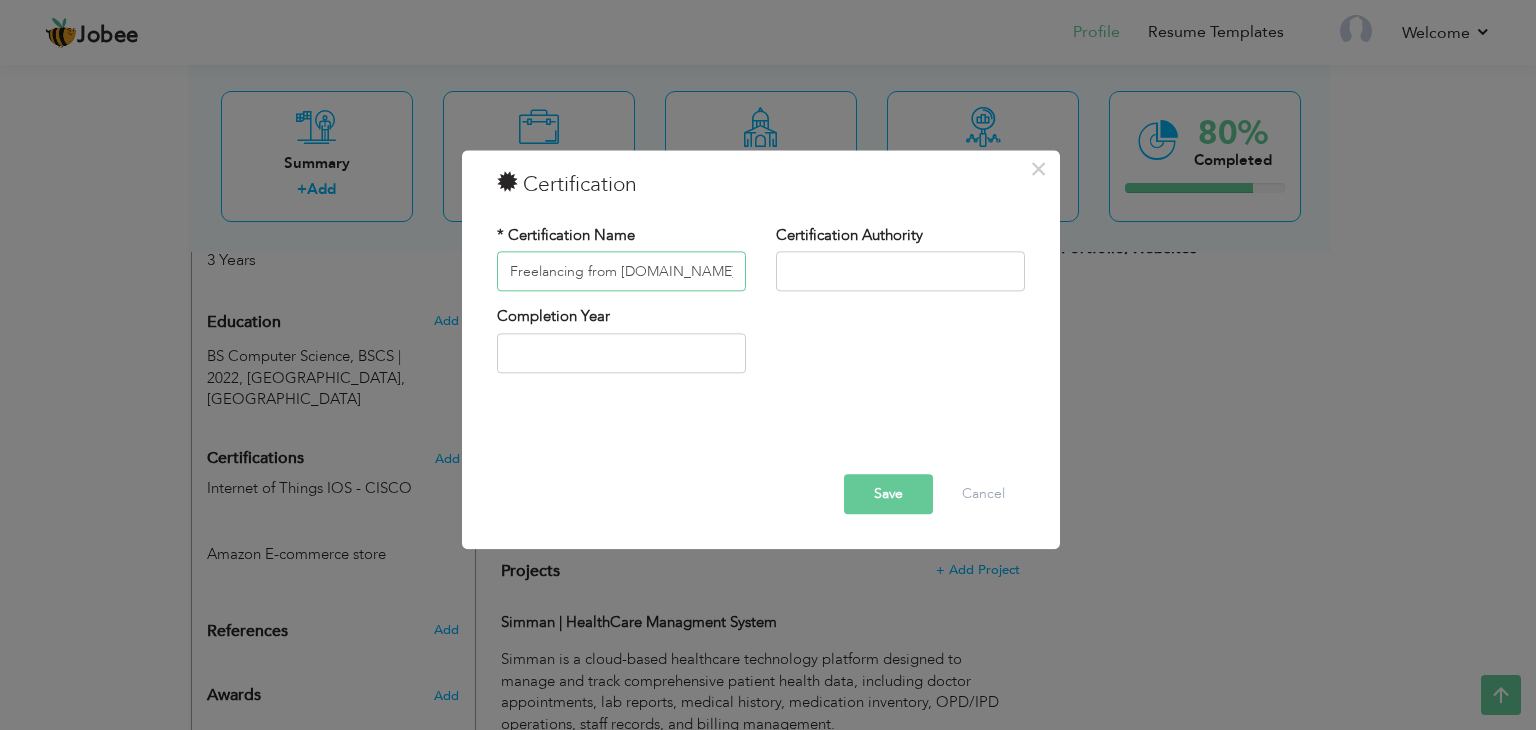 type on "Freelancing from [DOMAIN_NAME]" 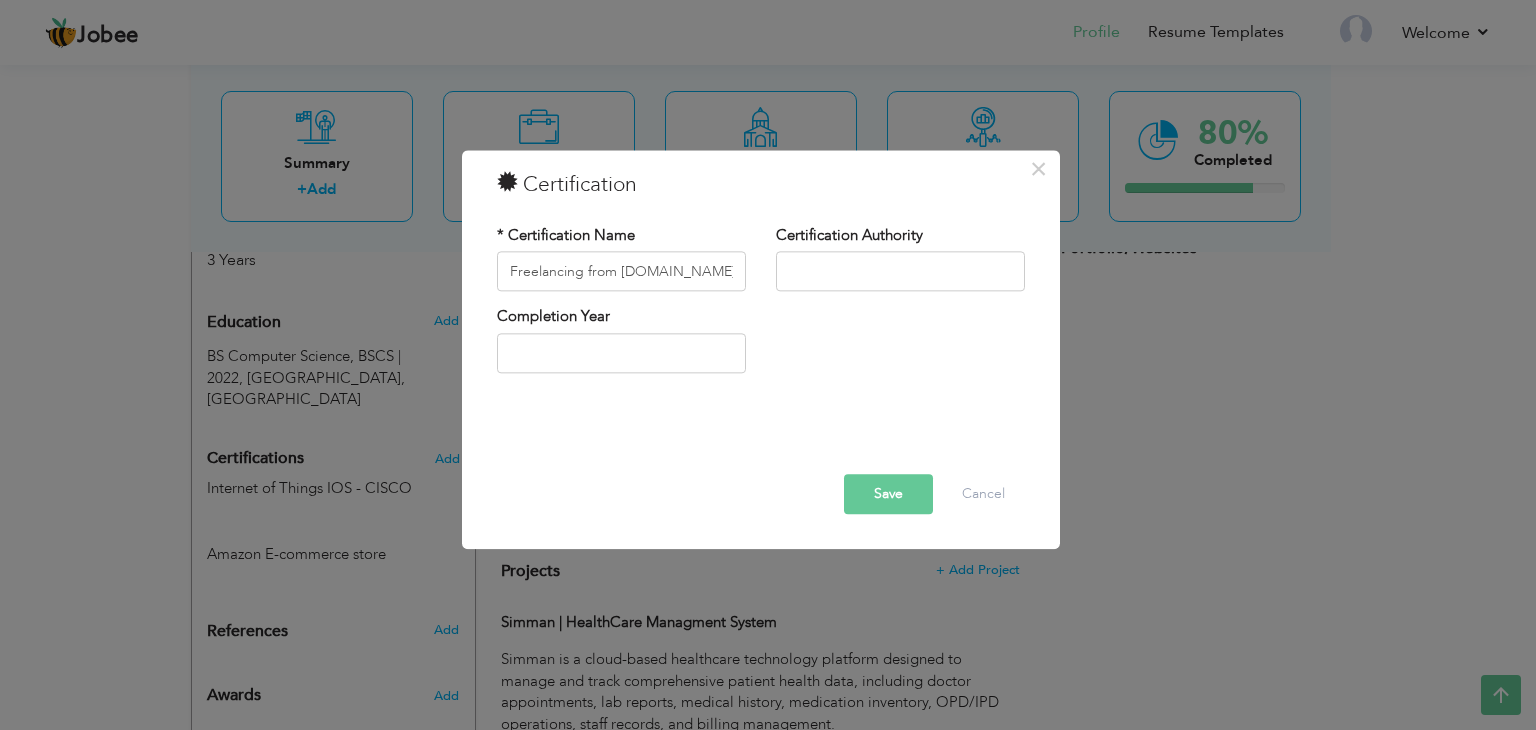 click on "Save" at bounding box center (888, 495) 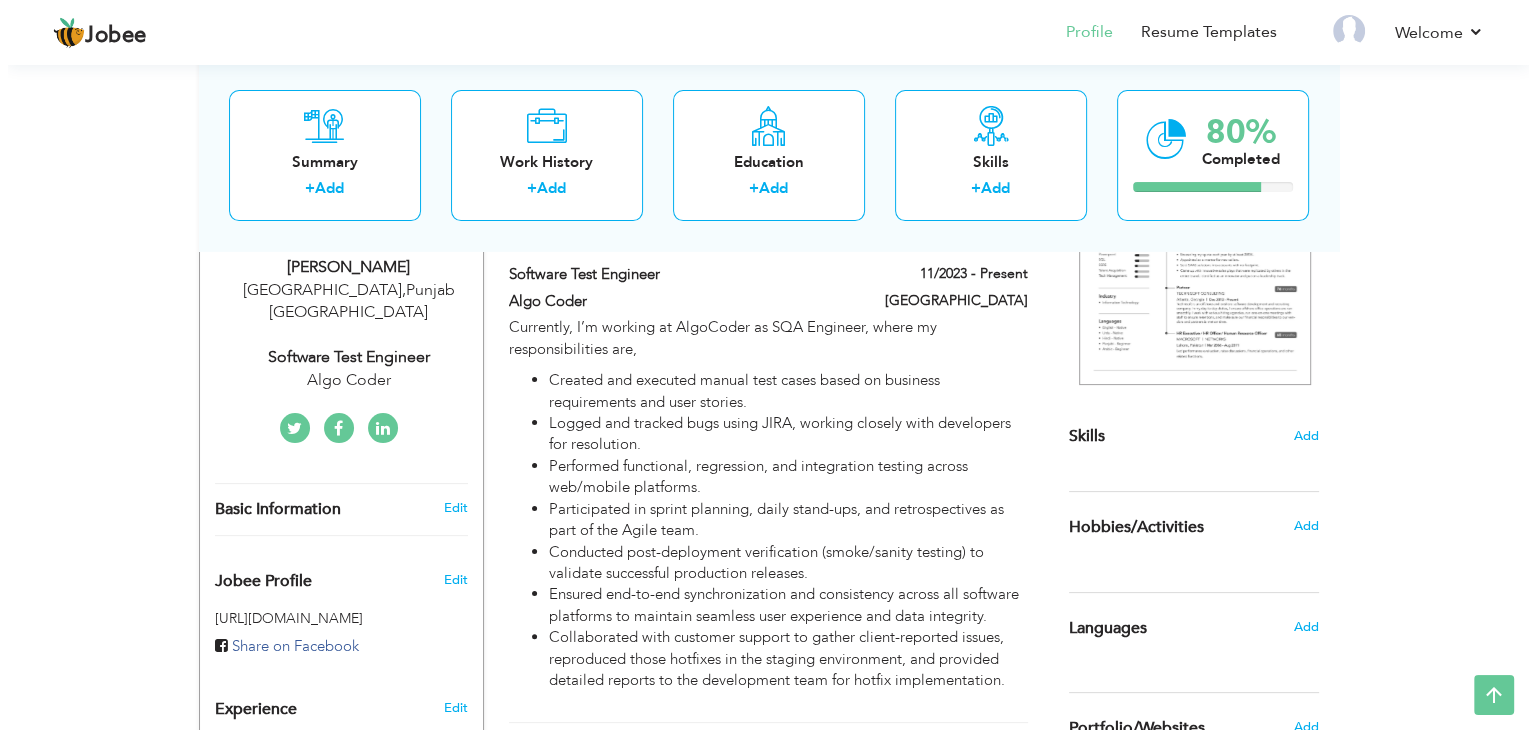 scroll, scrollTop: 340, scrollLeft: 0, axis: vertical 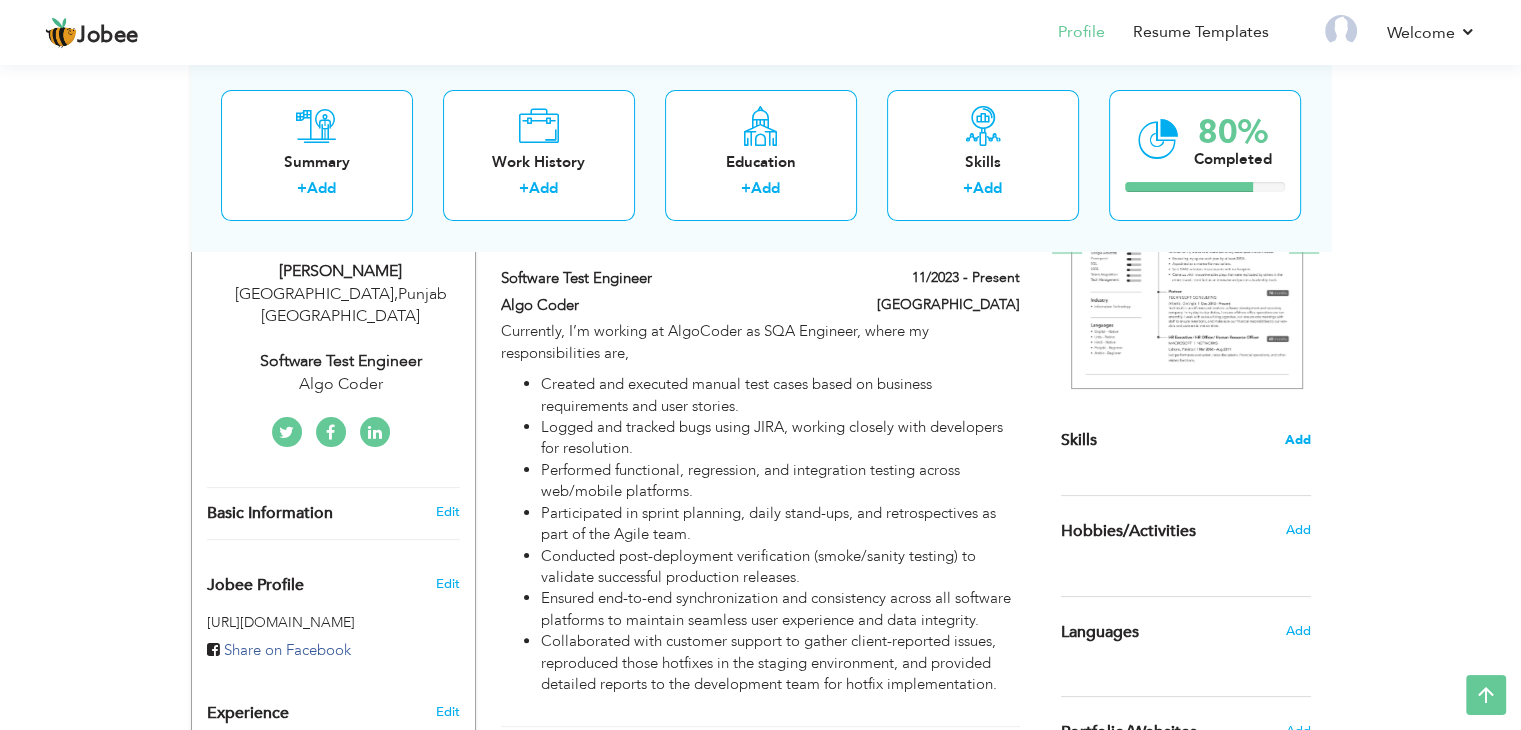 click on "Add" at bounding box center (1298, 440) 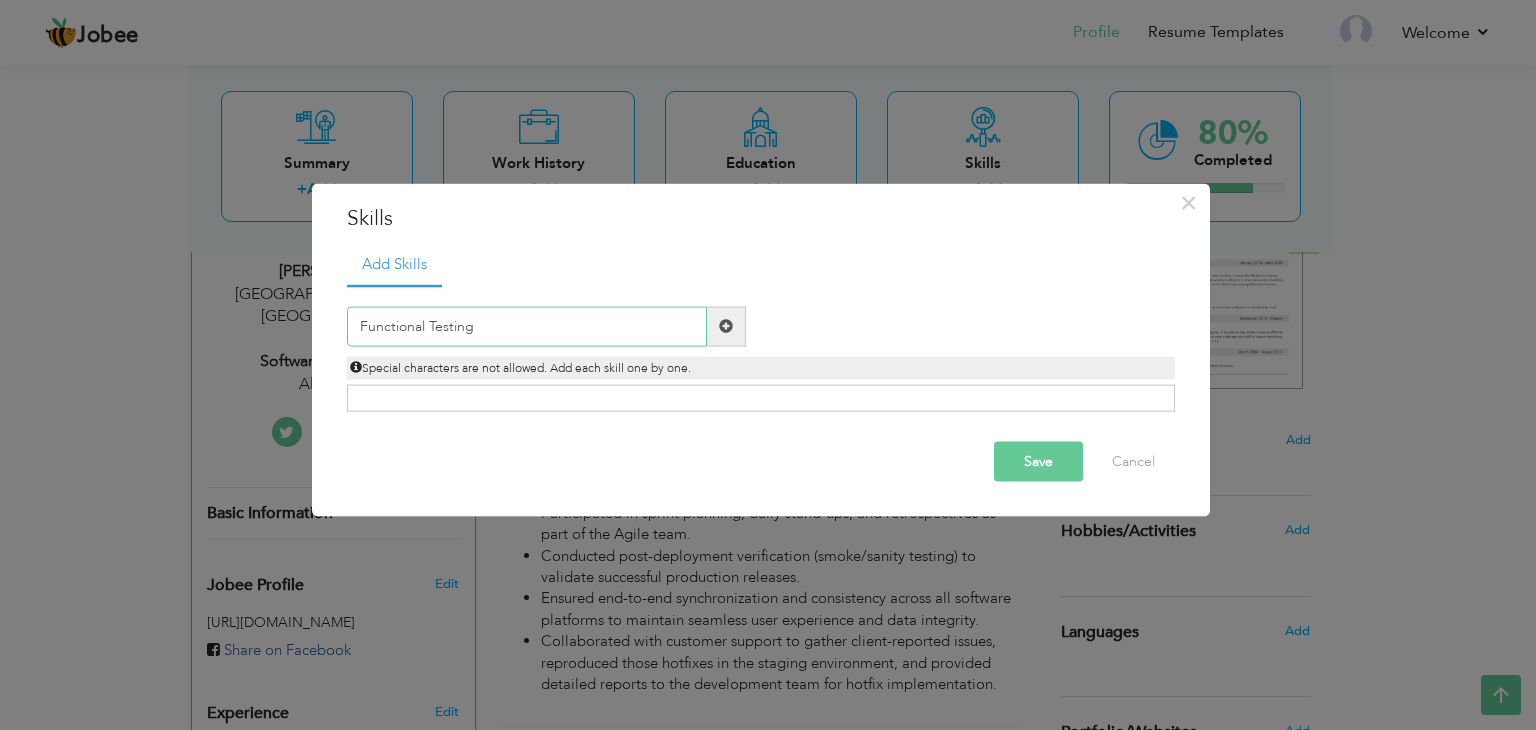 type on "Functional Testing" 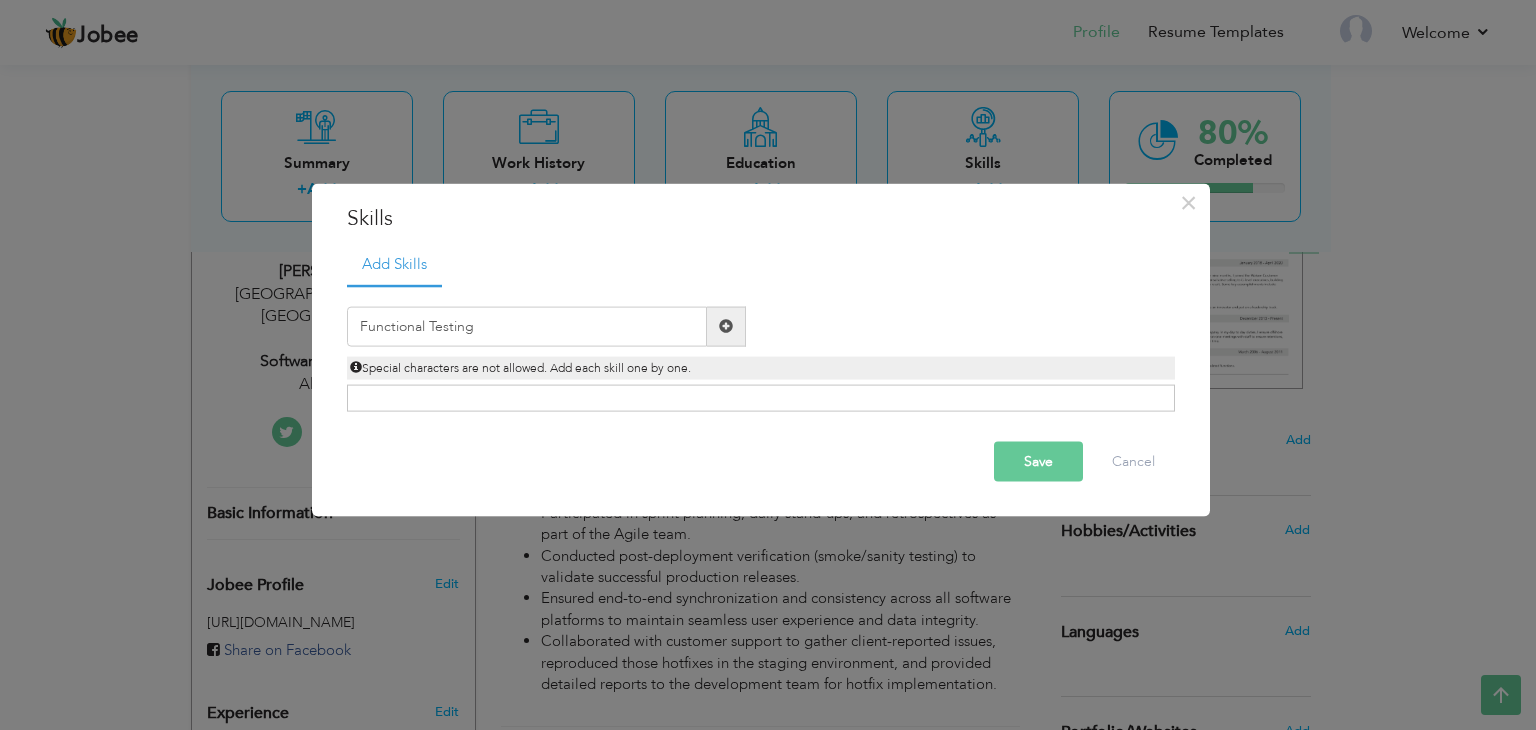 click at bounding box center [726, 326] 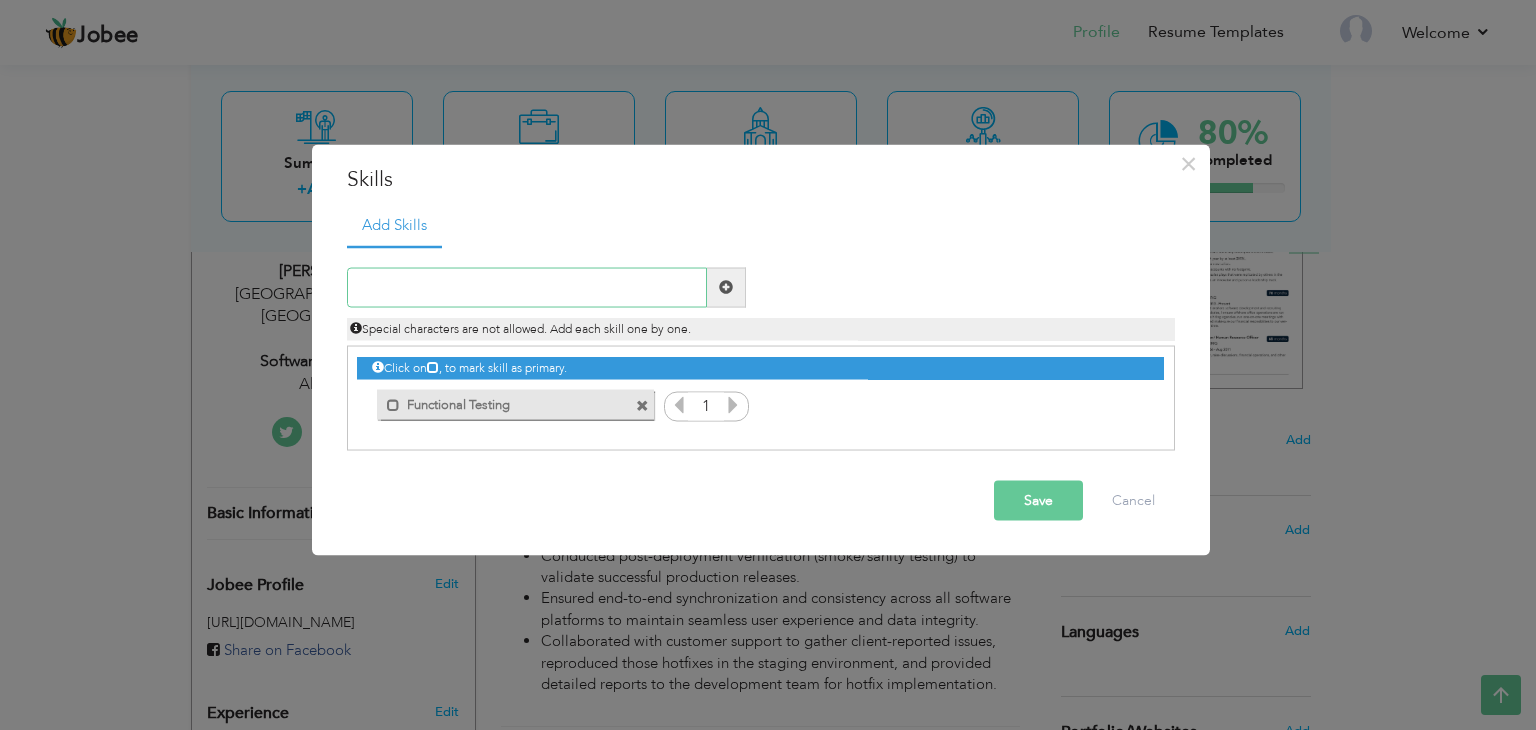 click at bounding box center [527, 287] 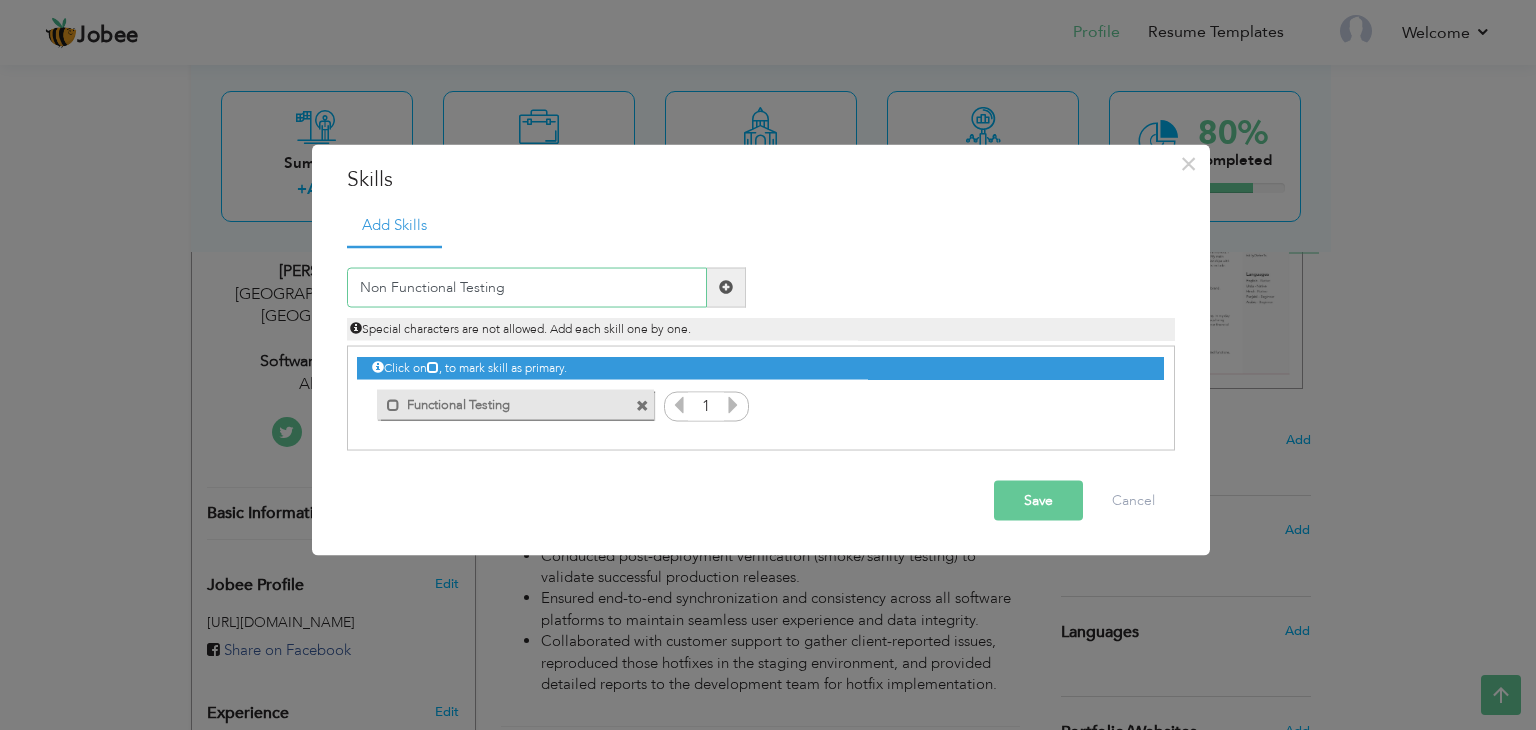 type on "Non Functional Testing" 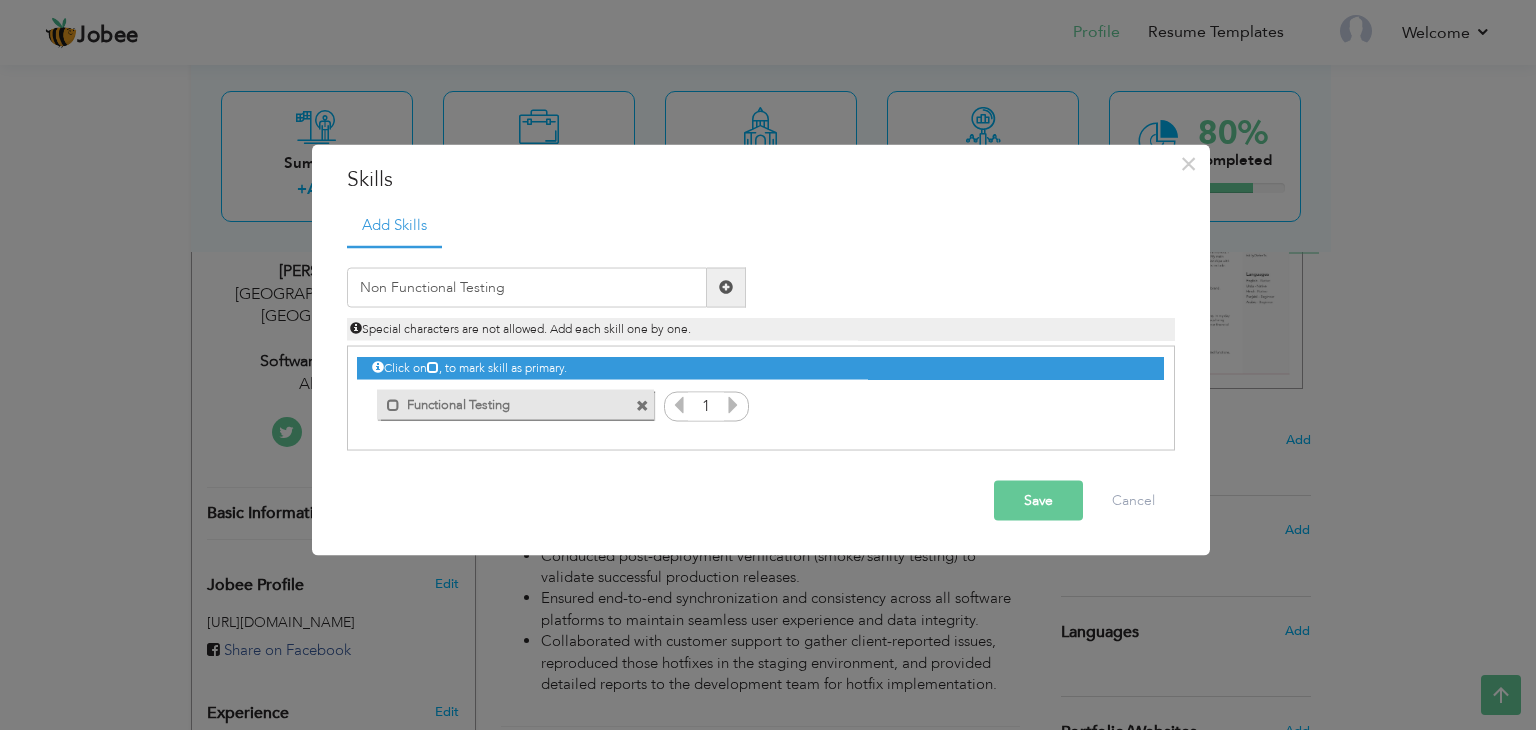 click at bounding box center [726, 287] 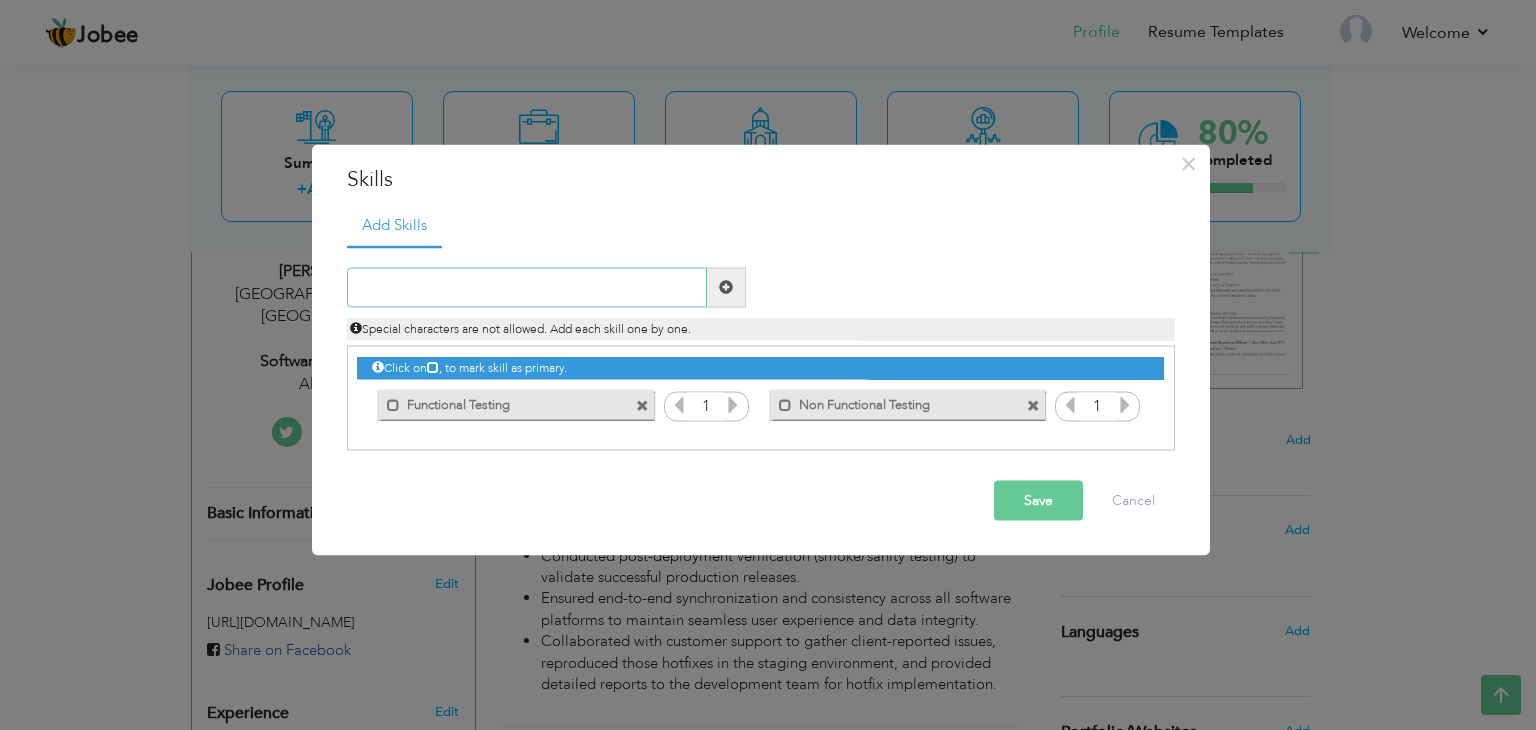 click at bounding box center (527, 287) 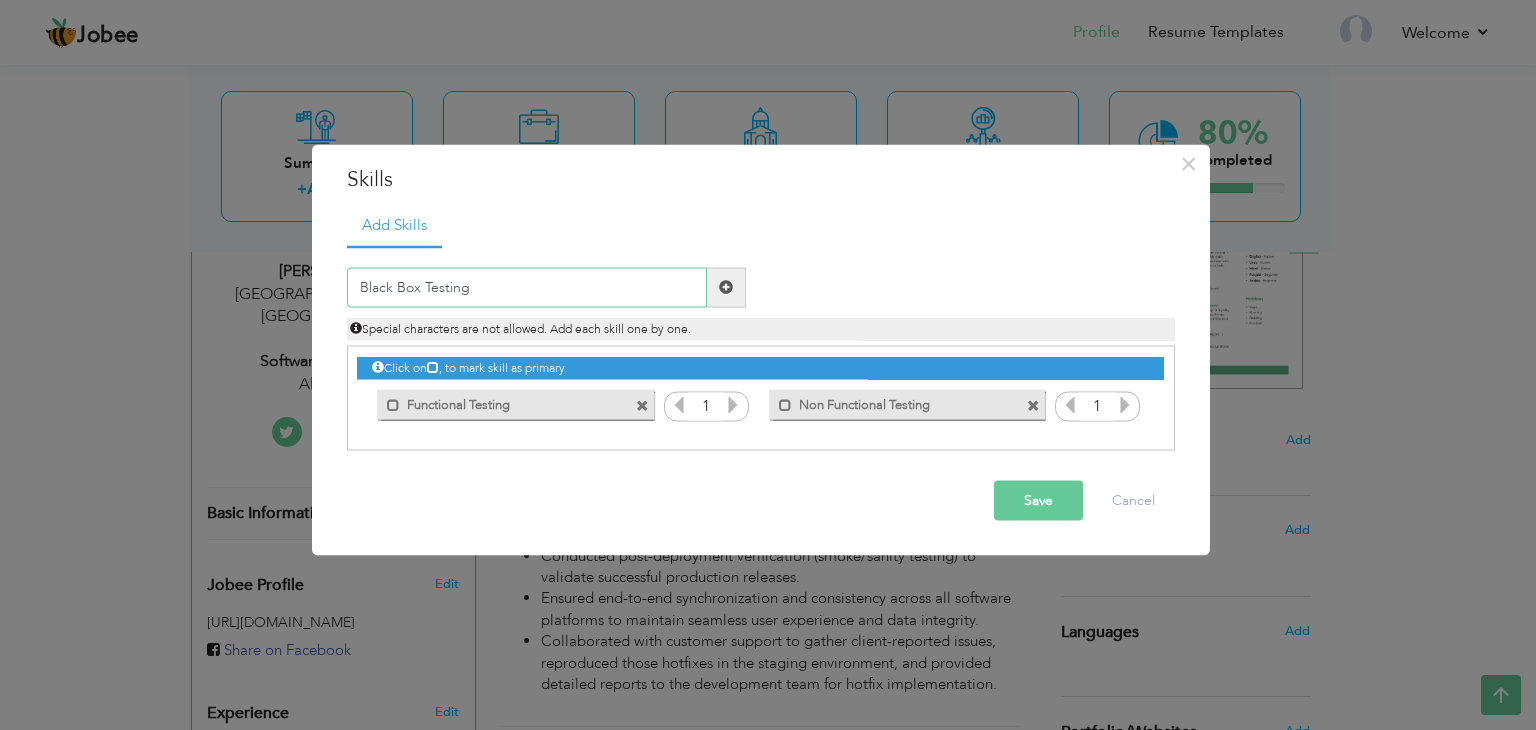 type on "Black Box Testing" 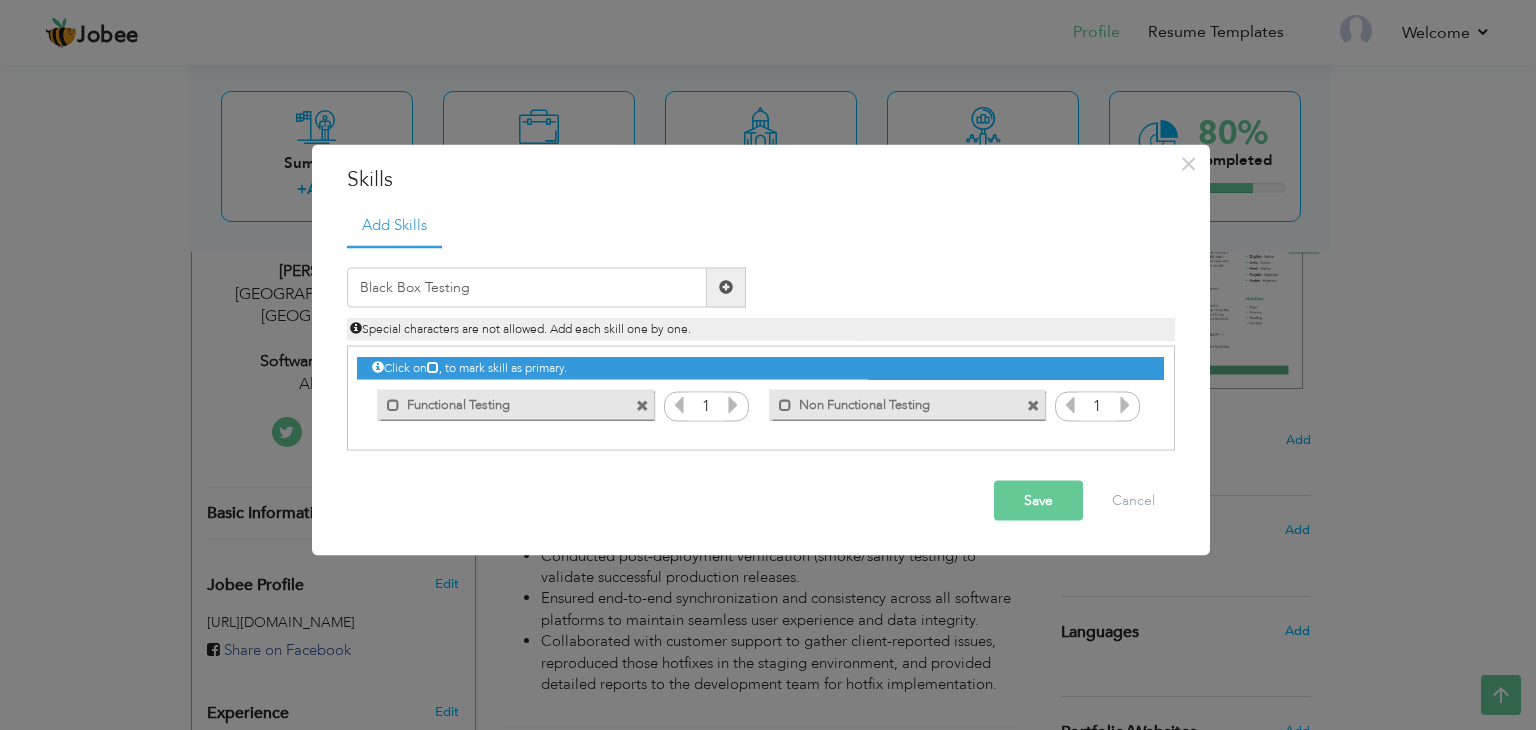 click at bounding box center [726, 287] 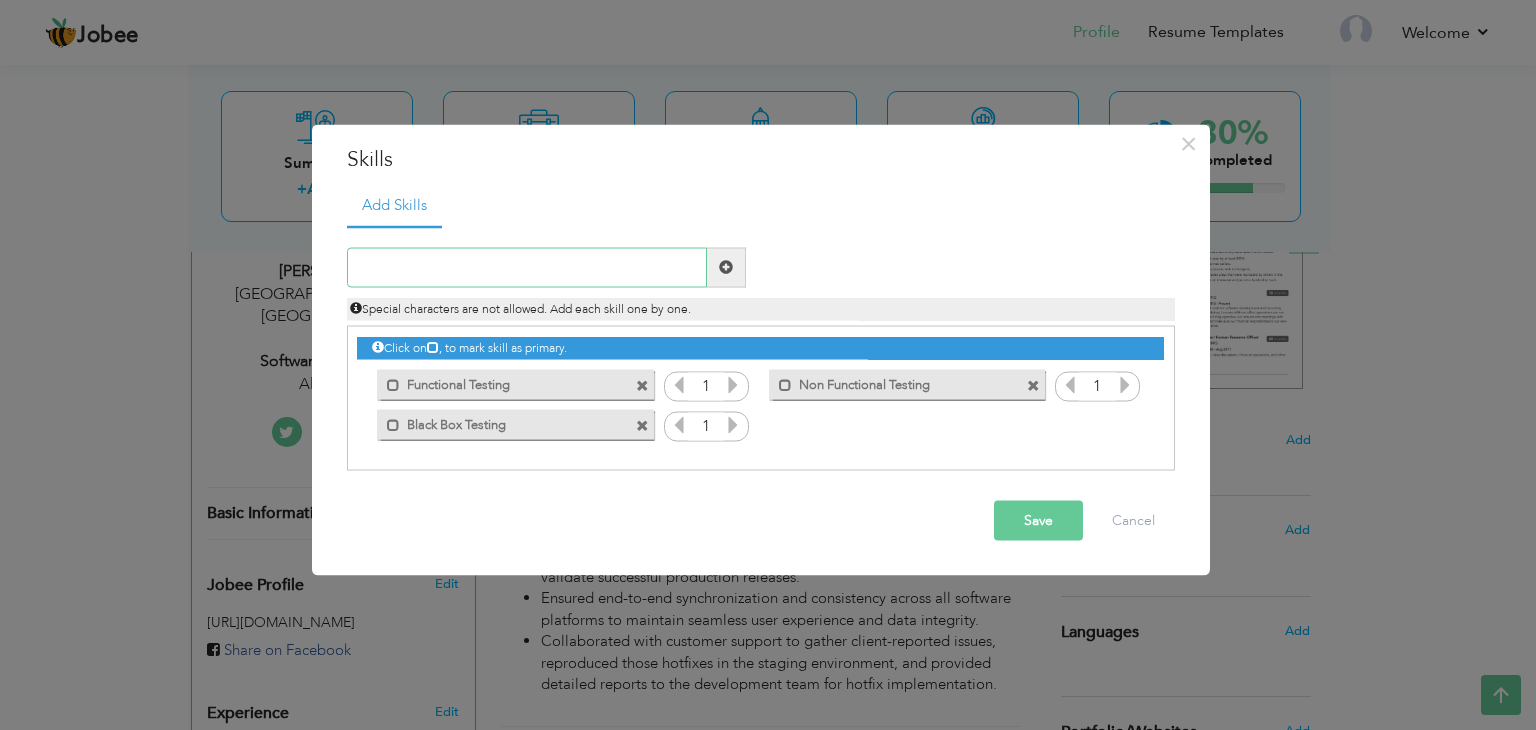 click at bounding box center (527, 267) 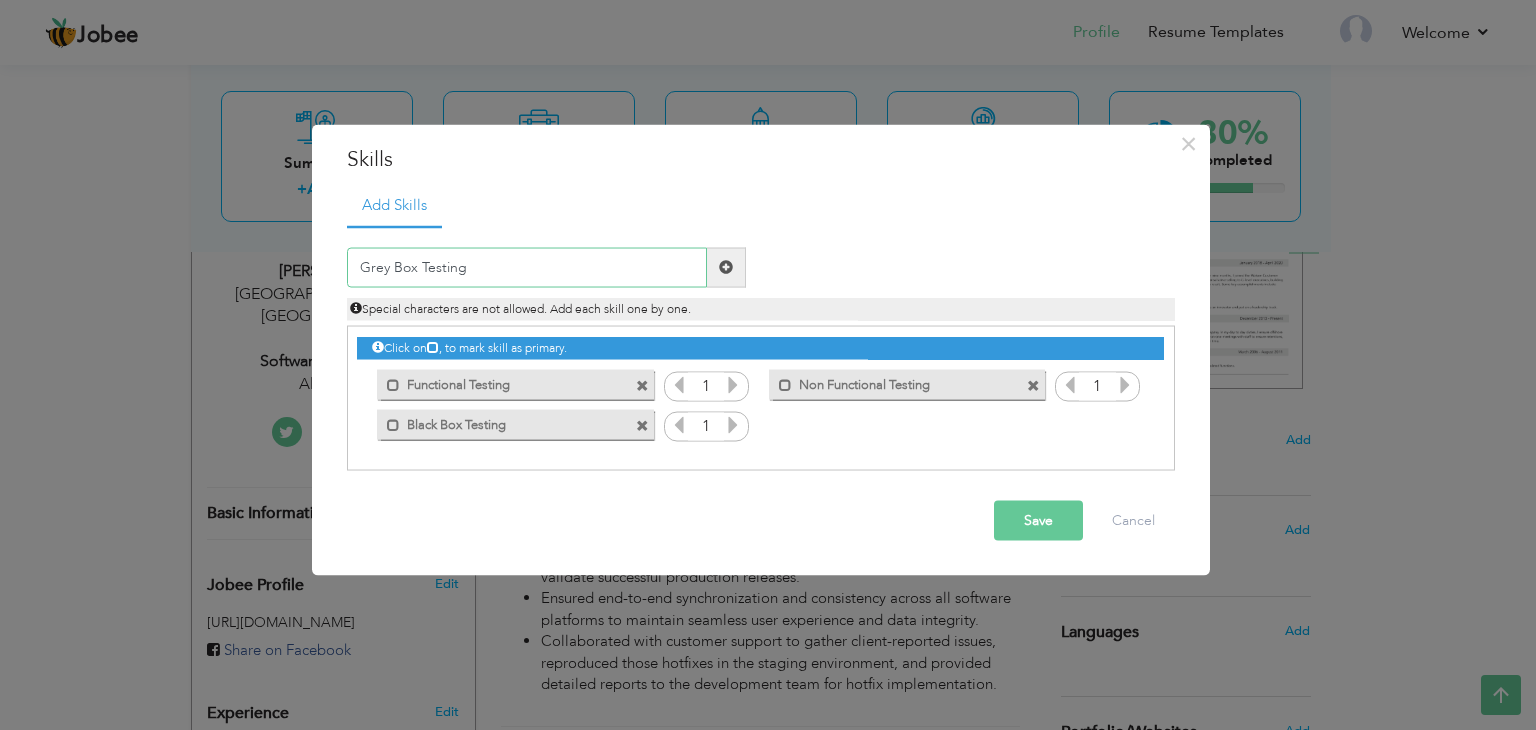 type on "Grey Box Testing" 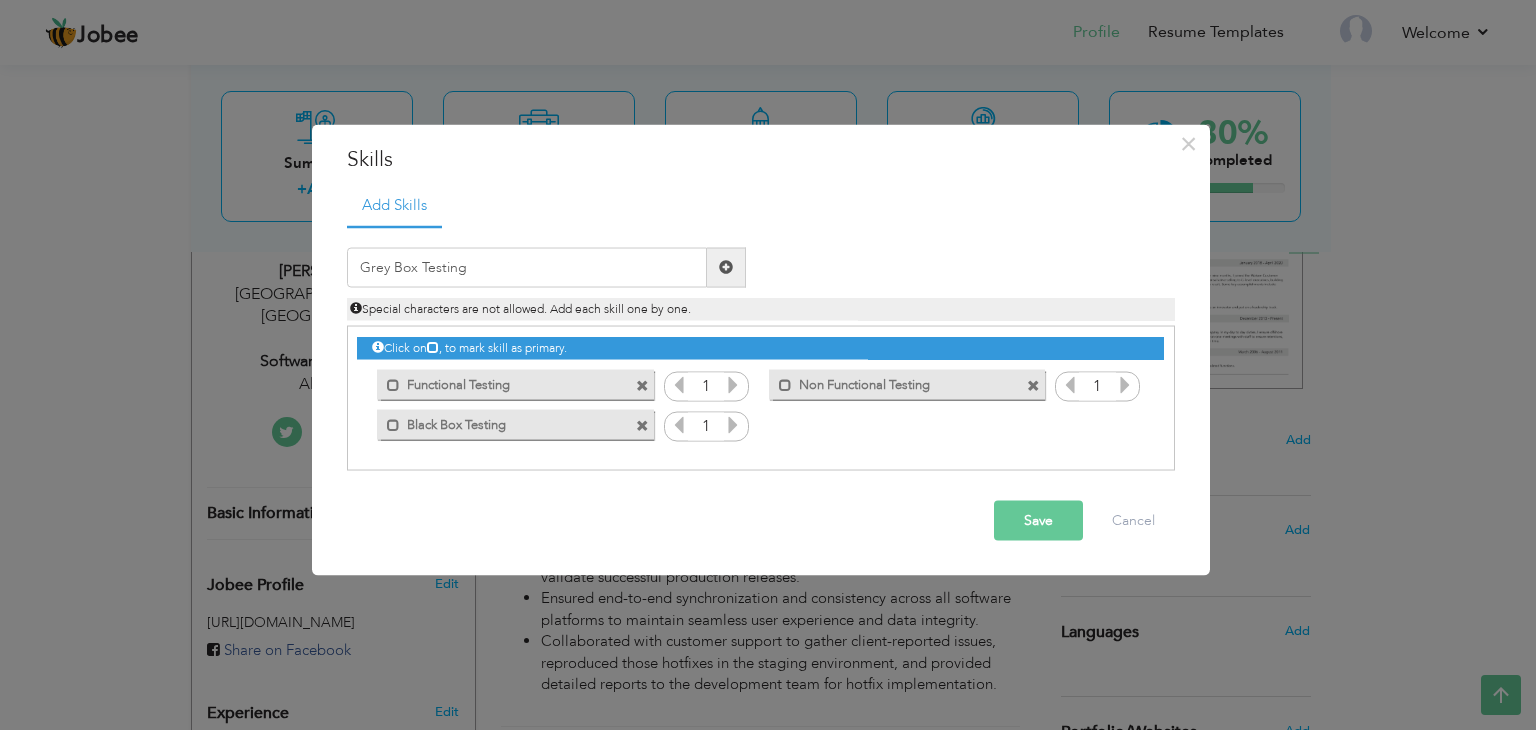 click at bounding box center [726, 267] 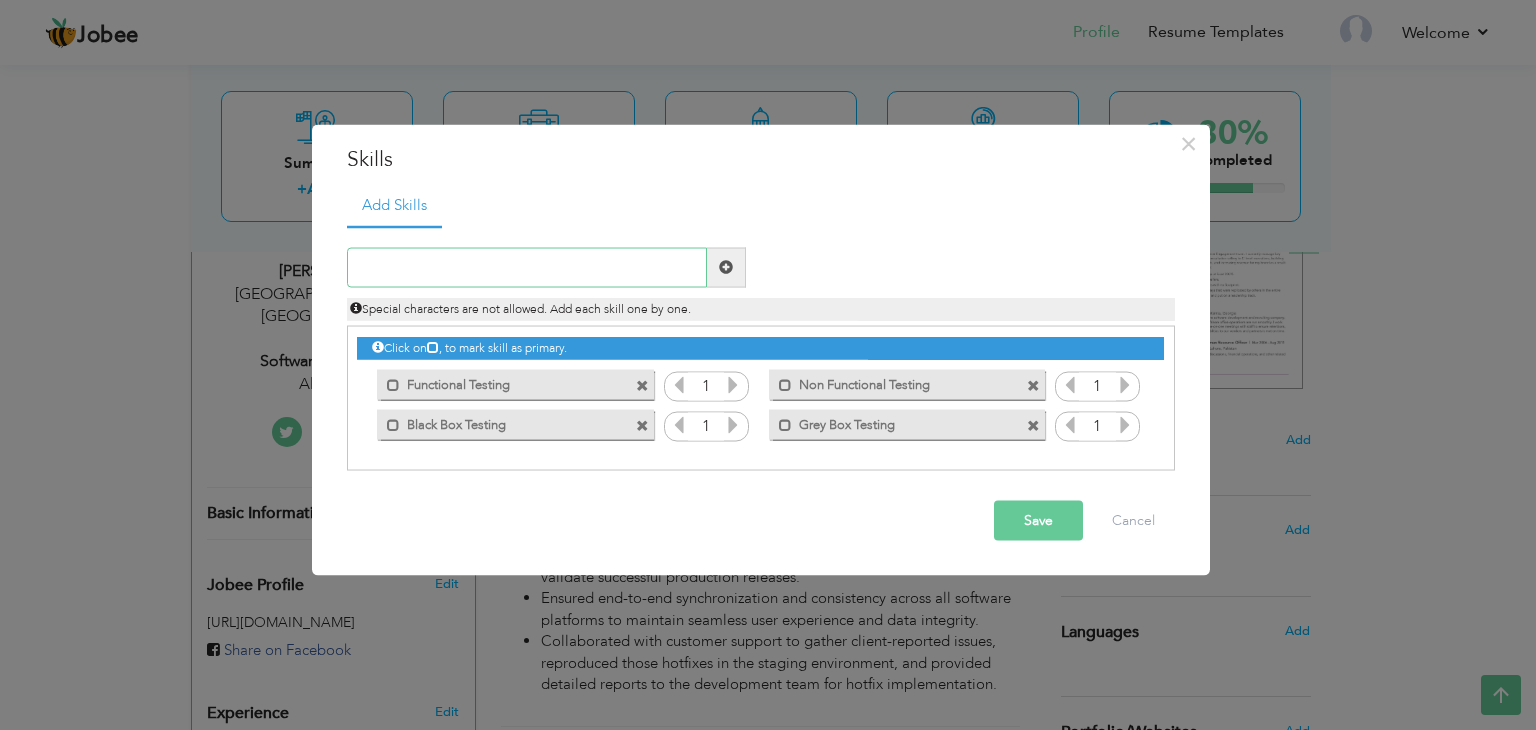 click at bounding box center (527, 267) 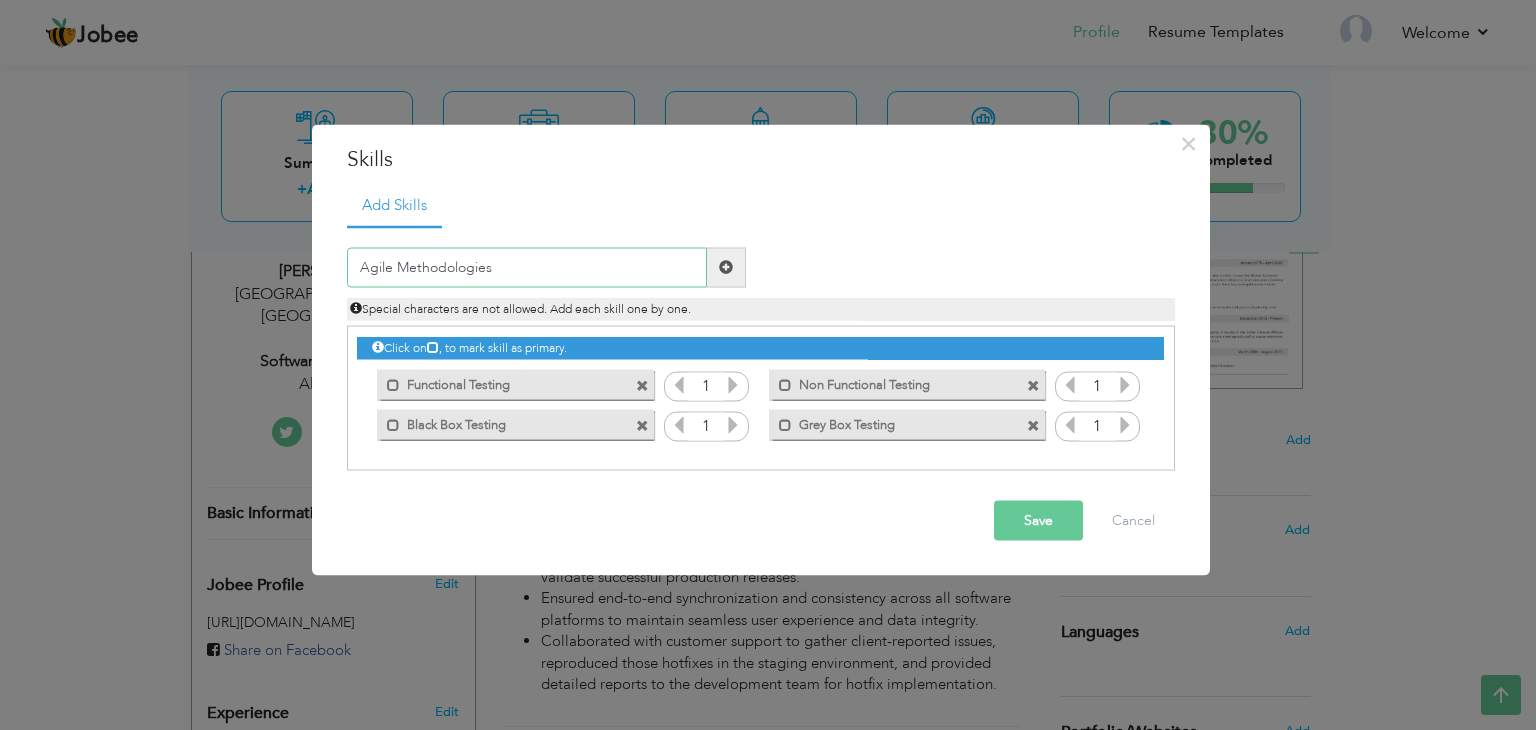 type on "Agile Methodologies" 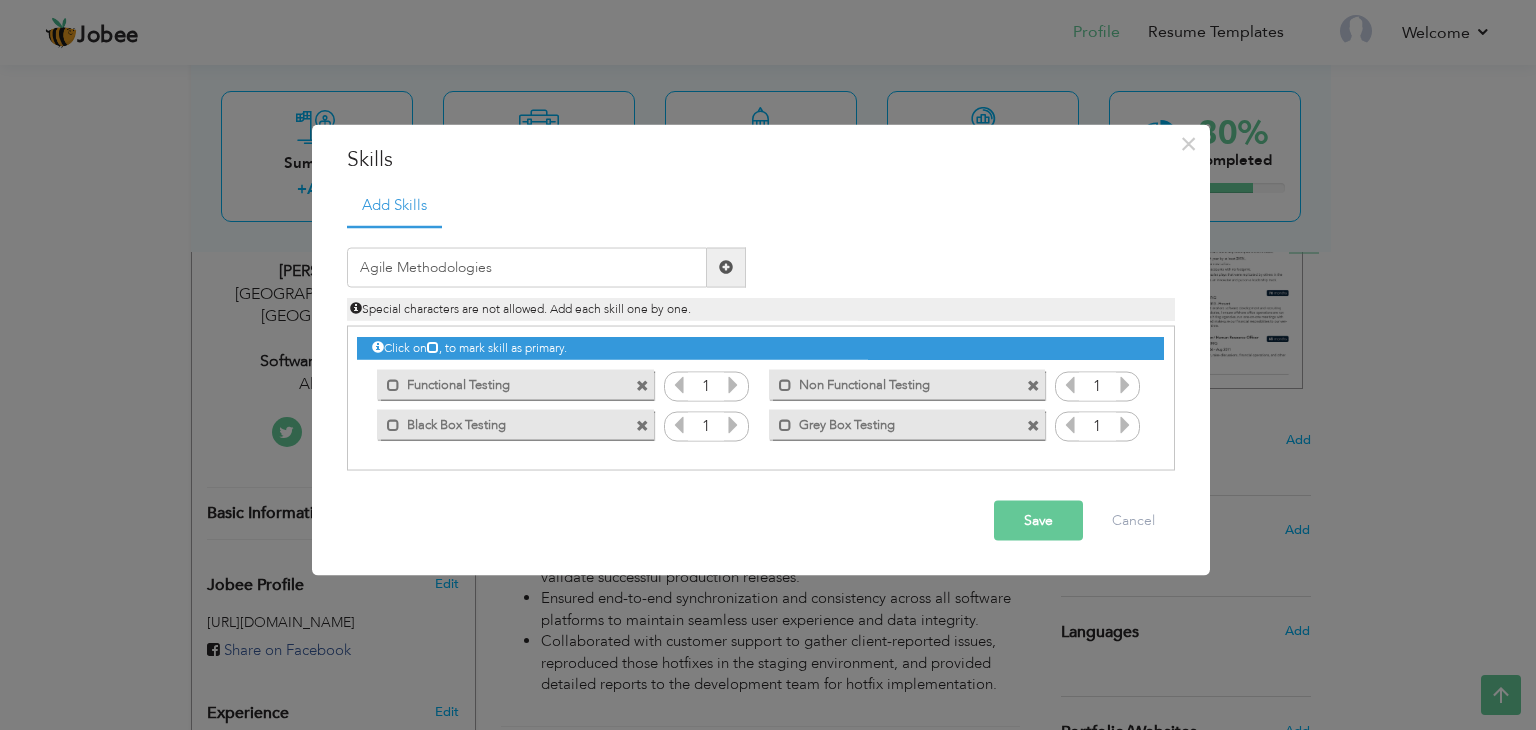 click at bounding box center [726, 267] 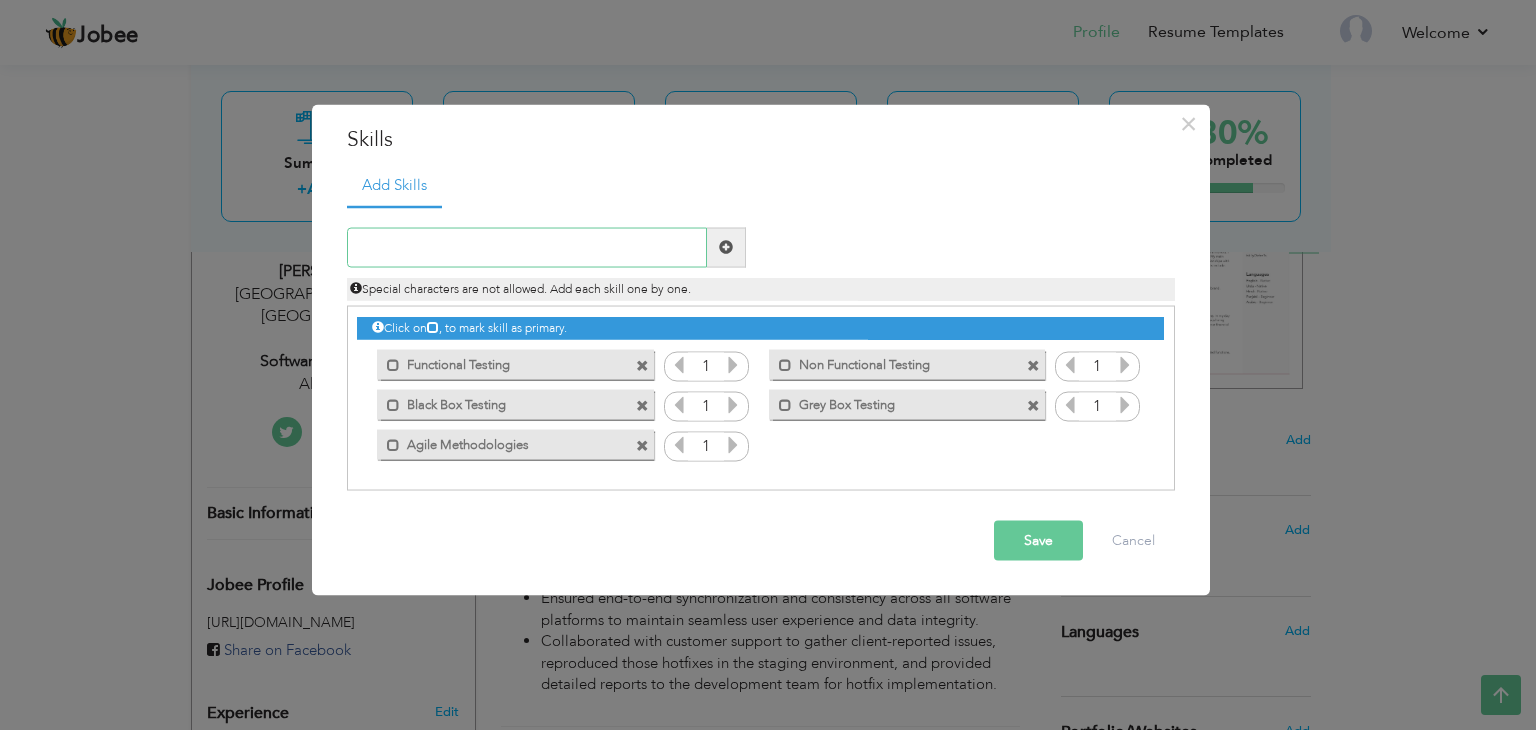click at bounding box center [527, 247] 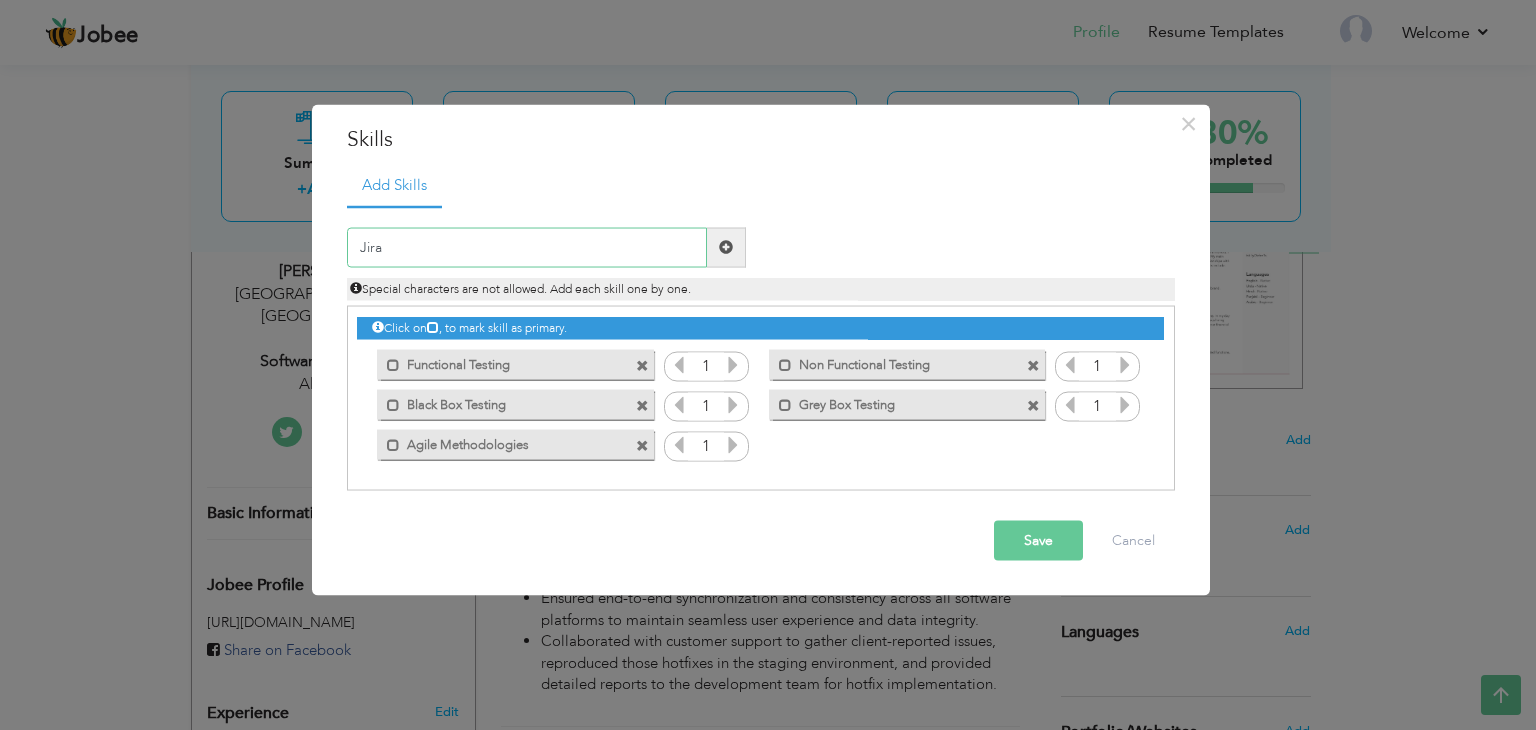 type on "Jira" 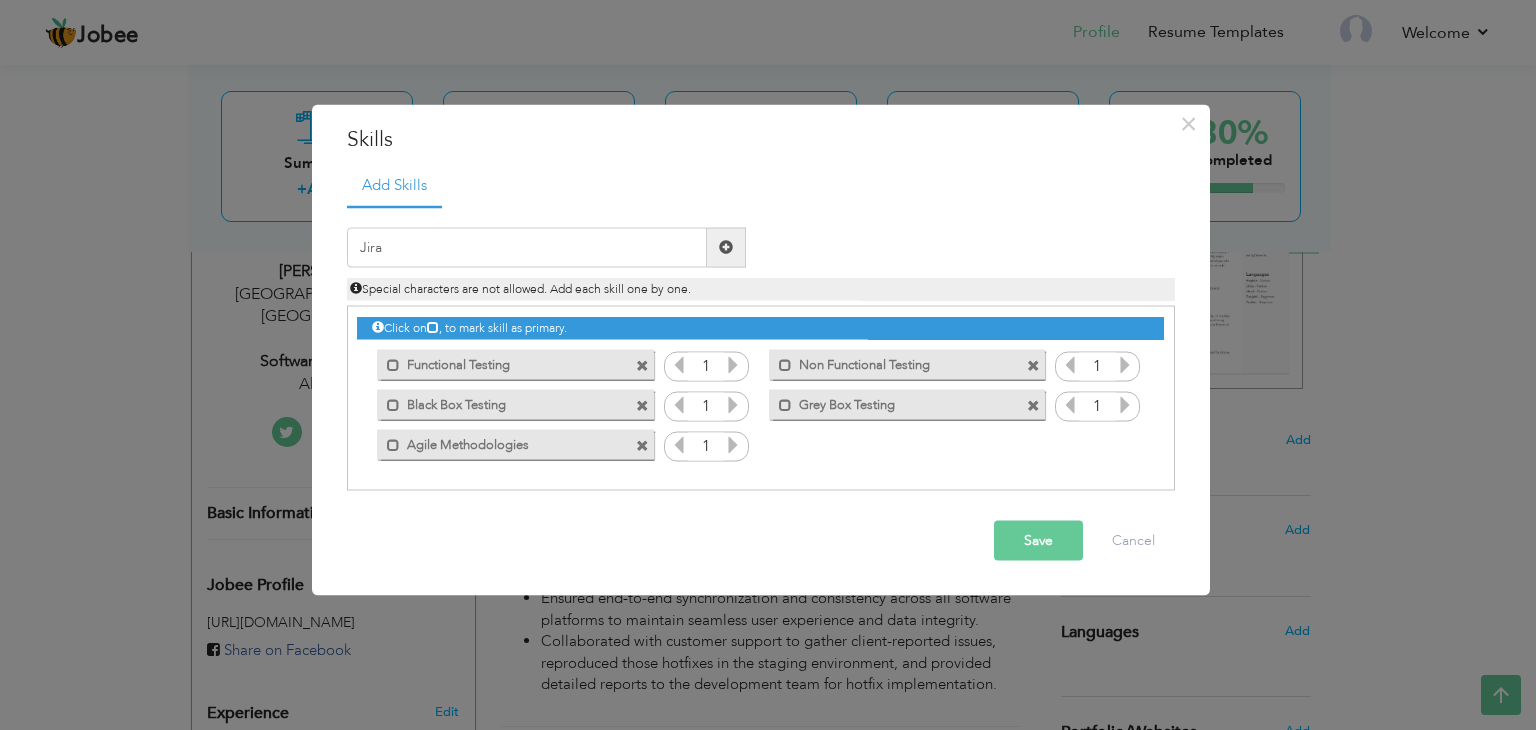 click at bounding box center [726, 247] 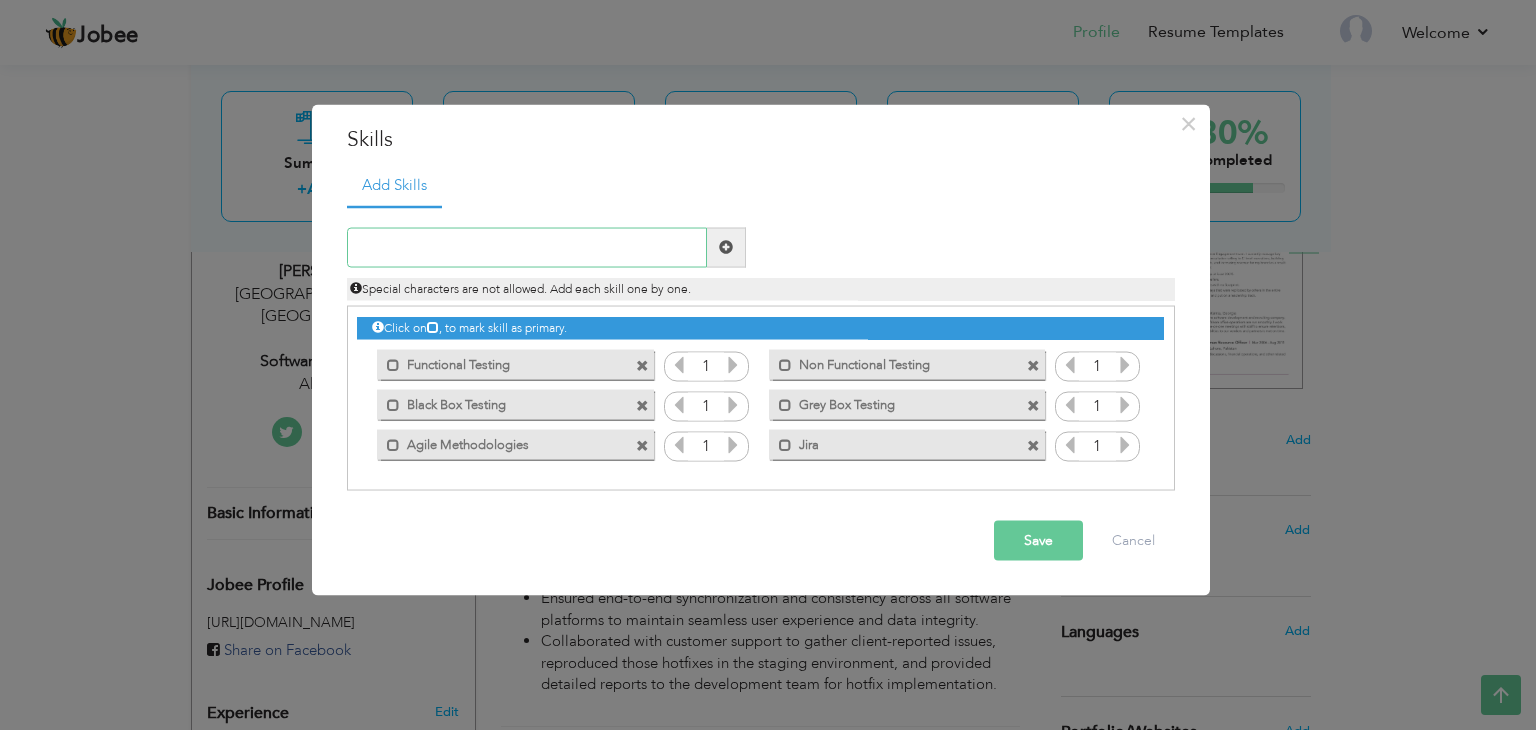 click at bounding box center [527, 247] 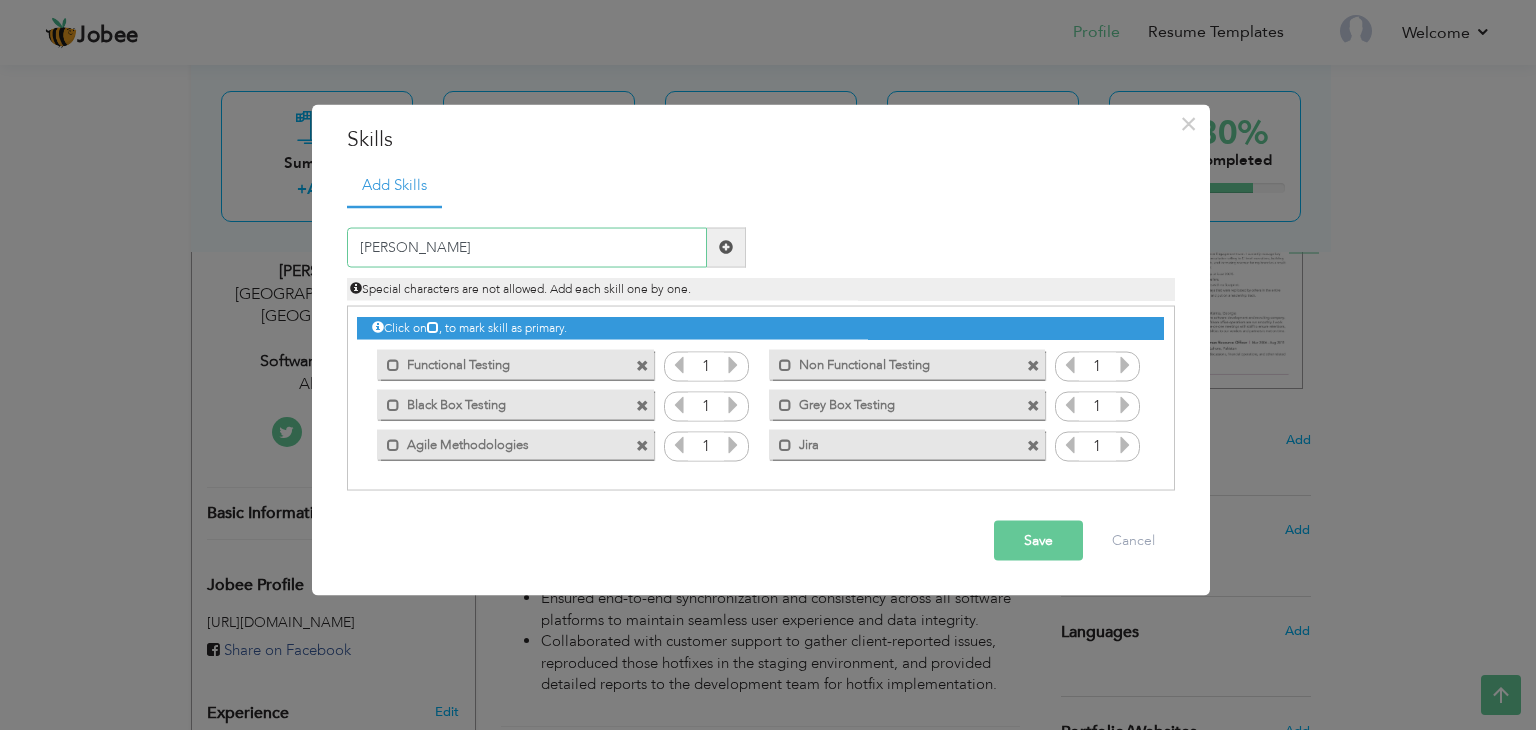 type on "[PERSON_NAME]" 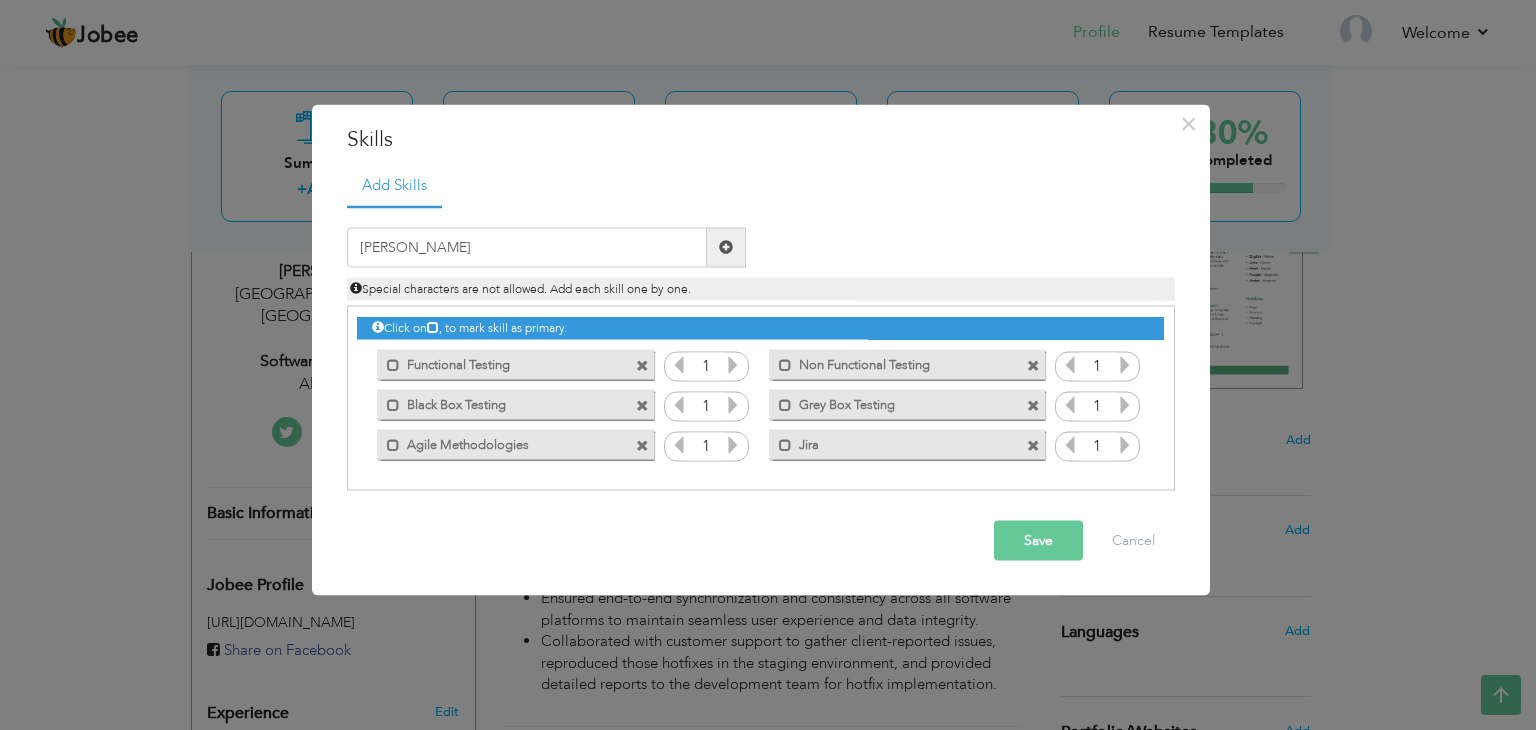 click at bounding box center [726, 247] 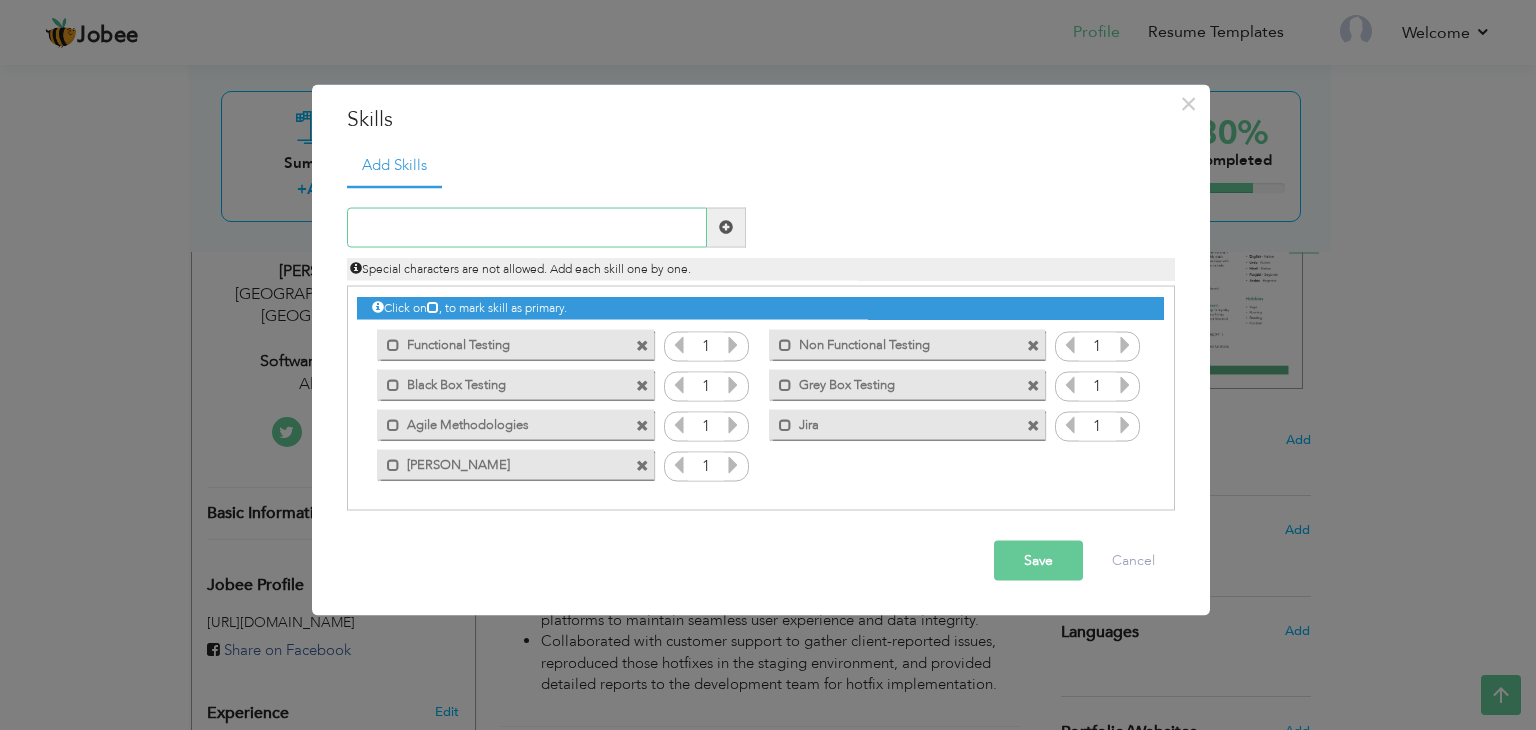 click at bounding box center [527, 227] 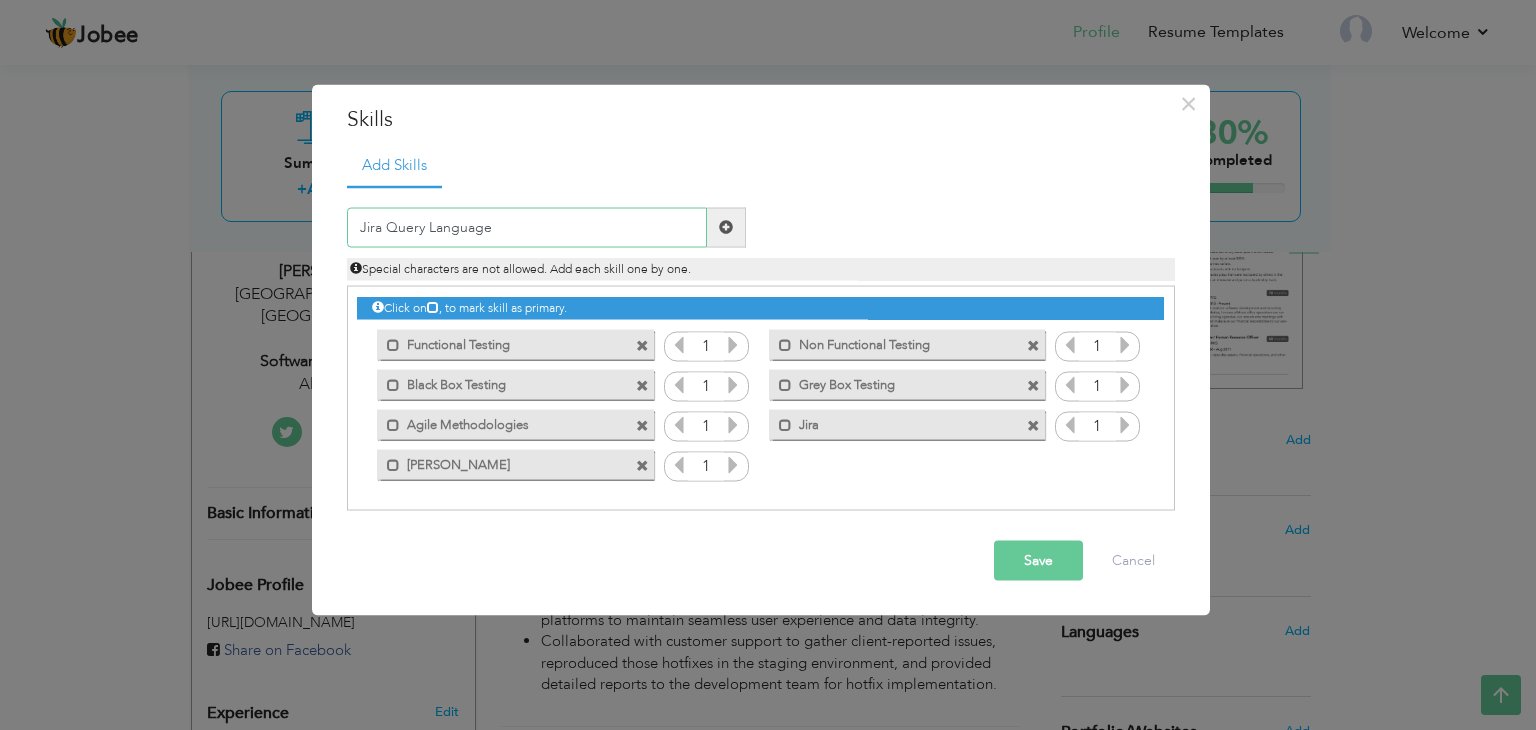 type on "Jira Query Language" 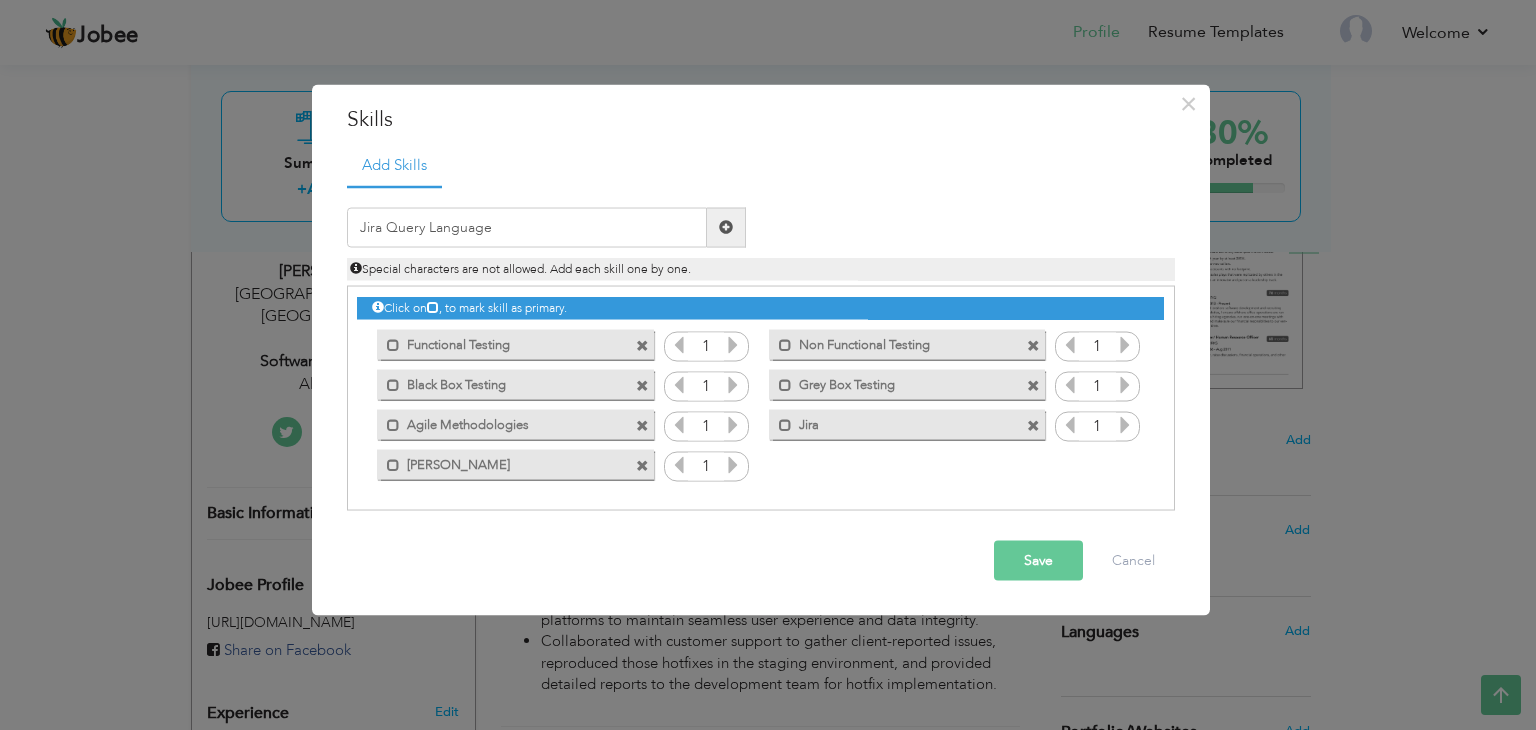 click at bounding box center [726, 227] 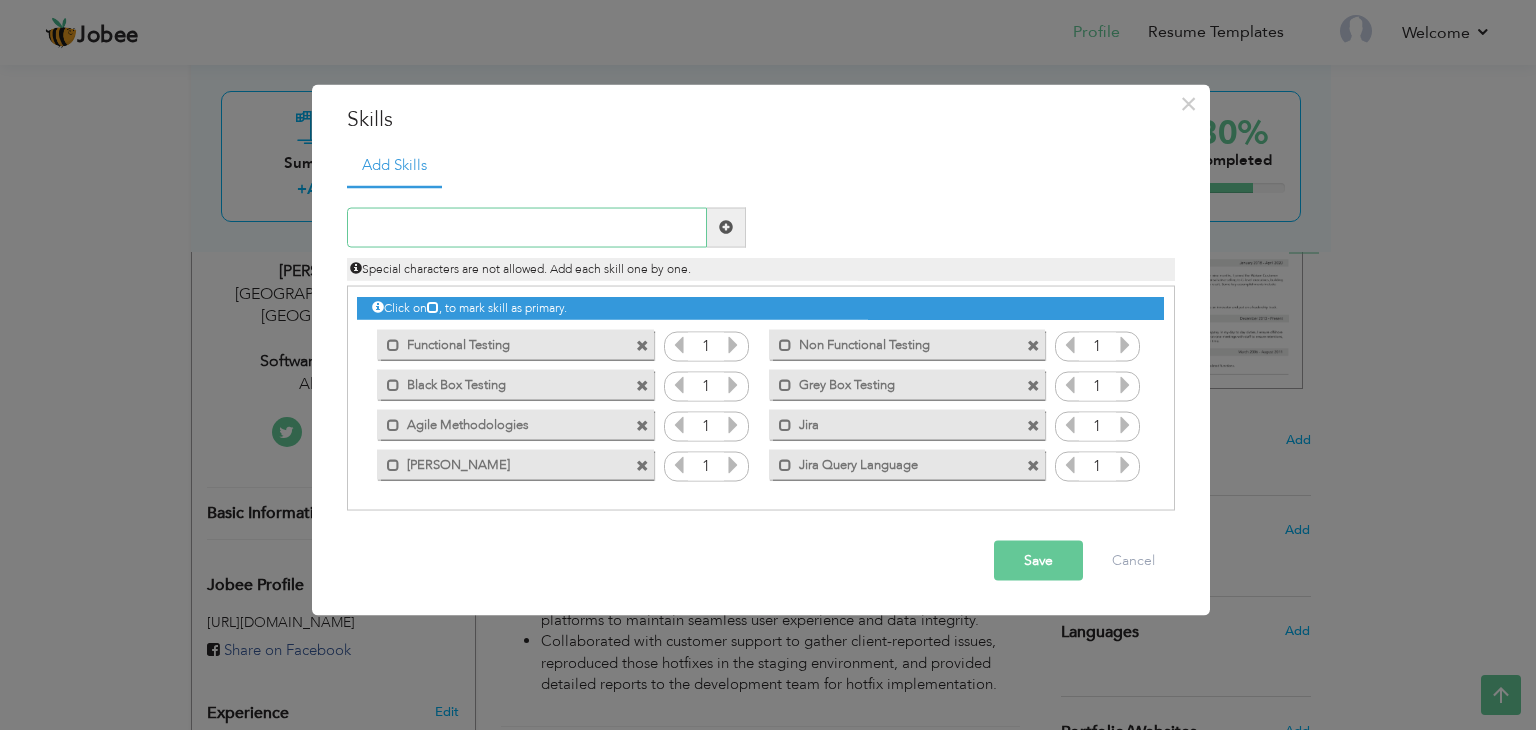 click at bounding box center [527, 227] 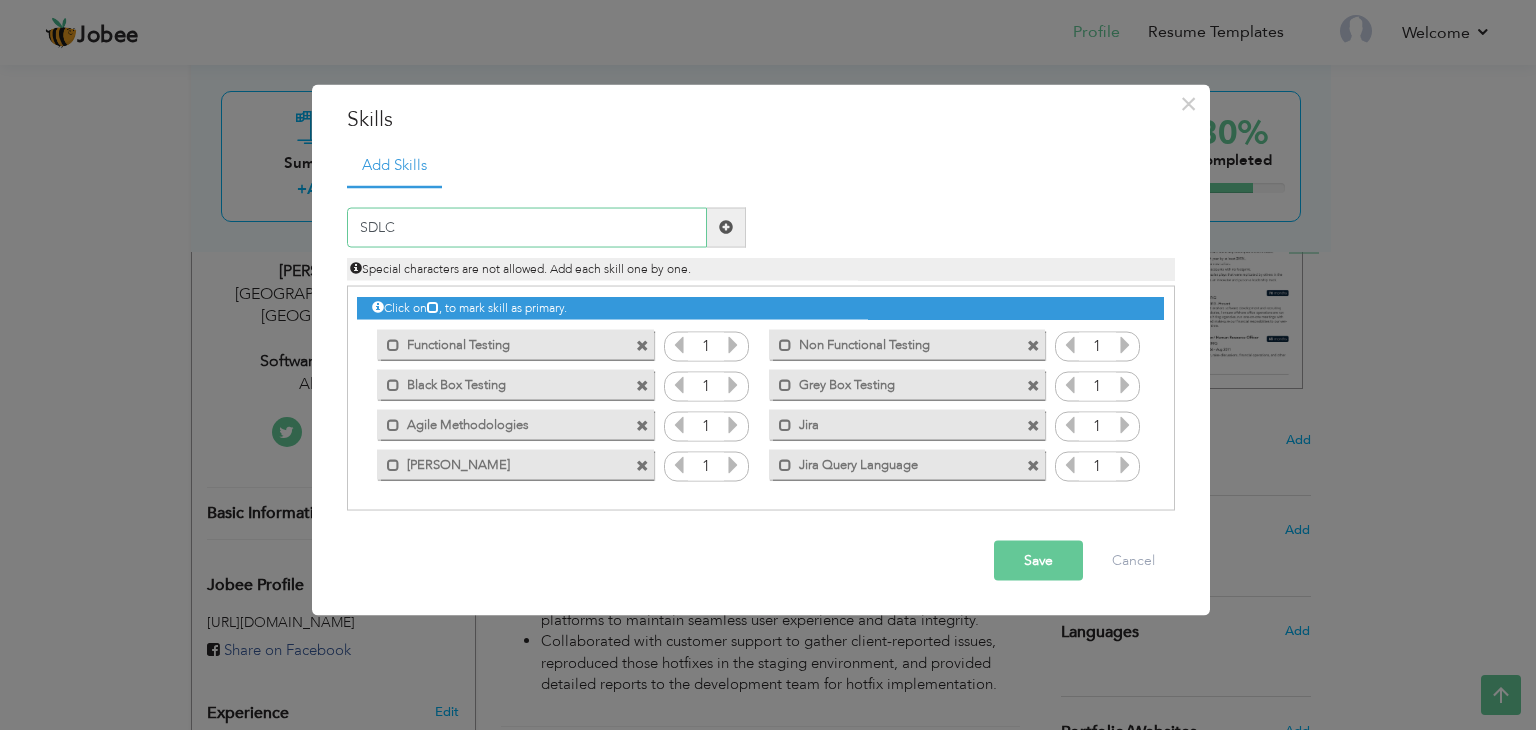 type on "SDLC" 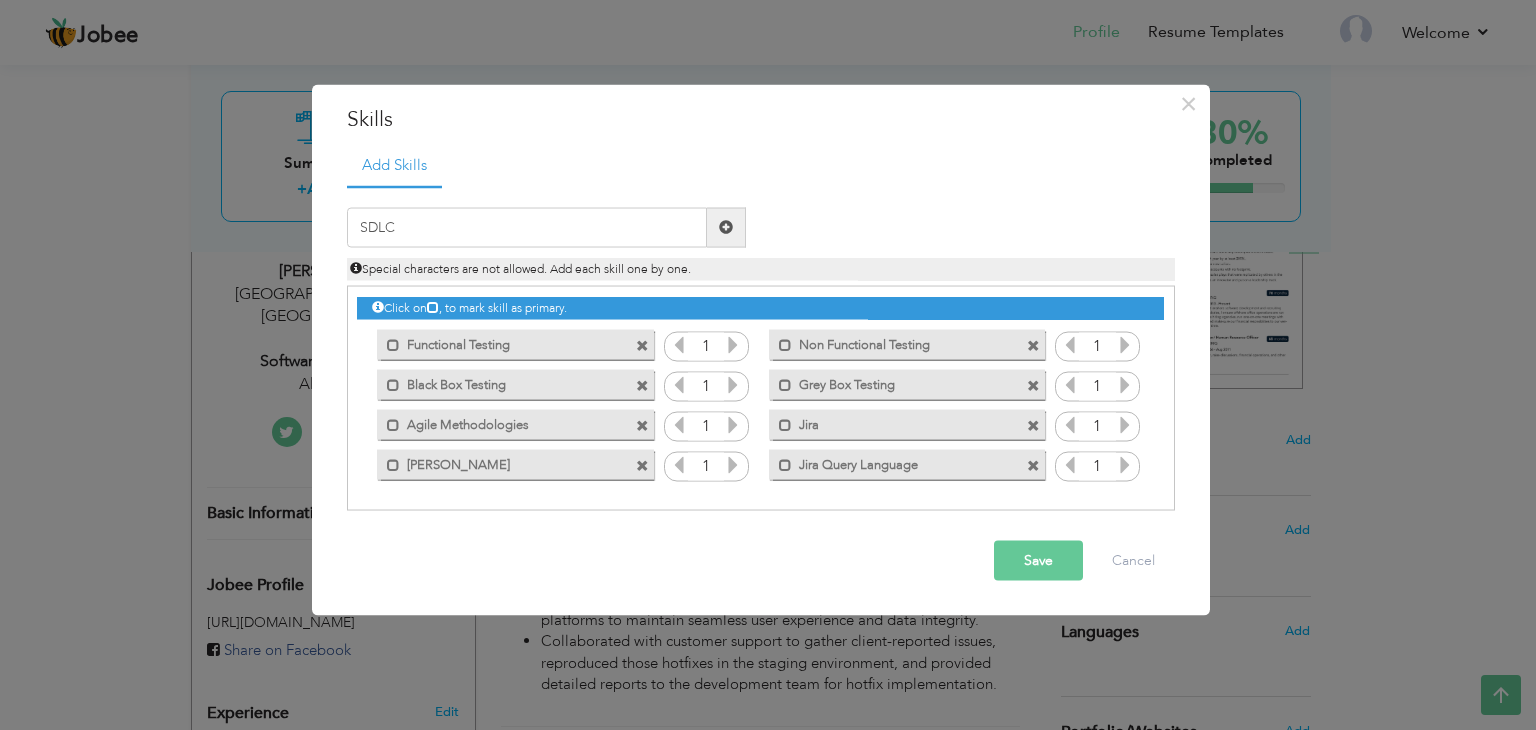 click at bounding box center (726, 227) 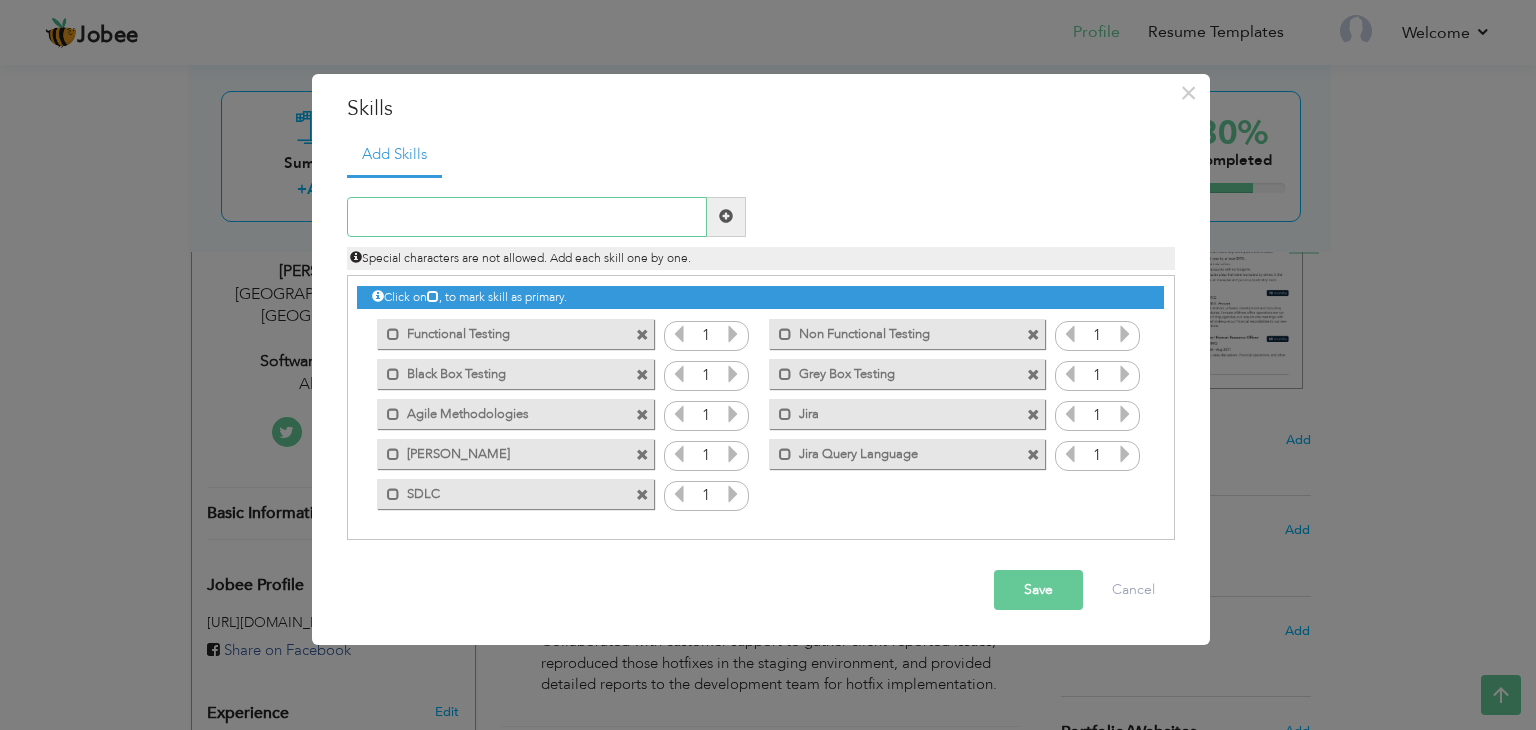 click at bounding box center (527, 217) 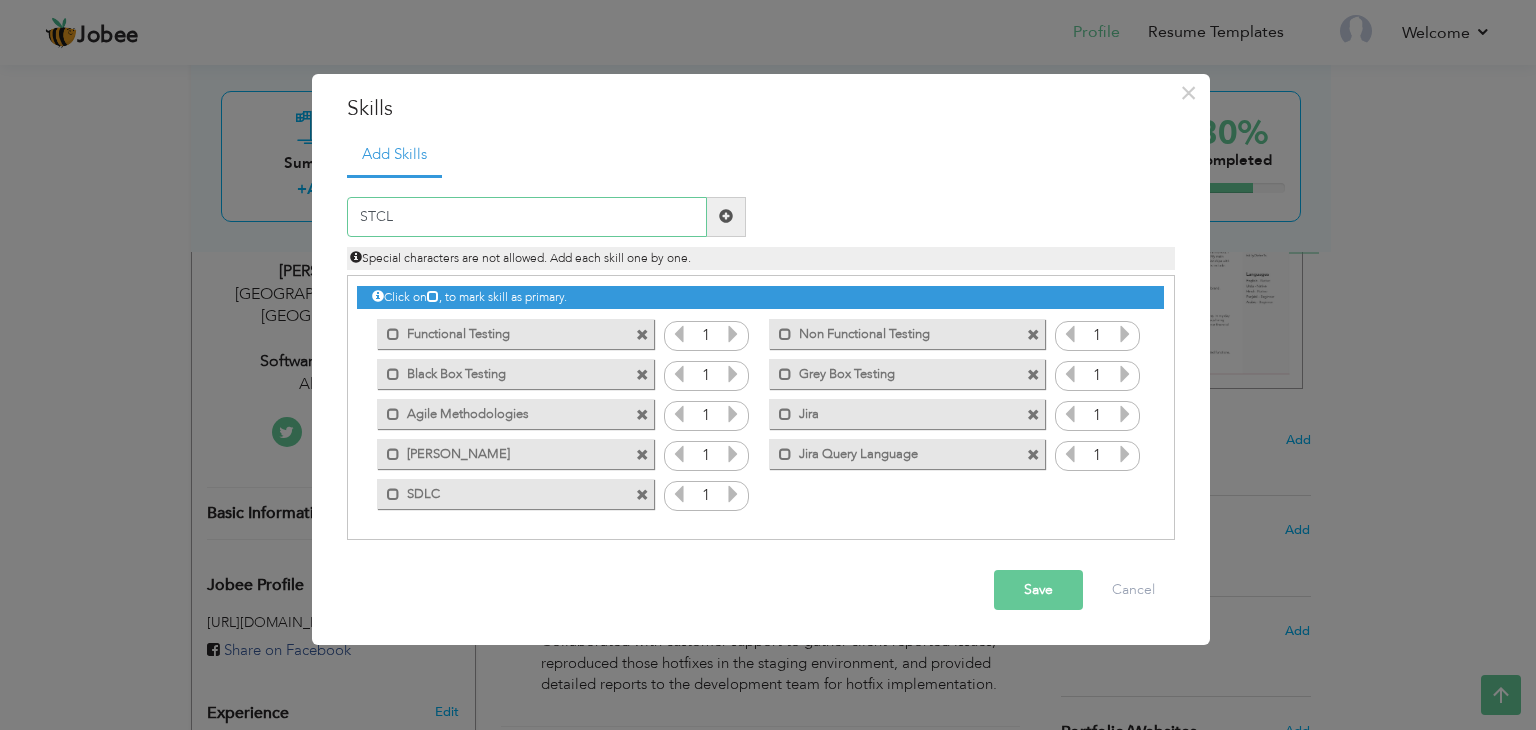 type on "STCL" 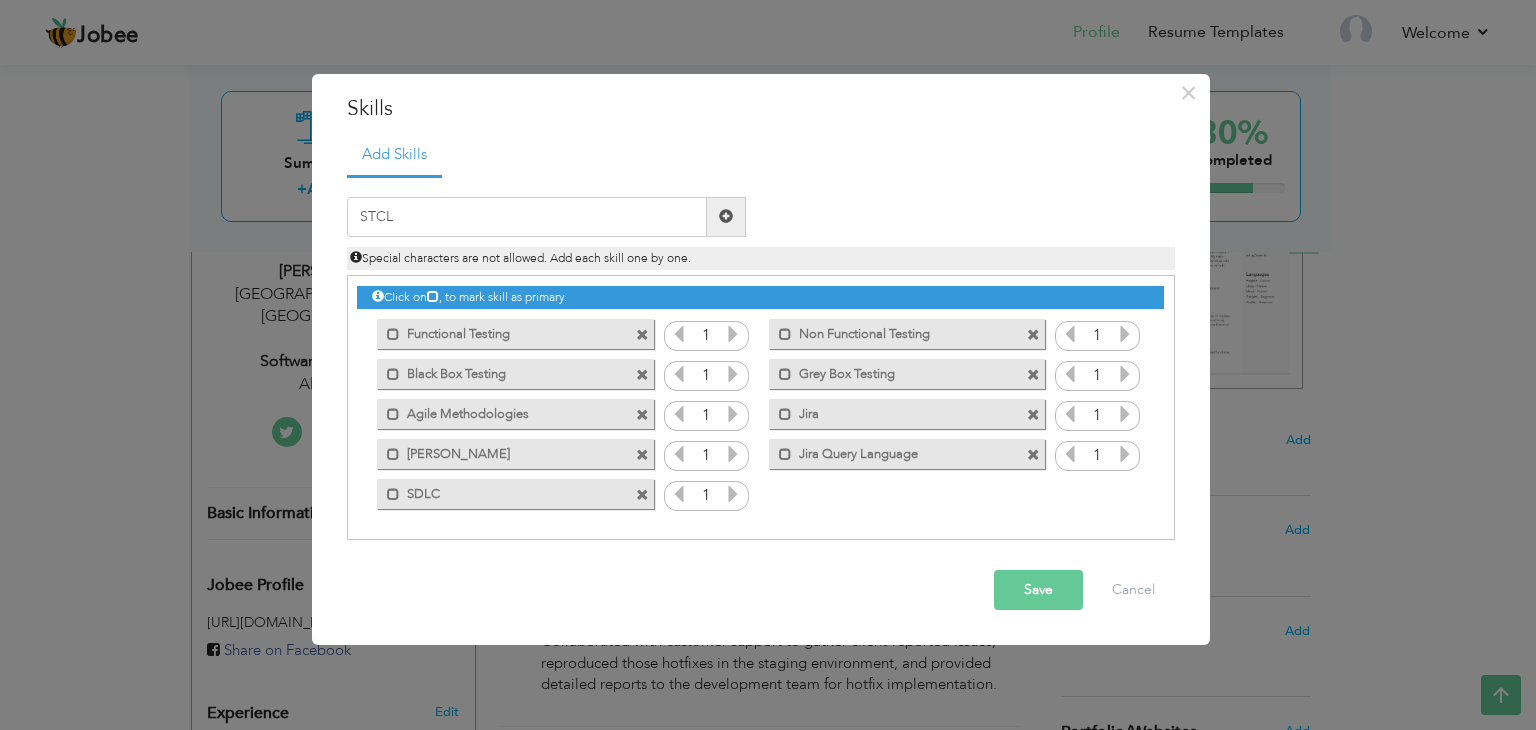 click at bounding box center [726, 216] 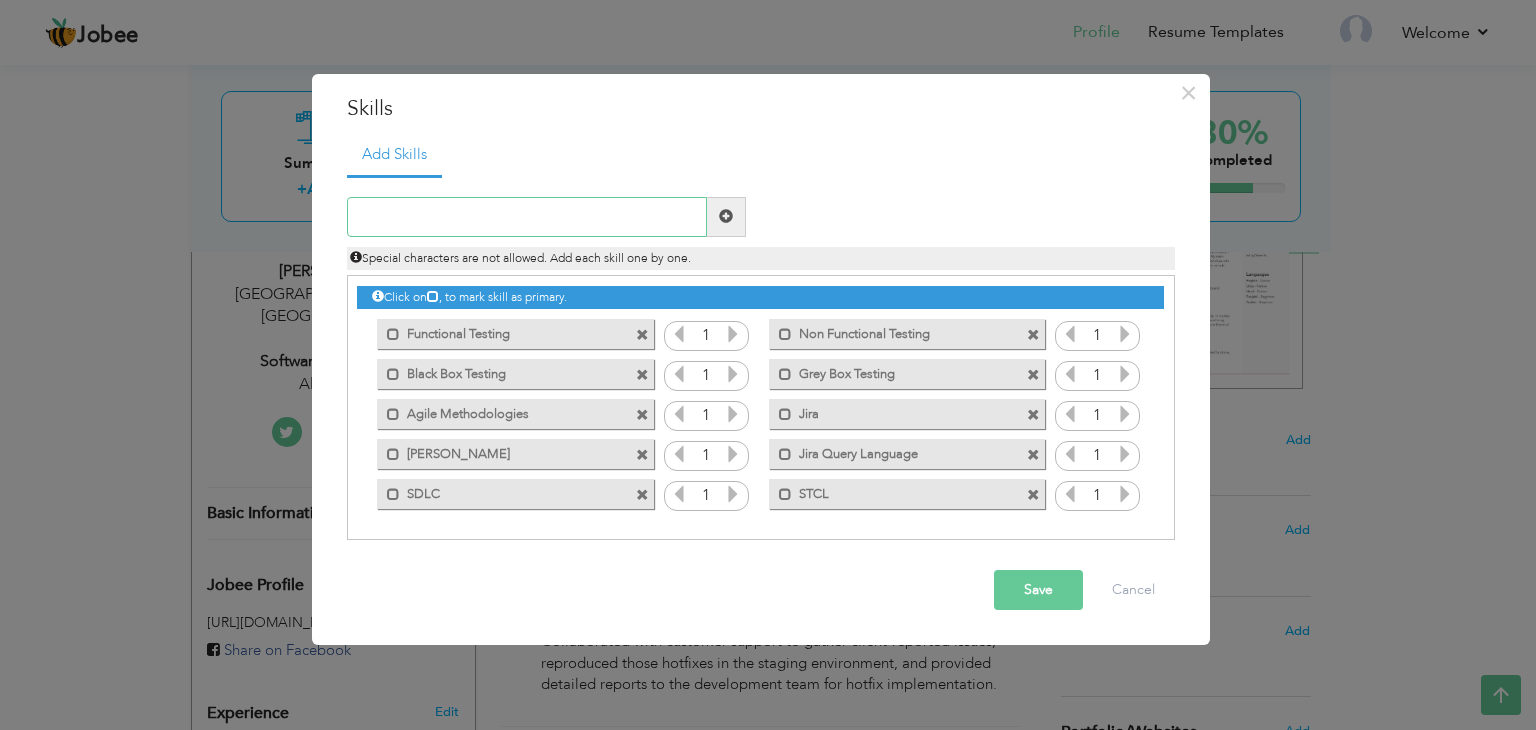 click at bounding box center (527, 217) 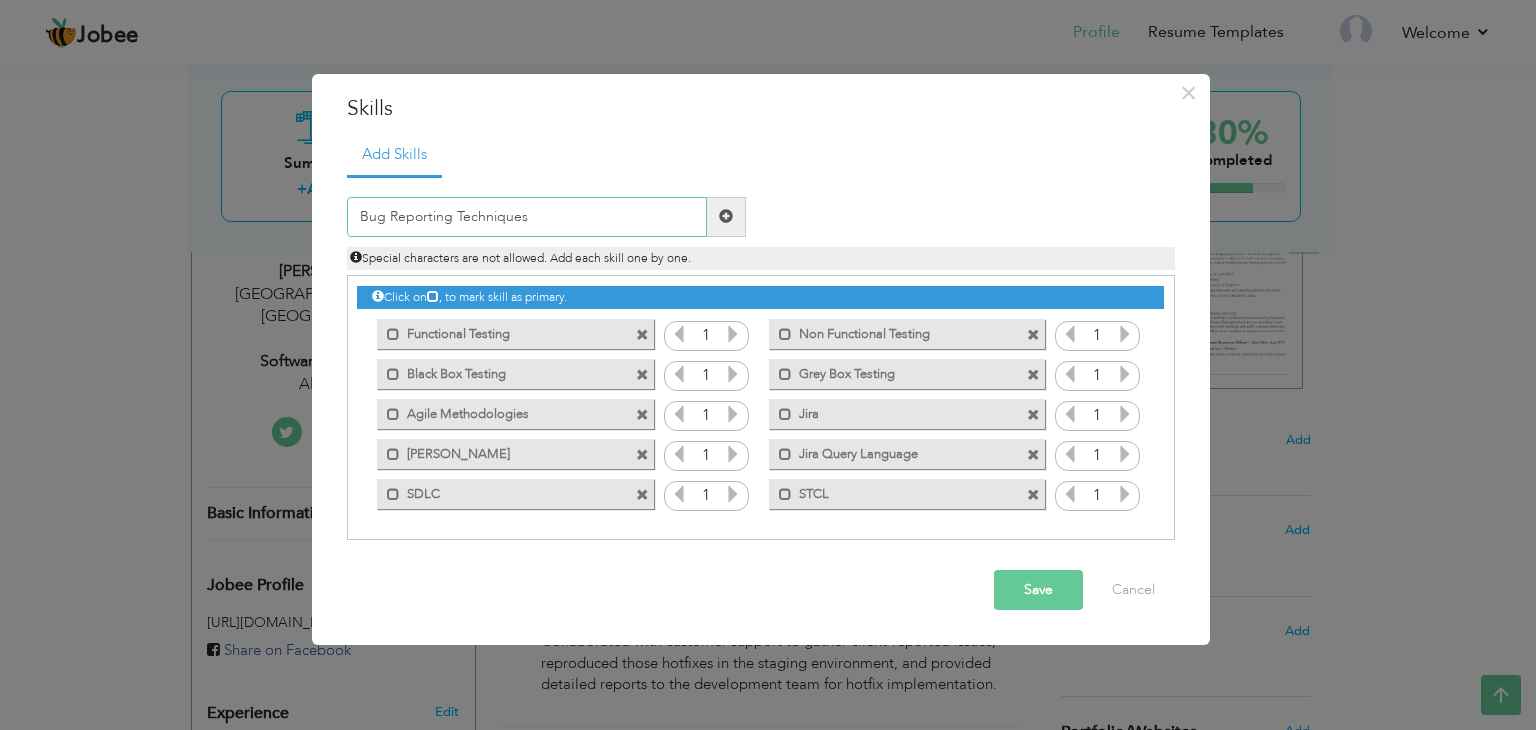 type on "Bug Reporting Techniques" 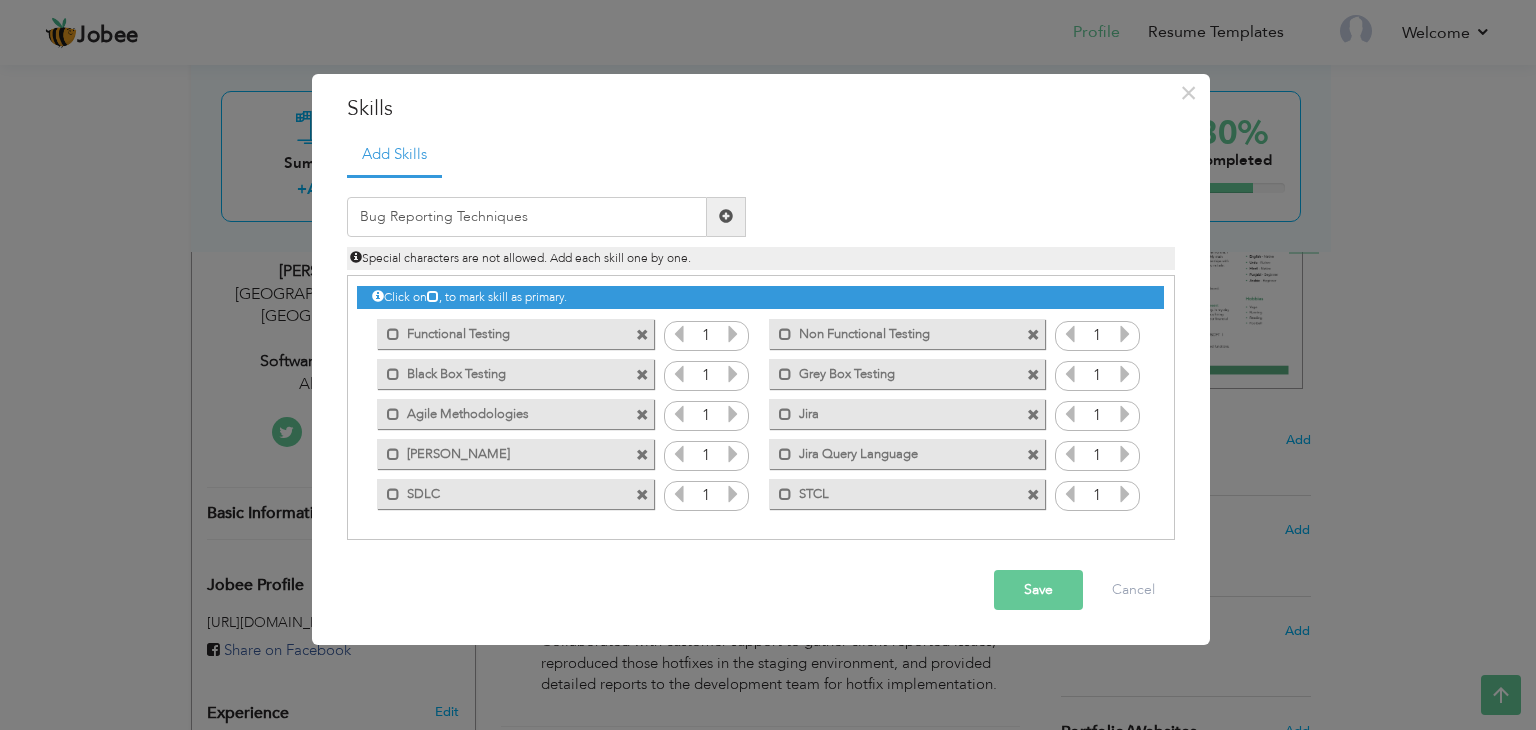 click at bounding box center [726, 217] 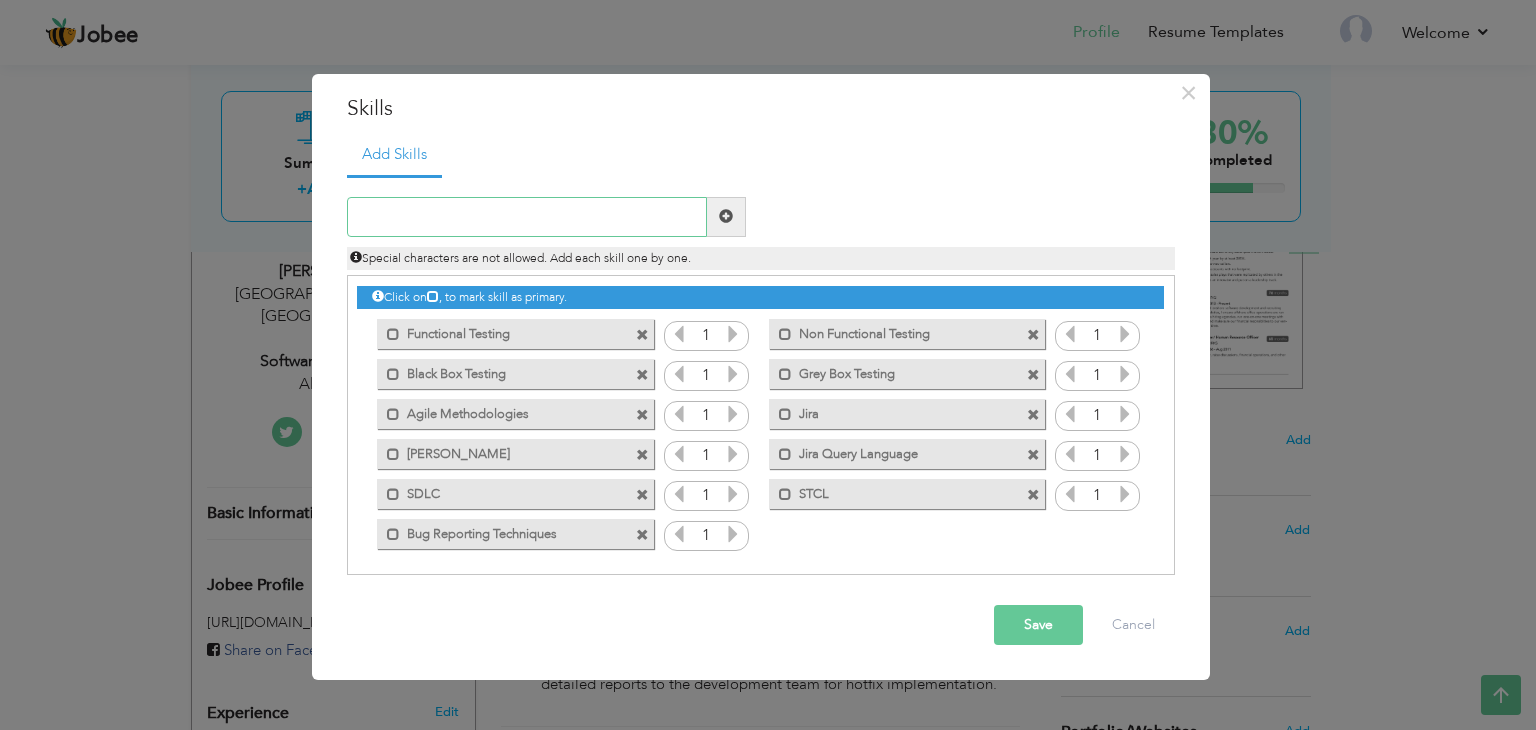 click at bounding box center (527, 217) 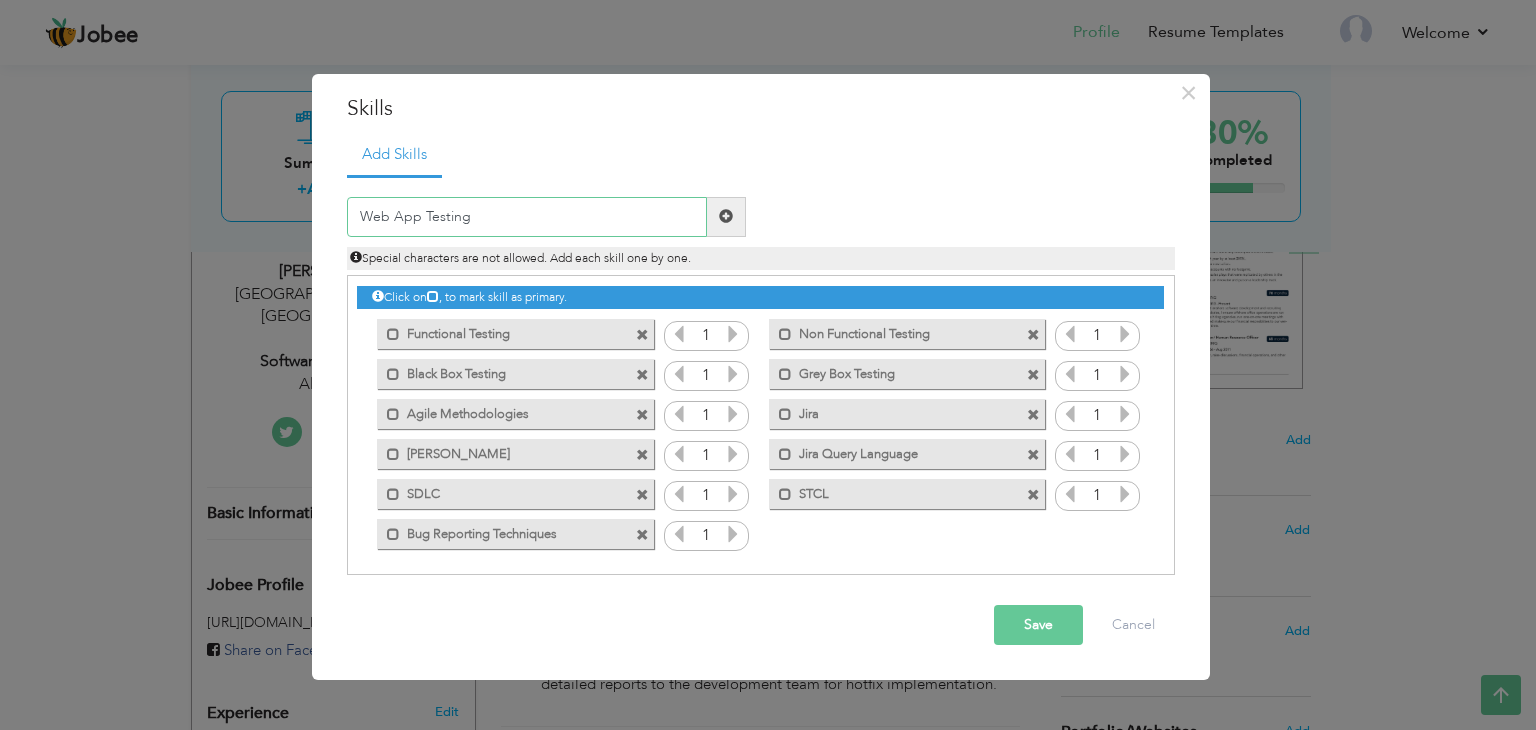 type on "Web App Testing" 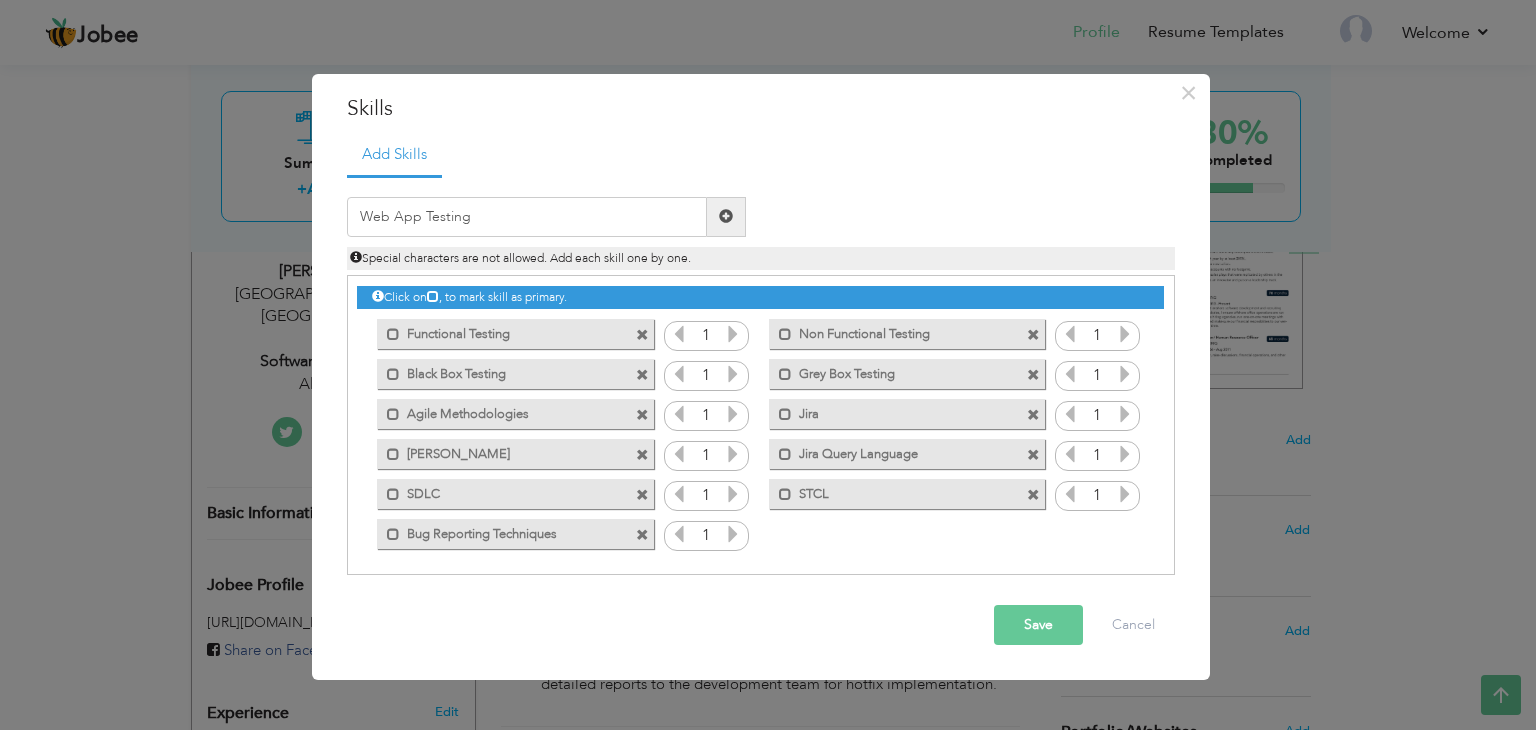 click at bounding box center [726, 217] 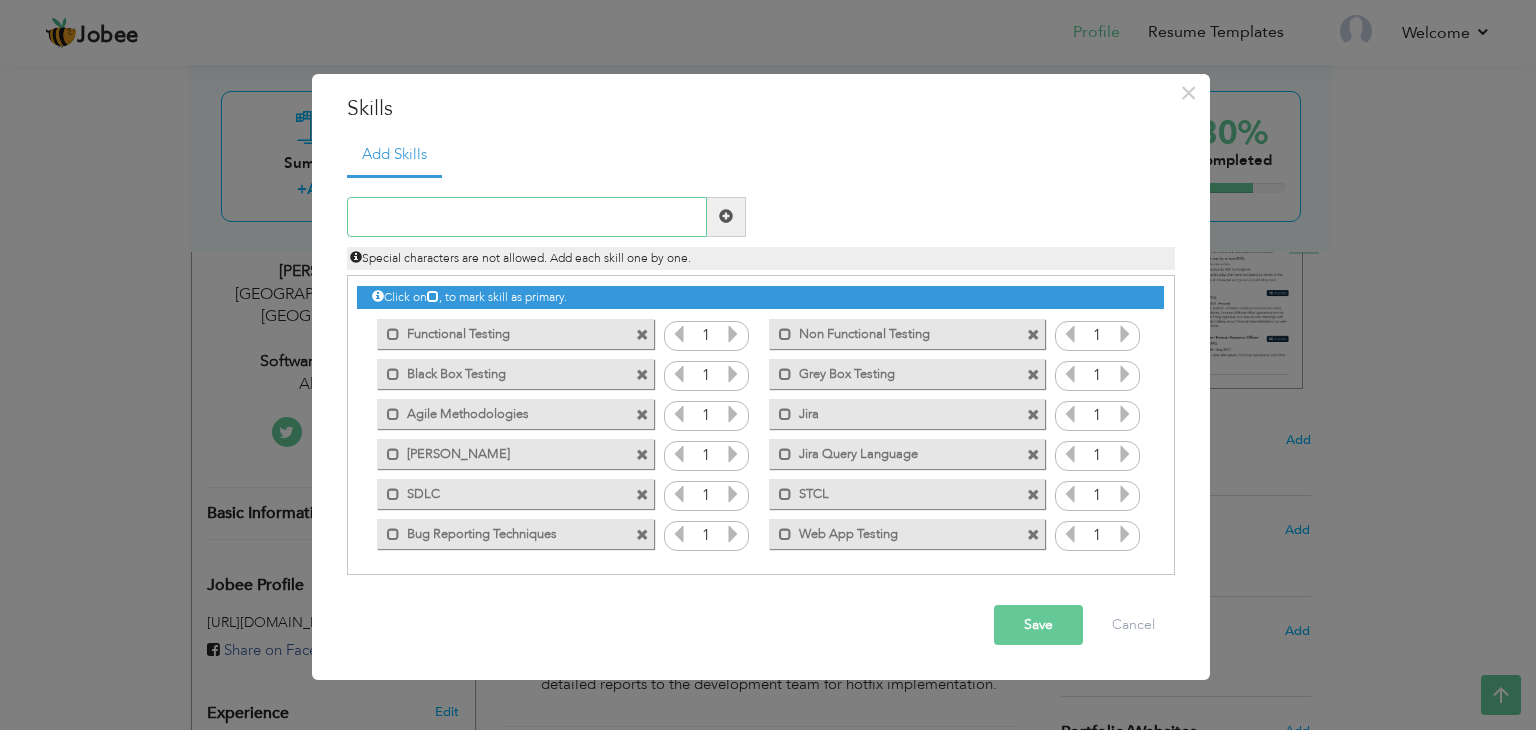 click at bounding box center [527, 217] 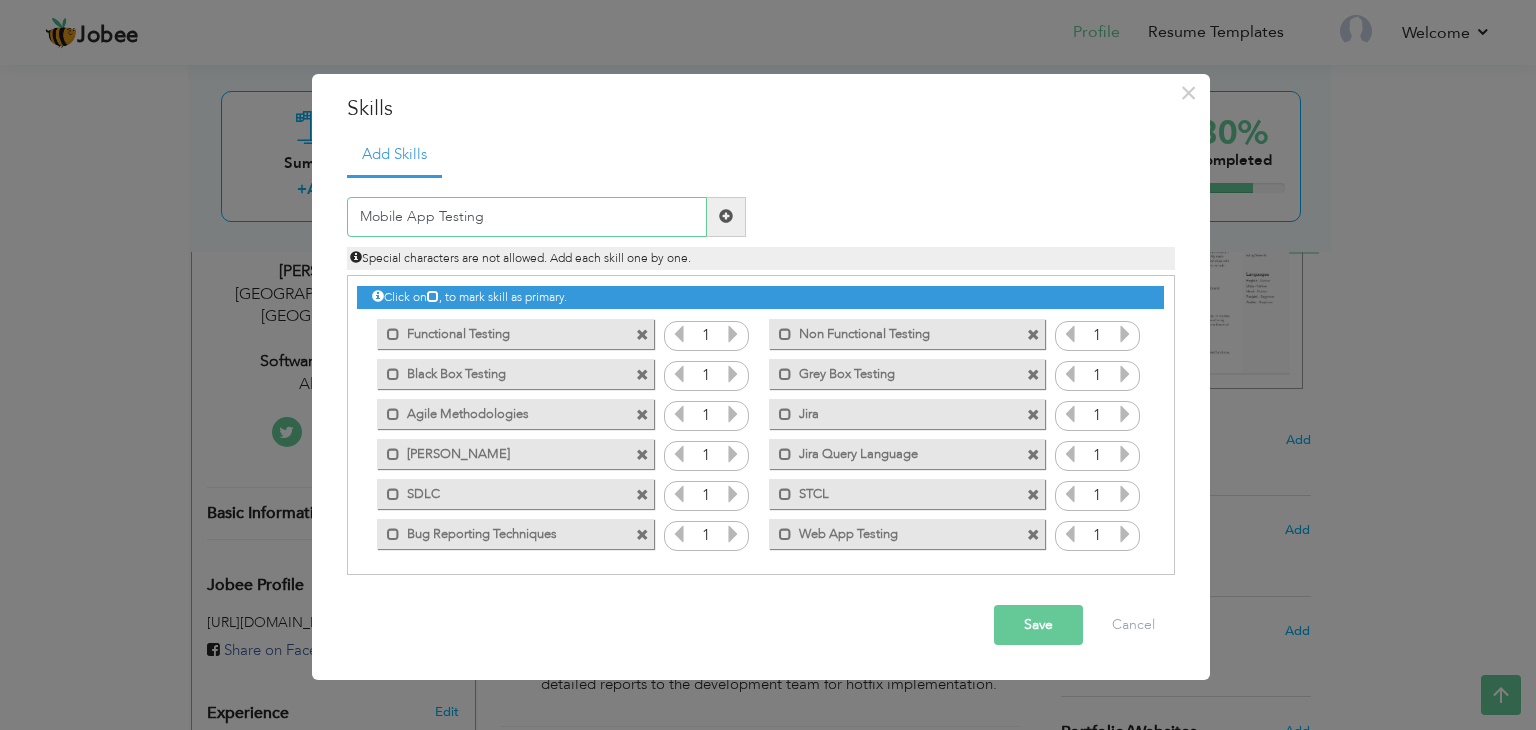 type on "Mobile App Testing" 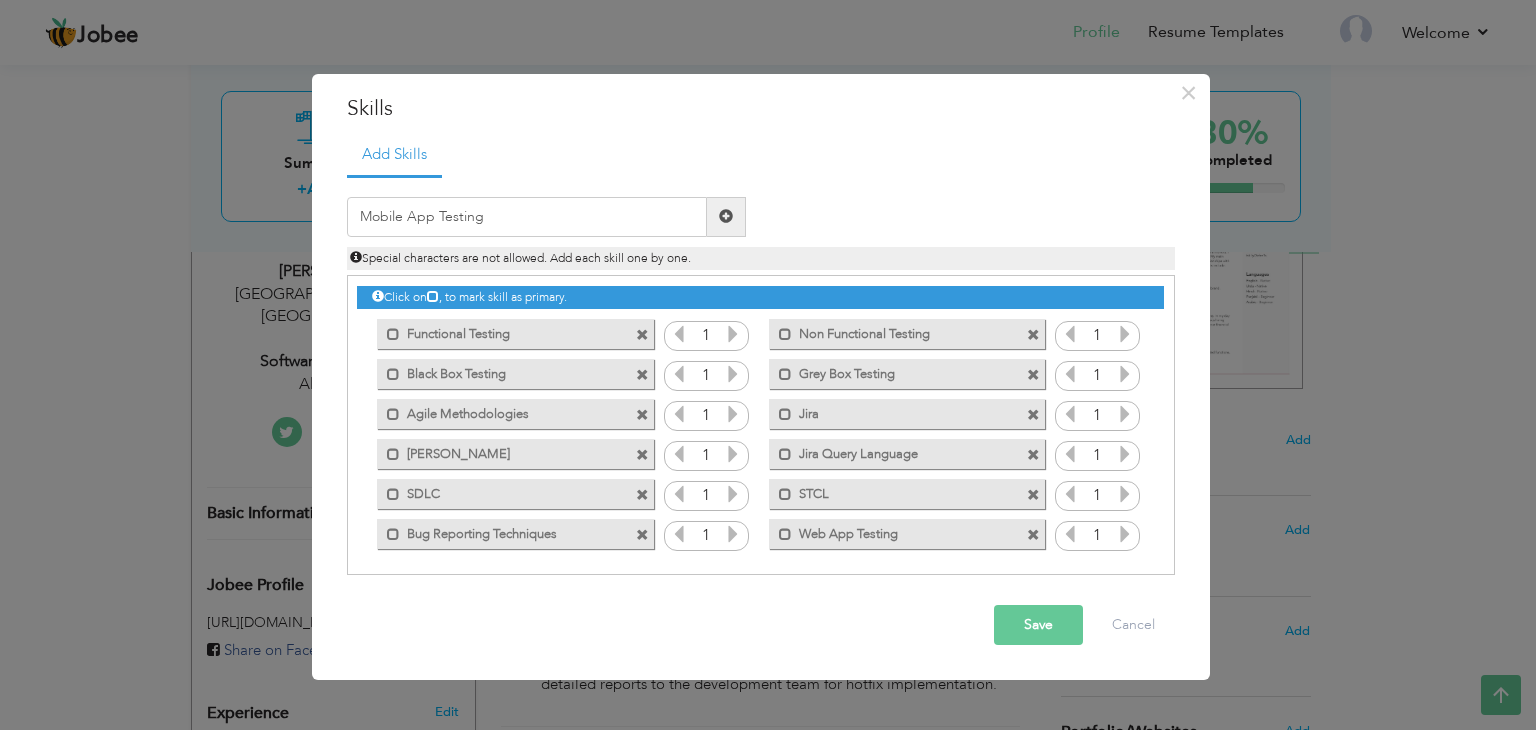 click at bounding box center [726, 217] 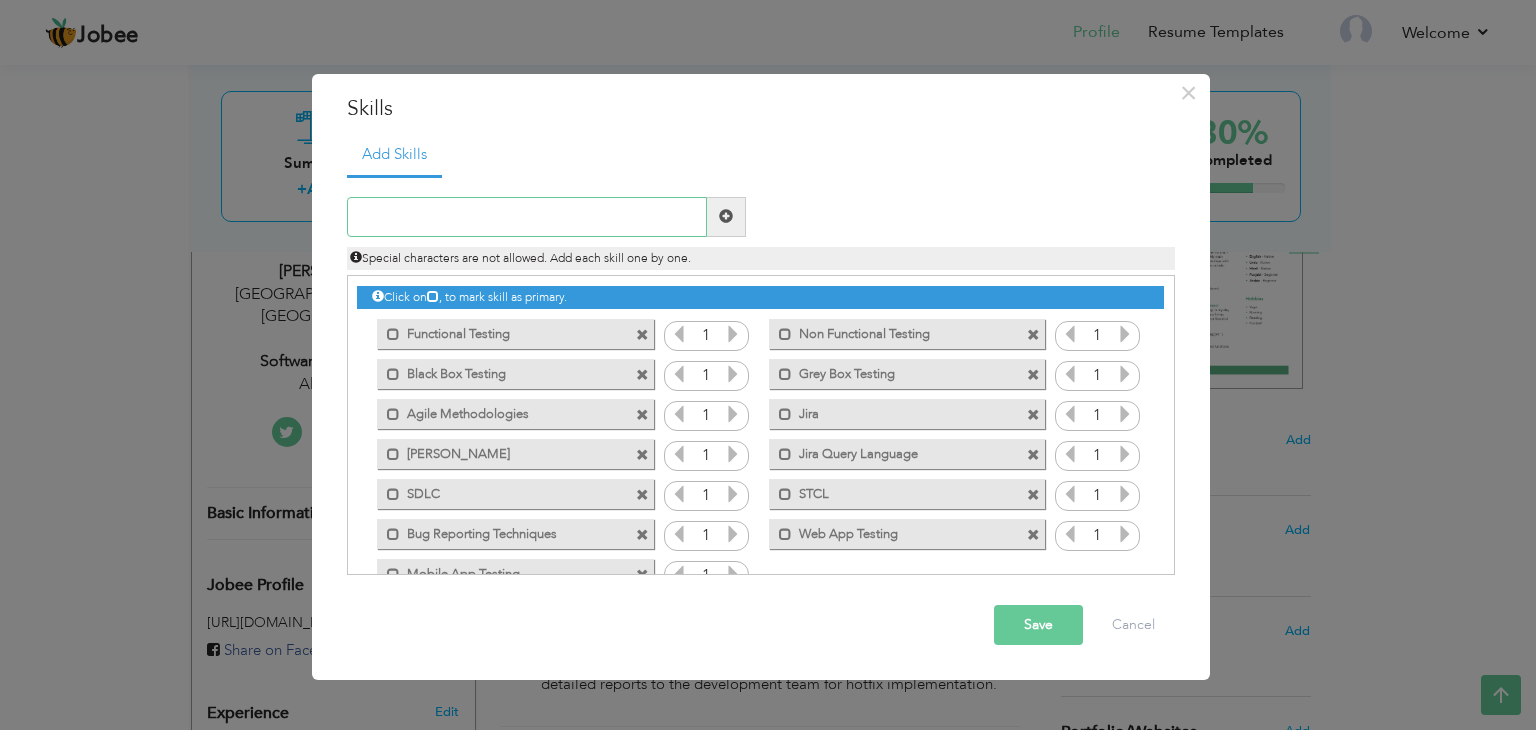 click at bounding box center [527, 217] 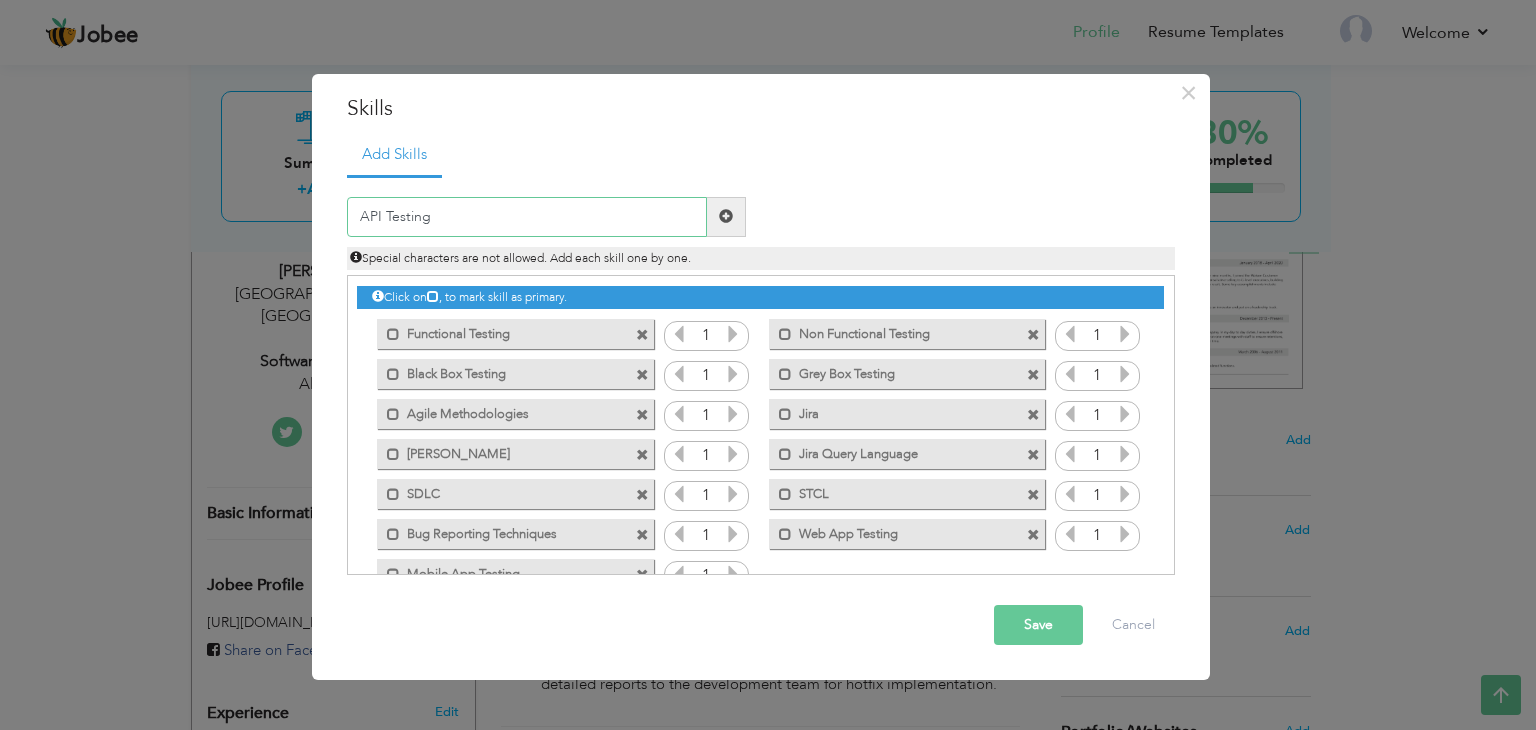 type on "API Testing" 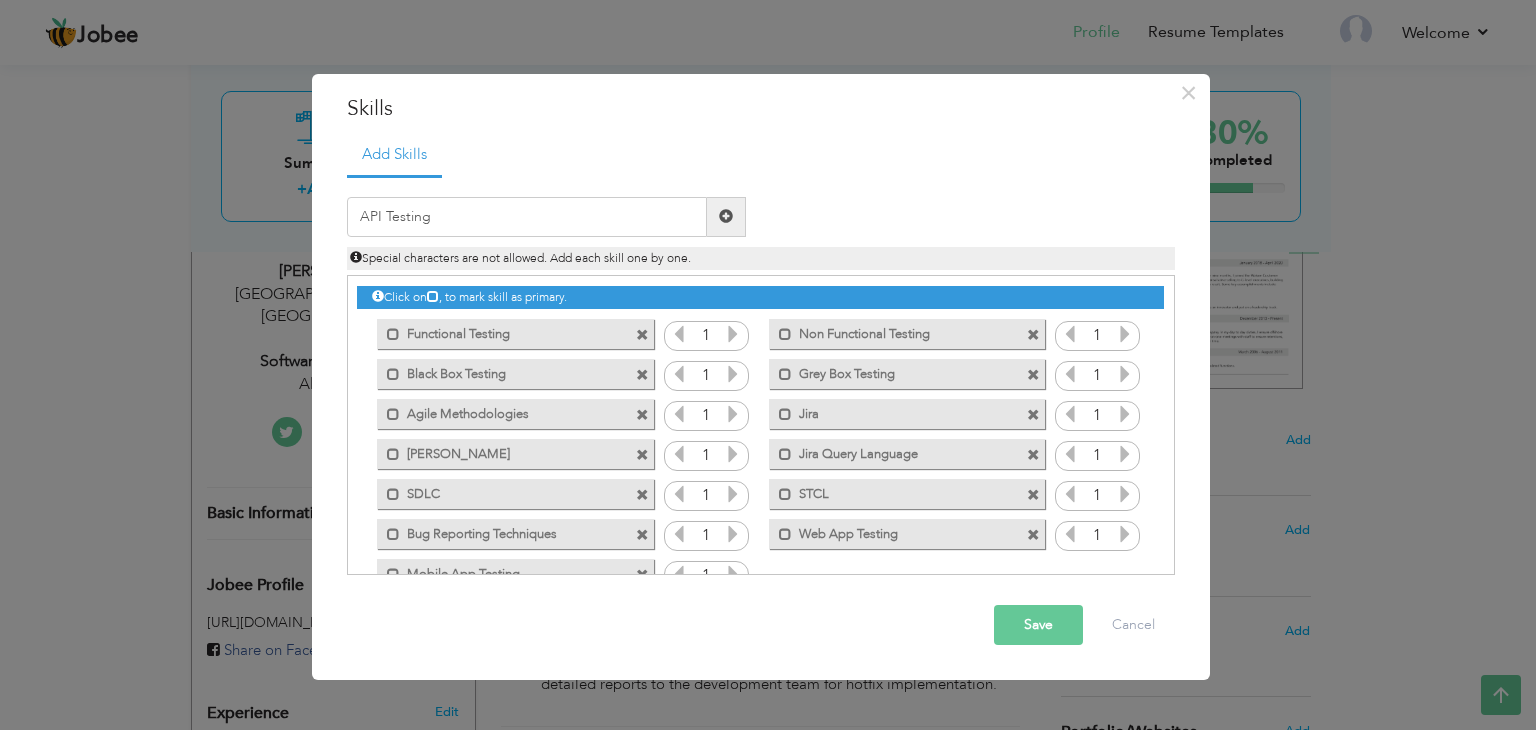 click at bounding box center [726, 216] 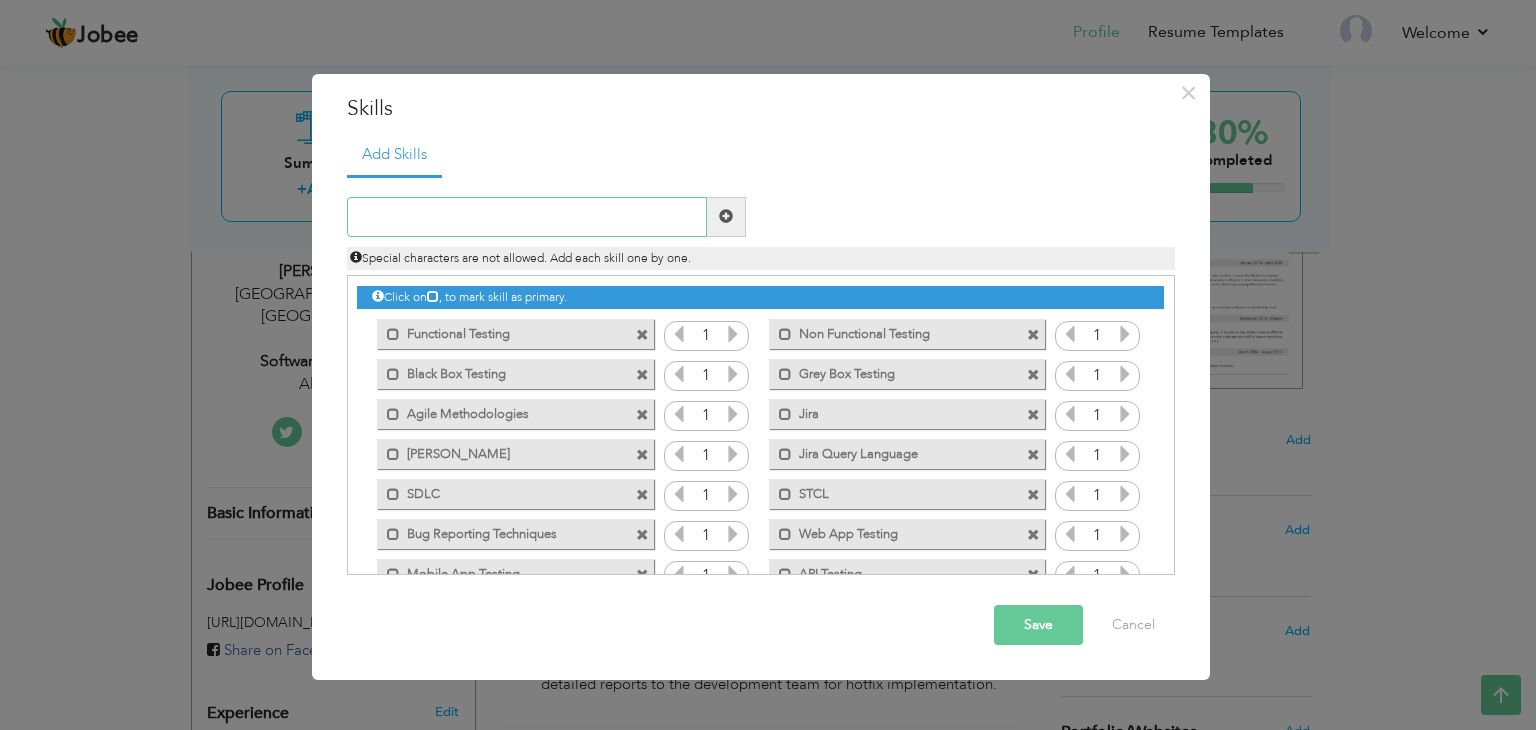 click at bounding box center [527, 217] 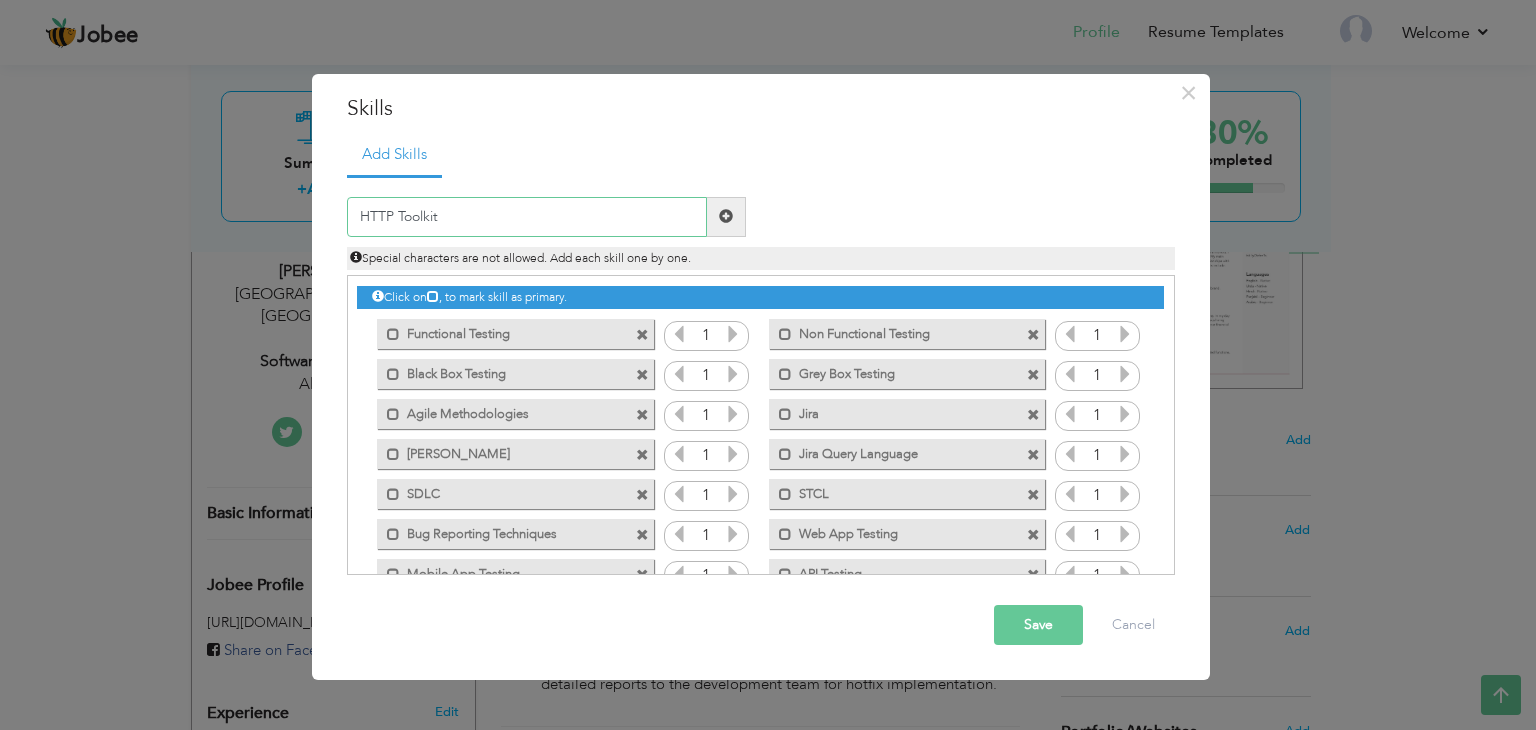type on "HTTP Toolkit" 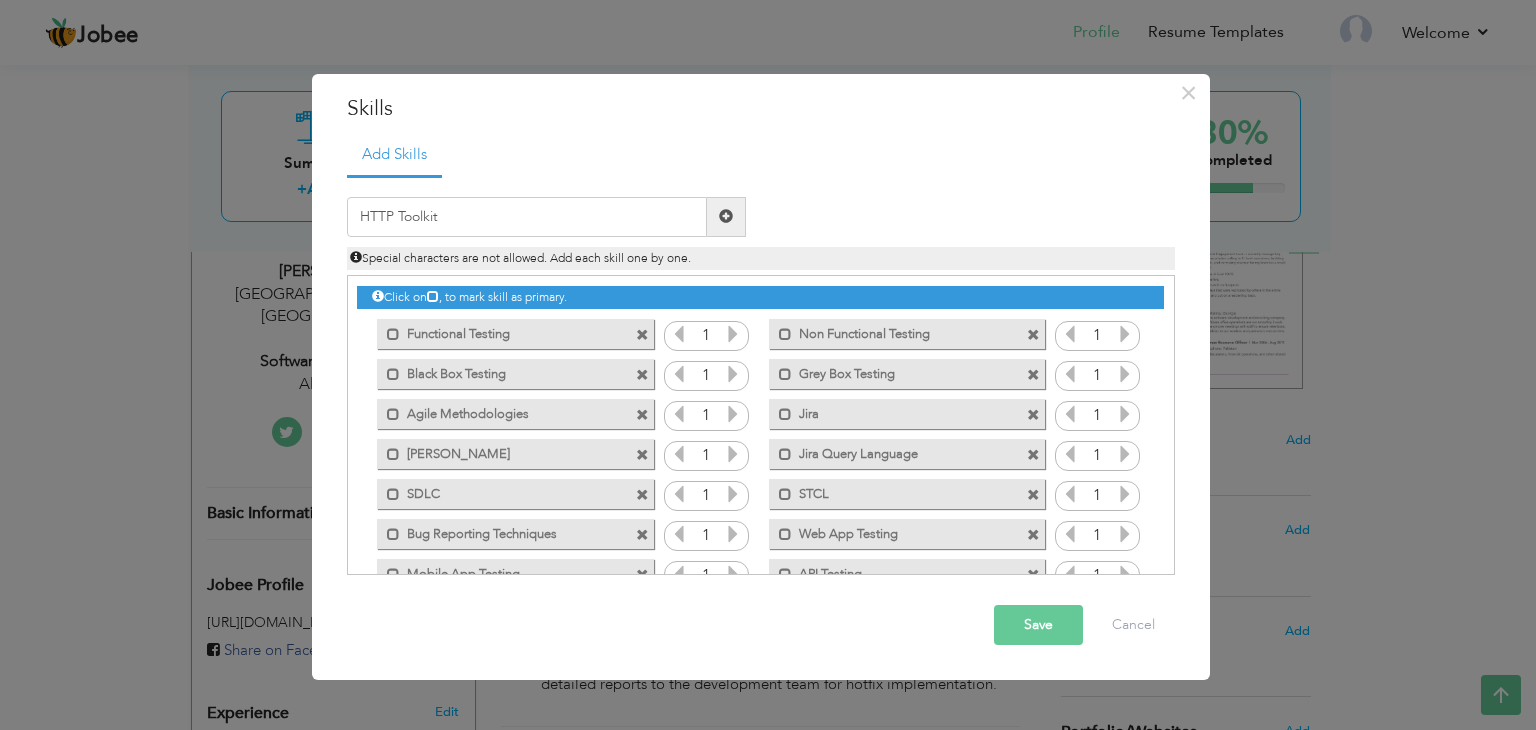 click at bounding box center [726, 216] 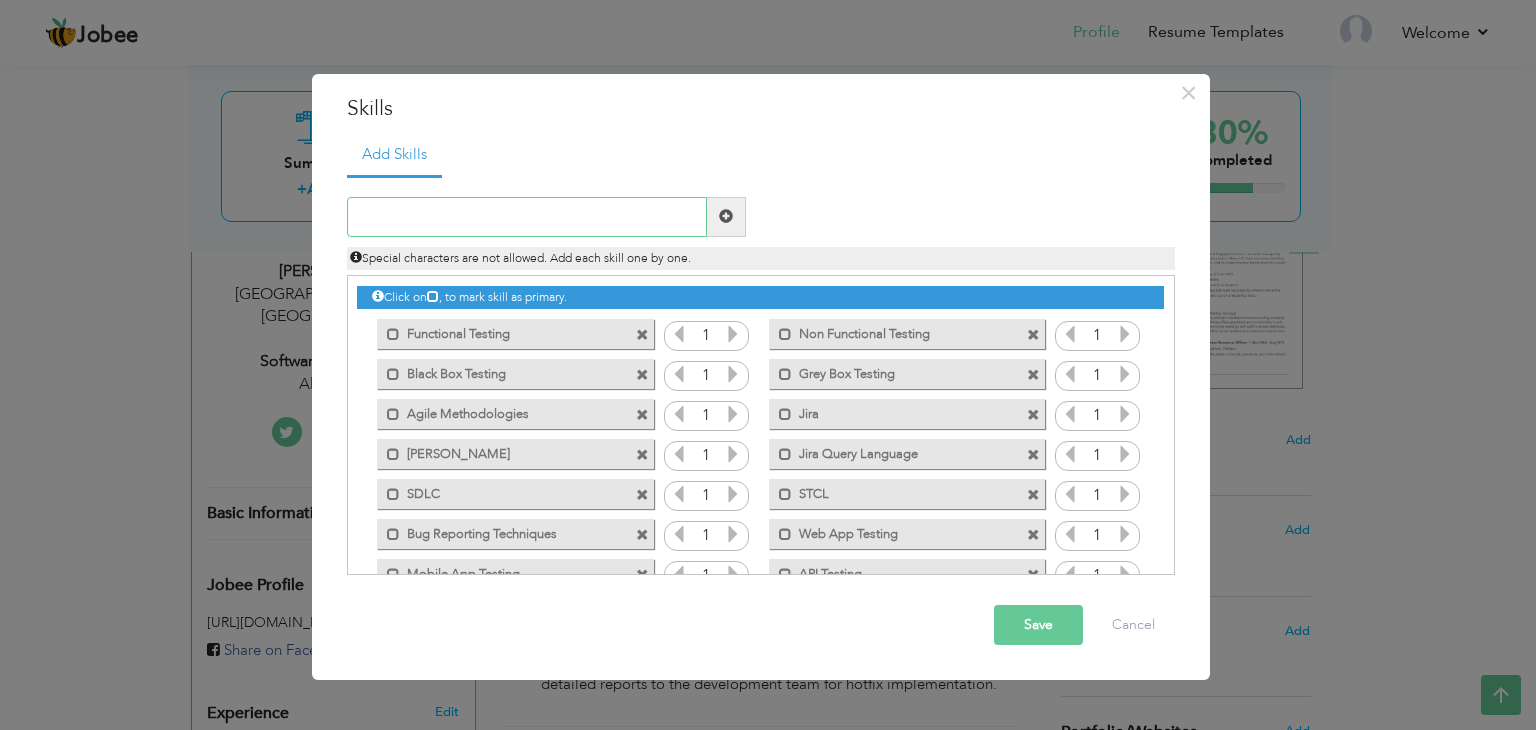 click at bounding box center (527, 217) 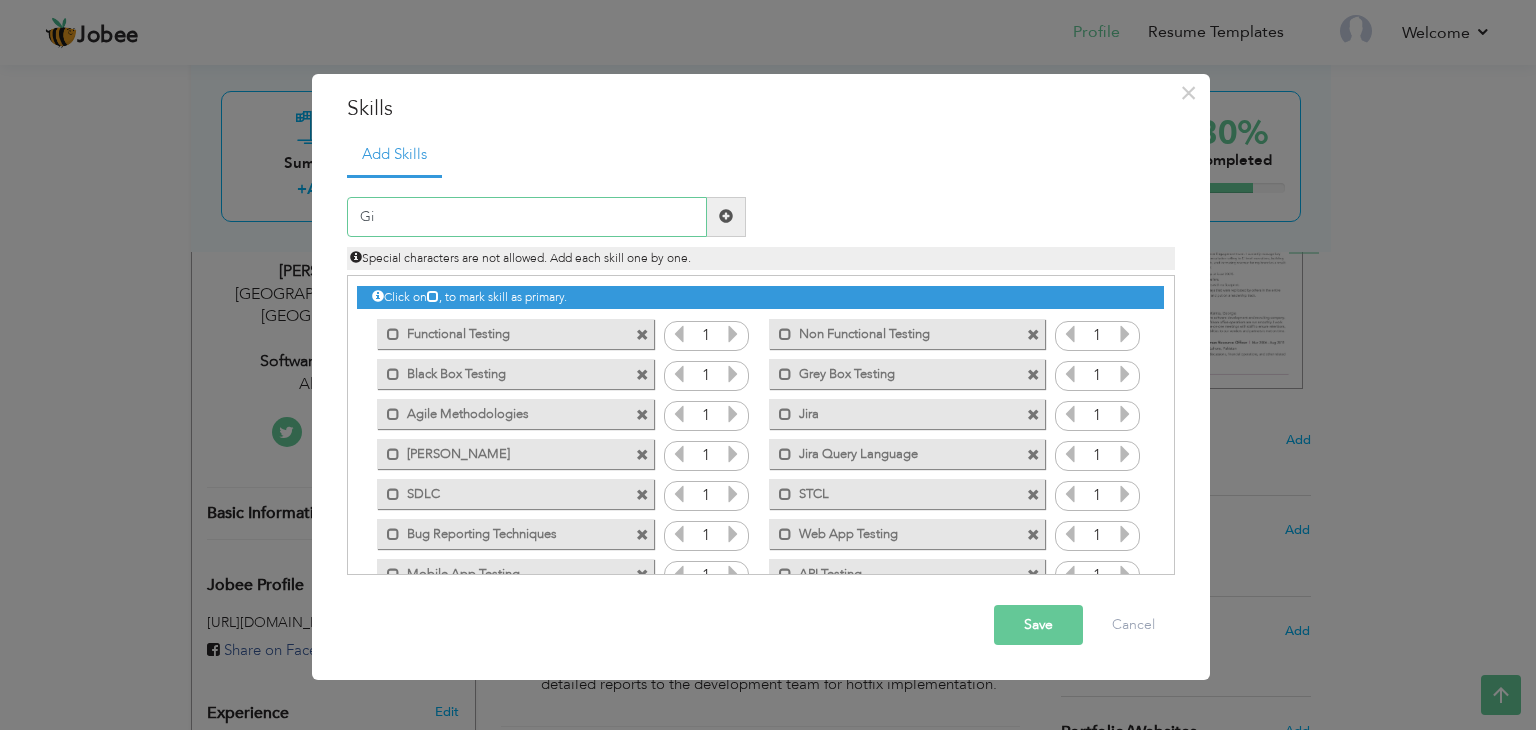 type on "G" 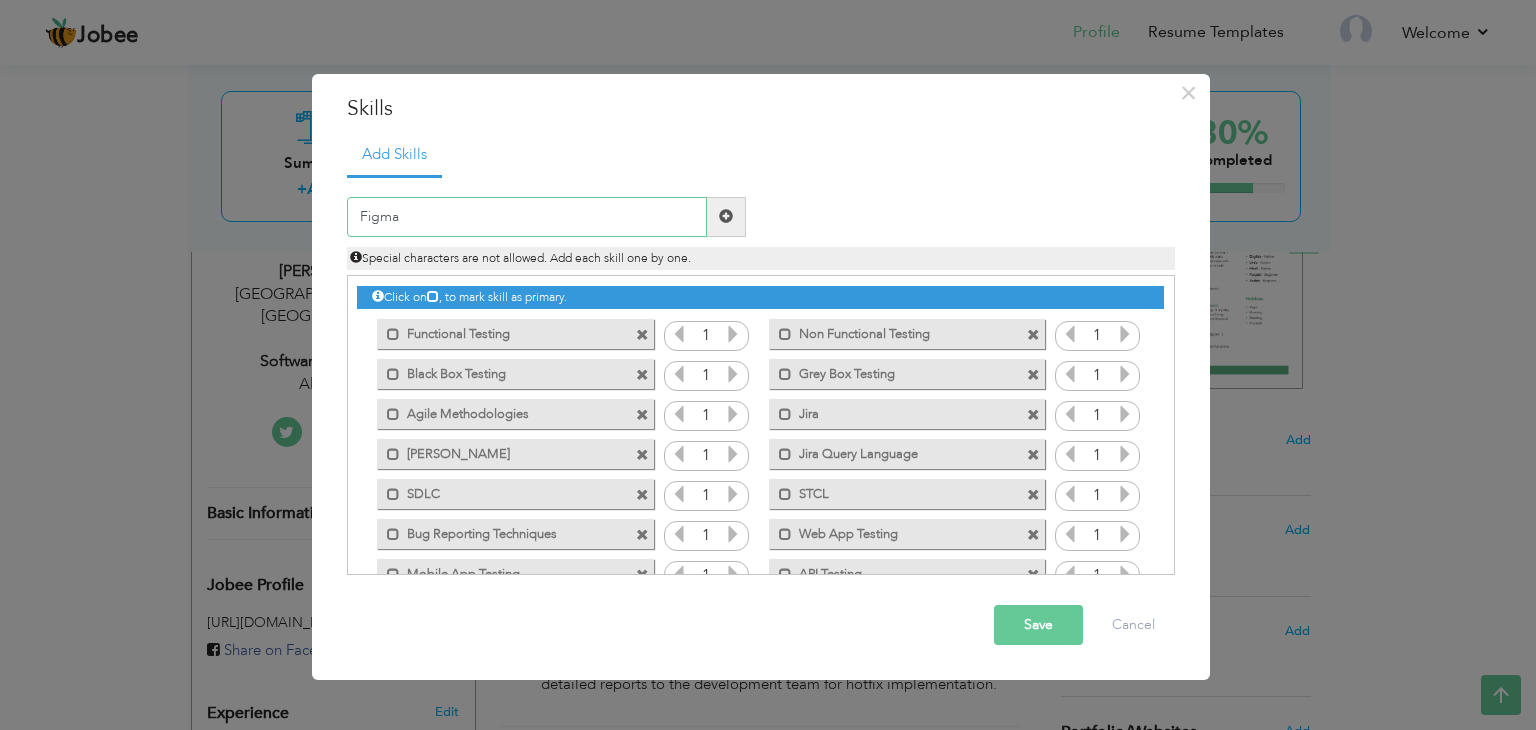 type on "Figma" 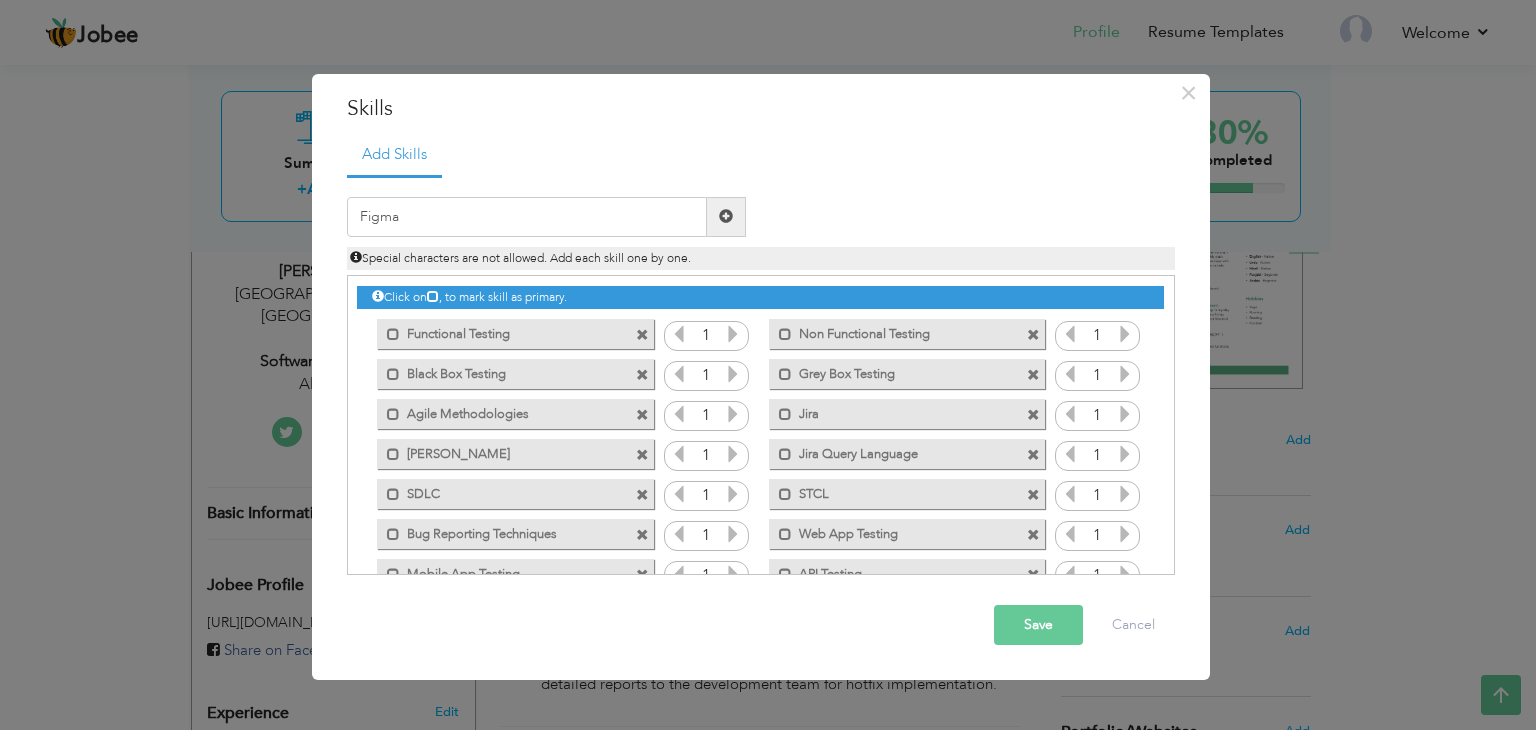 click at bounding box center [726, 216] 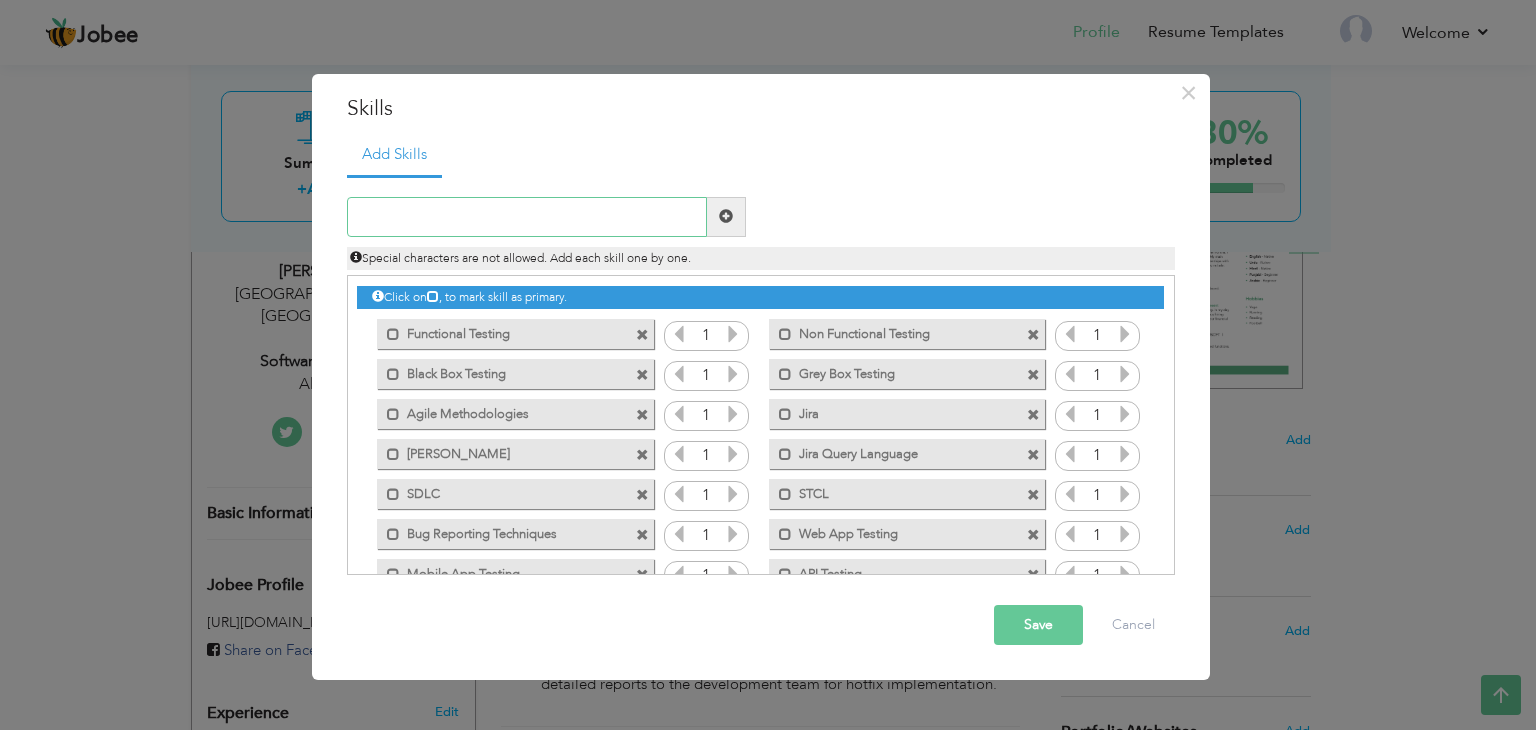 click at bounding box center (527, 217) 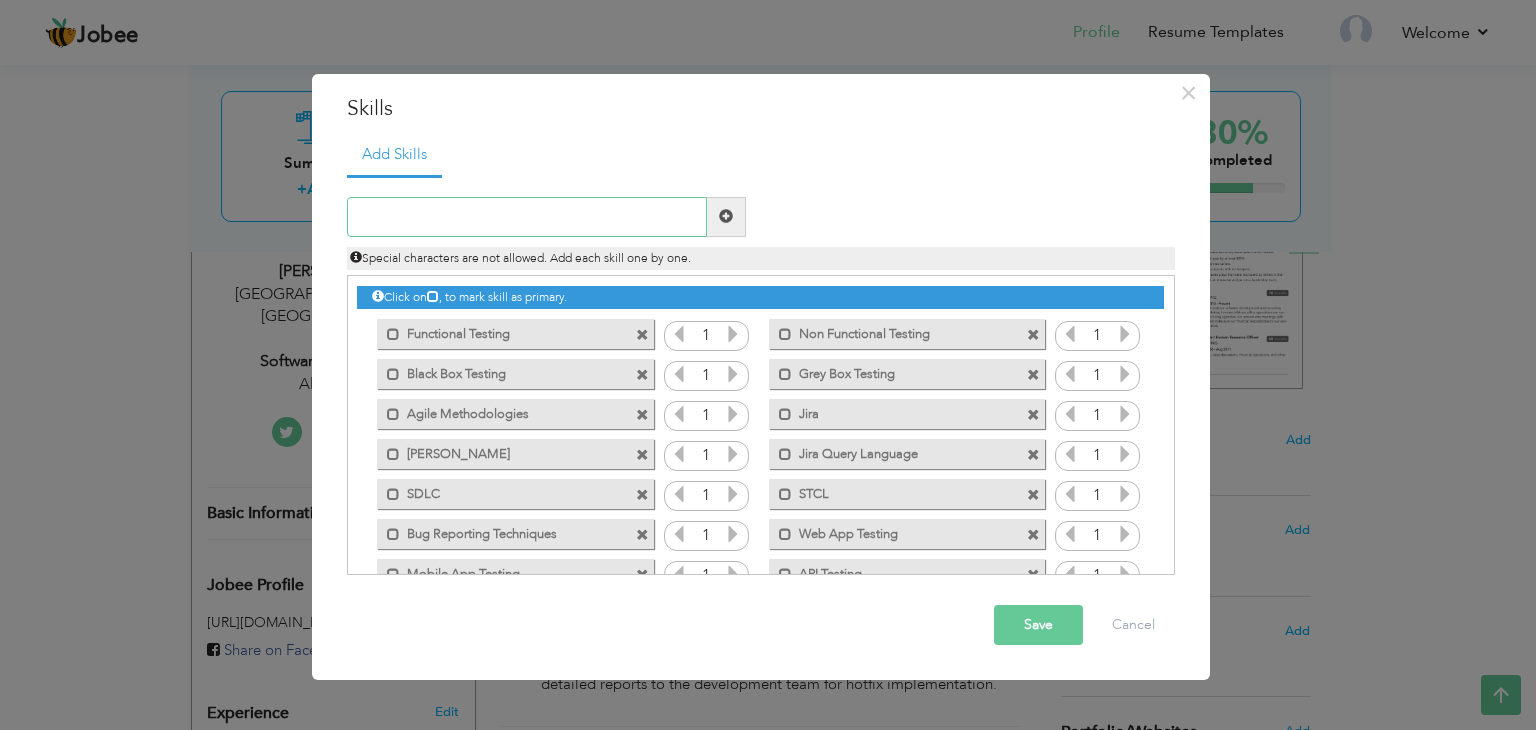 scroll, scrollTop: 84, scrollLeft: 0, axis: vertical 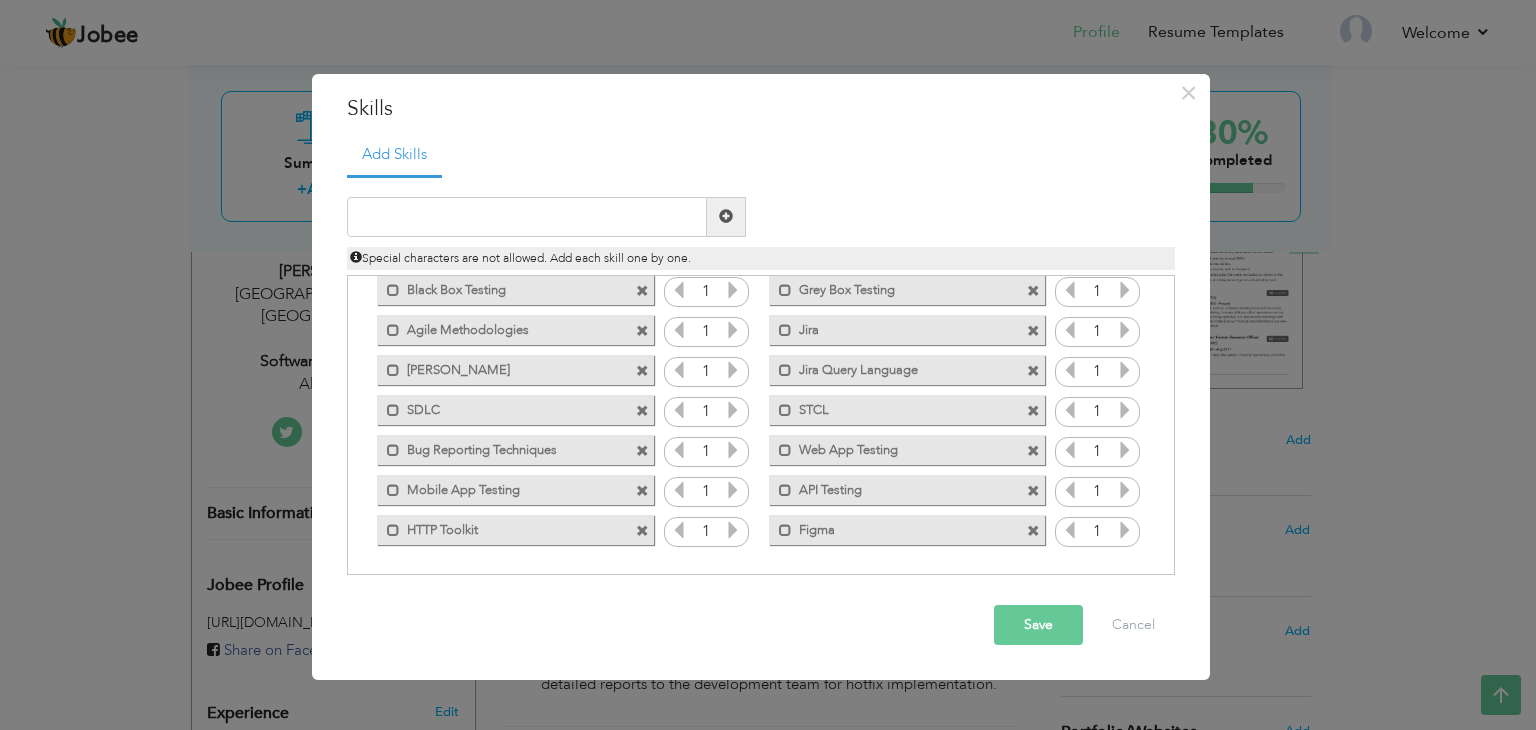 click on "Save" at bounding box center [1038, 625] 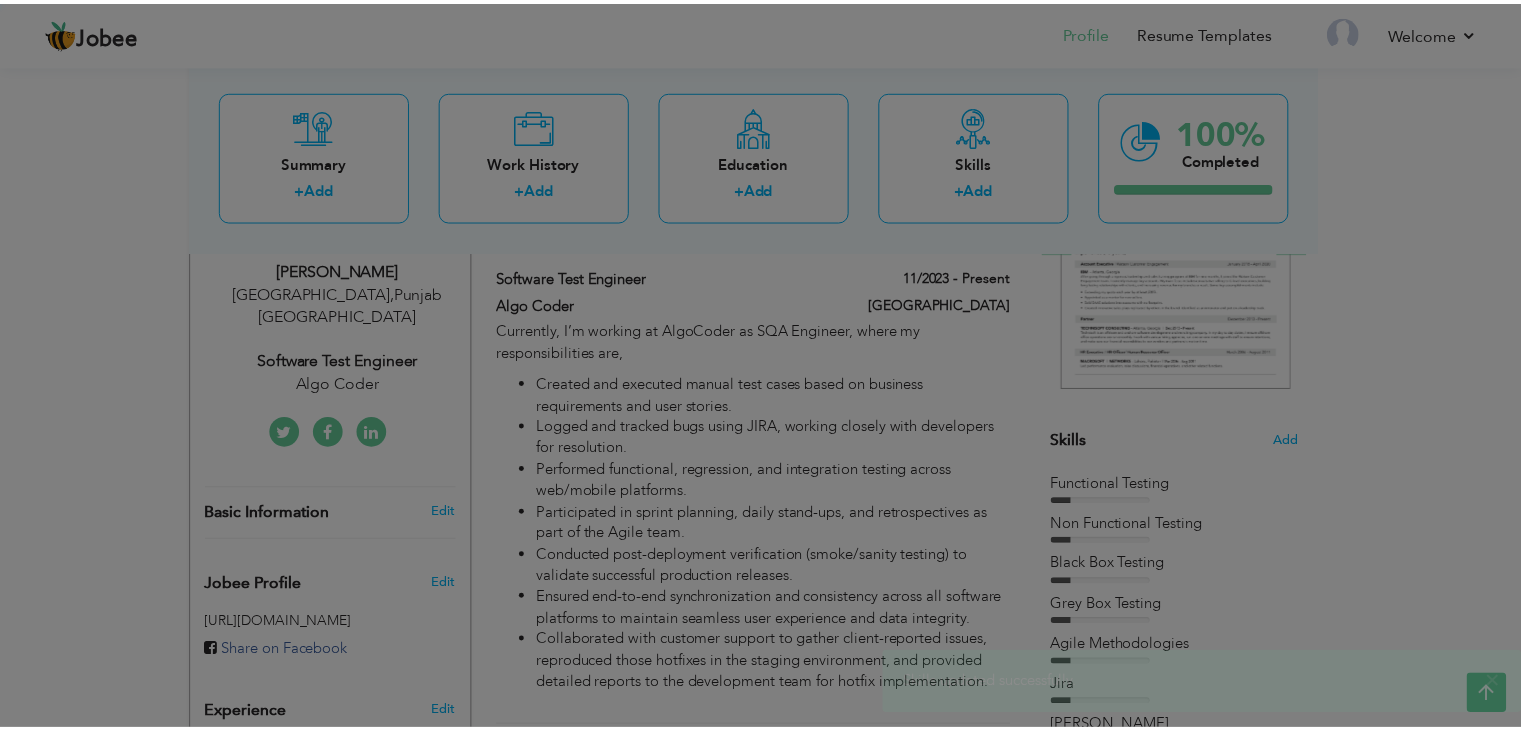 scroll, scrollTop: 0, scrollLeft: 0, axis: both 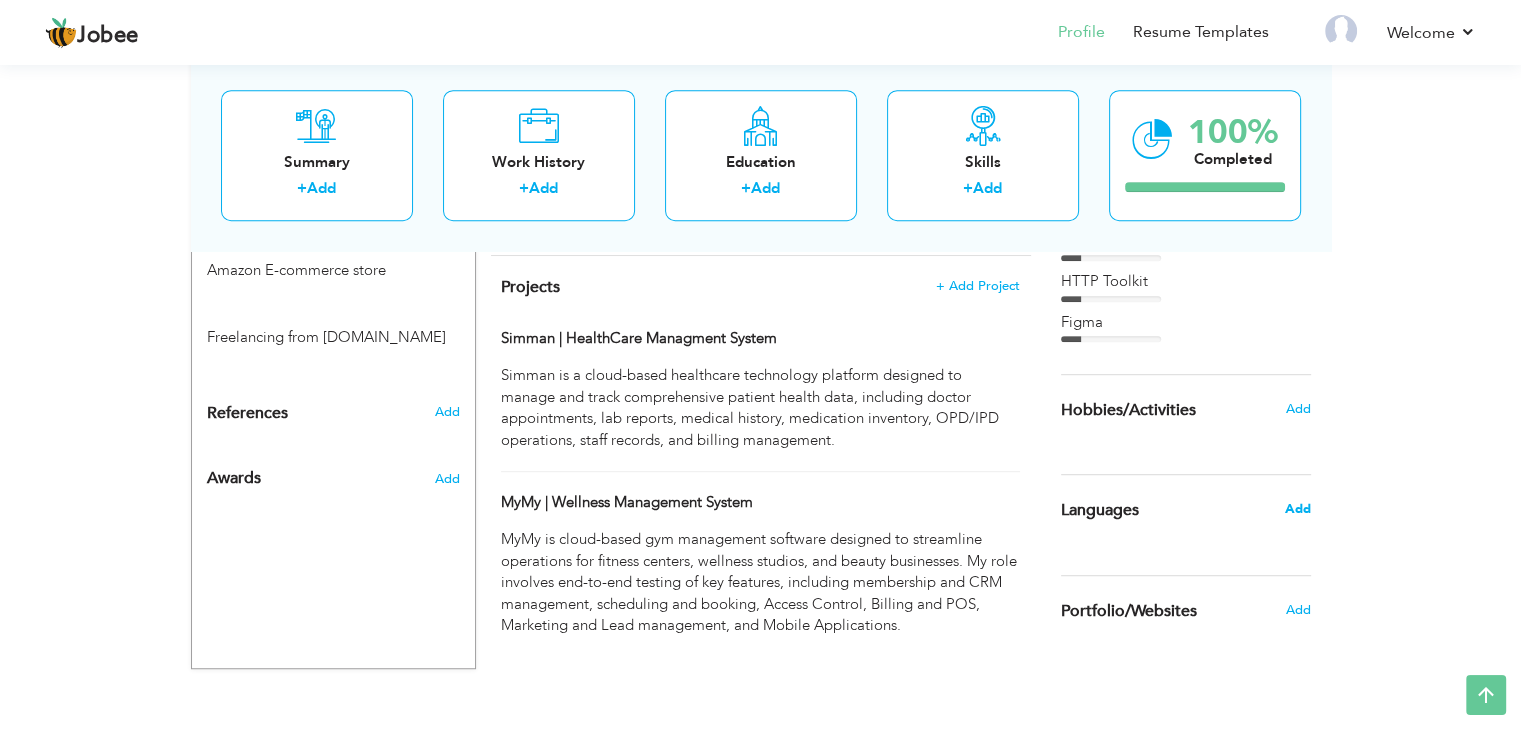 click on "Add" at bounding box center [1297, 509] 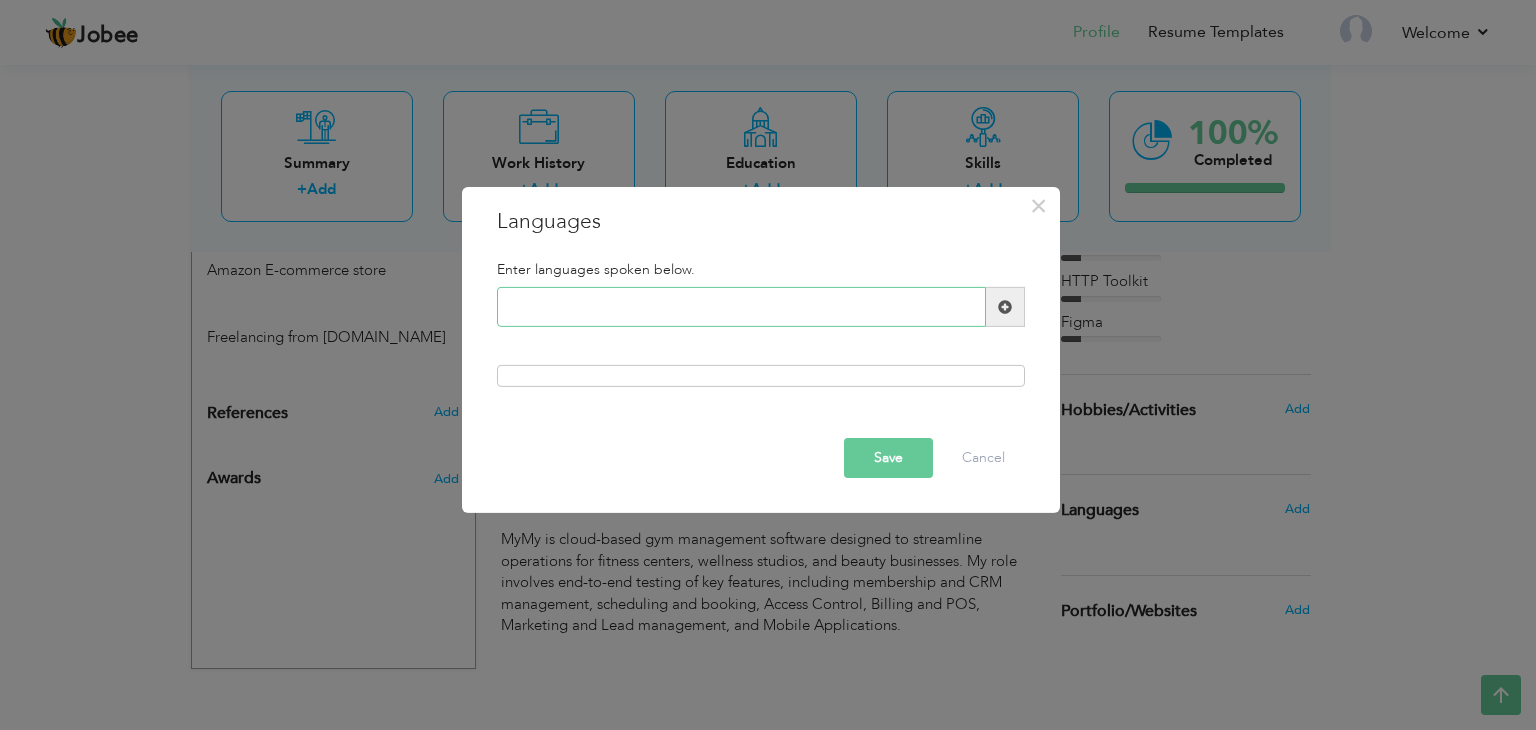 click at bounding box center (741, 307) 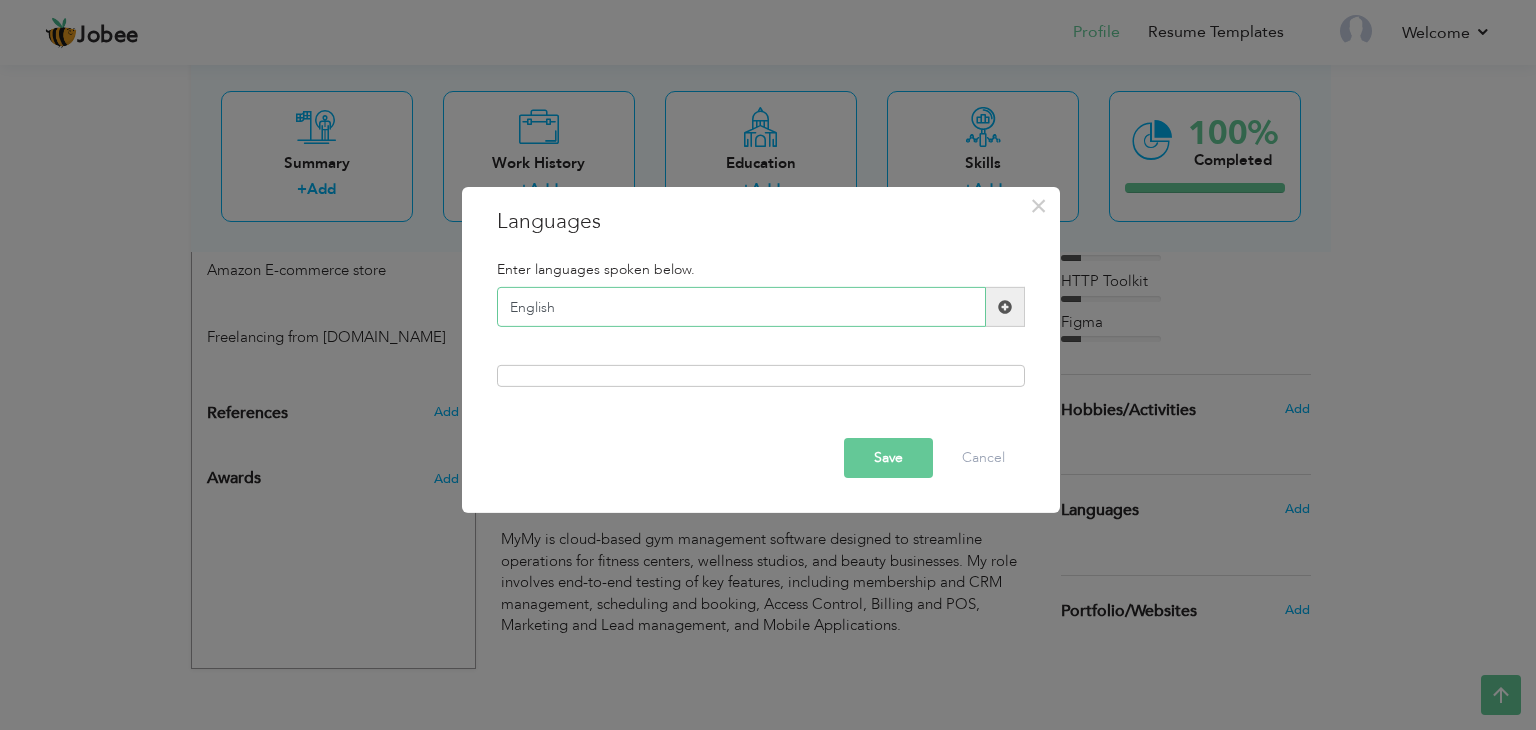 type on "English" 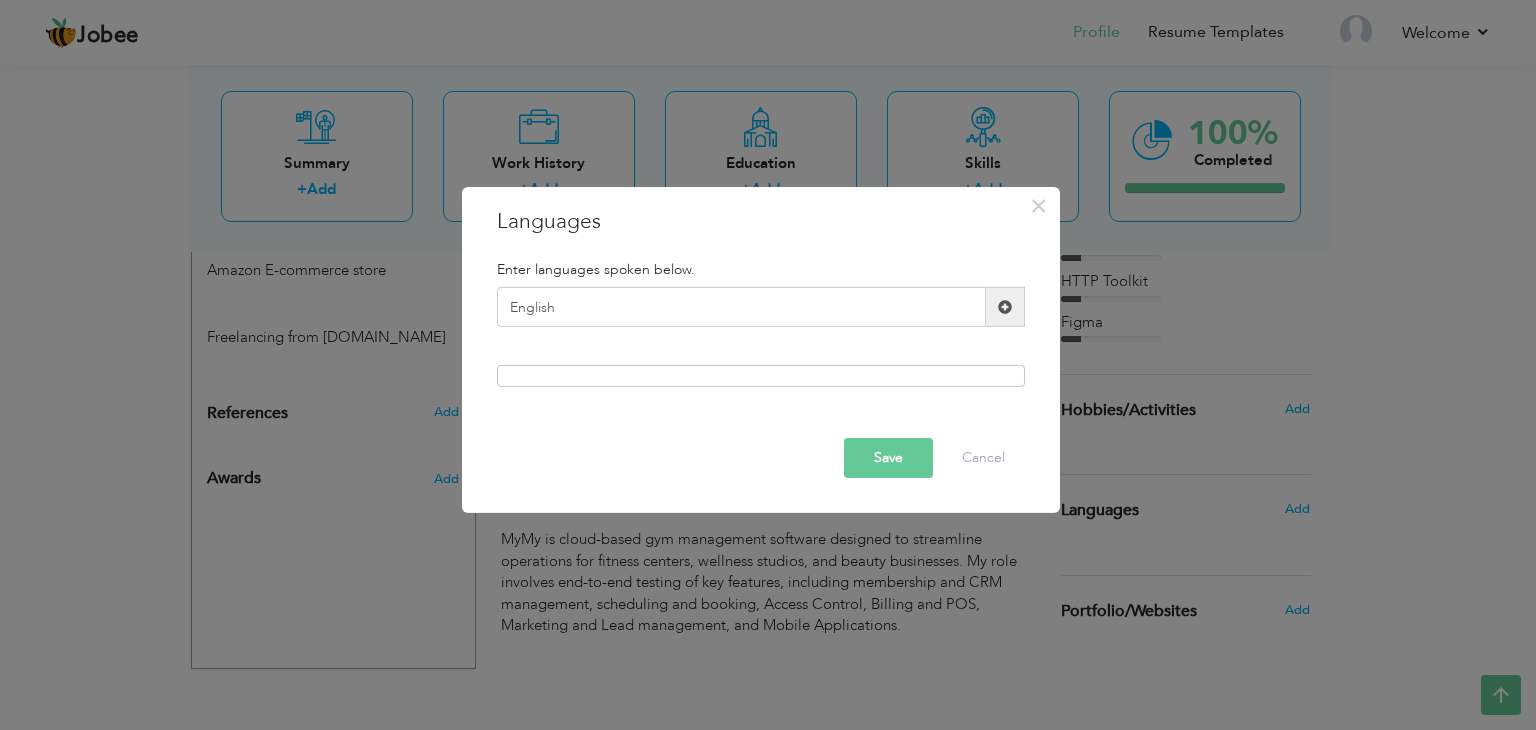 click on "Save" at bounding box center [888, 458] 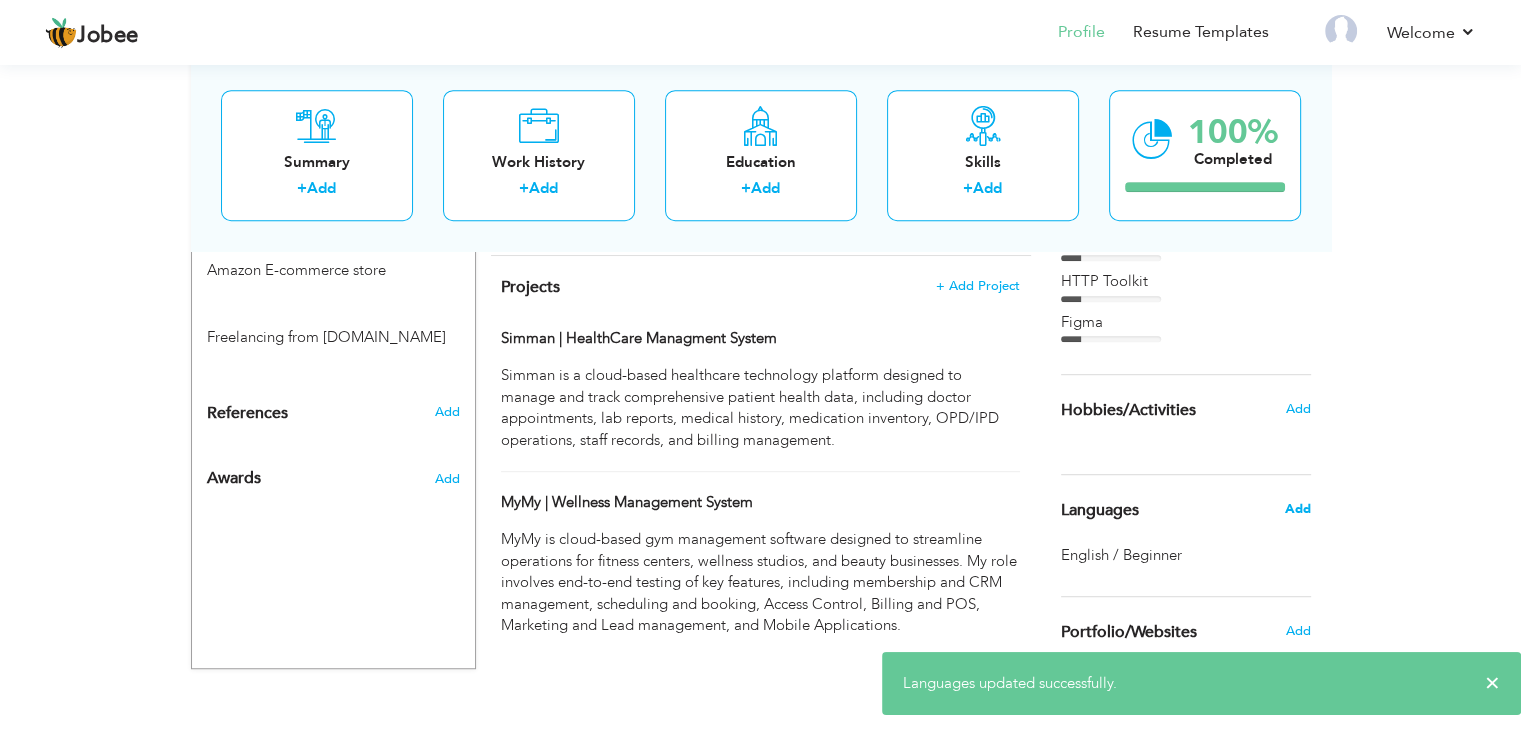 click on "Add" at bounding box center [1297, 509] 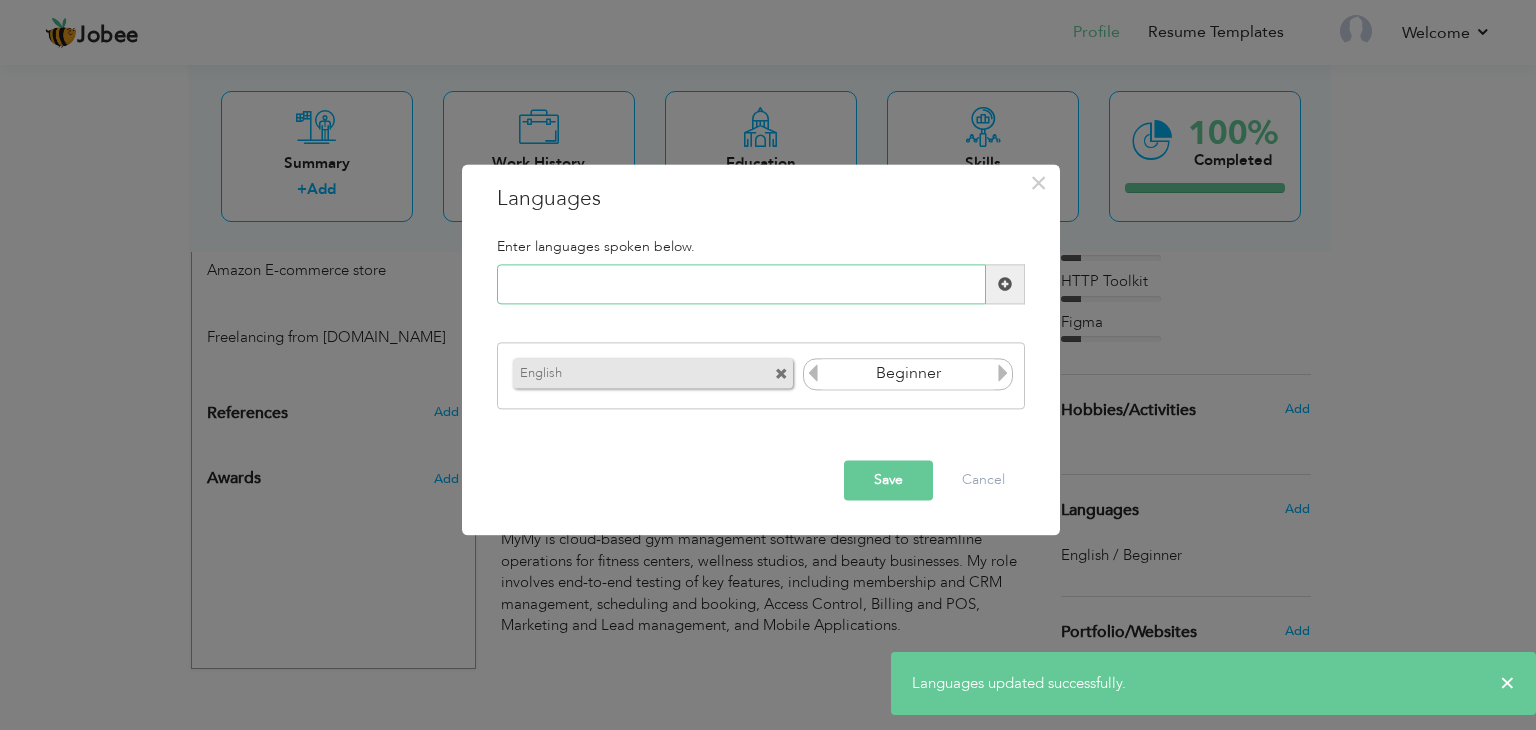 click at bounding box center (741, 285) 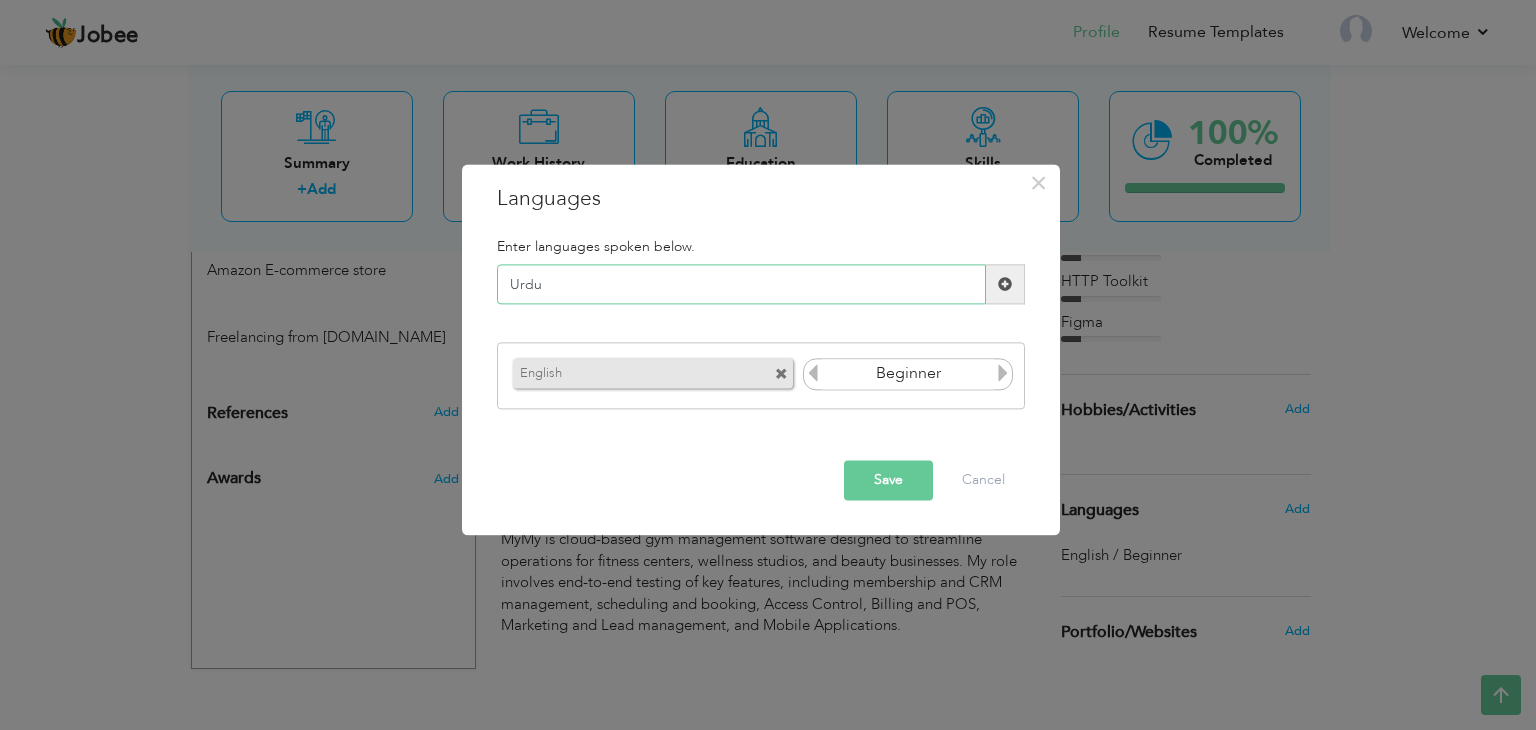 type on "Urdu" 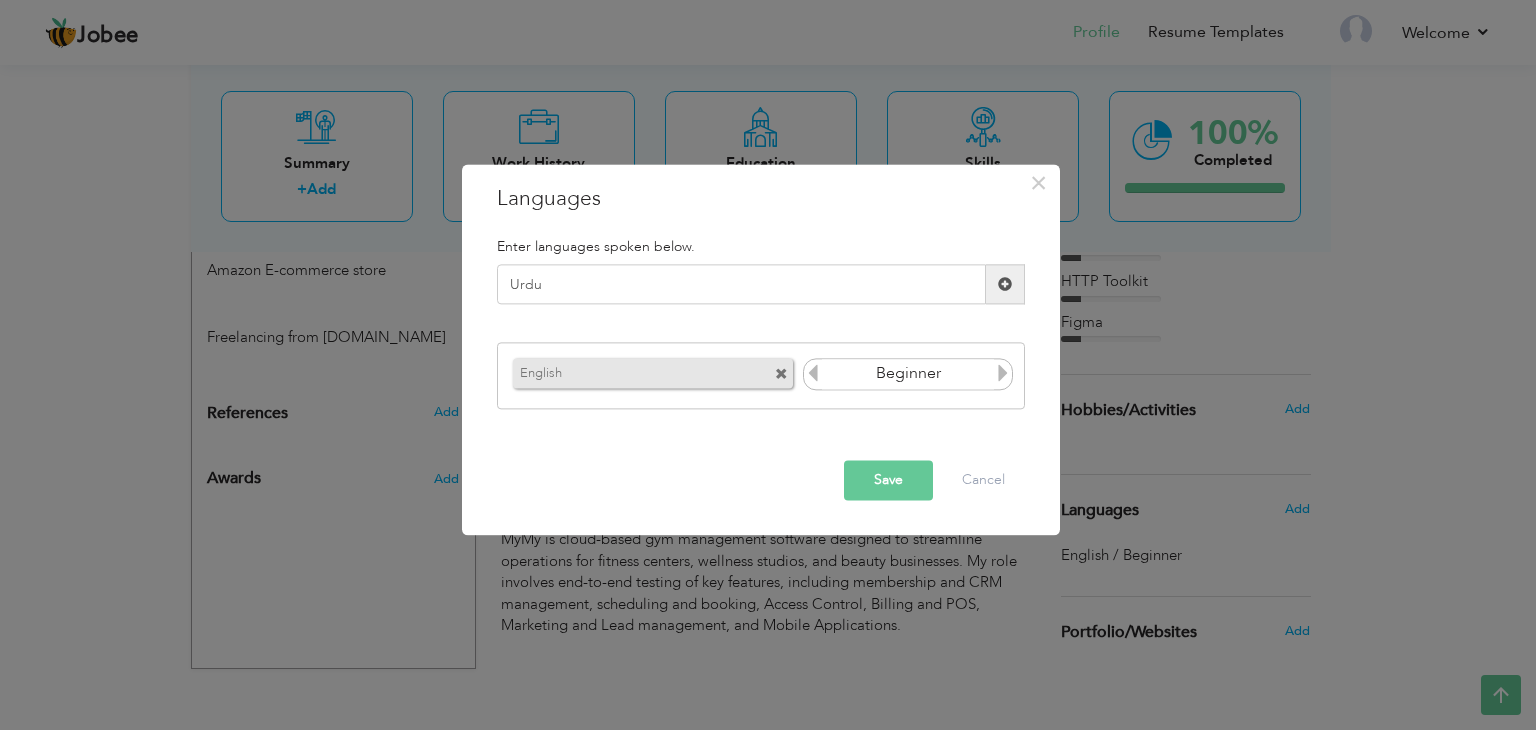 click on "Beginner" at bounding box center [908, 374] 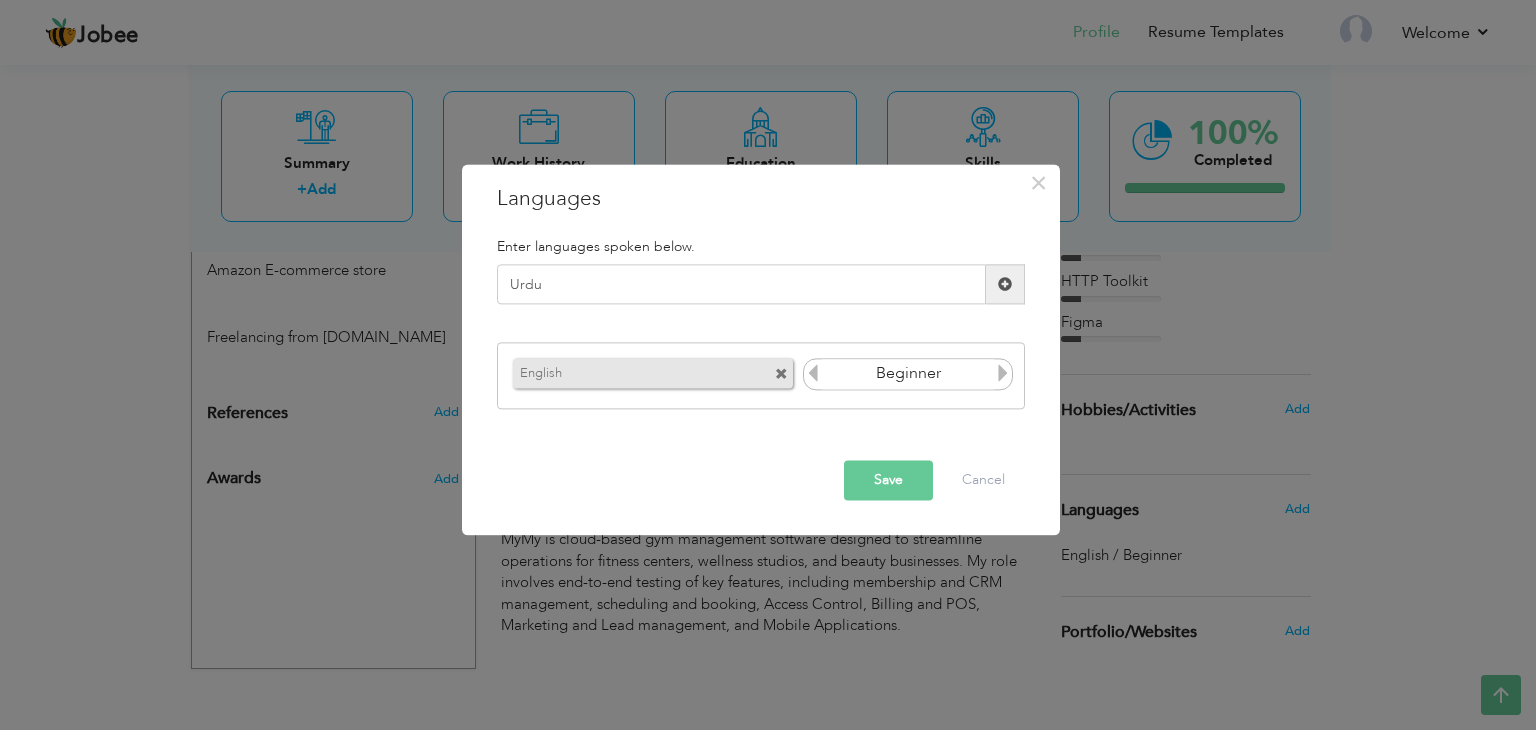 click at bounding box center [1003, 373] 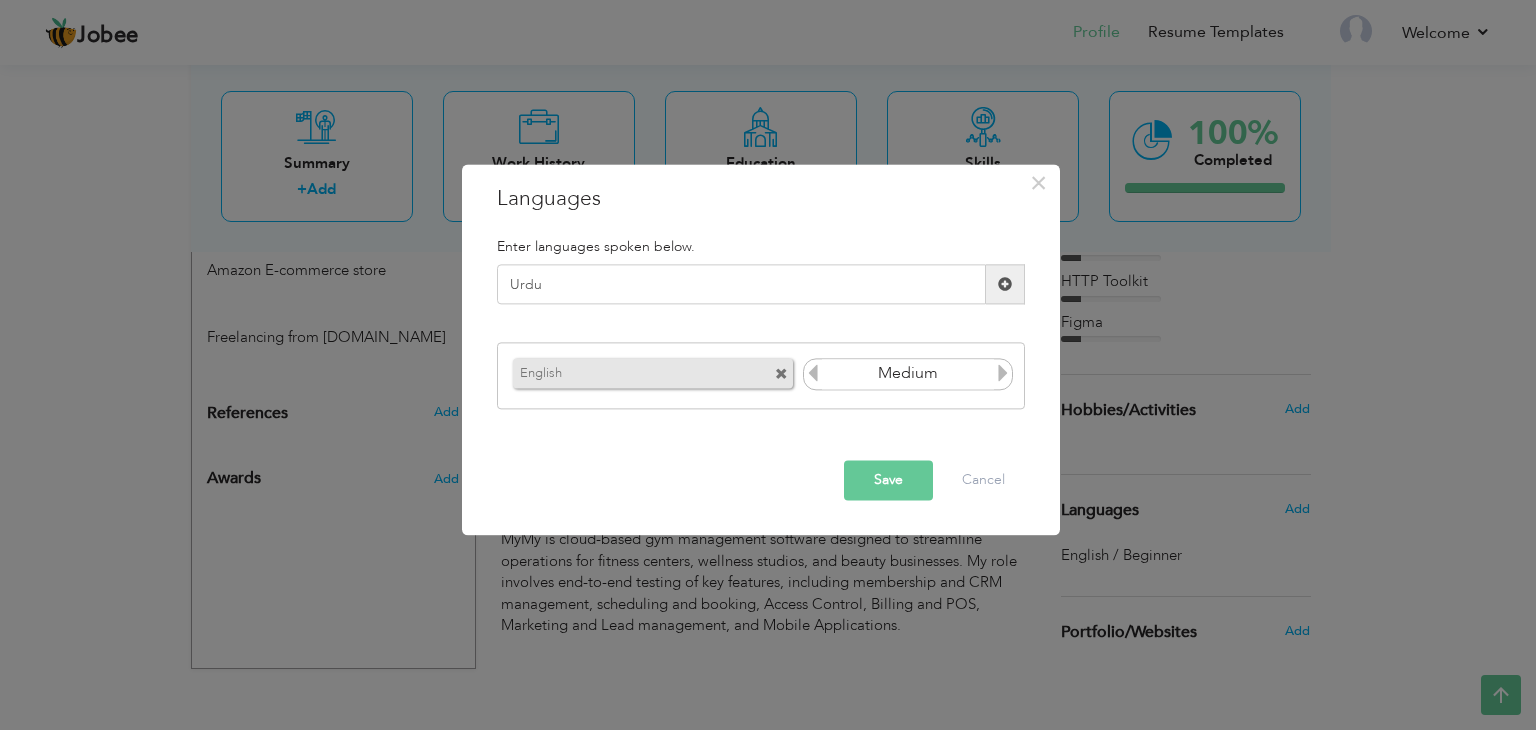 click at bounding box center (1003, 373) 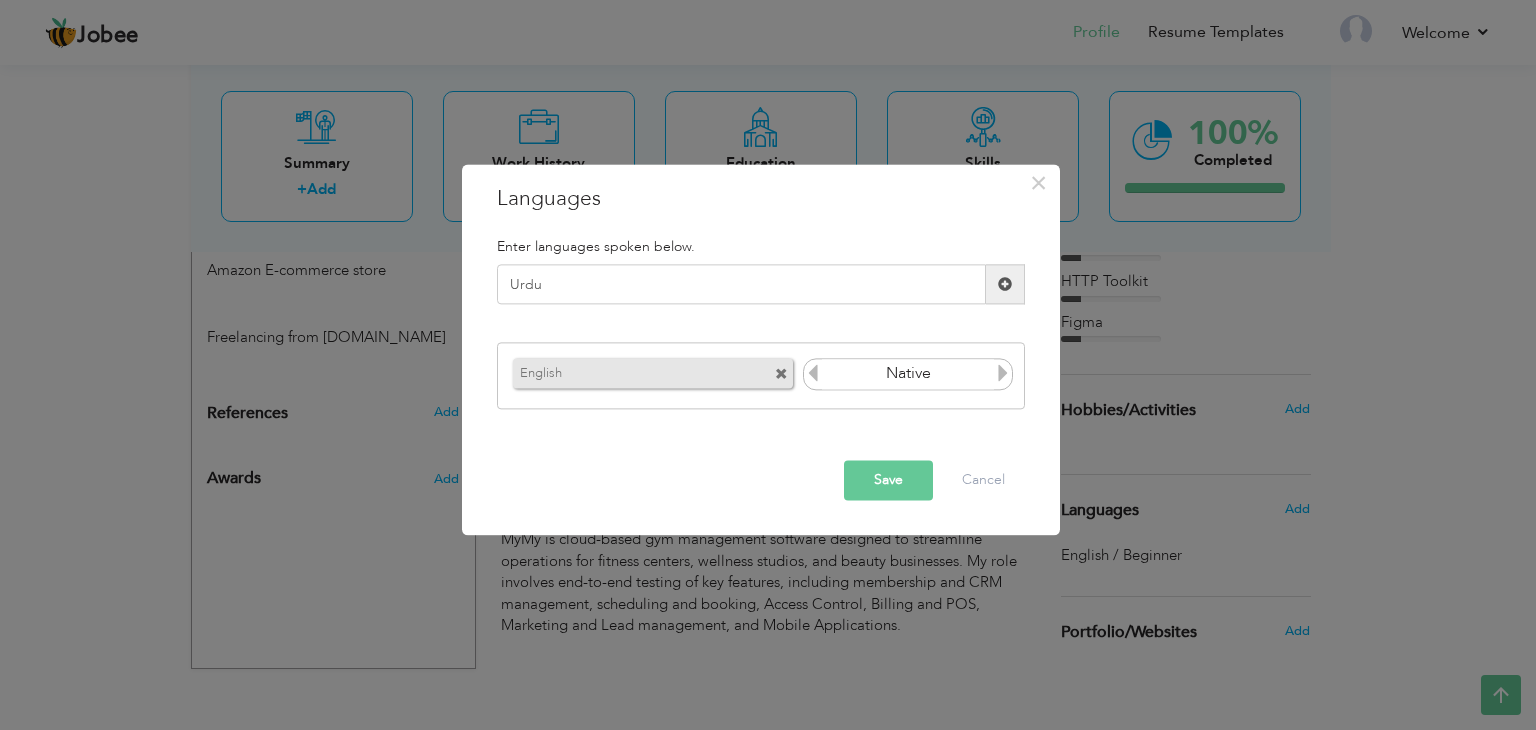 click at bounding box center [1003, 373] 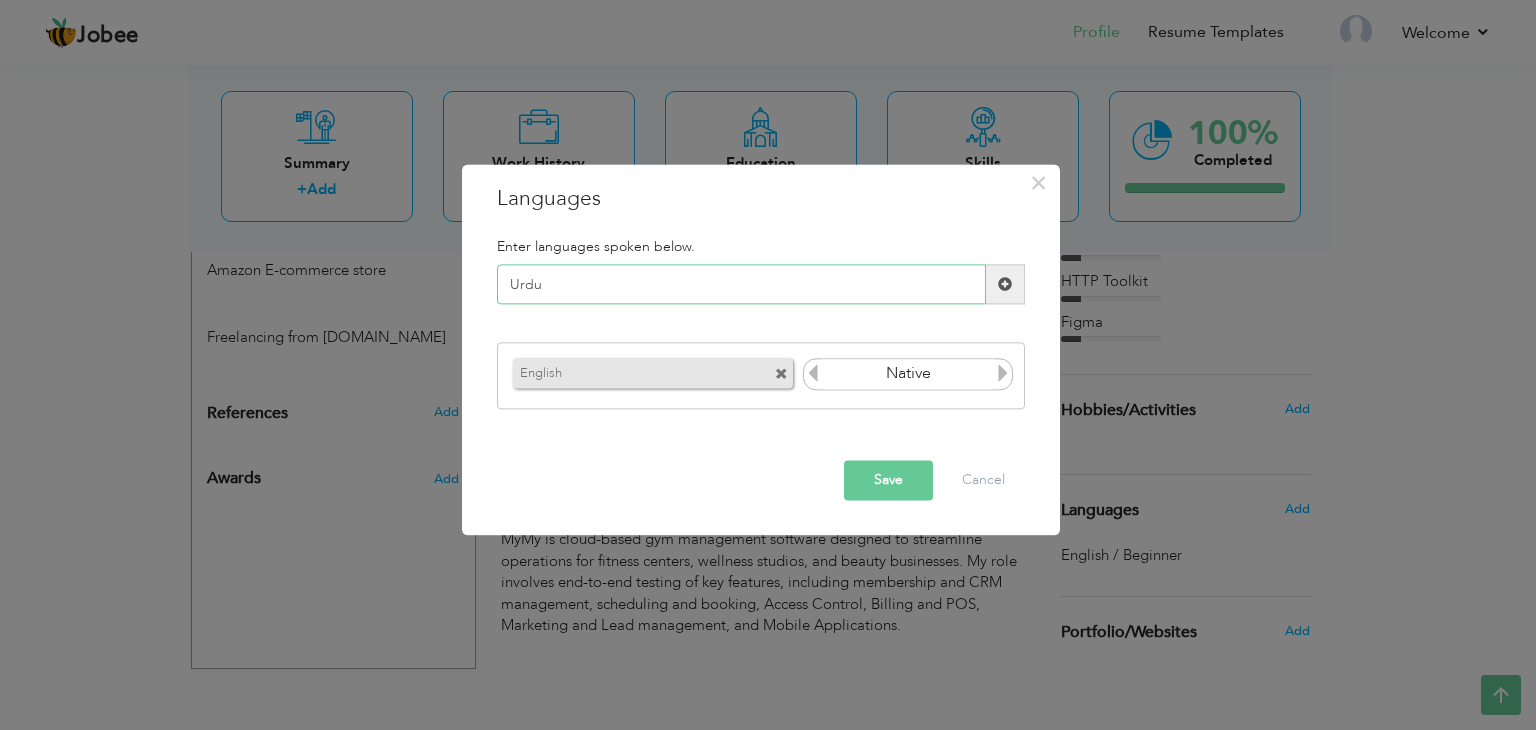 click on "Urdu" at bounding box center (741, 285) 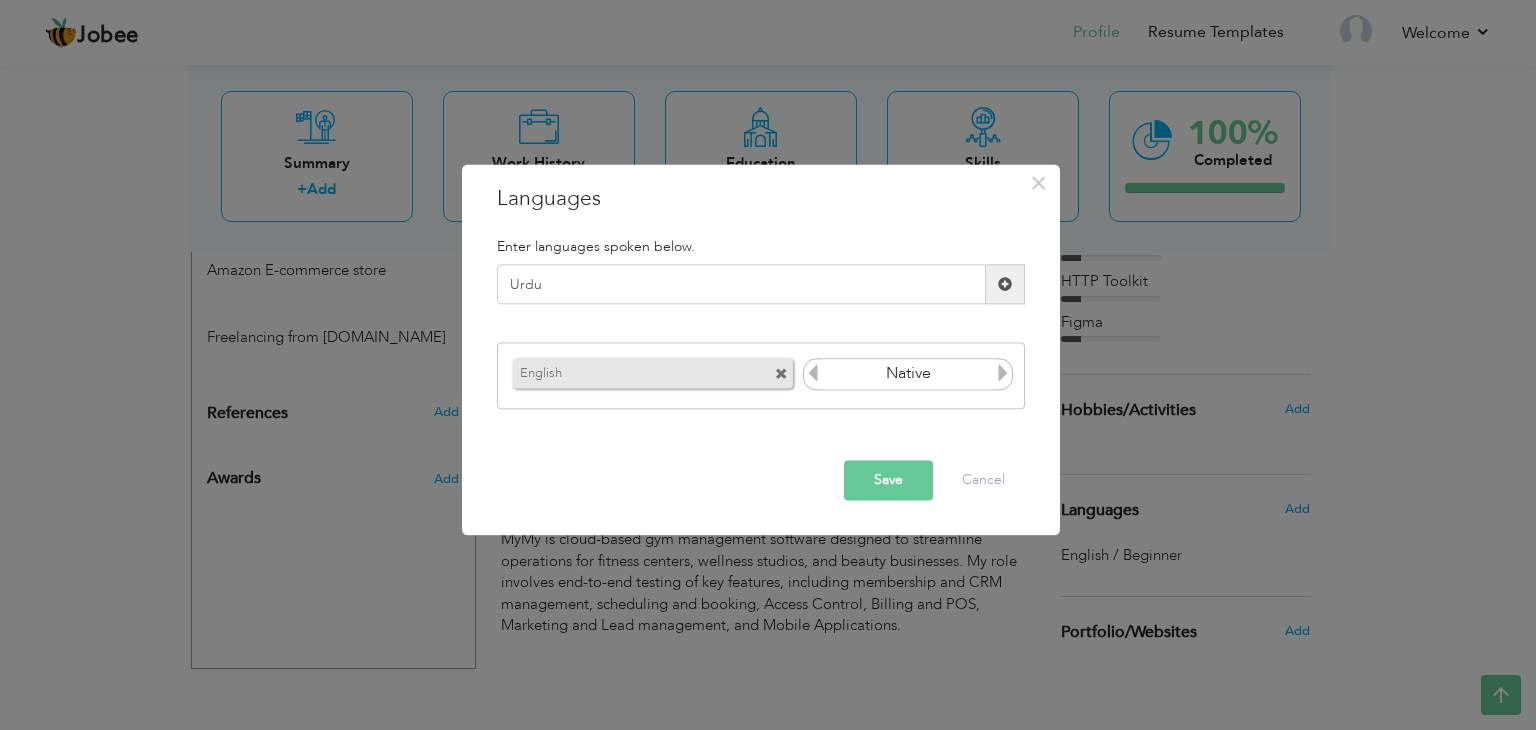 click on "Save" at bounding box center [888, 481] 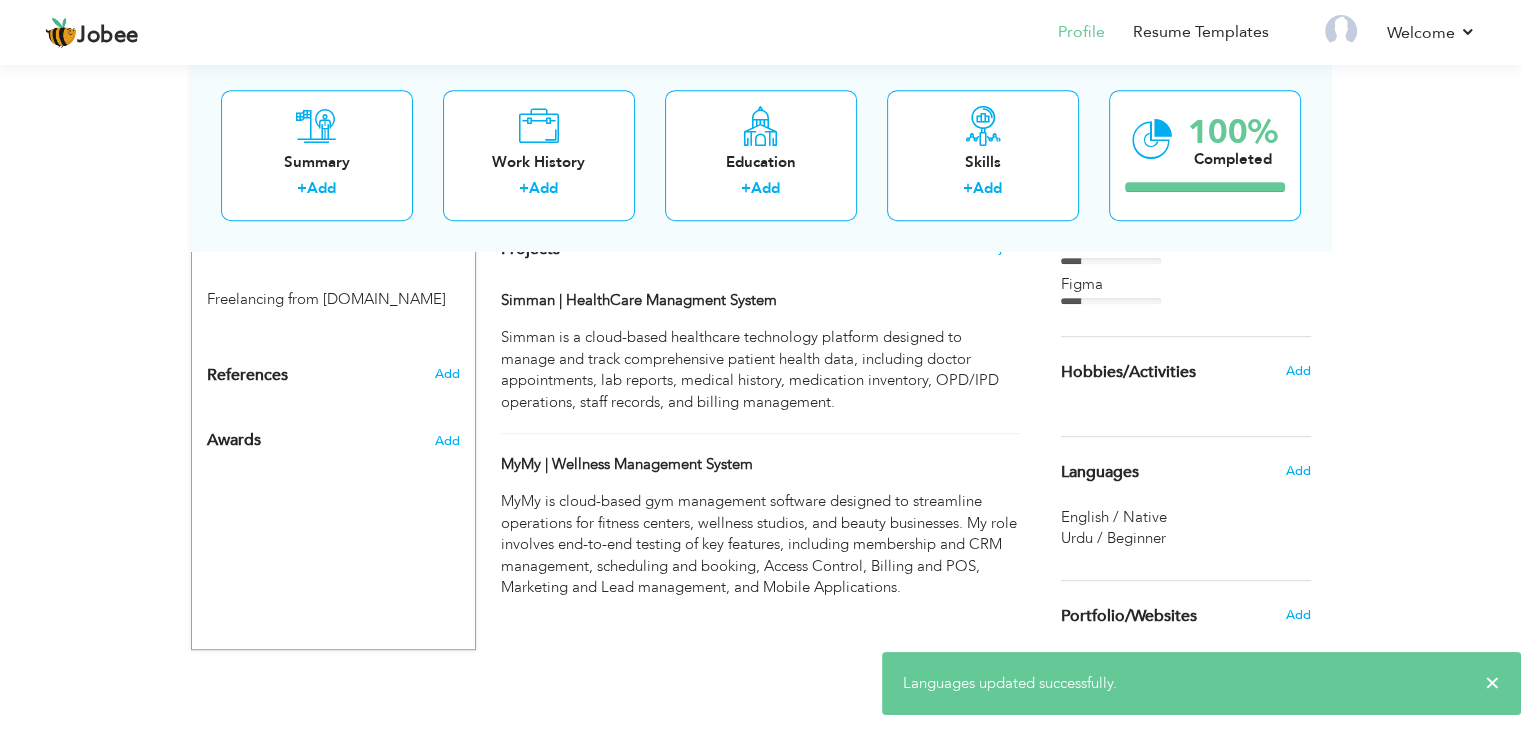 scroll, scrollTop: 1151, scrollLeft: 0, axis: vertical 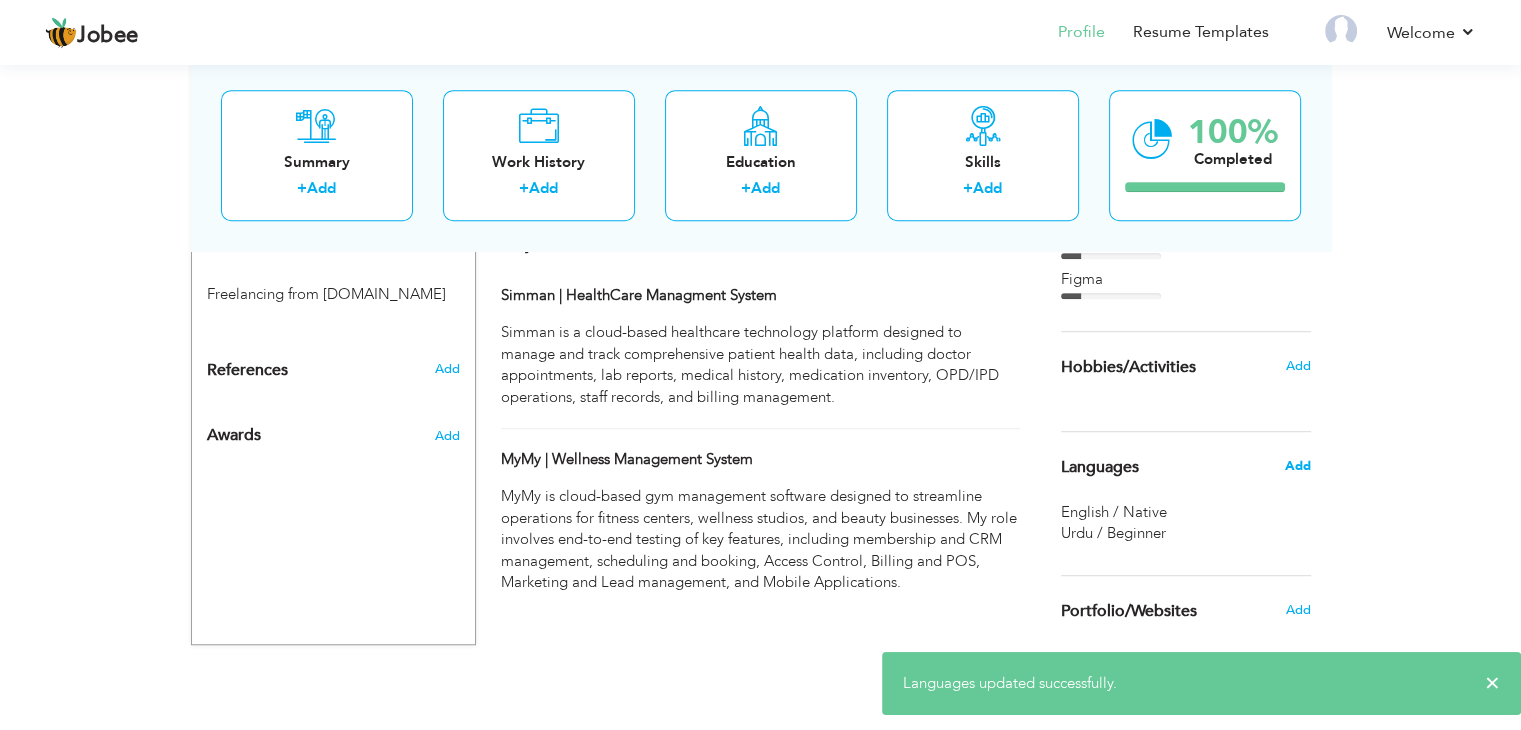 click on "Add" at bounding box center [1297, 466] 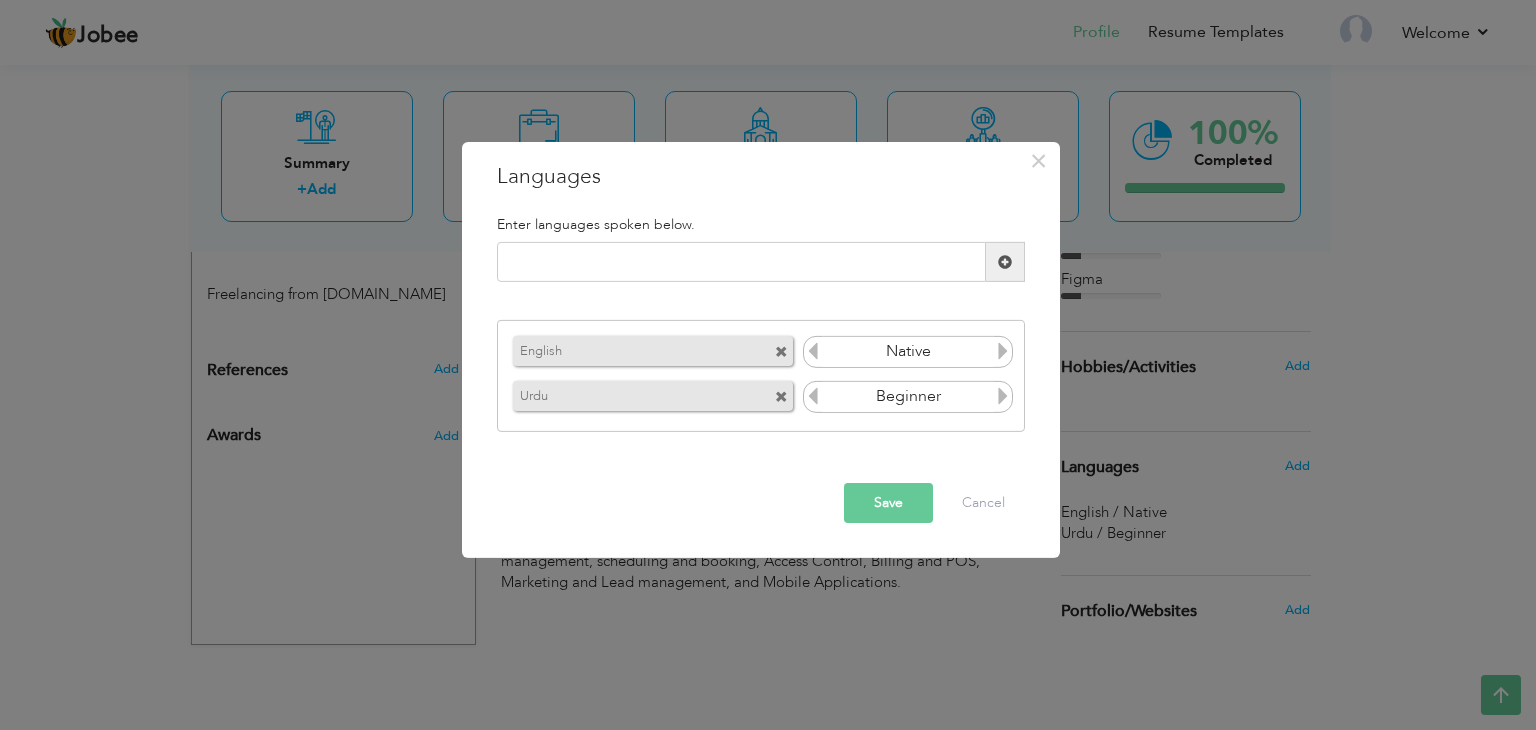 click at bounding box center [1003, 396] 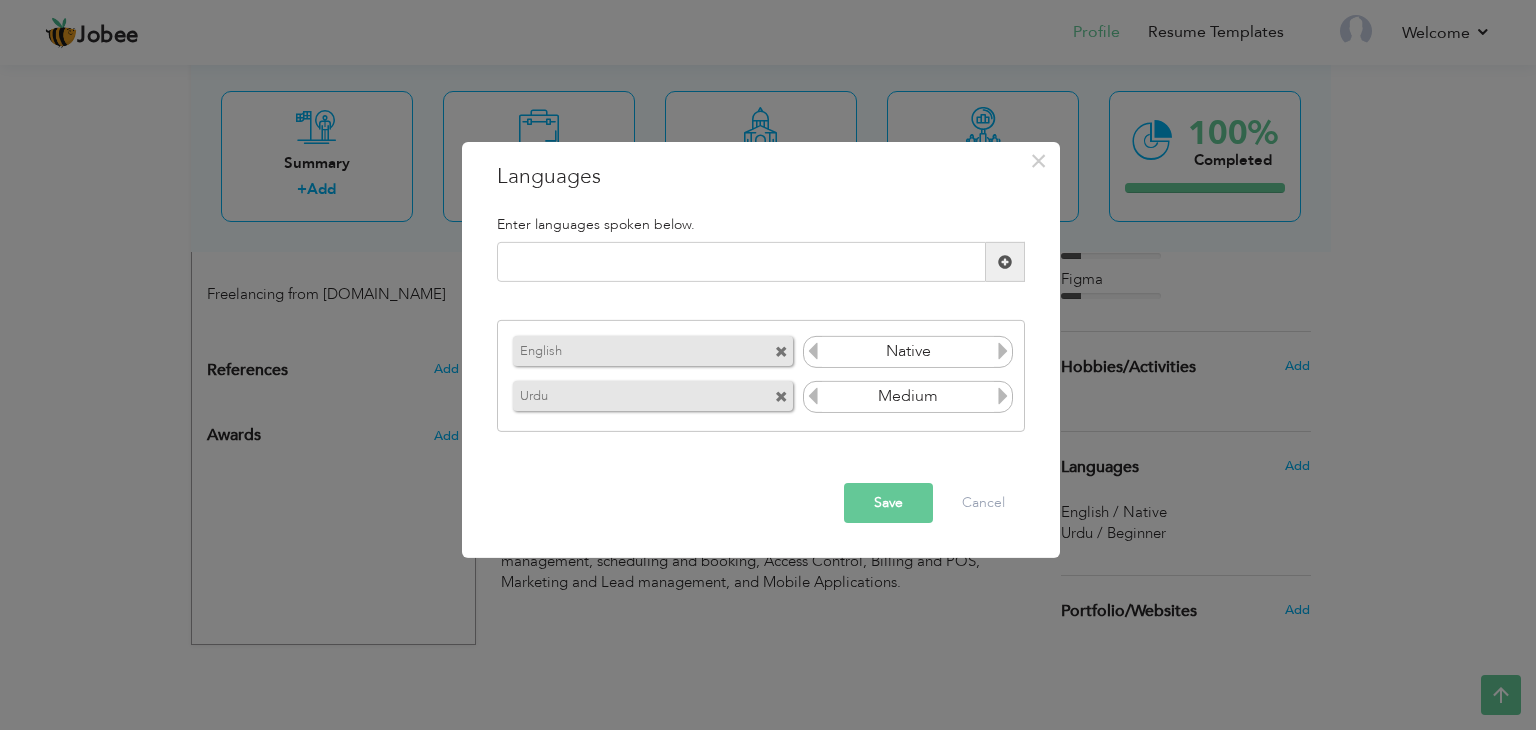 click at bounding box center [1003, 396] 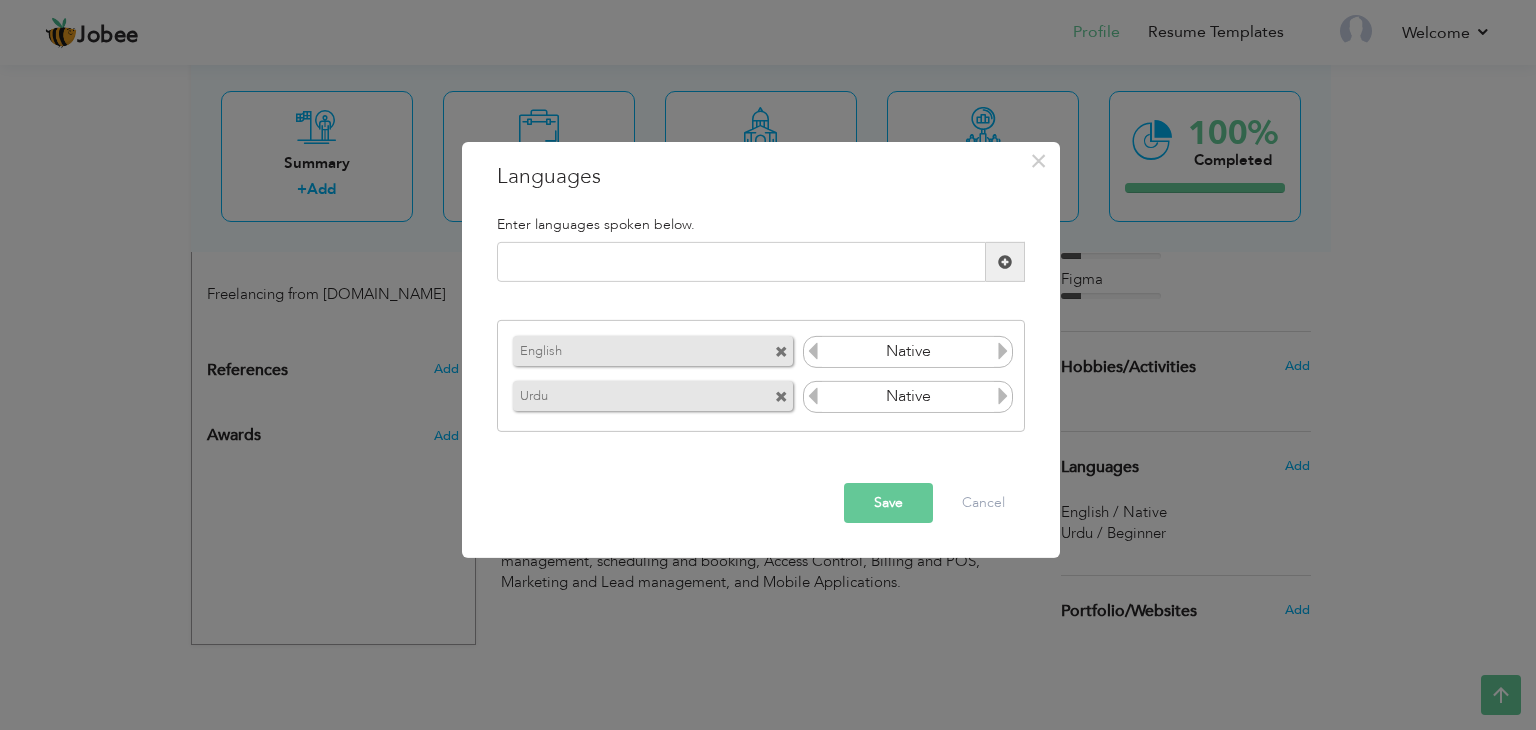 click on "Save" at bounding box center [888, 503] 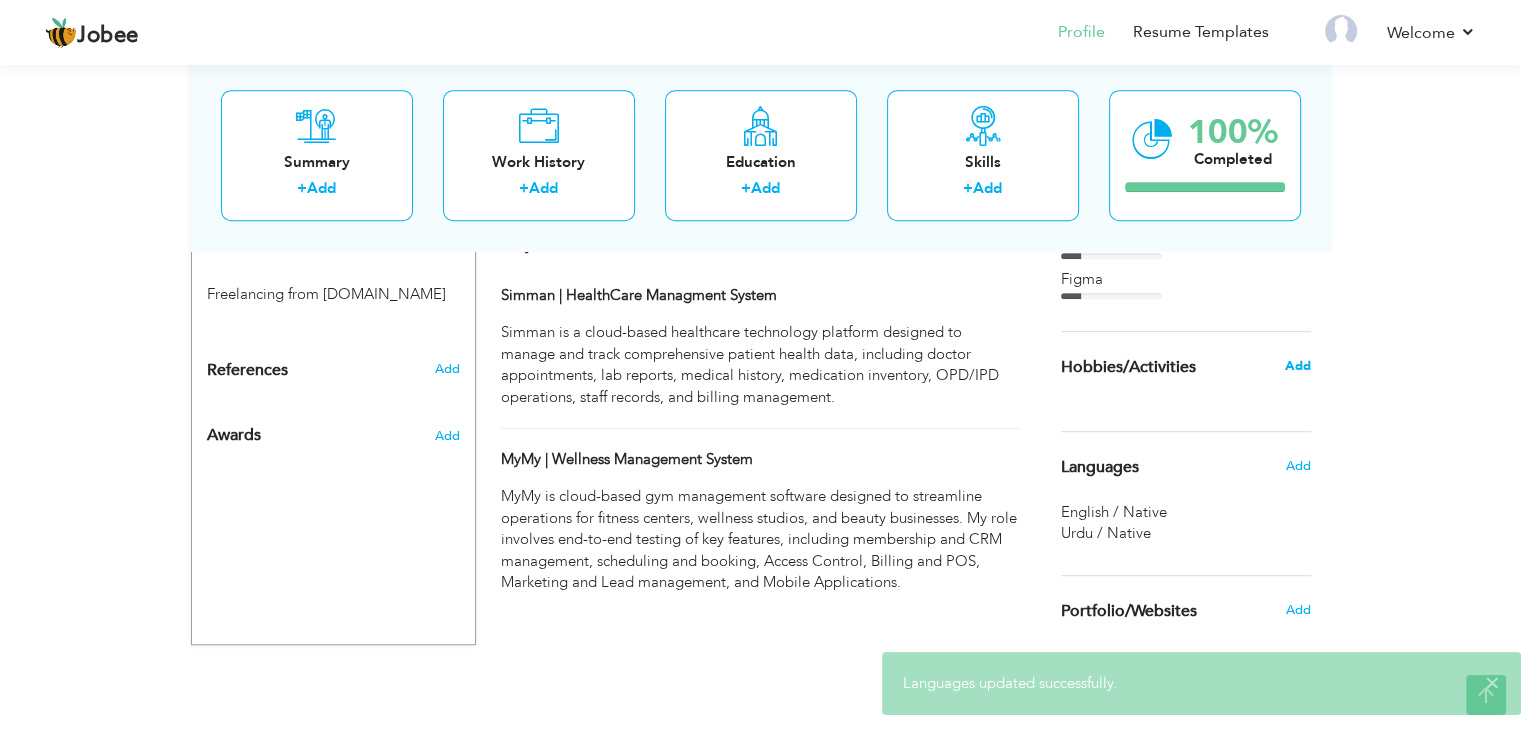 click on "Add" at bounding box center (1297, 366) 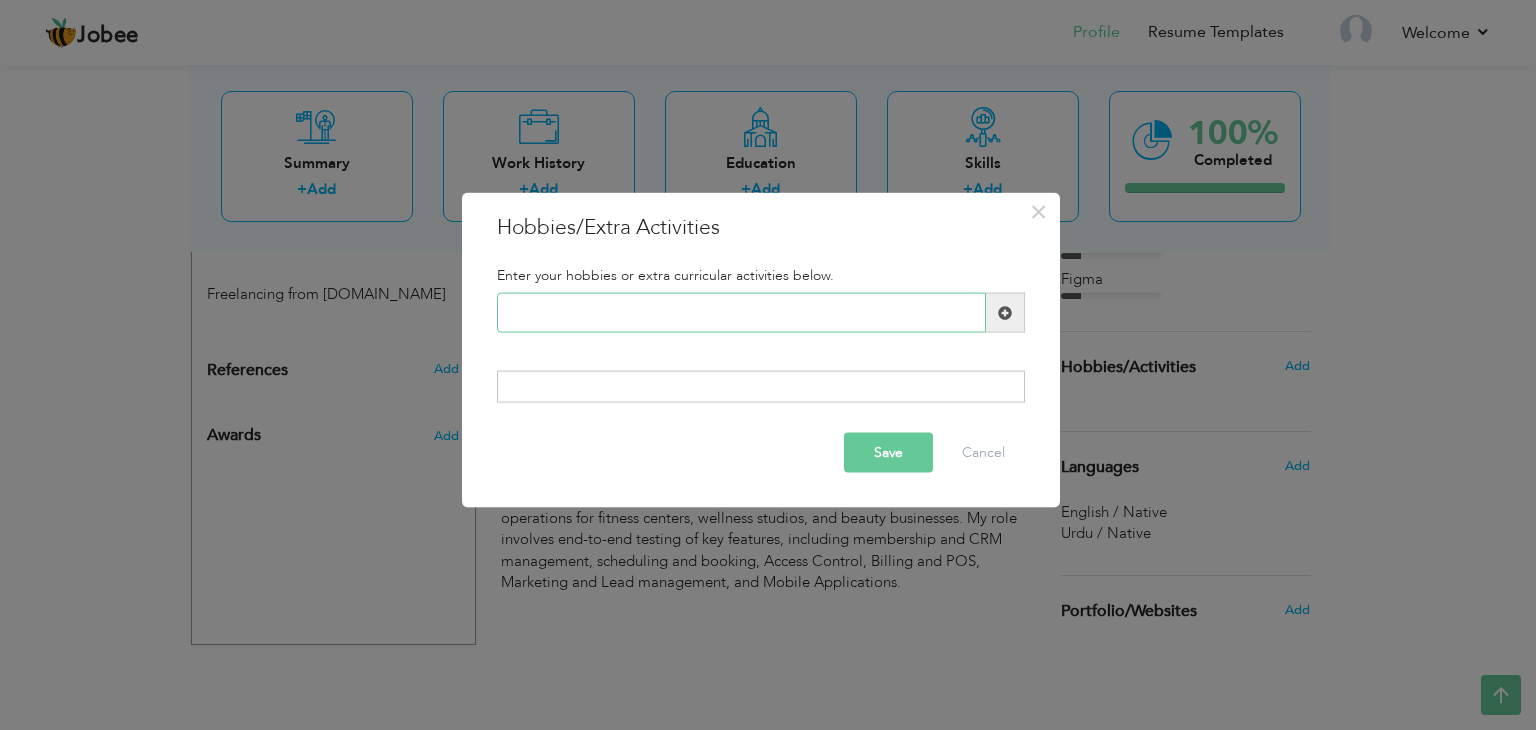 click at bounding box center [741, 313] 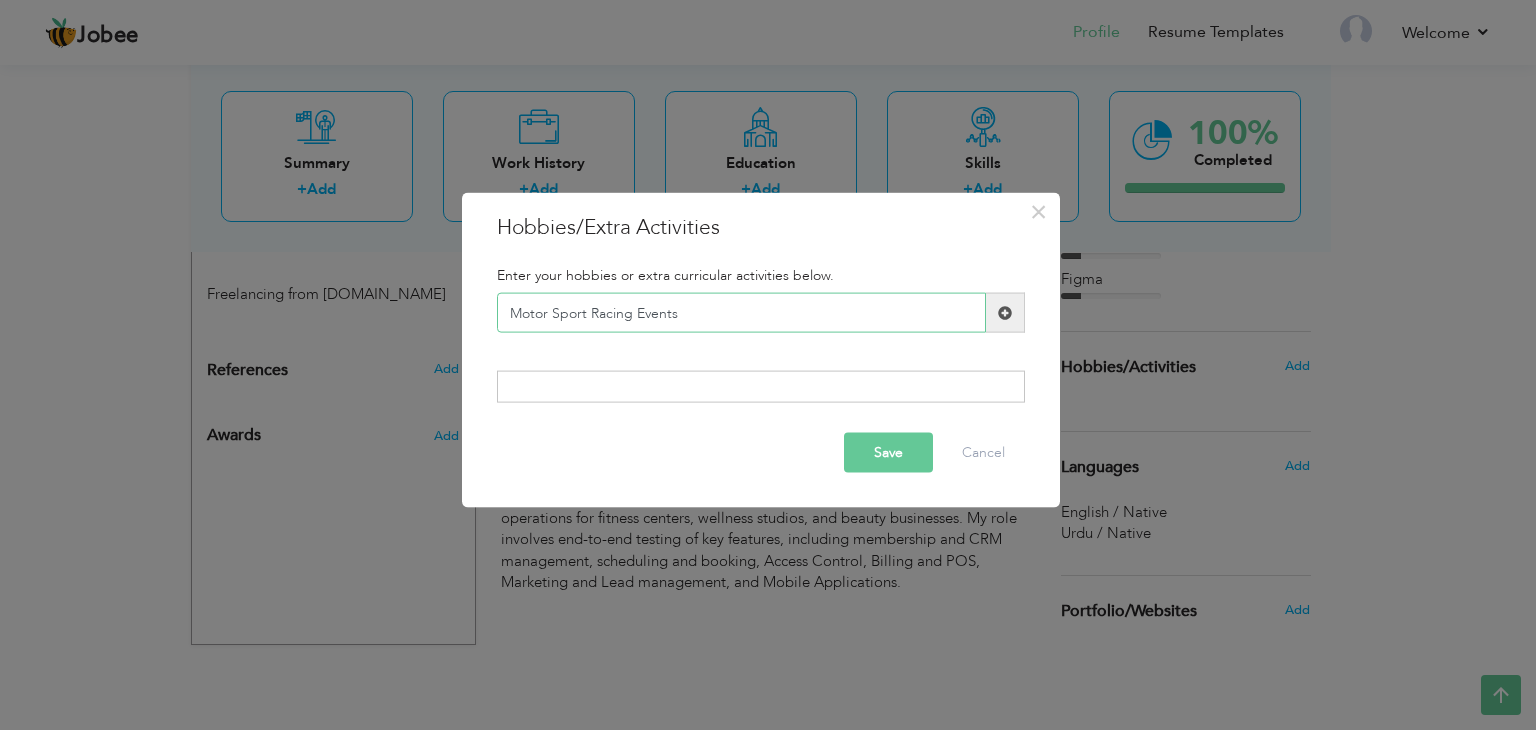 type on "Motor Sport Racing Events" 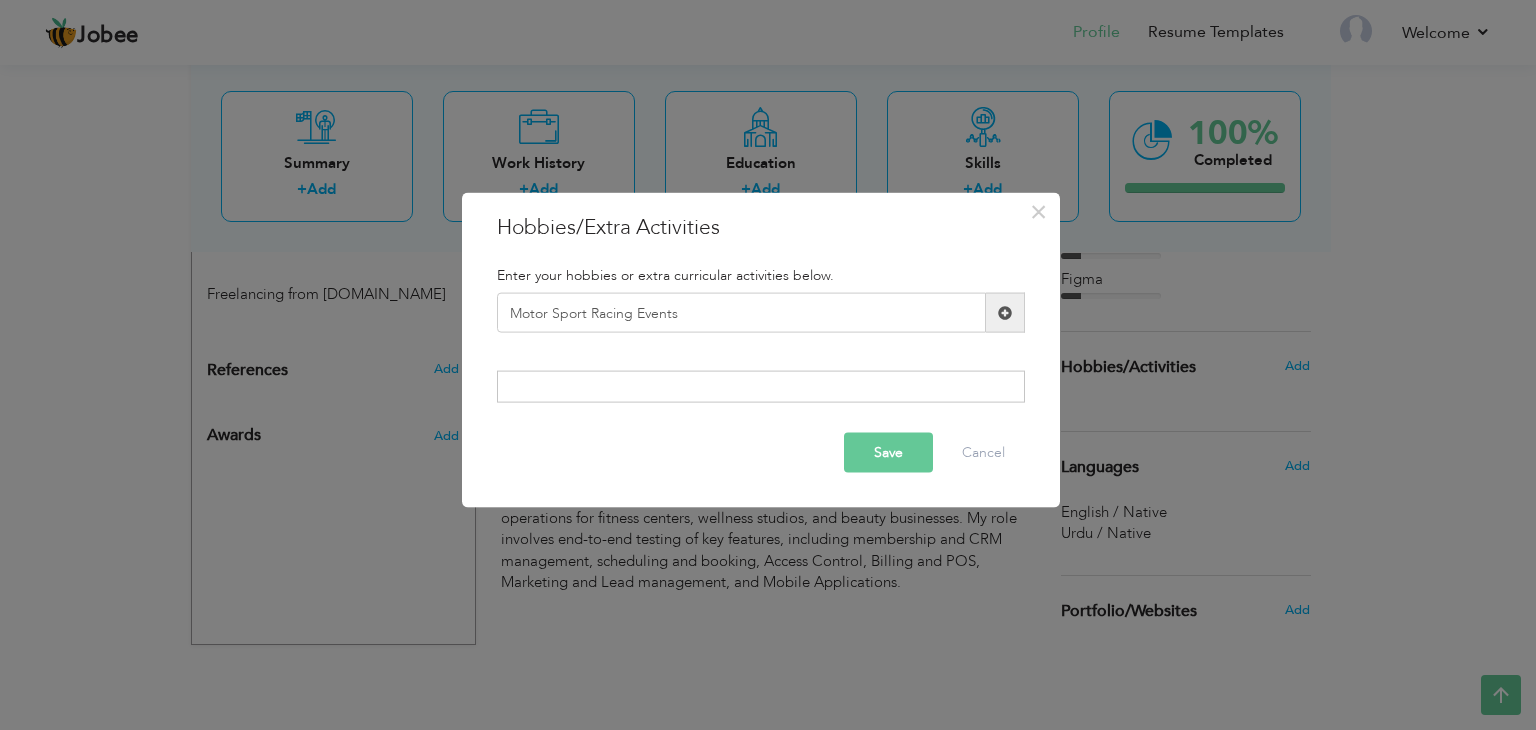 click at bounding box center [1005, 312] 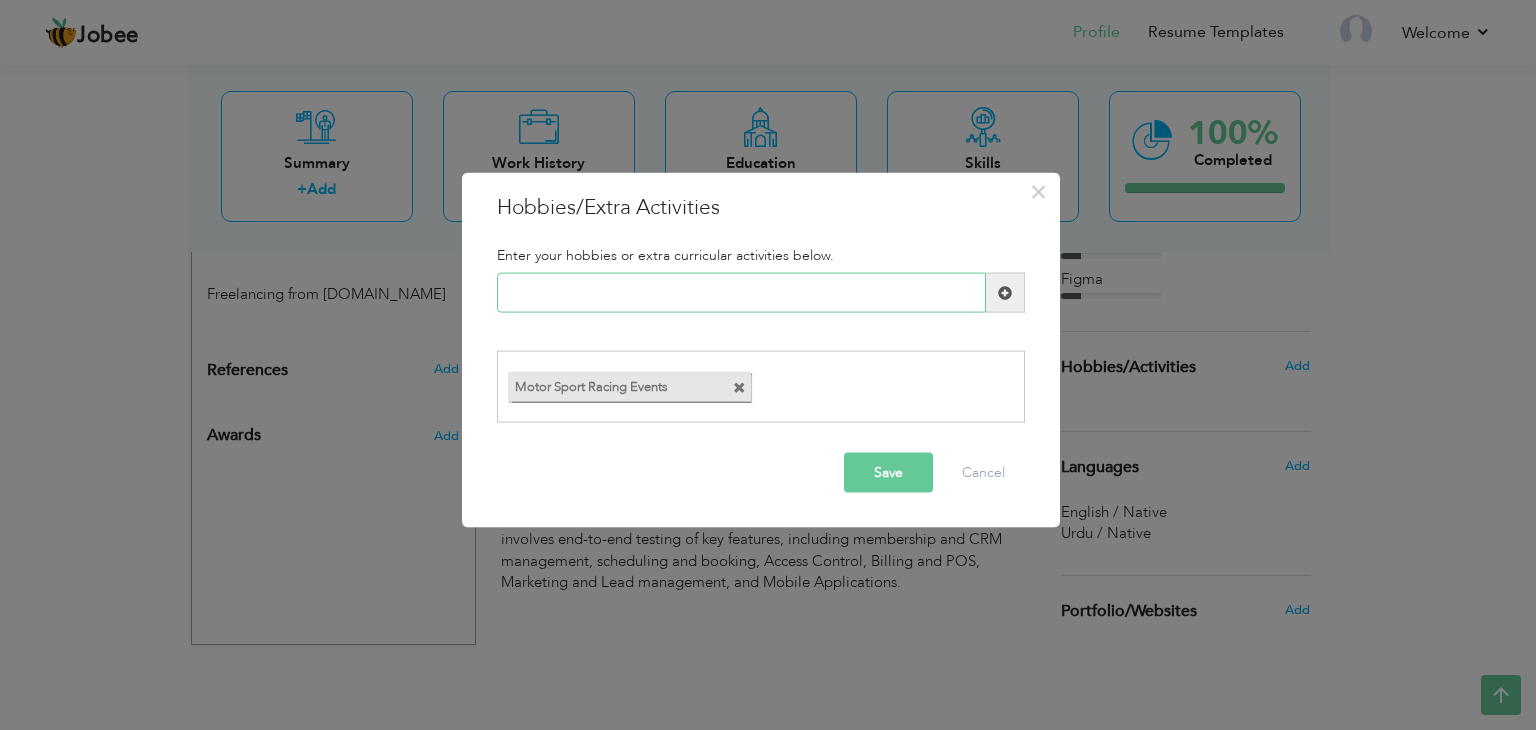 click at bounding box center [741, 293] 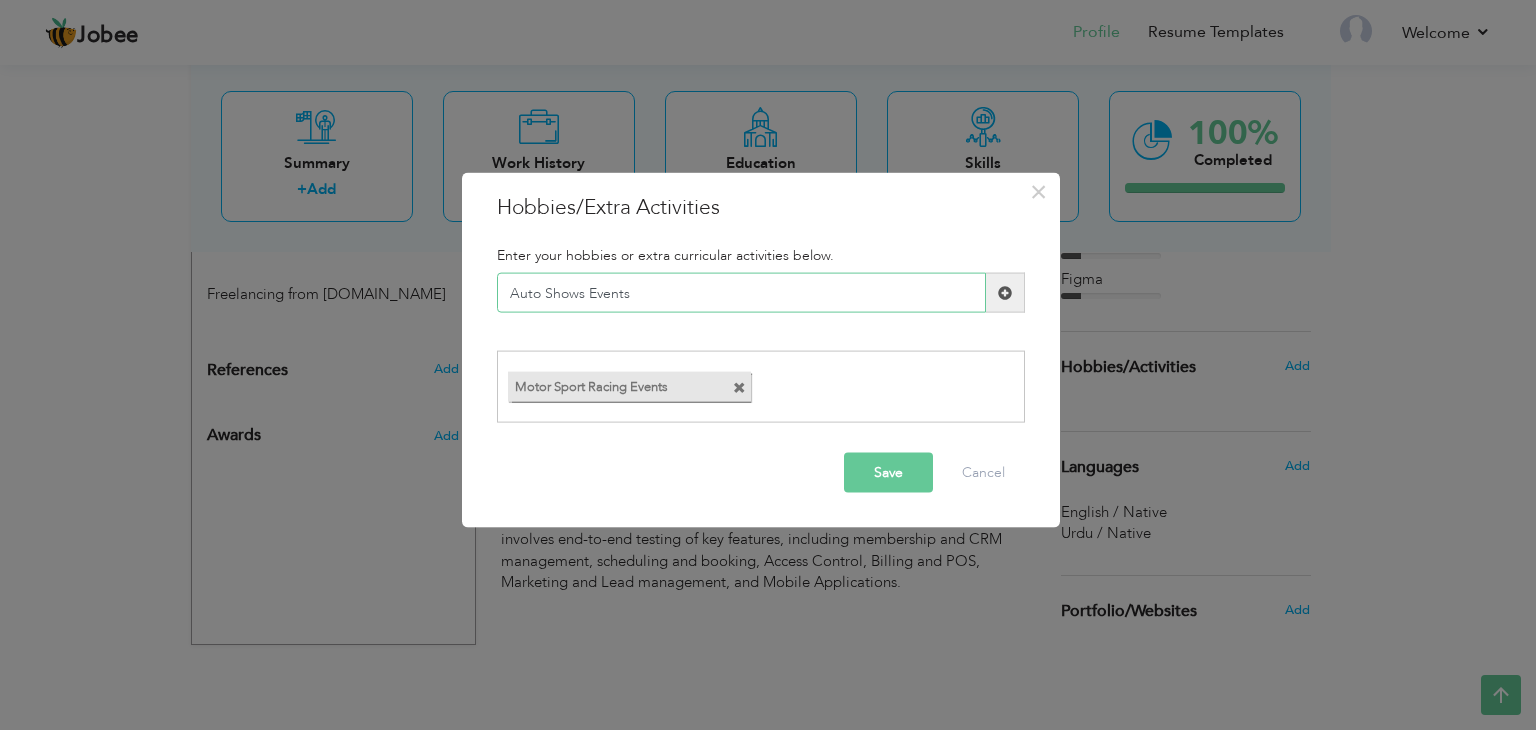 type on "Auto Shows Events" 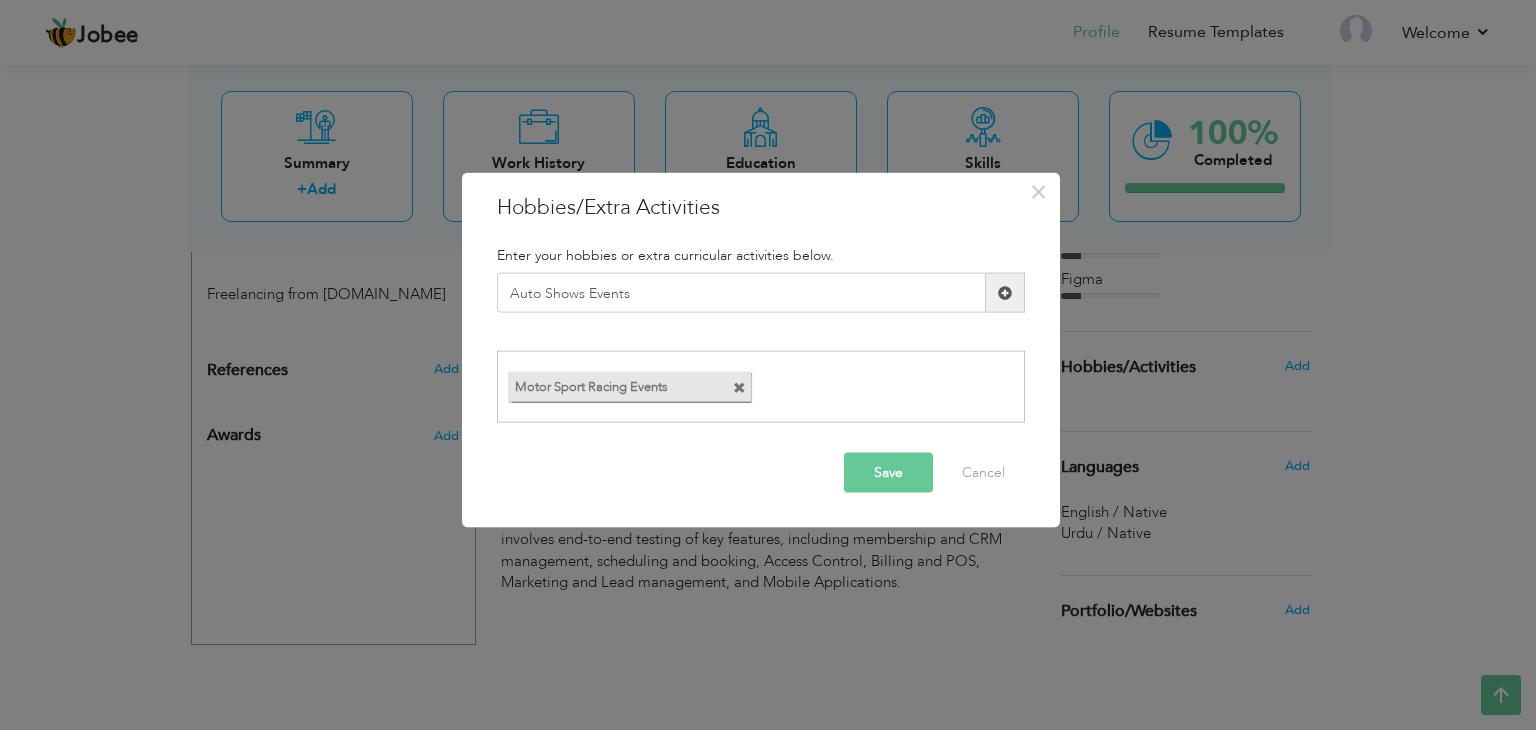 click at bounding box center (1005, 292) 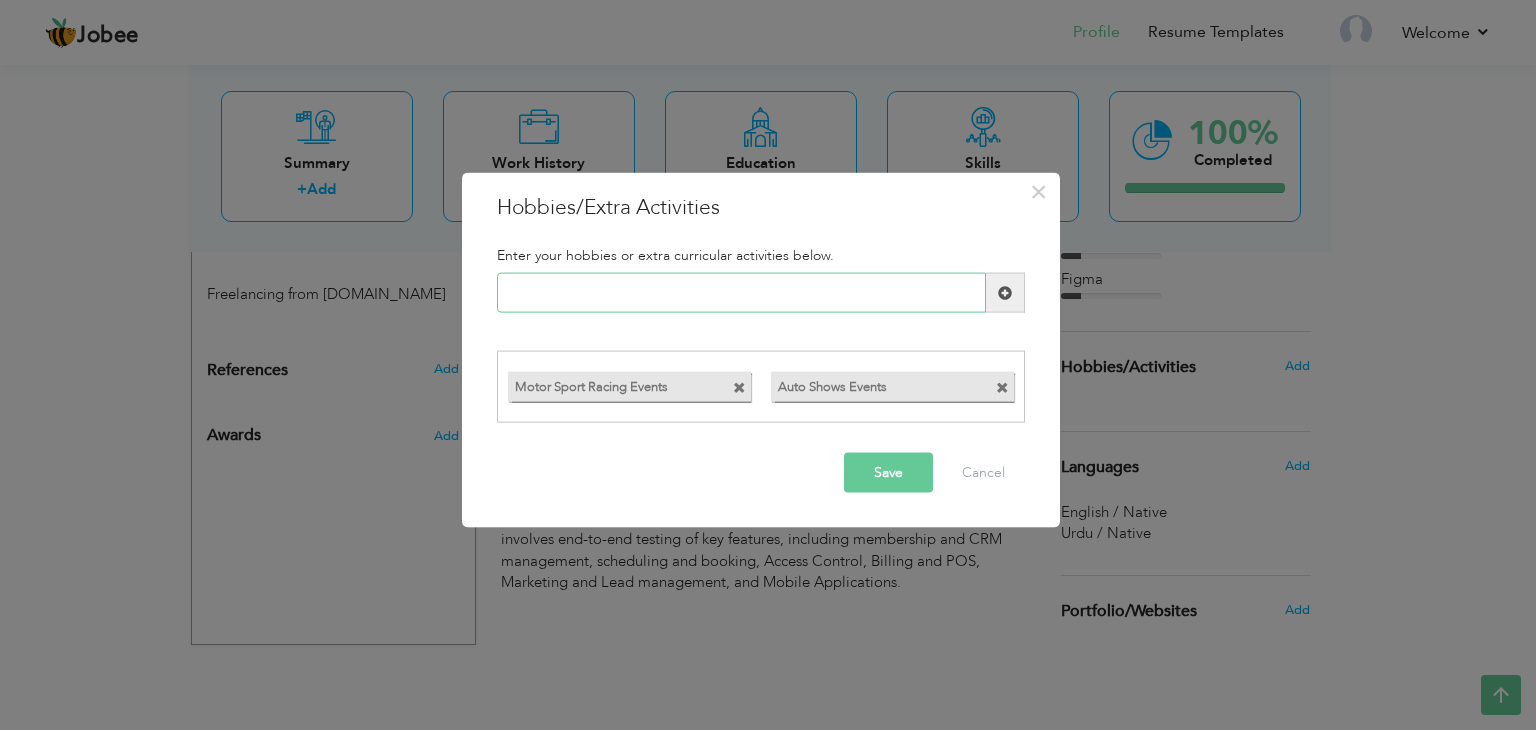 click at bounding box center (741, 293) 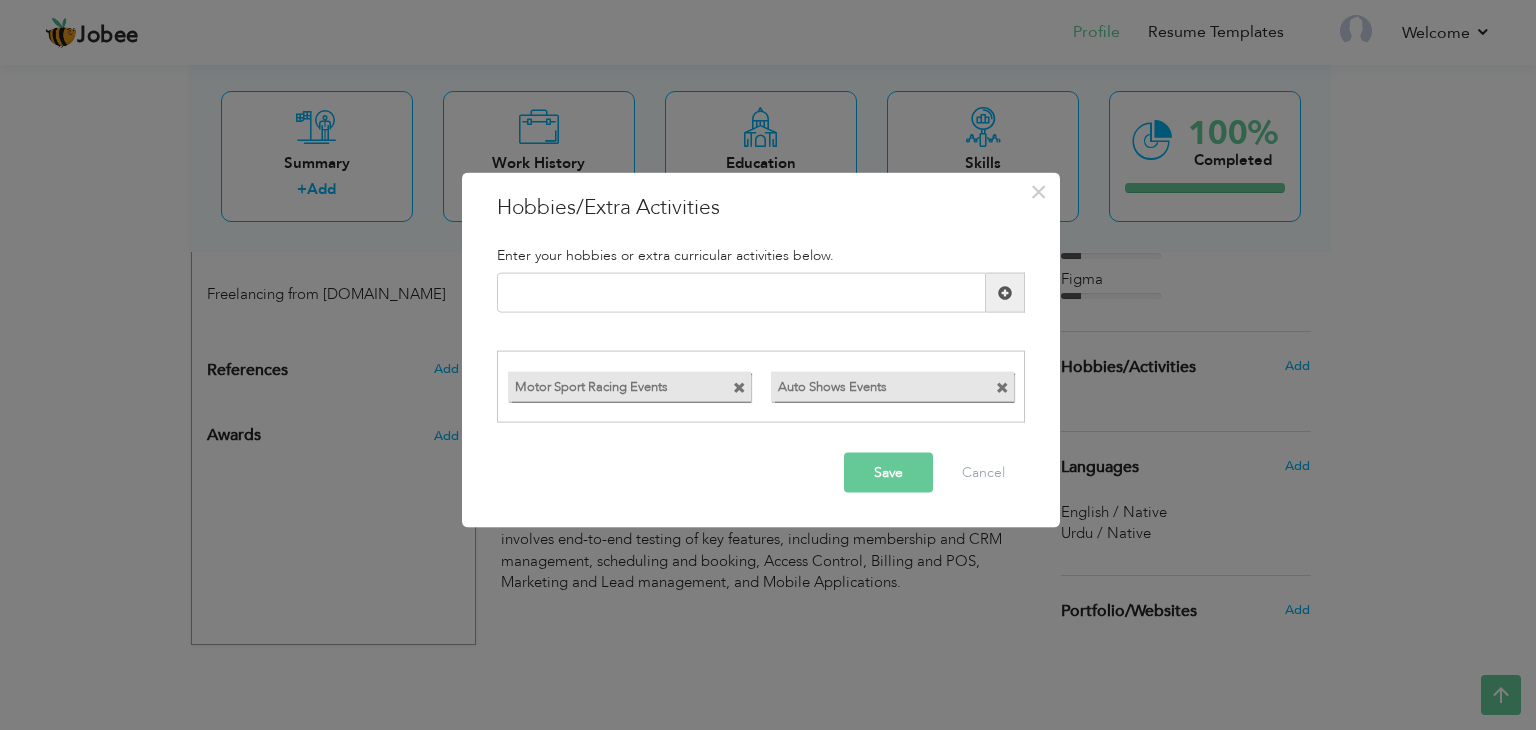 click on "Save" at bounding box center [888, 472] 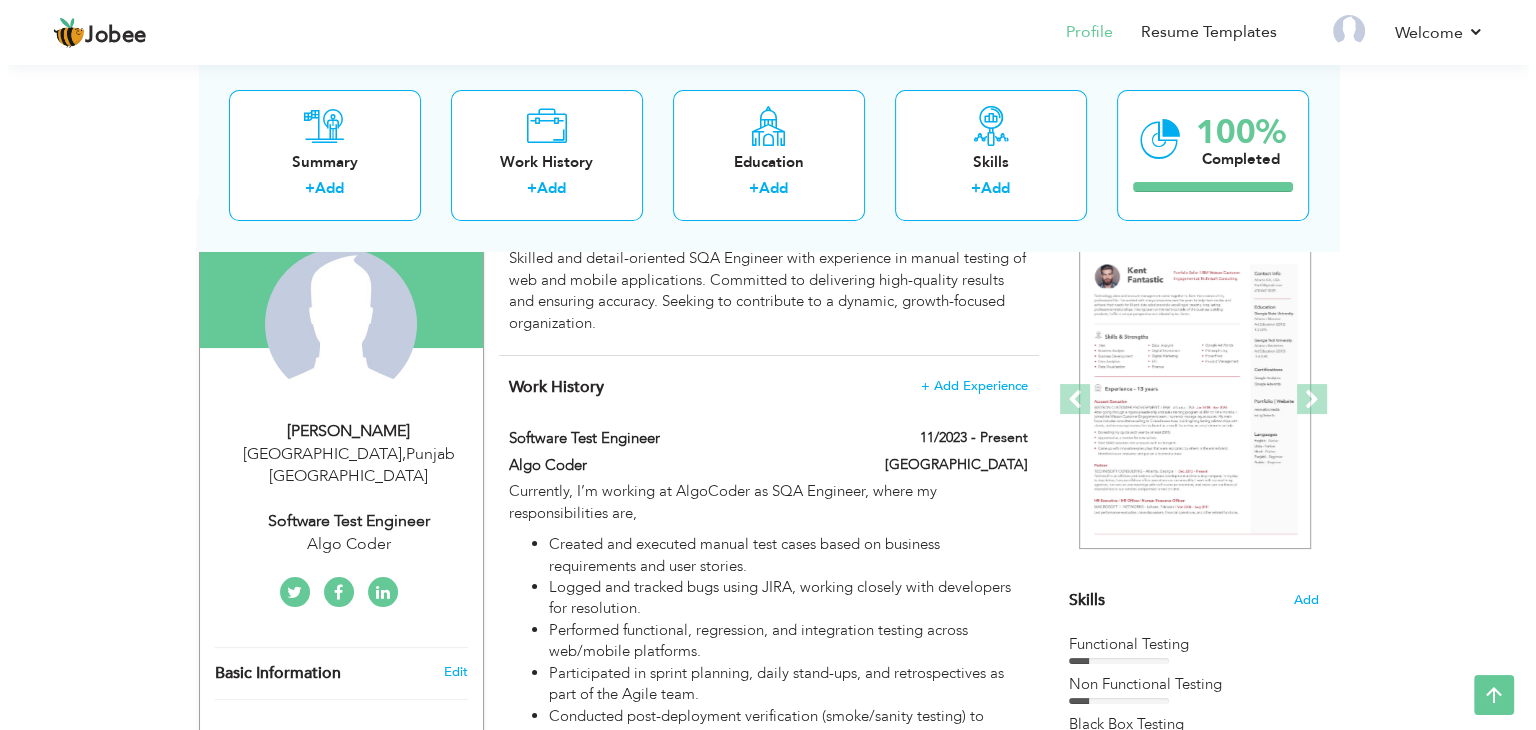 scroll, scrollTop: 176, scrollLeft: 0, axis: vertical 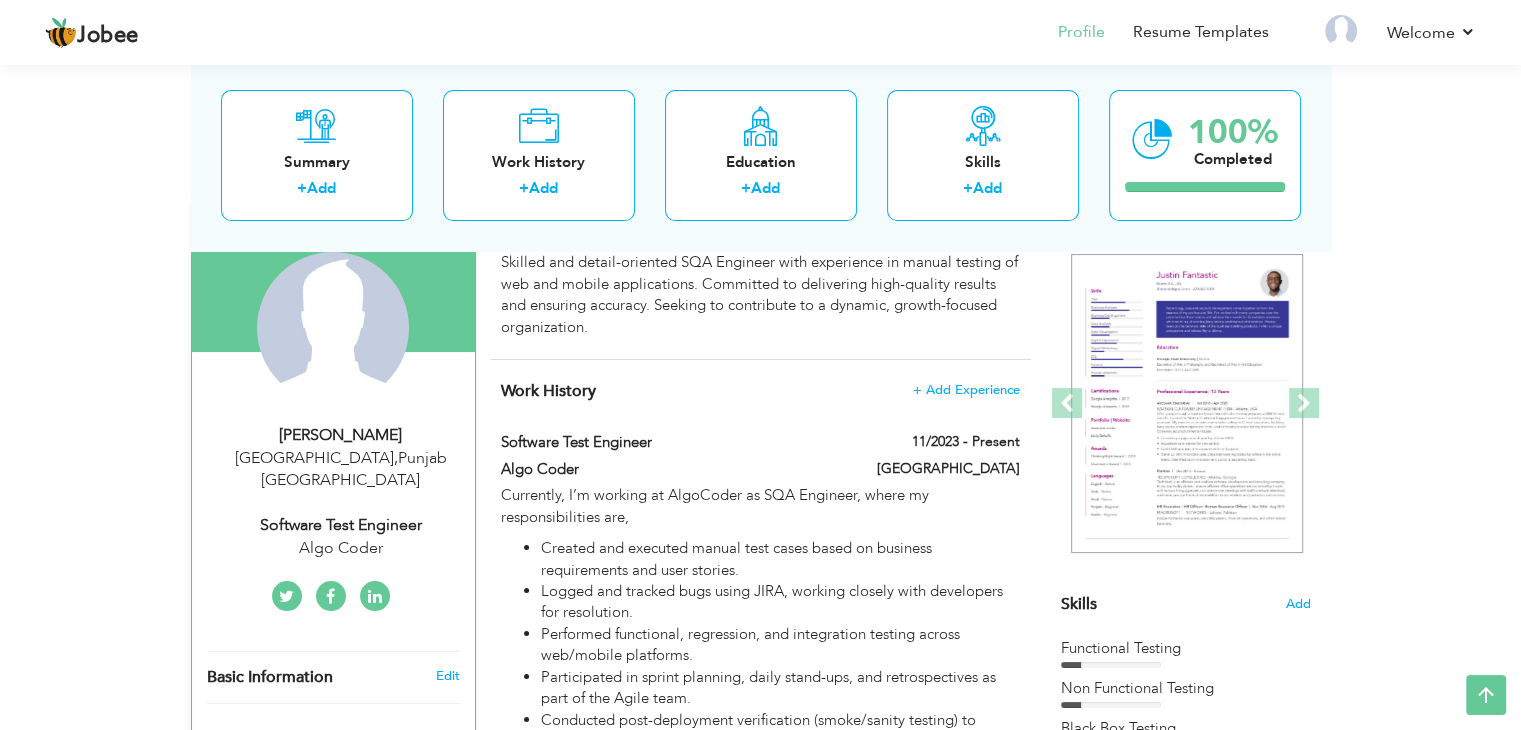 click on "Software Test Engineer" at bounding box center (341, 525) 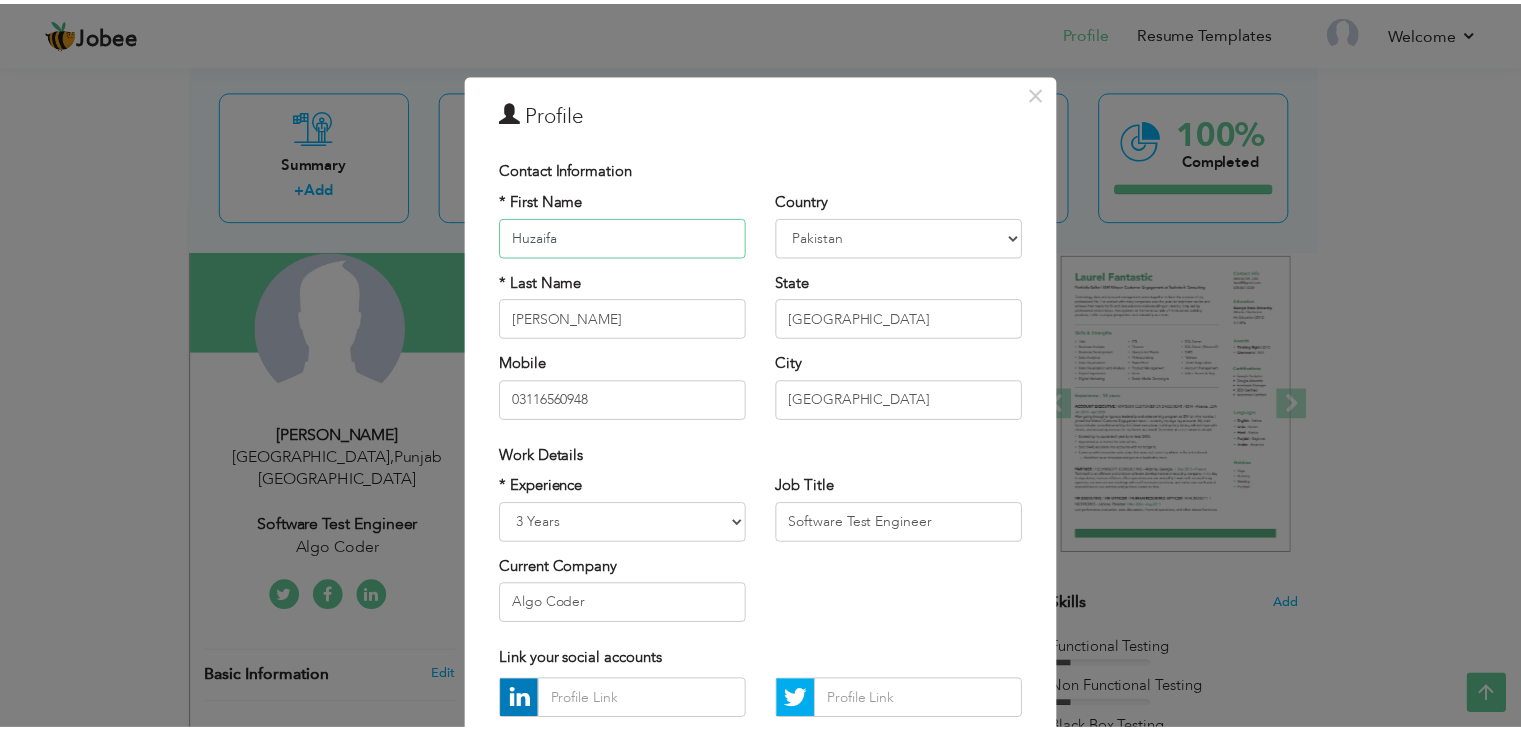 scroll, scrollTop: 181, scrollLeft: 0, axis: vertical 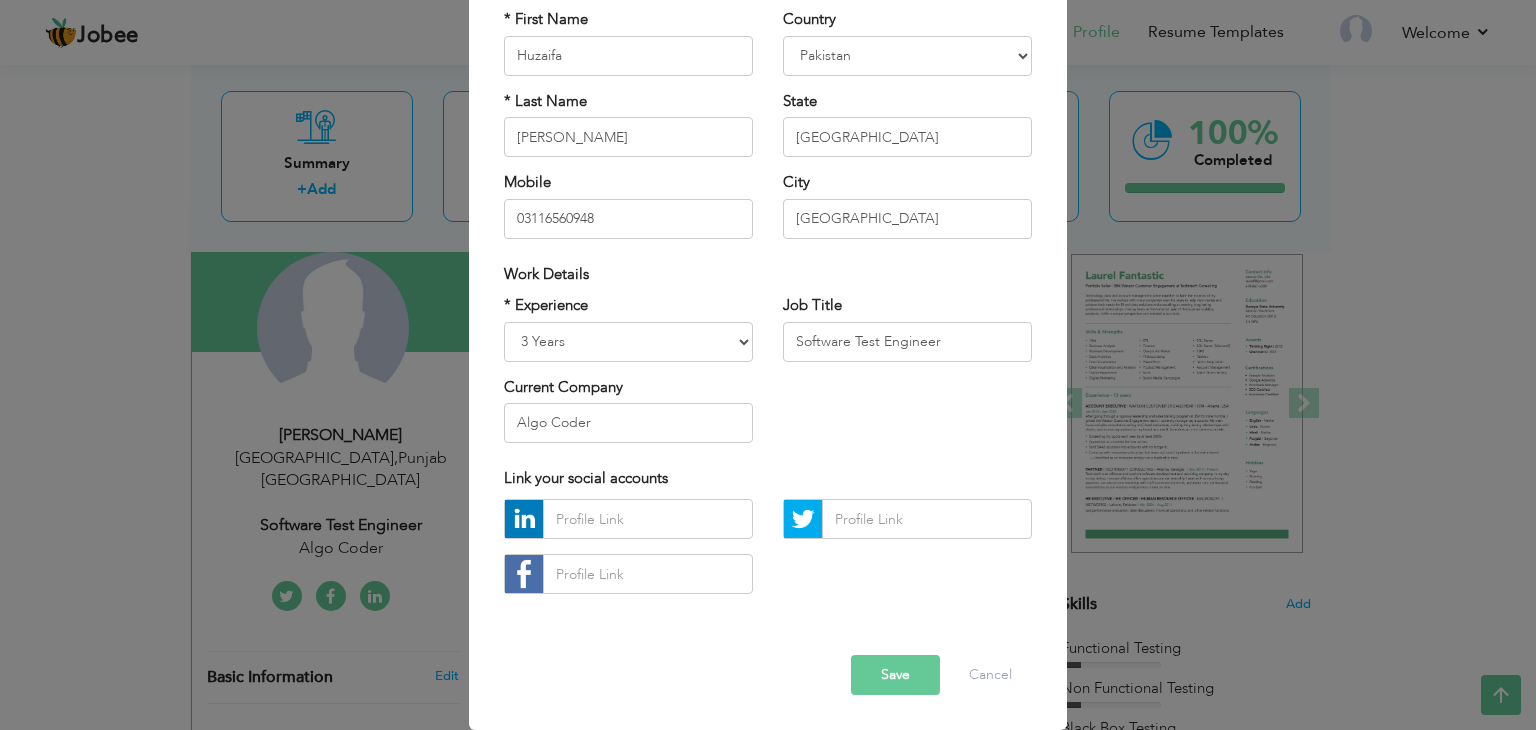 click on "Save" at bounding box center (895, 675) 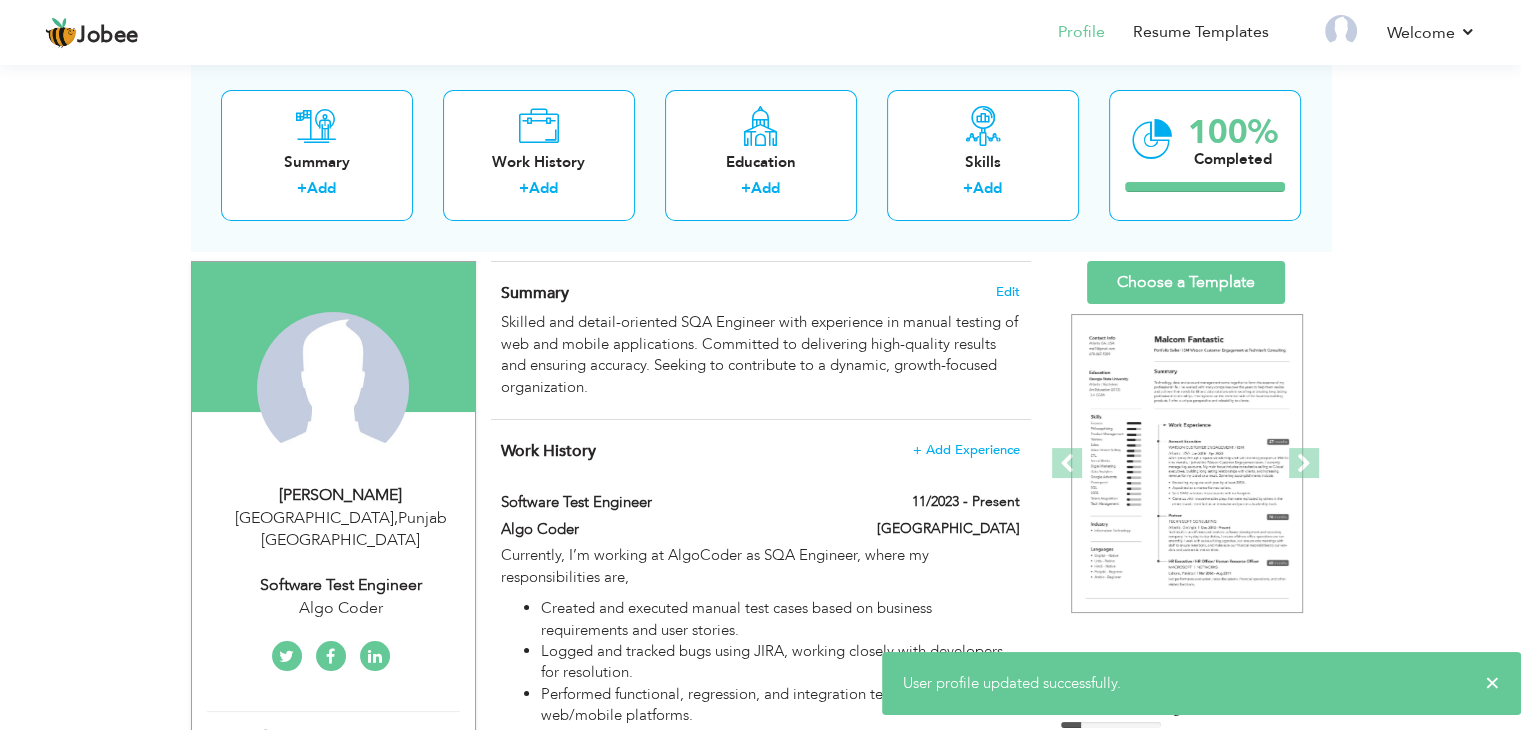 scroll, scrollTop: 112, scrollLeft: 0, axis: vertical 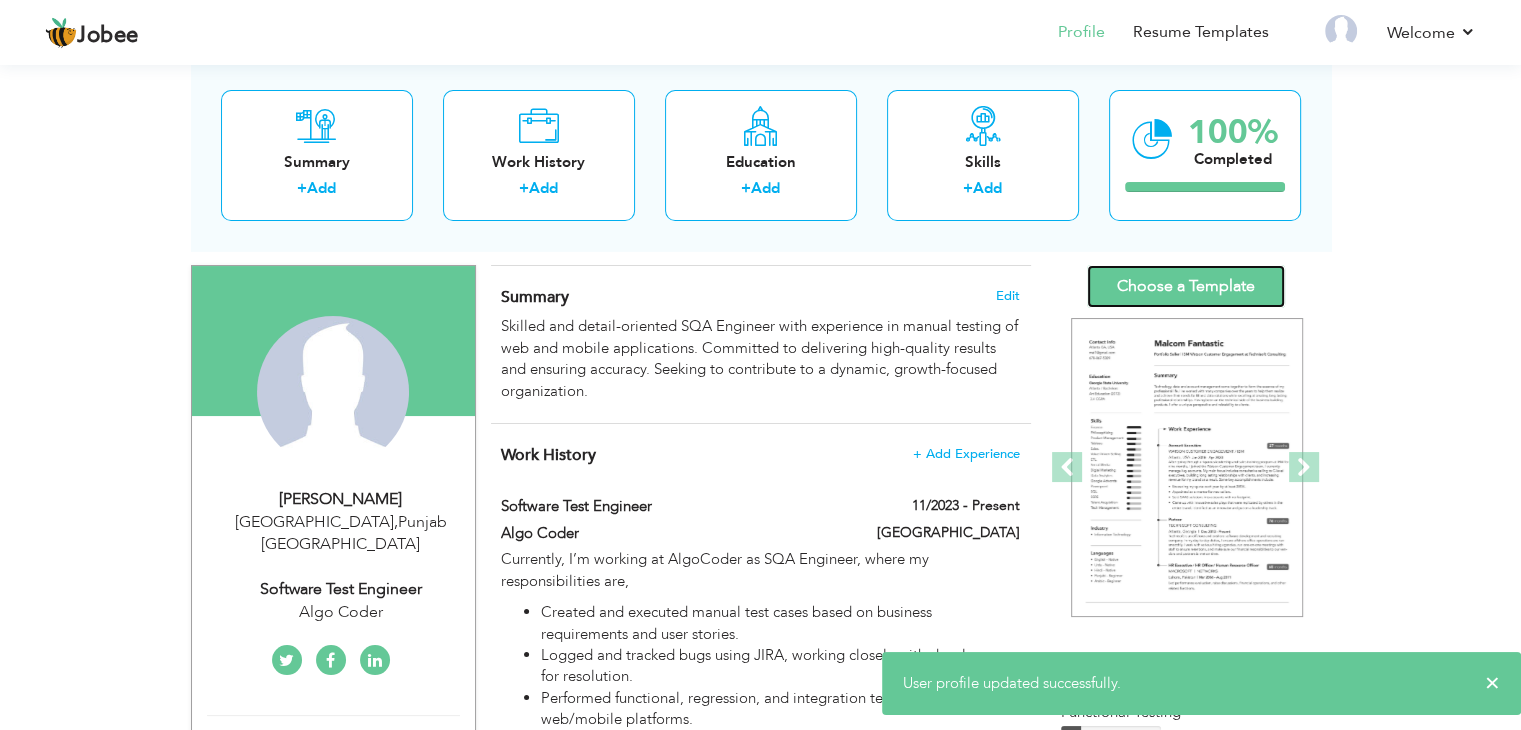 click on "Choose a Template" at bounding box center [1186, 286] 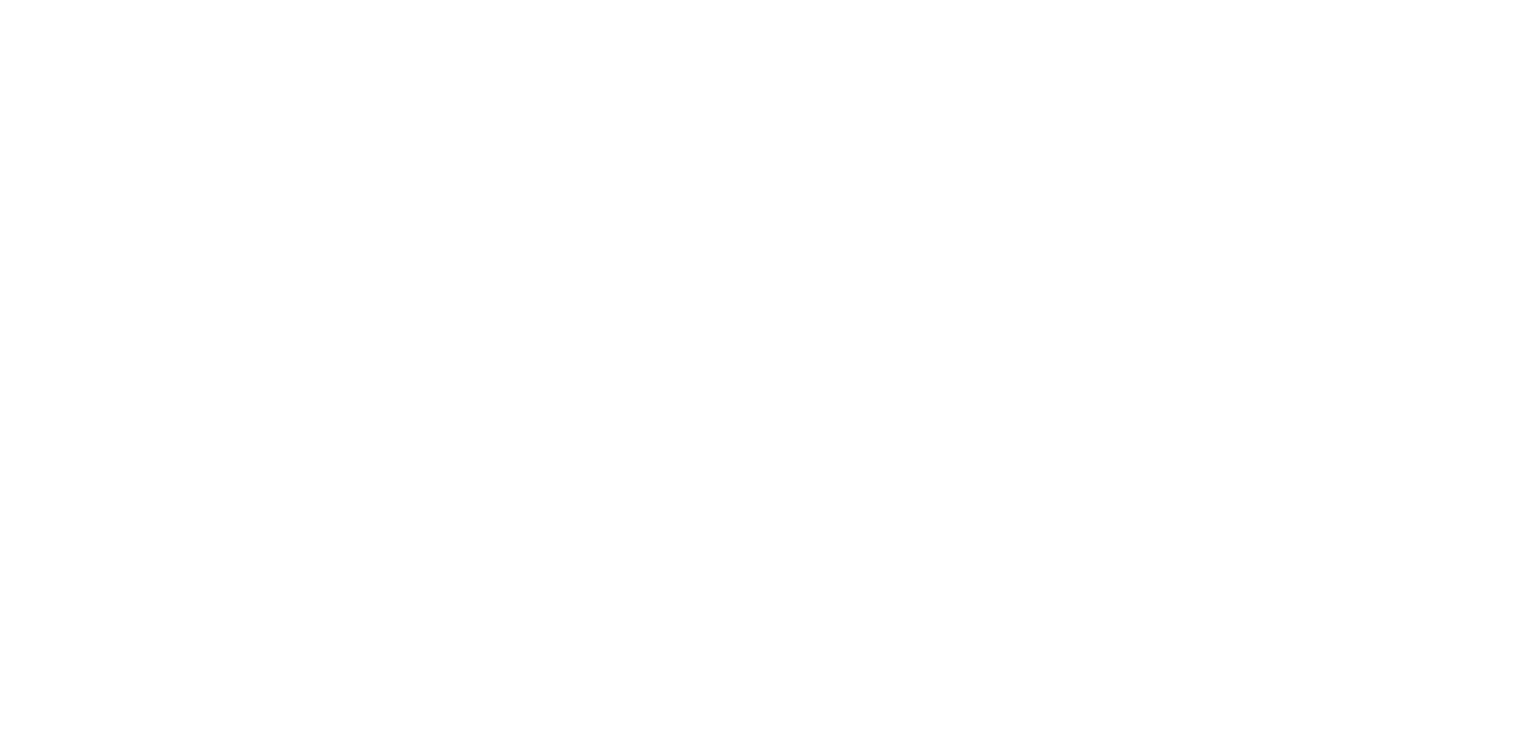scroll, scrollTop: 0, scrollLeft: 0, axis: both 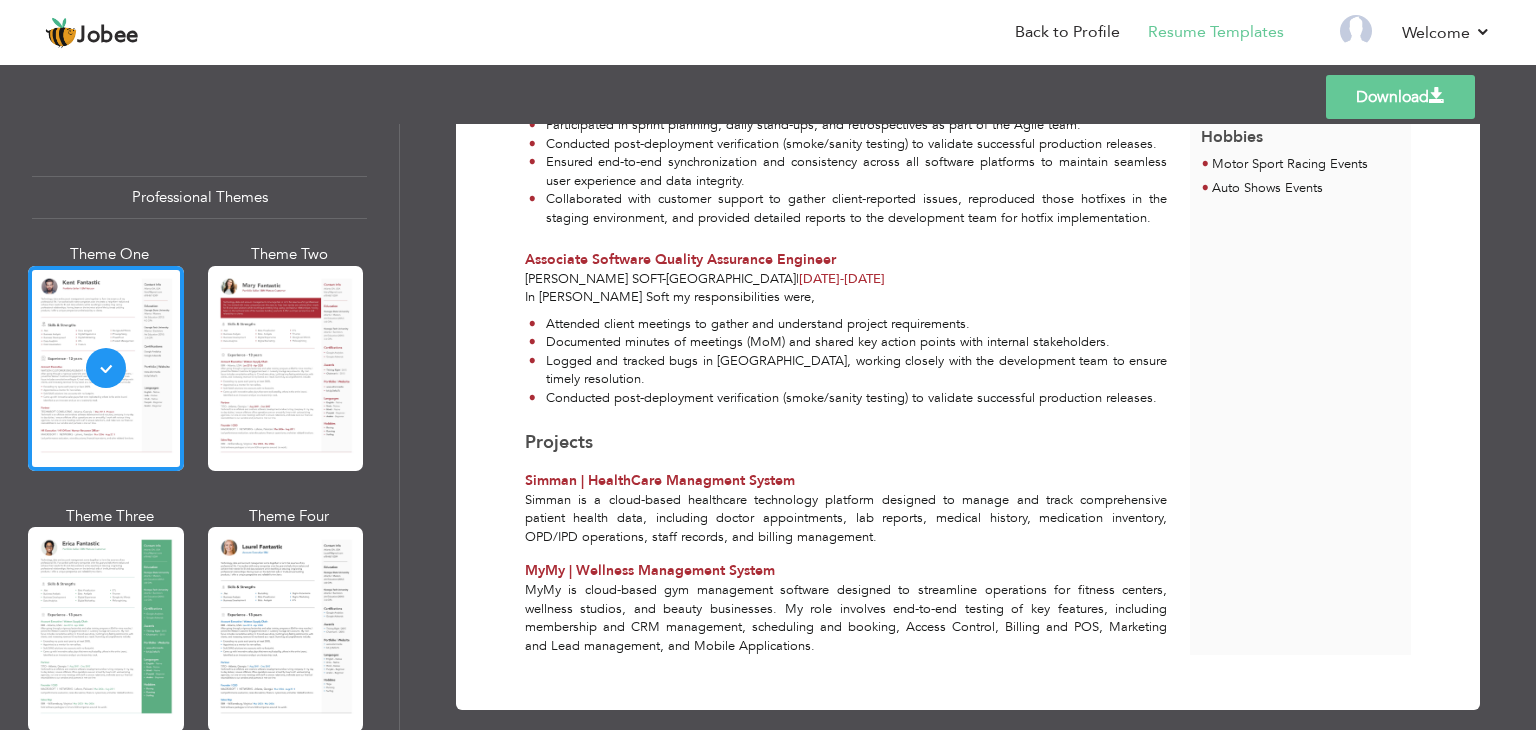 click on "Download" at bounding box center (1400, 97) 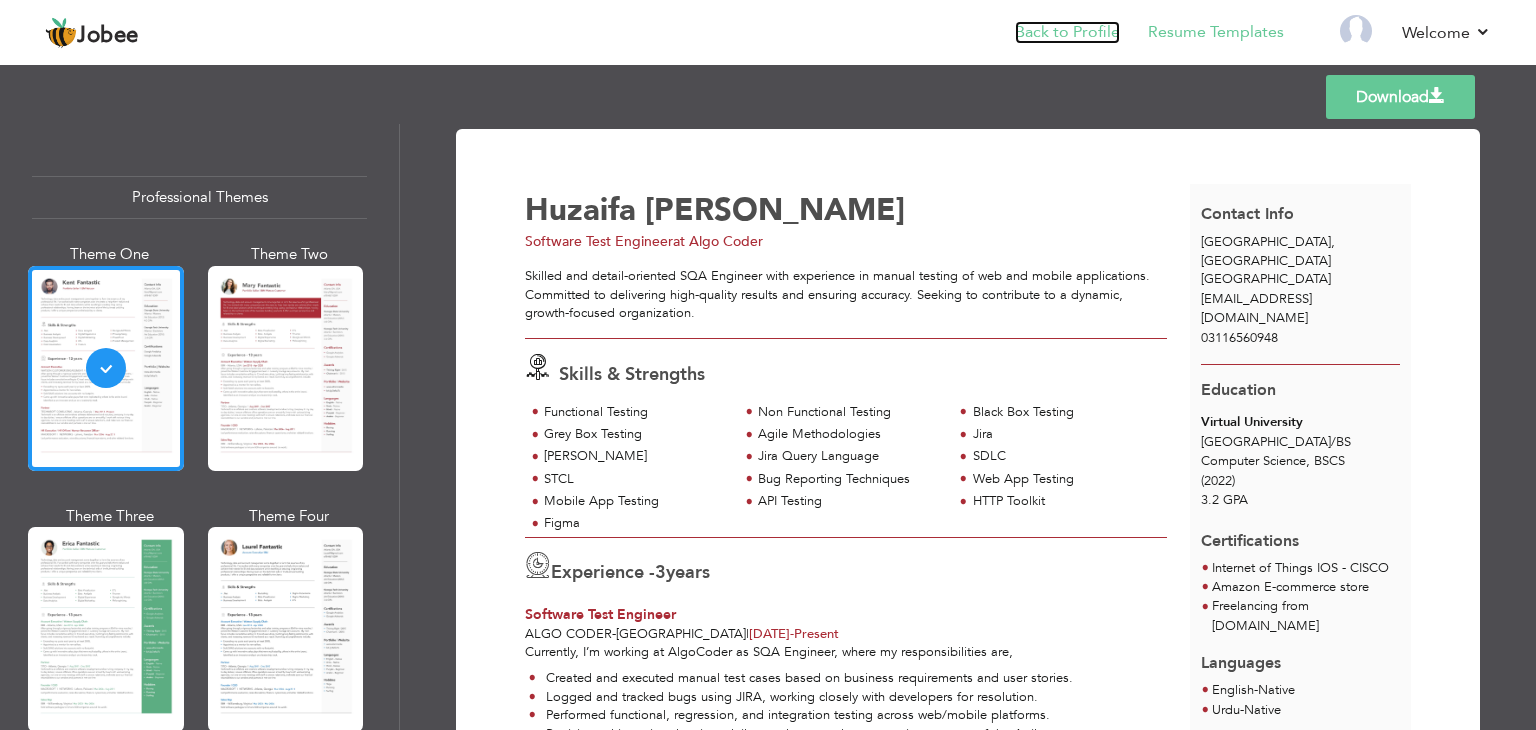 click on "Back to Profile" at bounding box center (1067, 32) 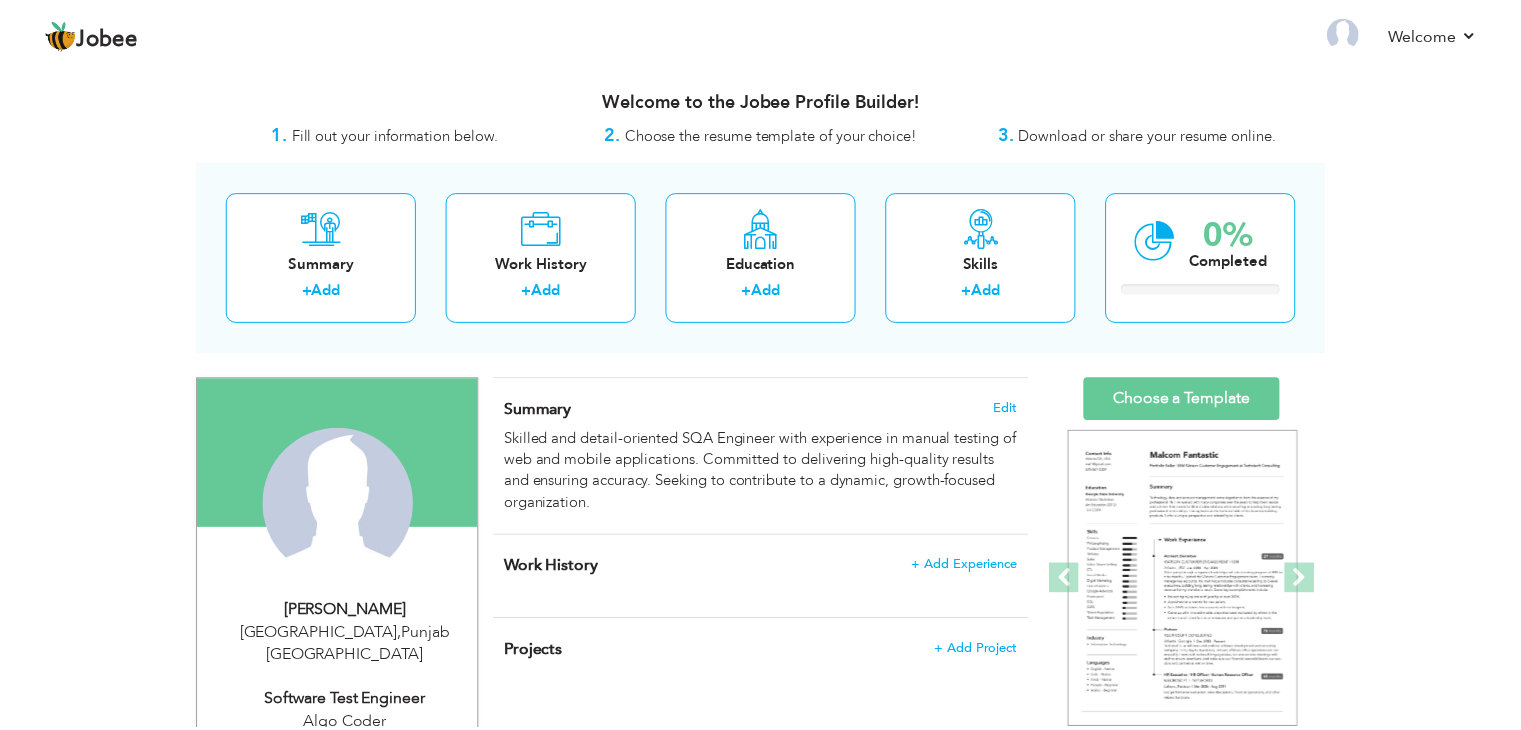 scroll, scrollTop: 0, scrollLeft: 0, axis: both 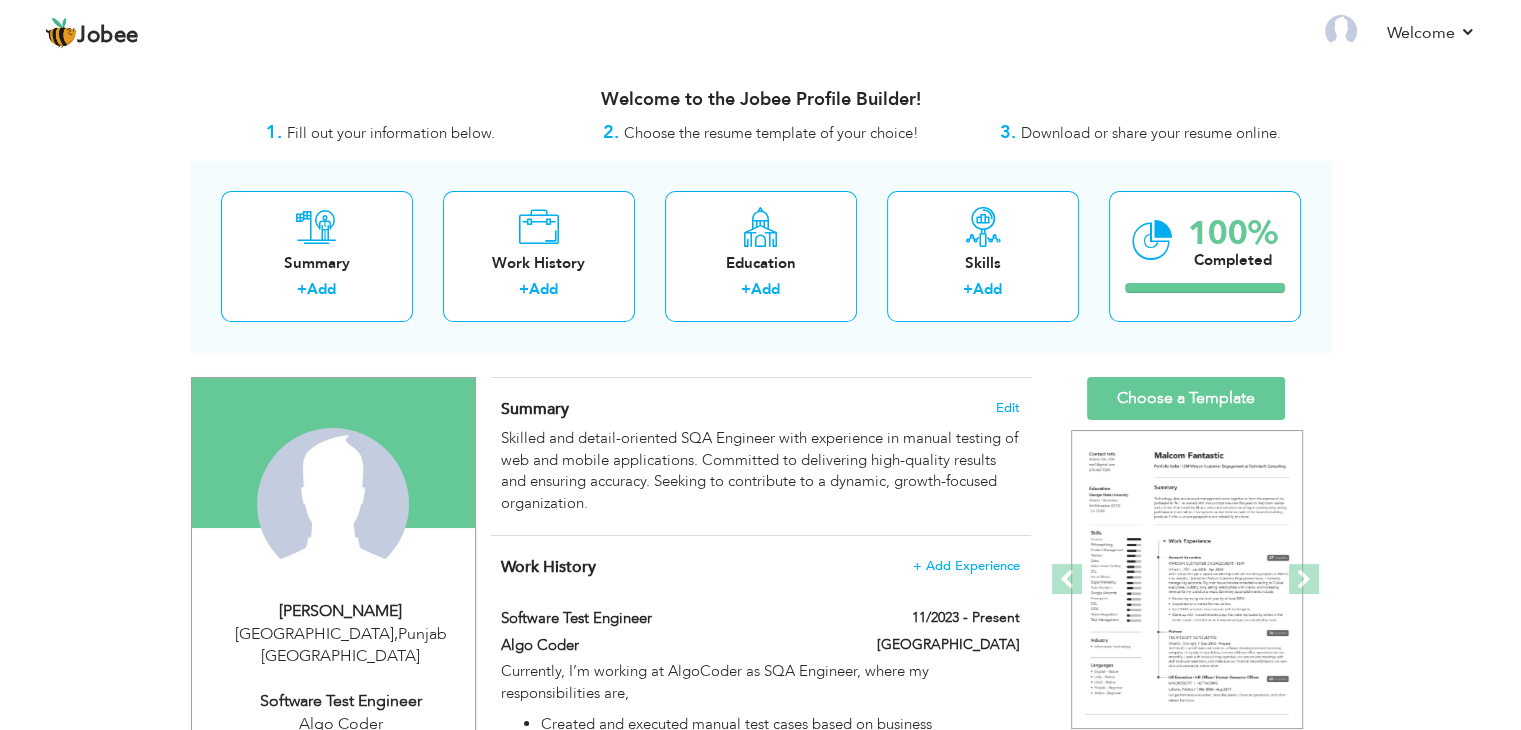 click on "[PERSON_NAME]" at bounding box center [341, 611] 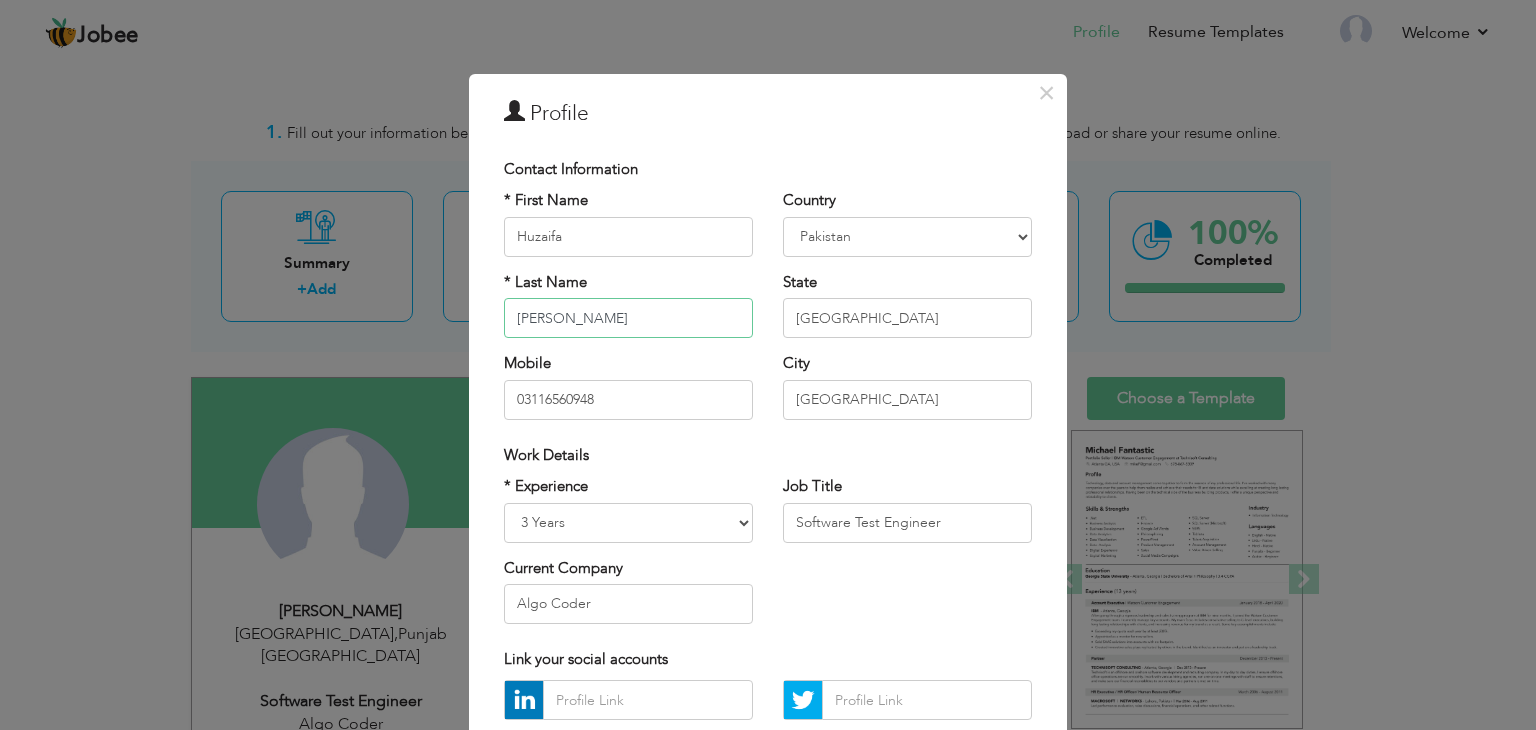 click on "Rasheed Chaudhary" at bounding box center [628, 318] 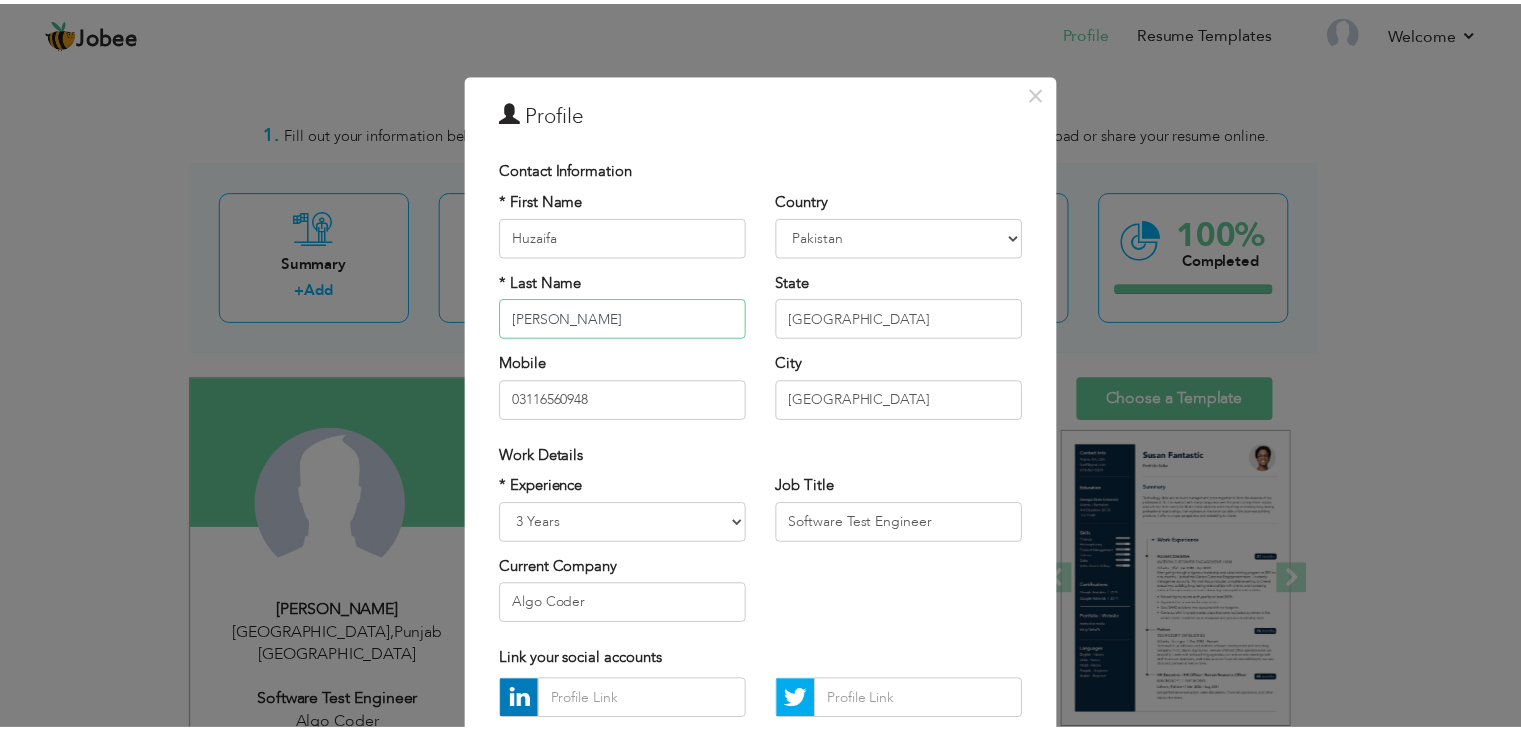 scroll, scrollTop: 181, scrollLeft: 0, axis: vertical 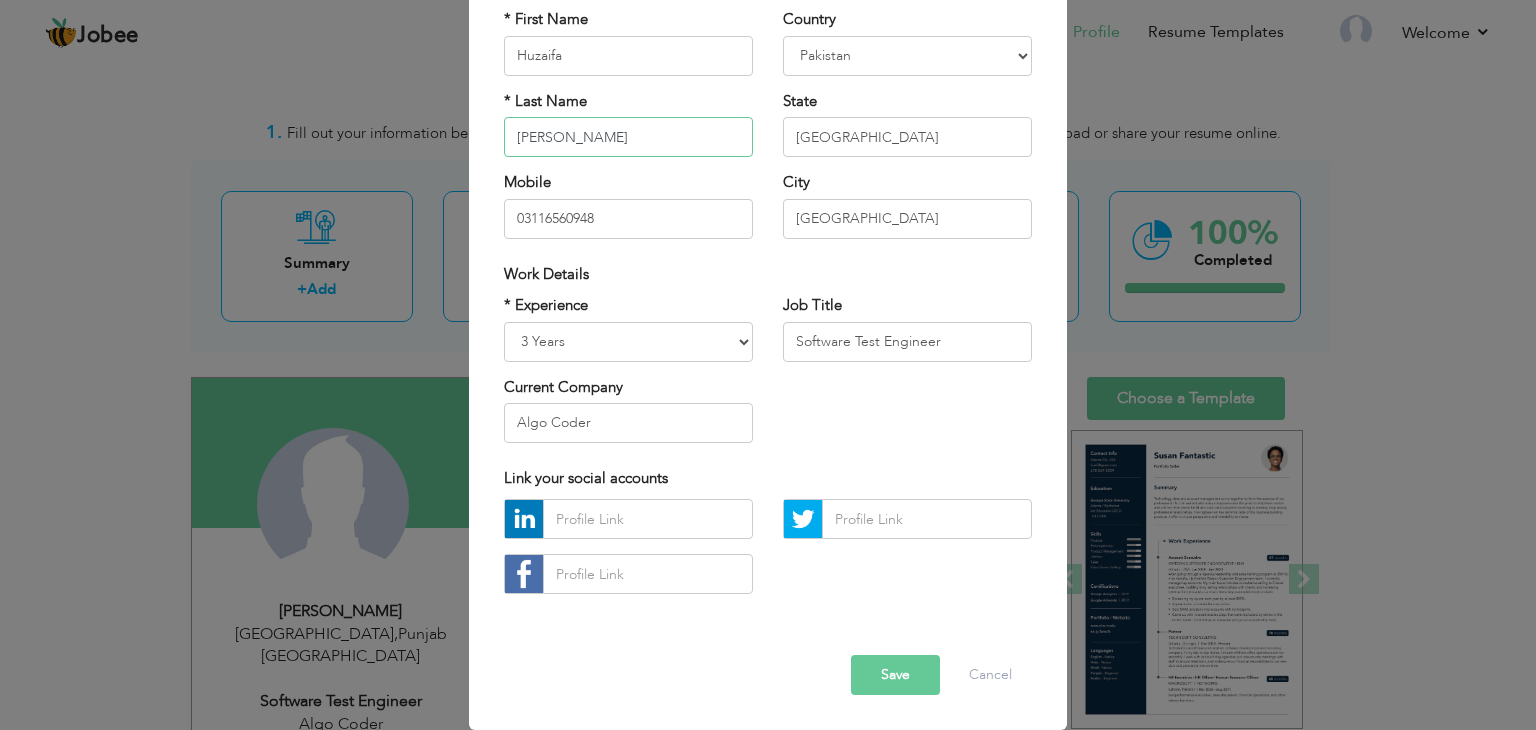 type on "[PERSON_NAME]" 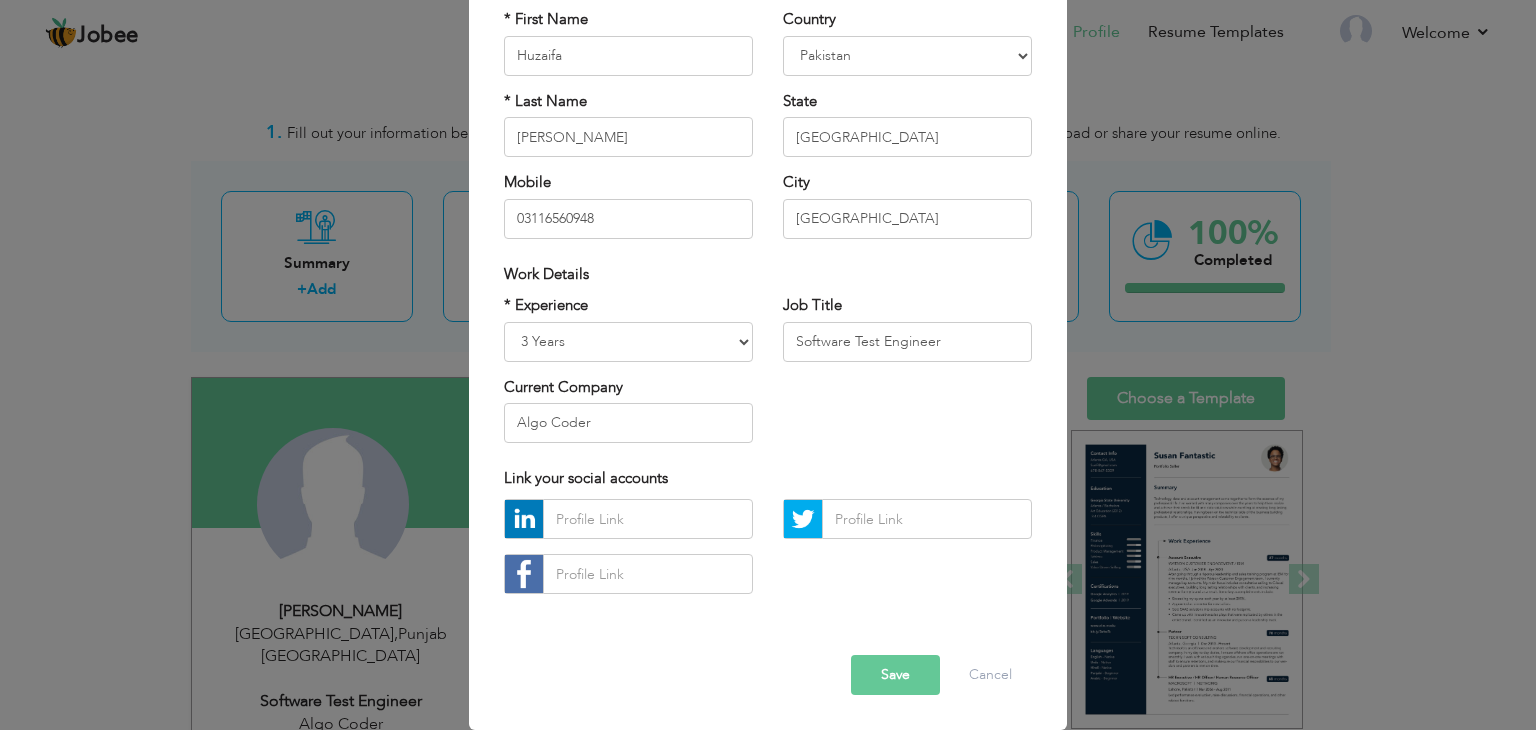 click on "Save" at bounding box center [895, 675] 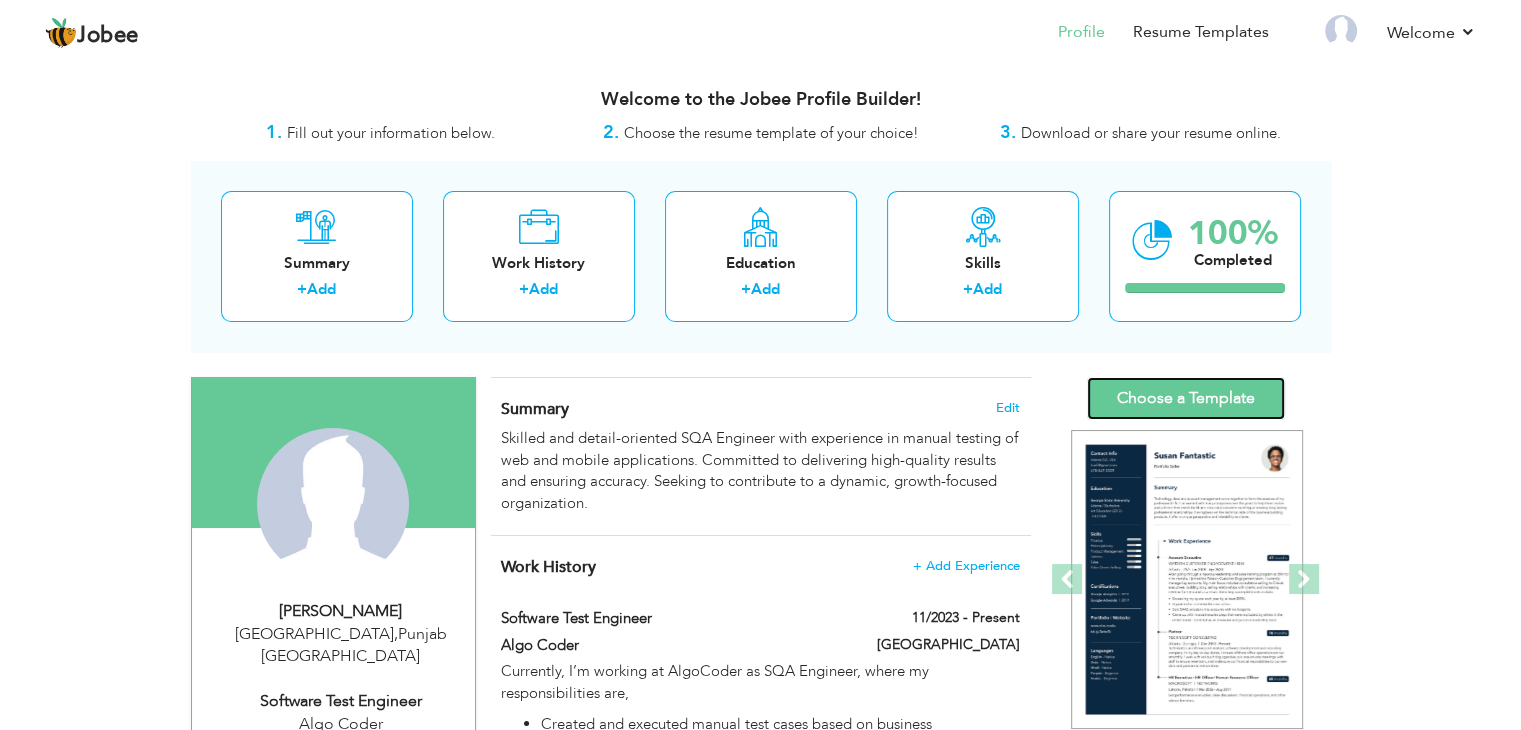 click on "Choose a Template" at bounding box center [1186, 398] 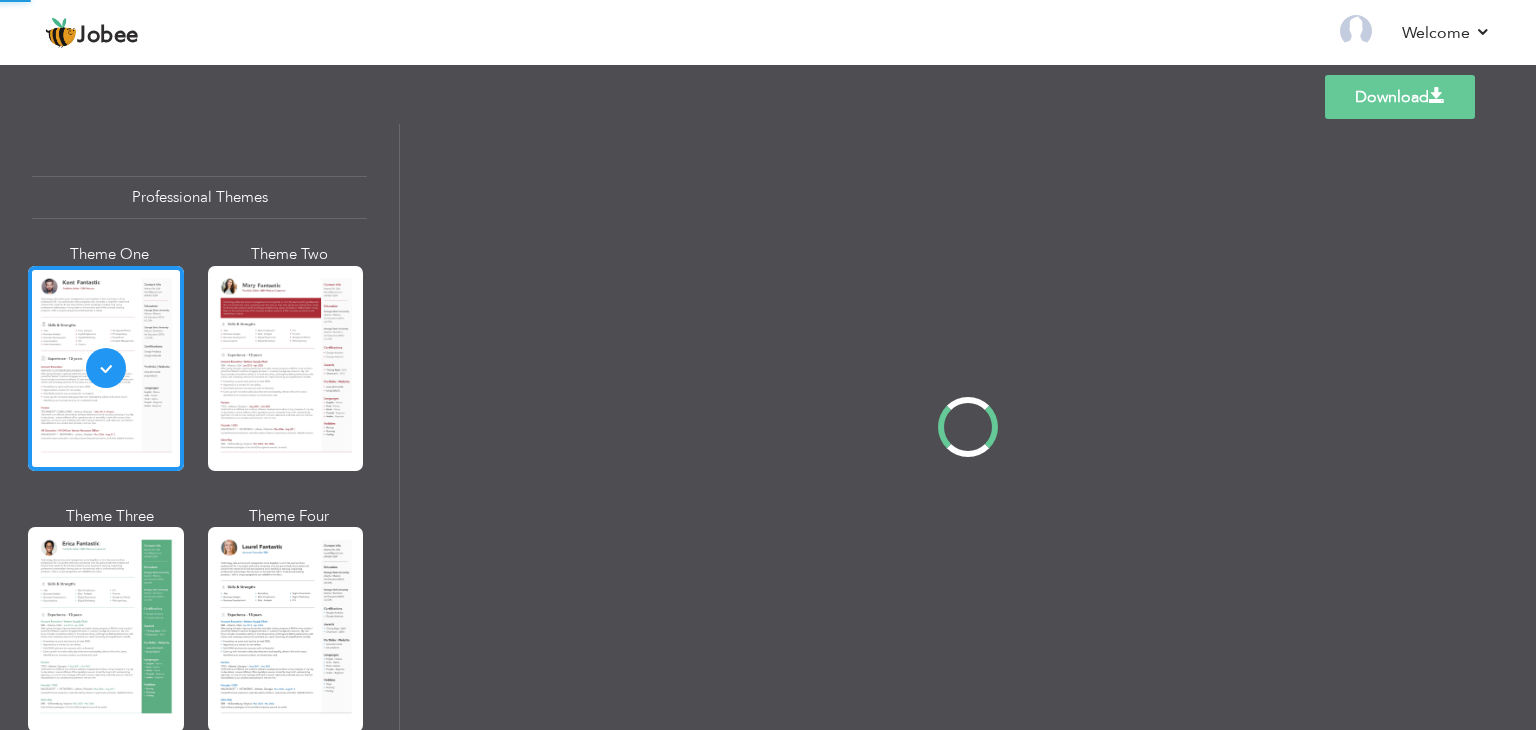 scroll, scrollTop: 0, scrollLeft: 0, axis: both 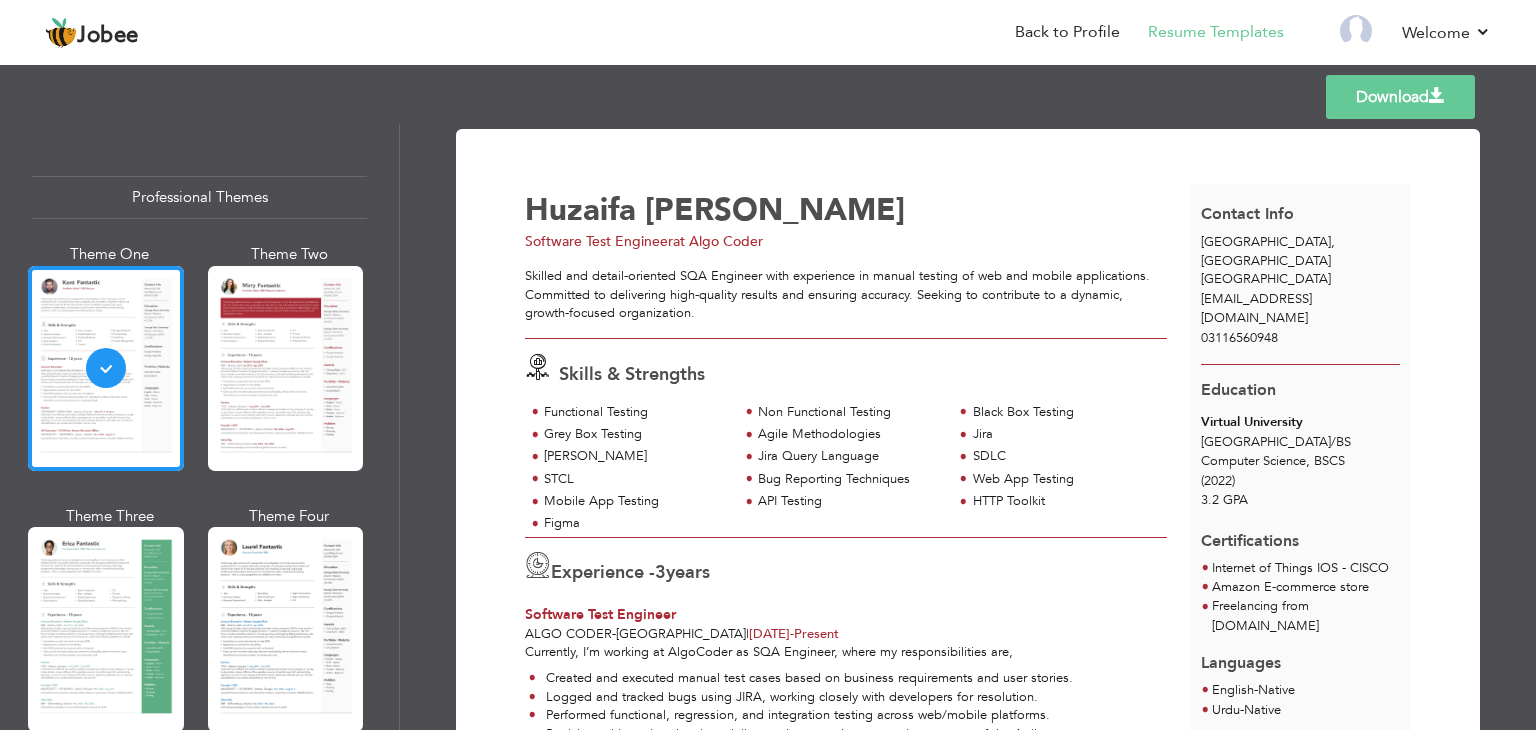 click on "Download" at bounding box center (1400, 97) 